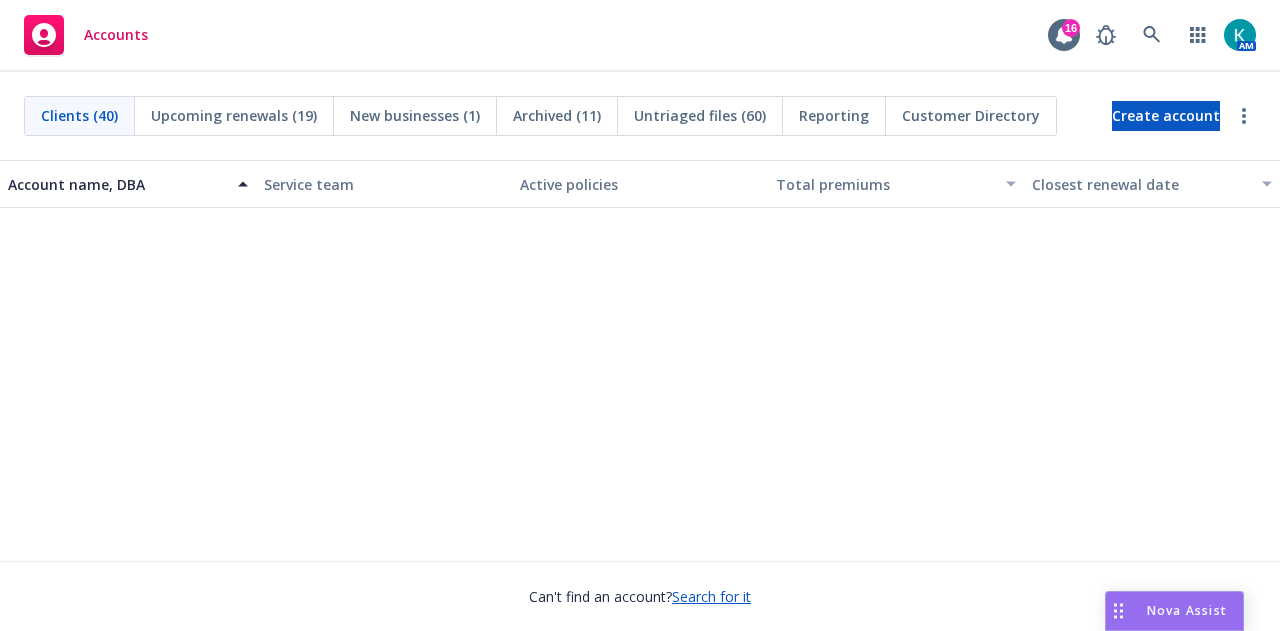 scroll, scrollTop: 0, scrollLeft: 0, axis: both 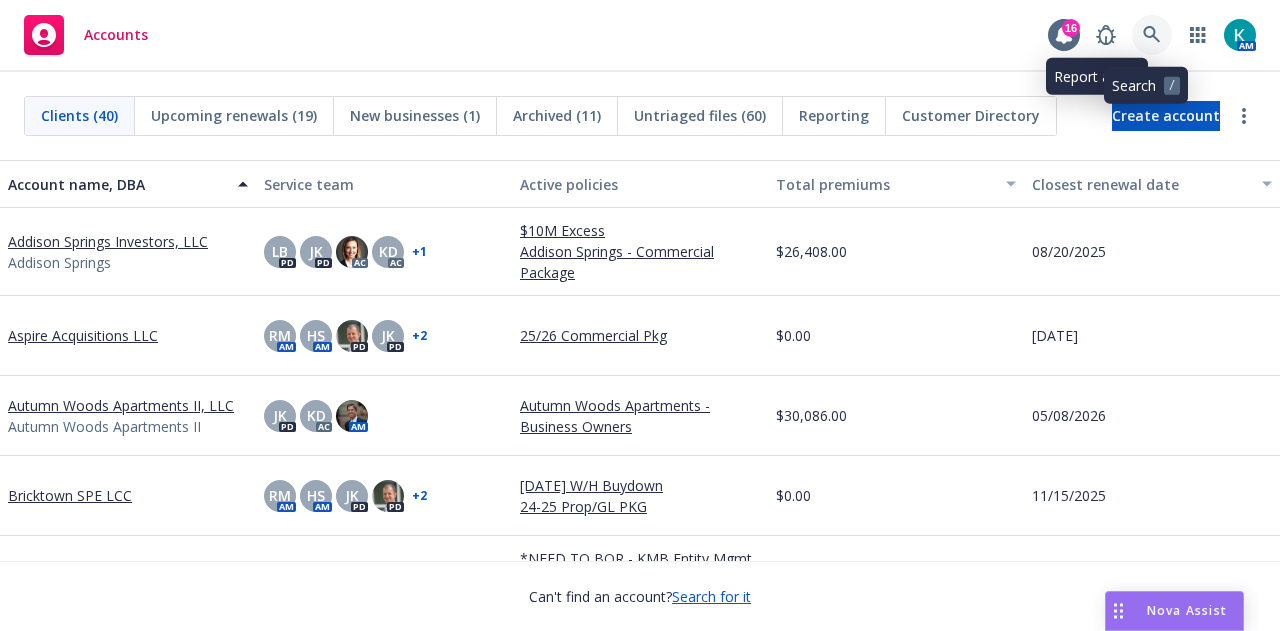 click 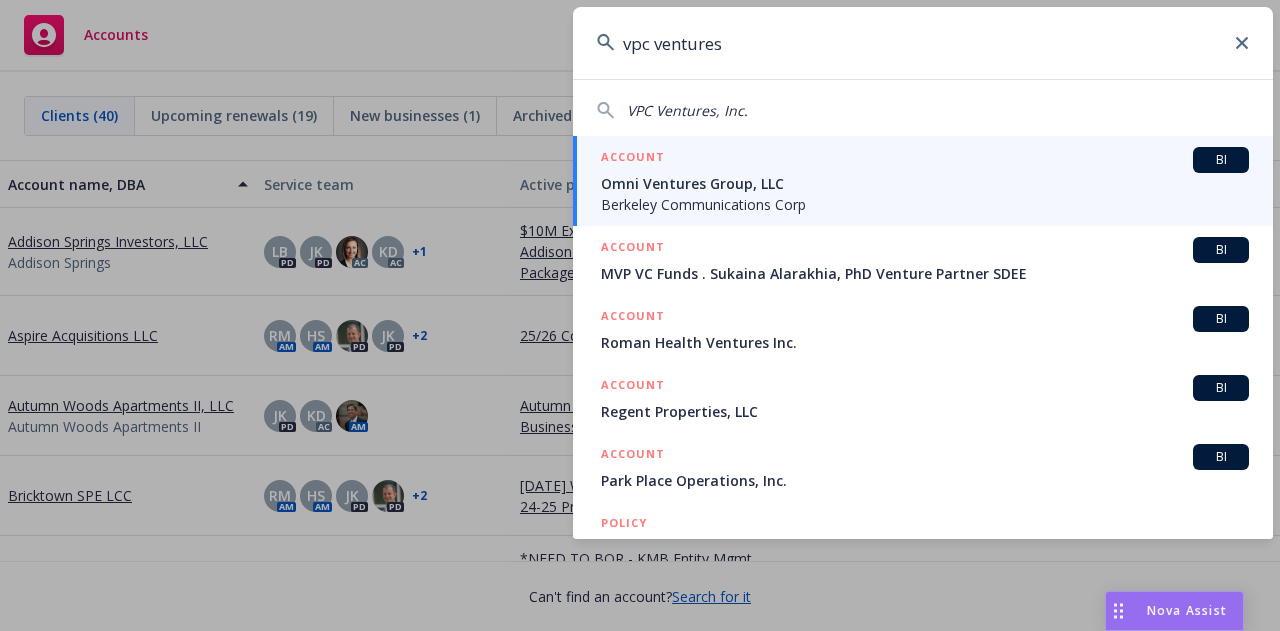 click on "VPC Ventures, Inc. ACCOUNT BI Omni Ventures Group, LLC Berkeley Communications Corp ACCOUNT BI MVP VC Funds .  Sukaina Alarakhia, PhD Venture Partner SDEE ACCOUNT BI Roman Health Ventures Inc. ACCOUNT BI Regent Properties, LLC ACCOUNT BI Park Place Operations, Inc.  POLICY VPC Ventures, Inc. WPL5070407, 03/19/2024-03/19/2025 POLICY VPC Ventures, Inc. MPP1032209 00, 03/19/2025-03/19/2026 POLICY VPC Ventures, Inc. WPL 5070407 02, 03/19/2025-03/19/2026 POLICY VPC Ventures, Inc. RGL1069790-00, 03/19/2025-03/19/2026" at bounding box center (923, 309) 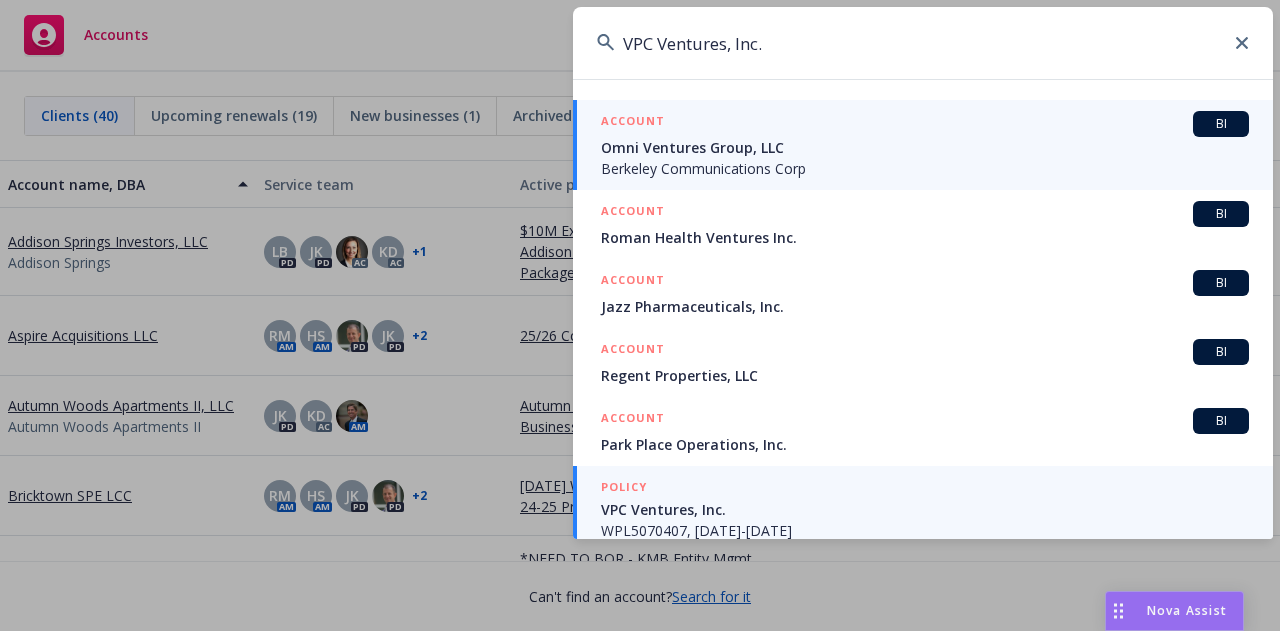 click on "POLICY VPC Ventures, Inc. WPL5070407, 03/19/2024-03/19/2025" at bounding box center (925, 509) 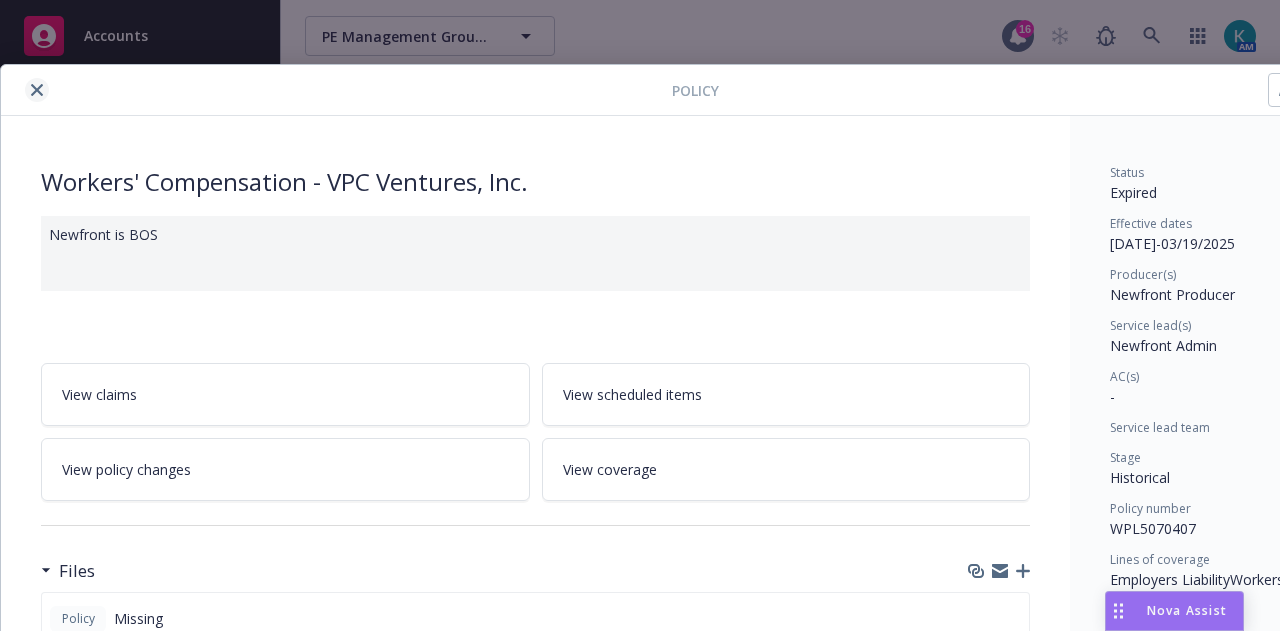 click 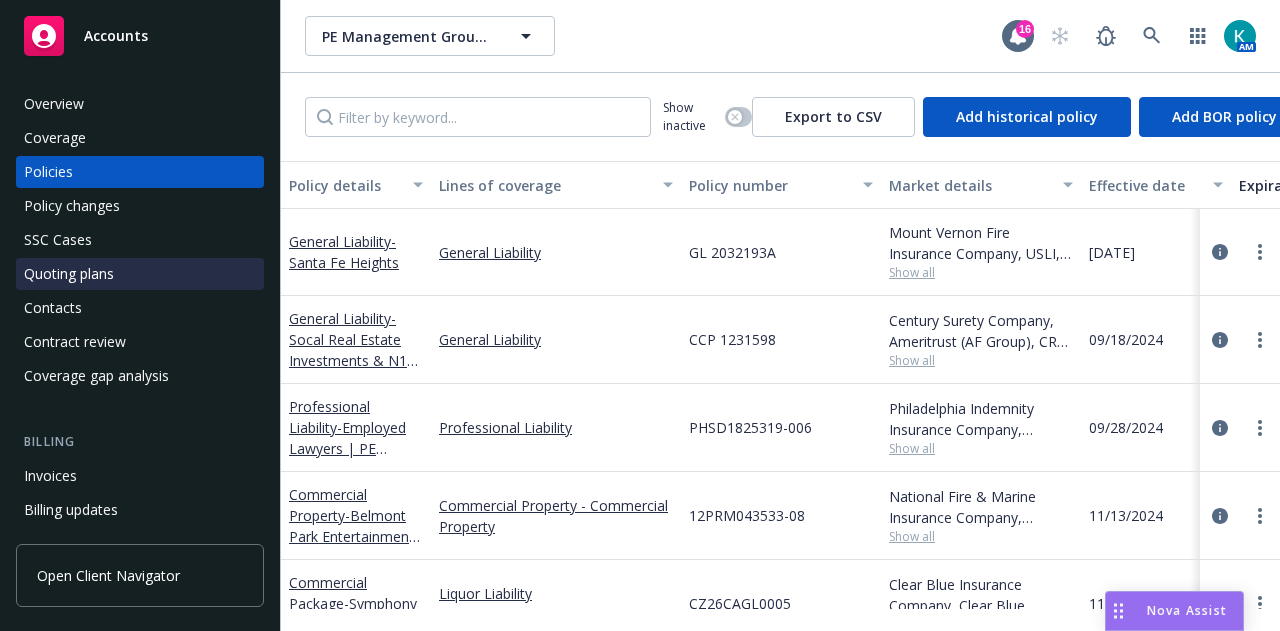 click on "Quoting plans" at bounding box center (140, 274) 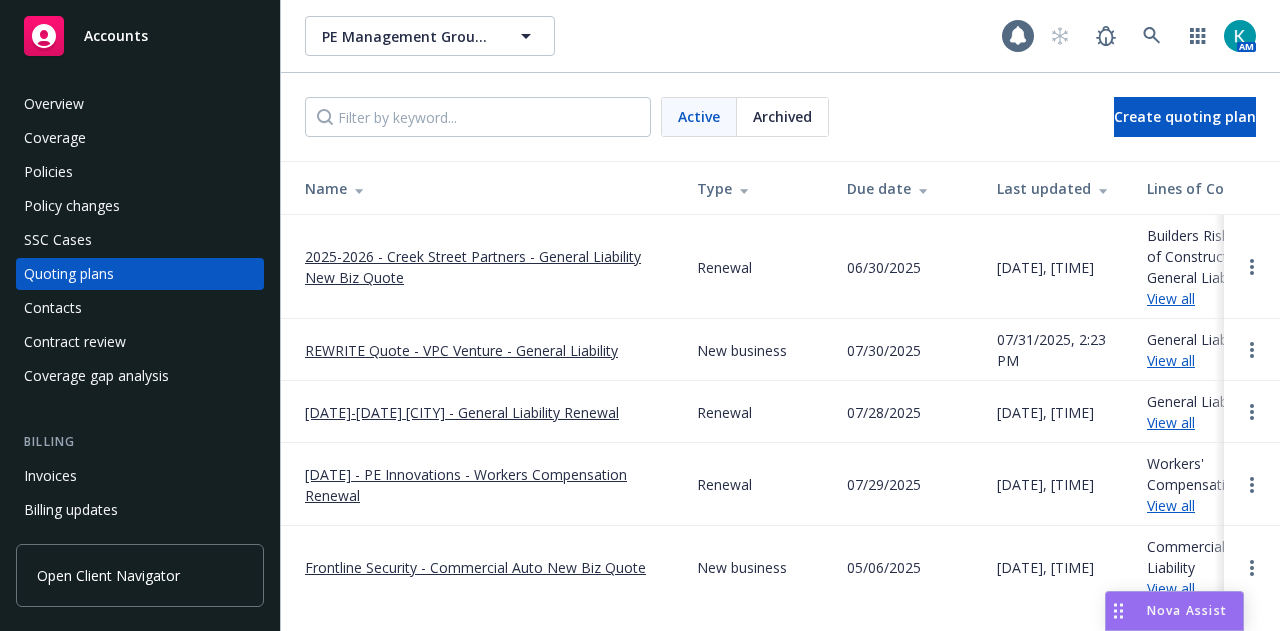 click on "2025-2026 - Creek Street Partners - General Liability New Biz Quote" at bounding box center [485, 267] 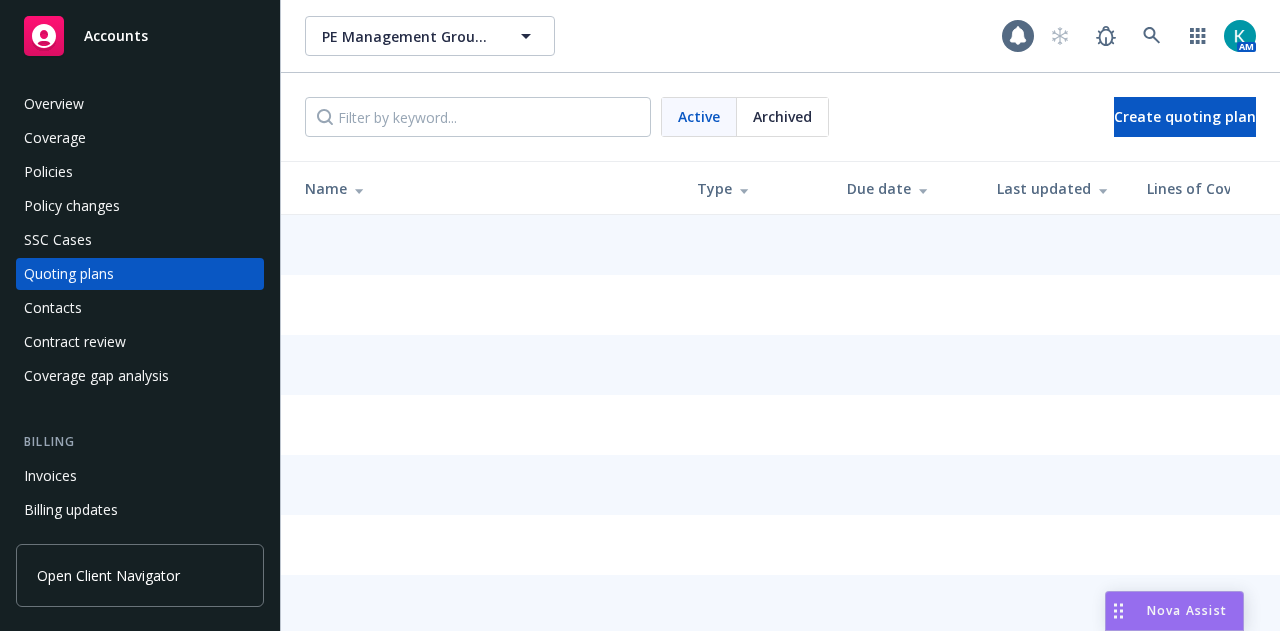 scroll, scrollTop: 0, scrollLeft: 0, axis: both 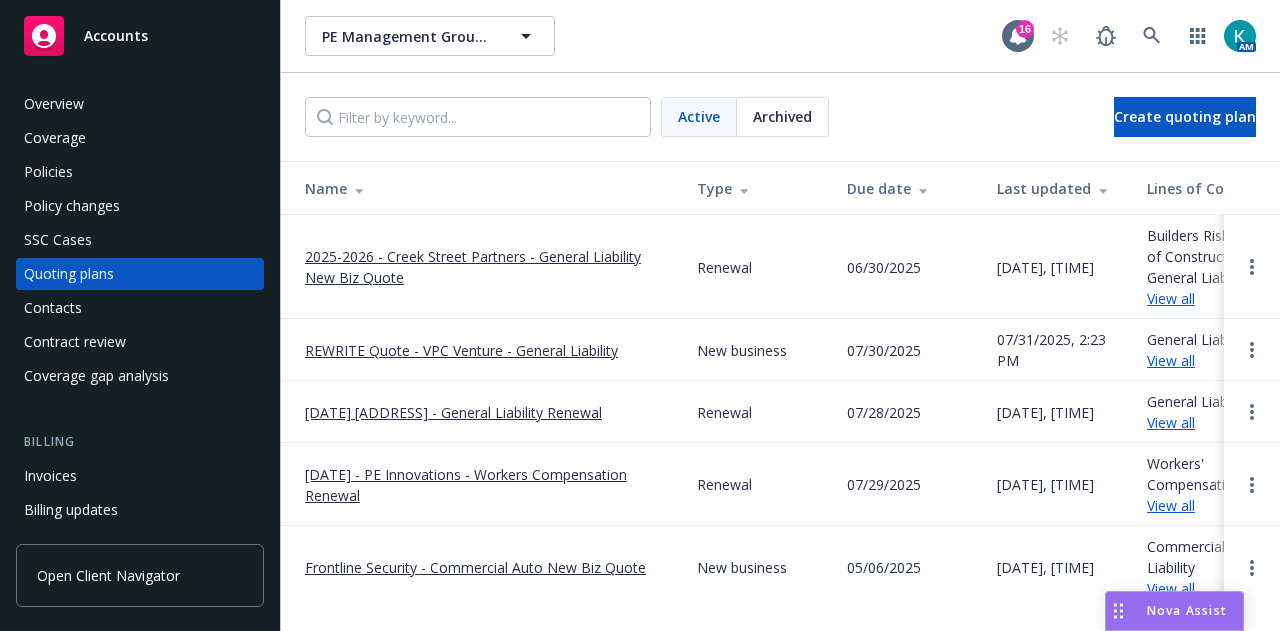 click on "REWRITE Quote - VPC Venture - General Liability" at bounding box center [461, 350] 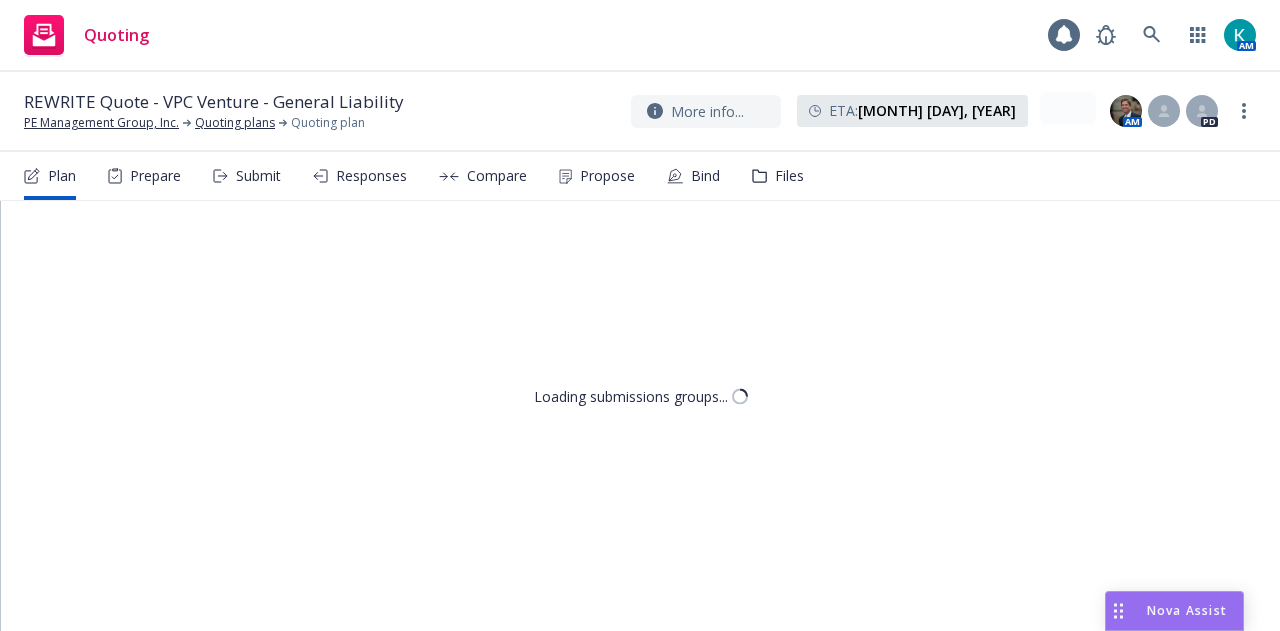 scroll, scrollTop: 0, scrollLeft: 0, axis: both 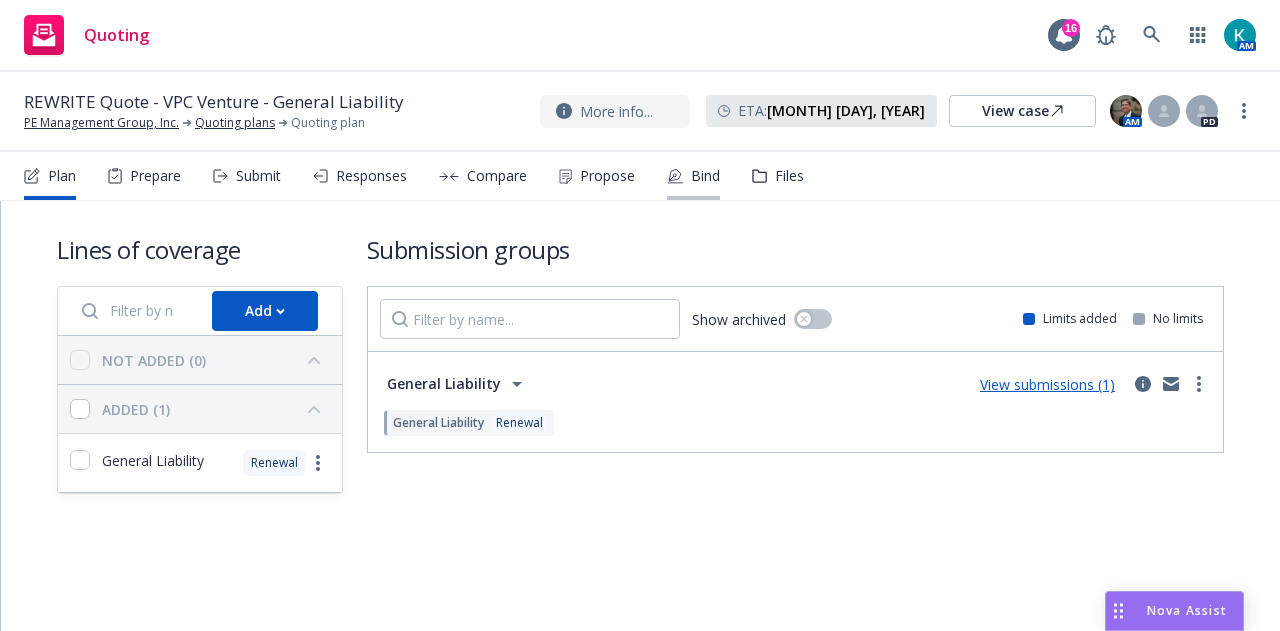 click on "Bind" at bounding box center [705, 176] 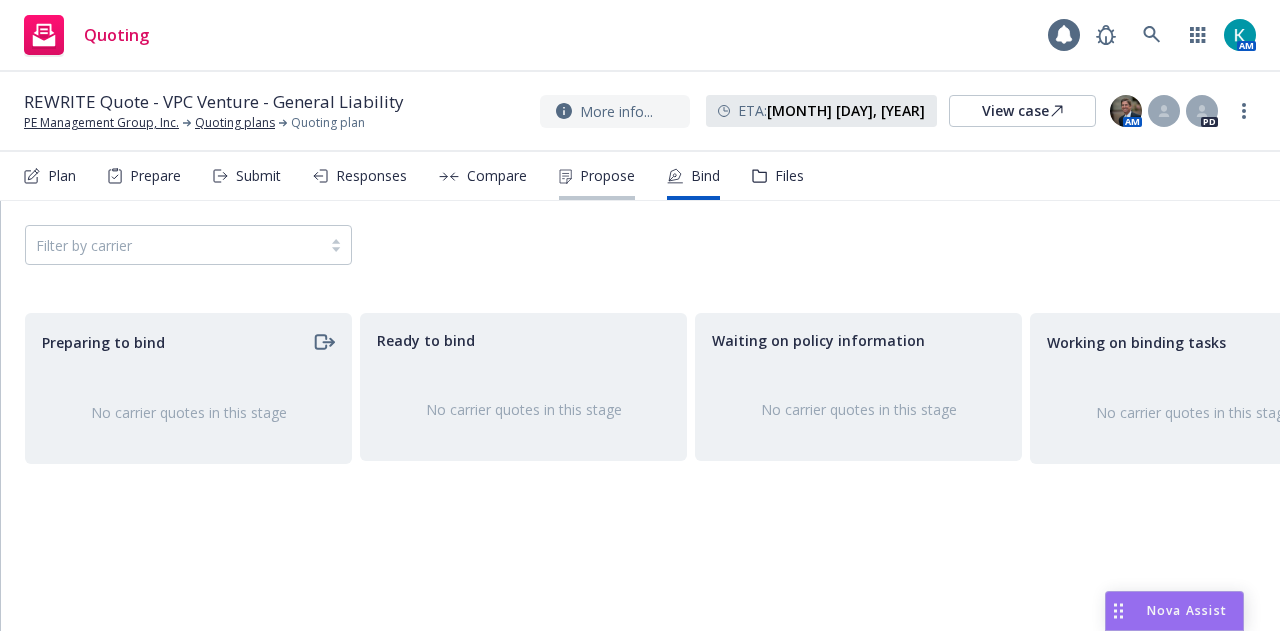 click on "Propose" at bounding box center (607, 176) 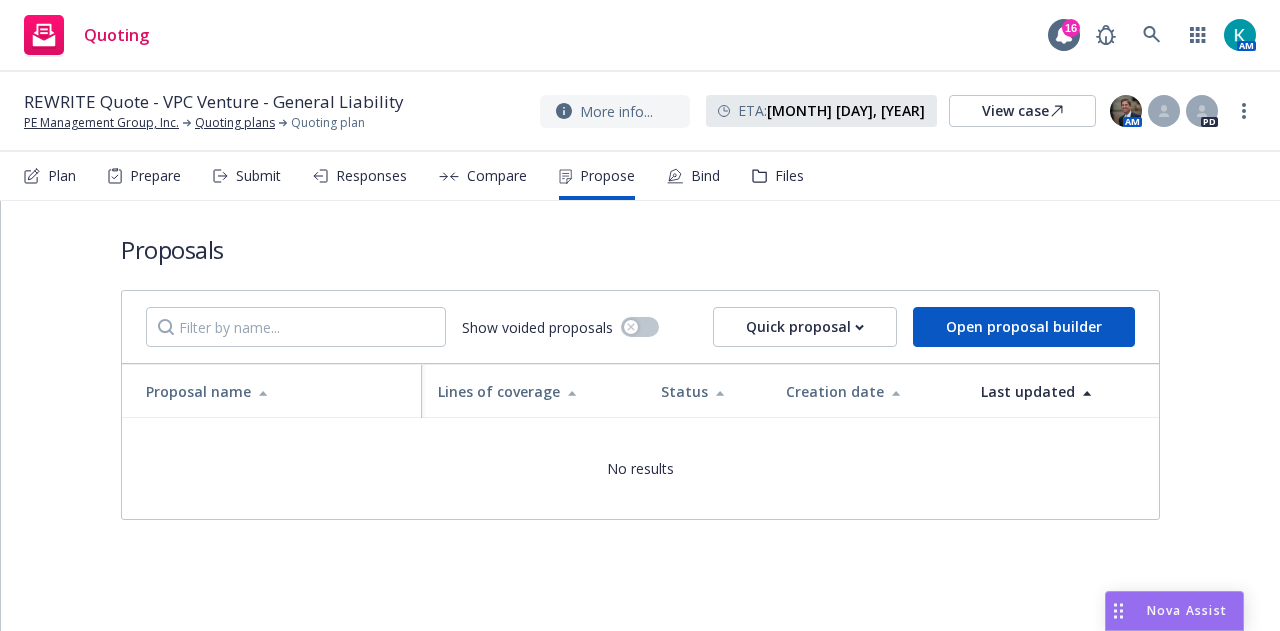 click on "Show voided proposals Quick proposal Open proposal builder" at bounding box center [640, 327] 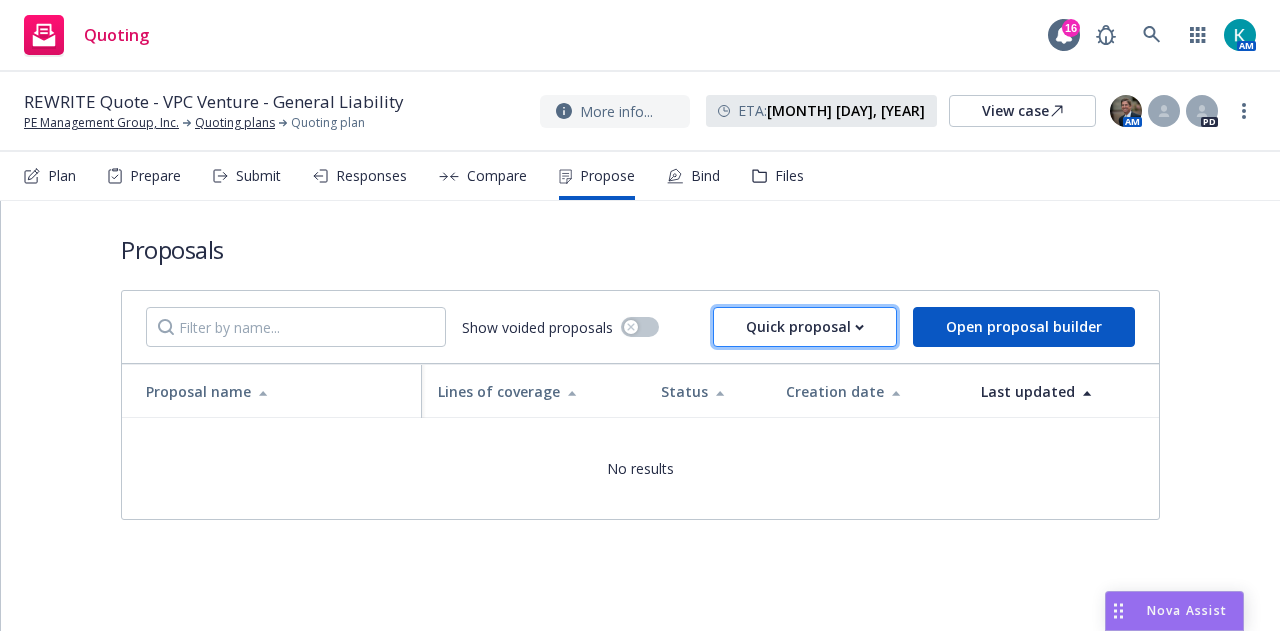 click on "Quick proposal" at bounding box center [805, 327] 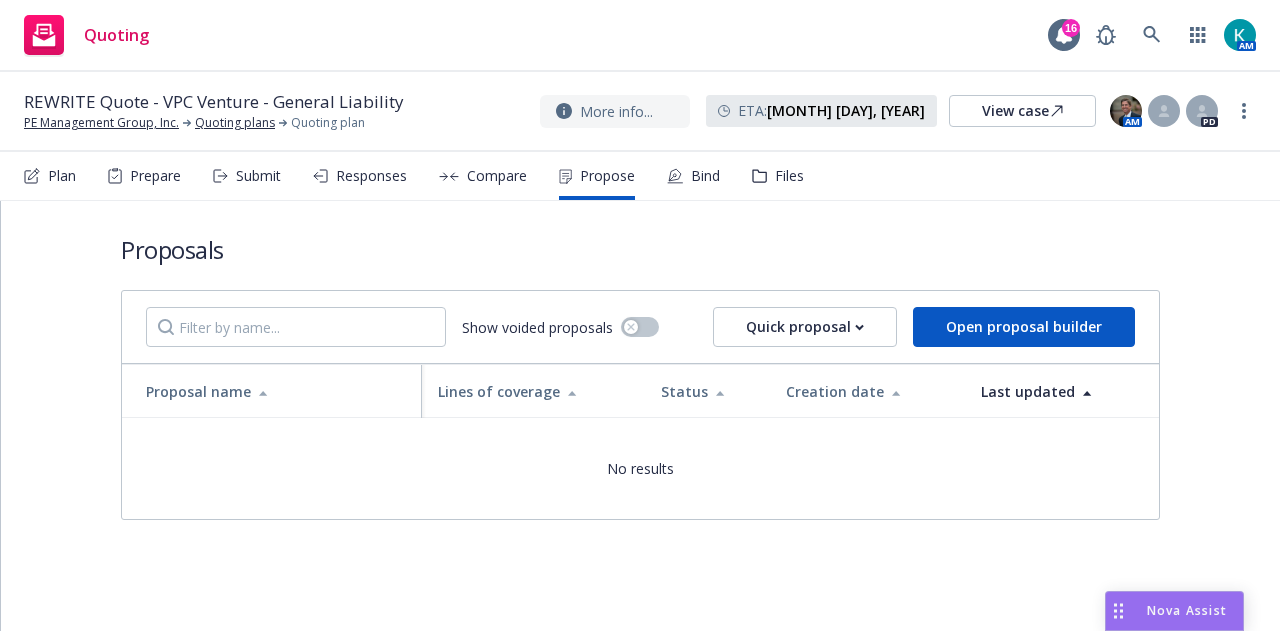 click on "Upload quick proposal" at bounding box center (817, 388) 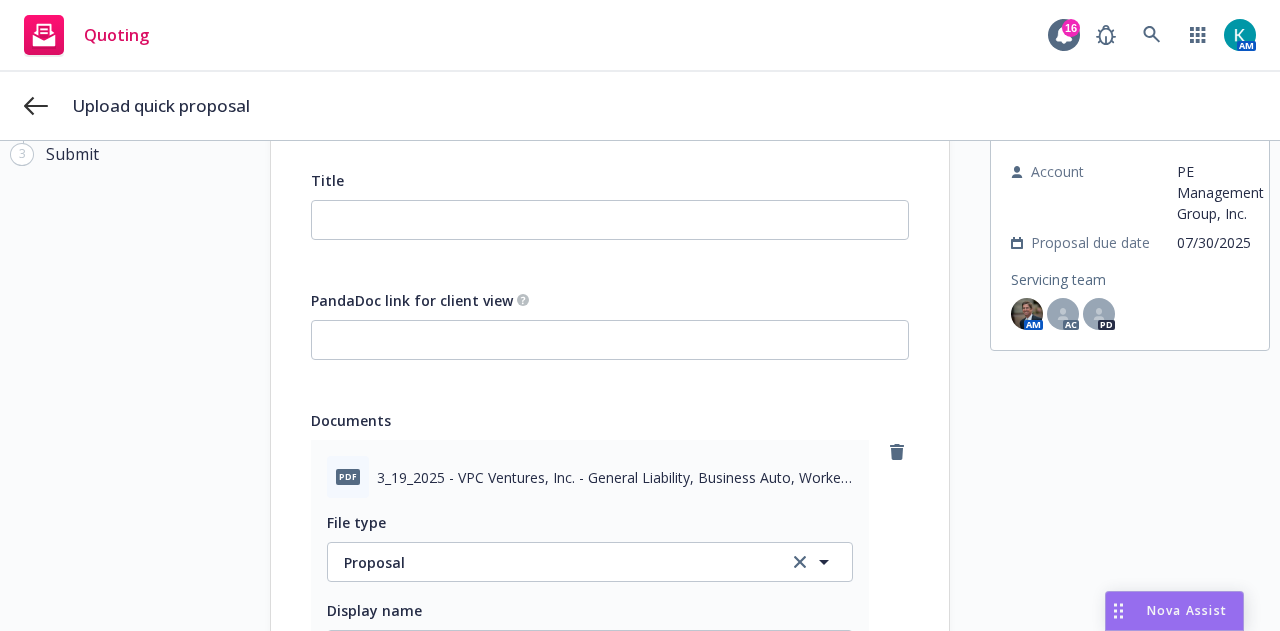 scroll, scrollTop: 114, scrollLeft: 0, axis: vertical 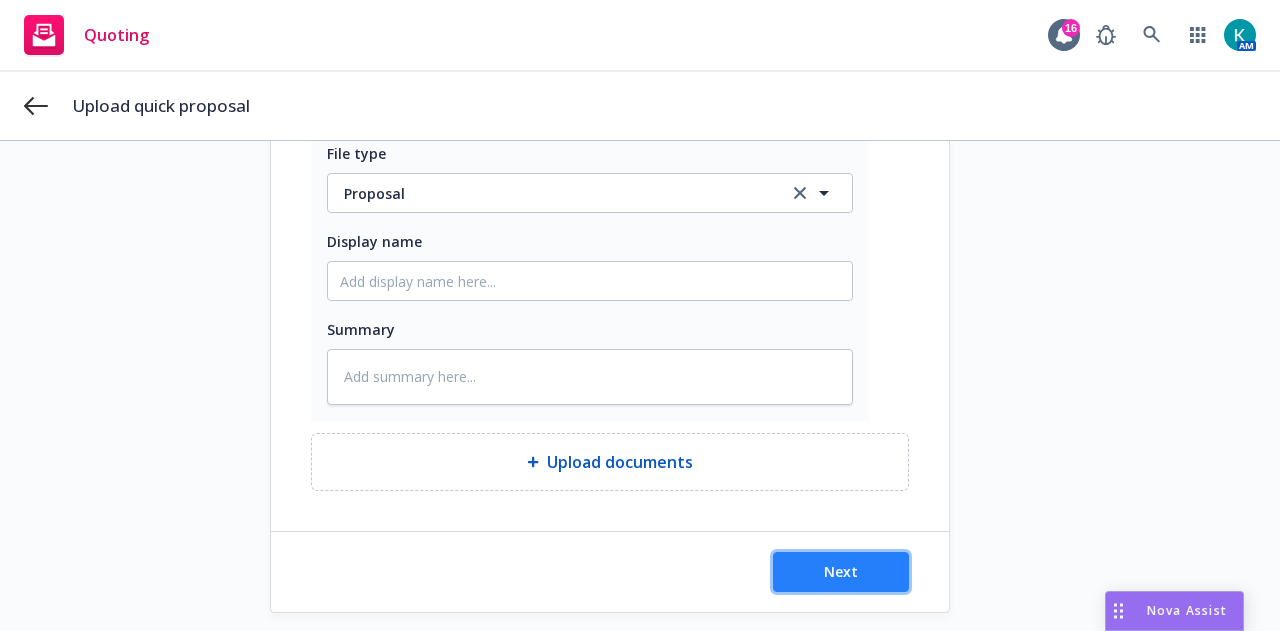 click on "Next" at bounding box center (841, 572) 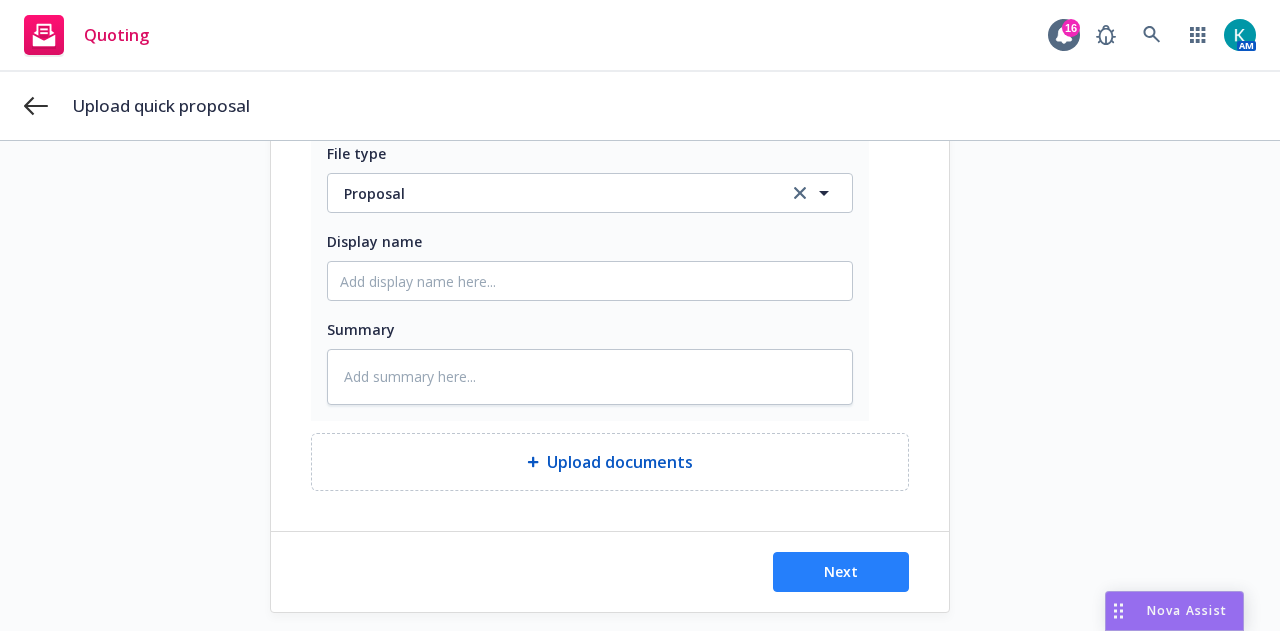 type on "x" 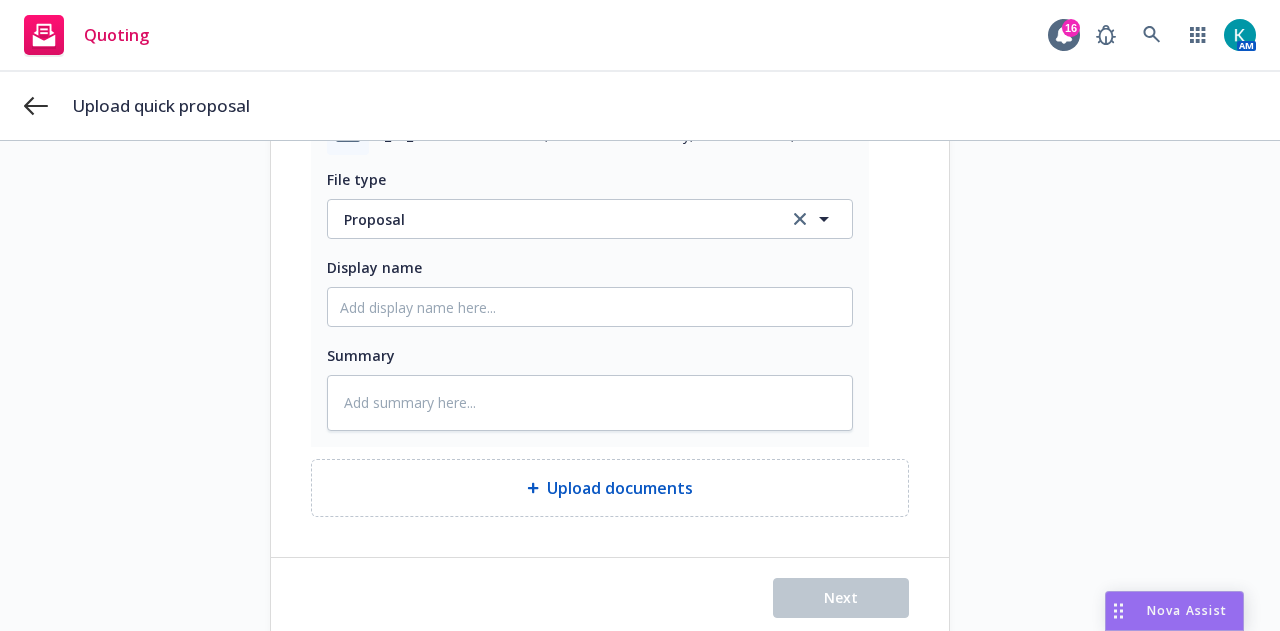 scroll, scrollTop: 74, scrollLeft: 0, axis: vertical 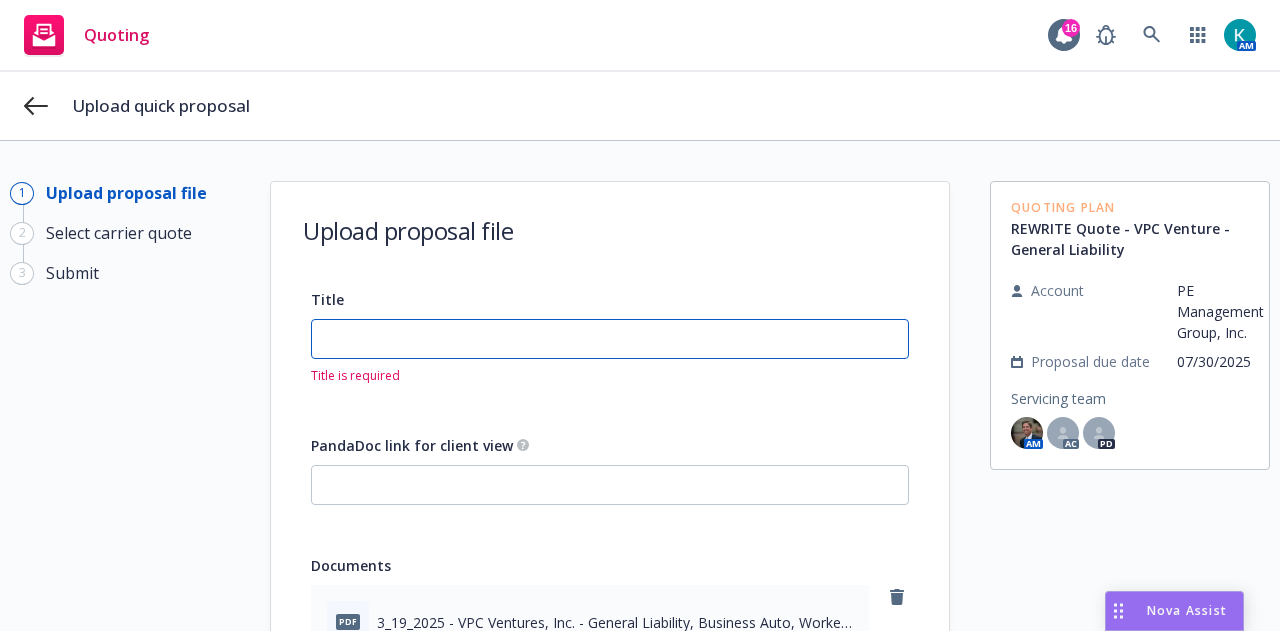 click on "Title" at bounding box center [610, 339] 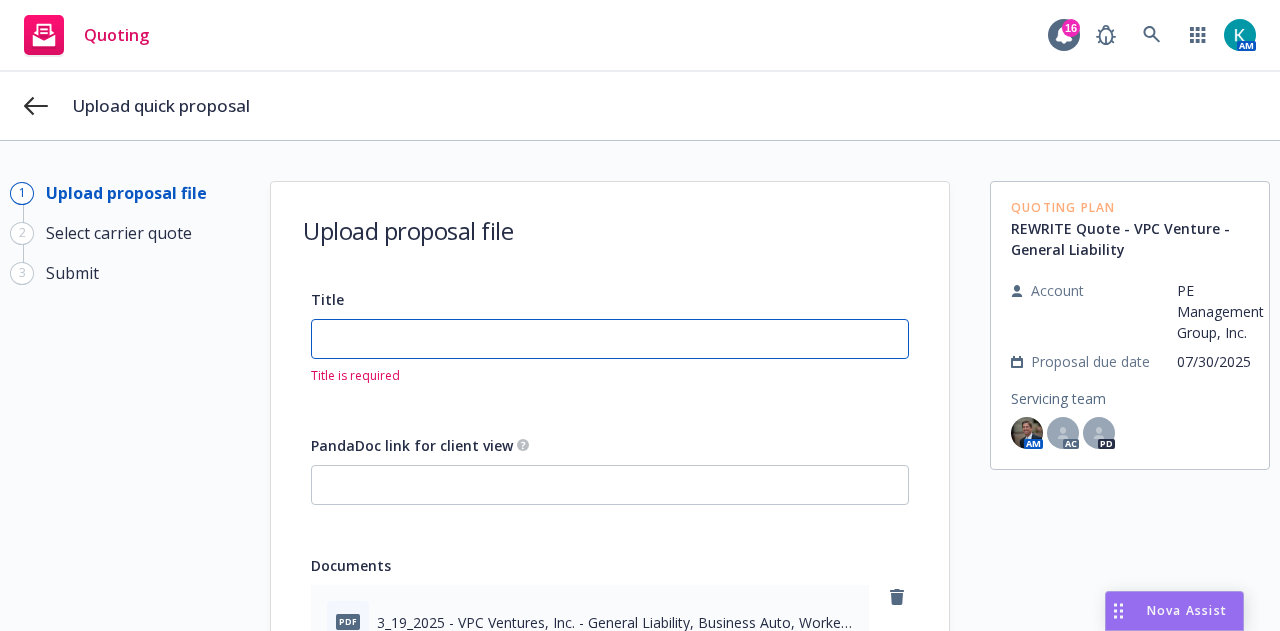 type on "R" 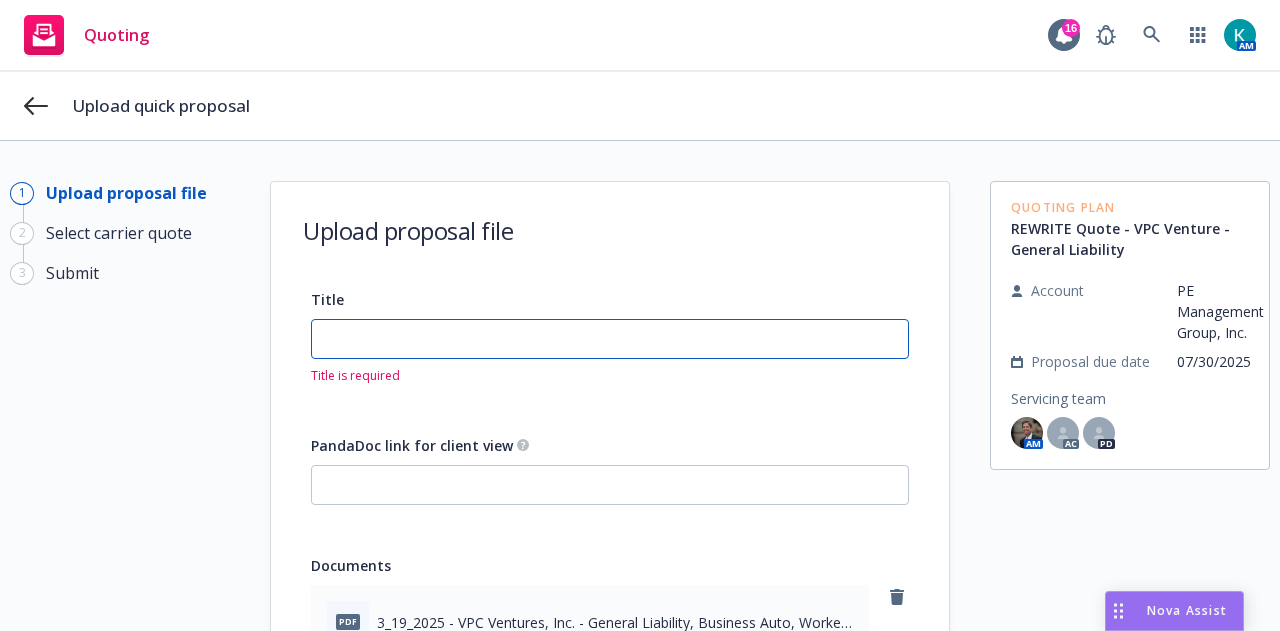 type on "x" 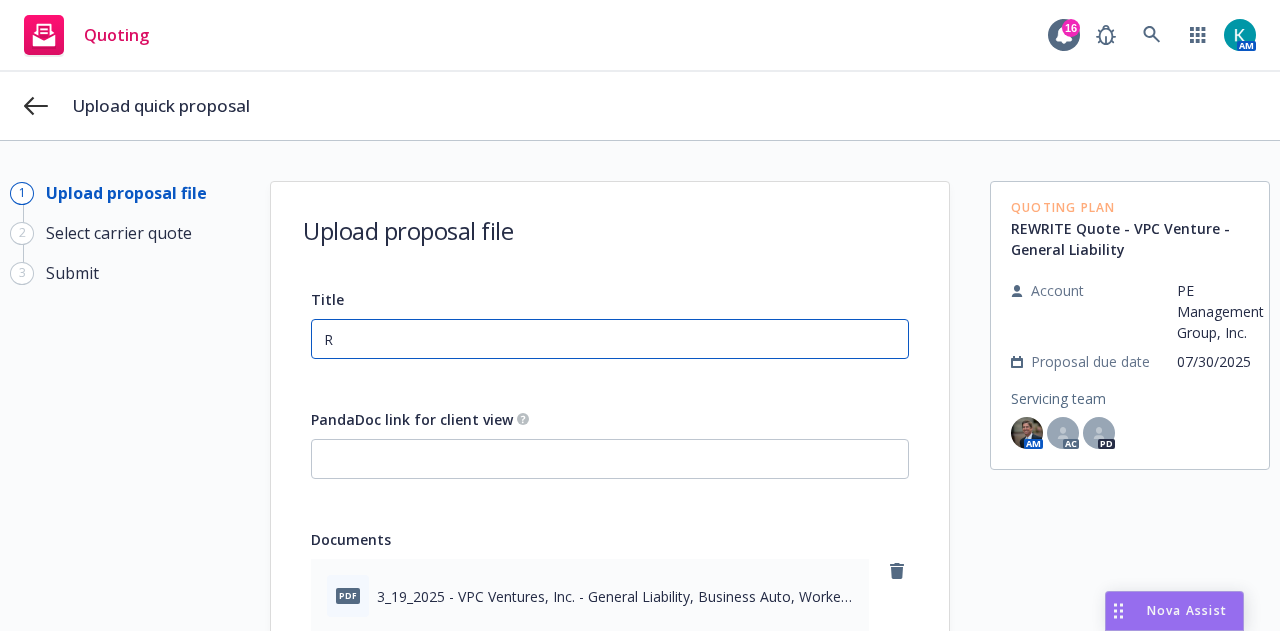 type on "Re" 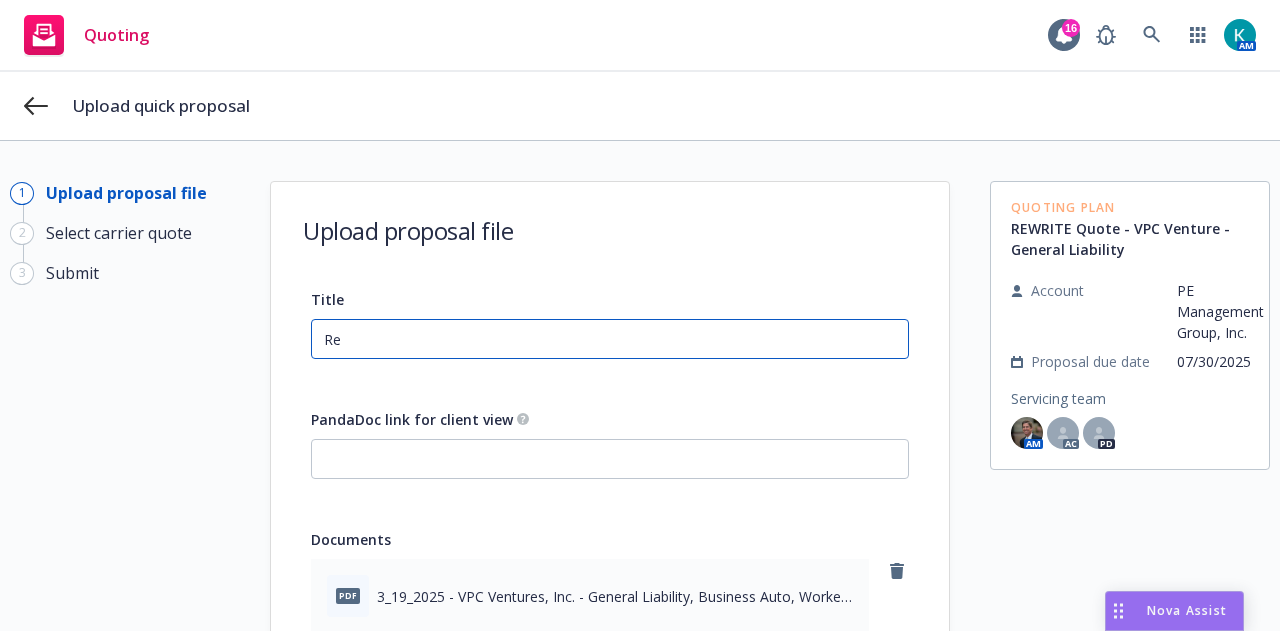 type on "Rew" 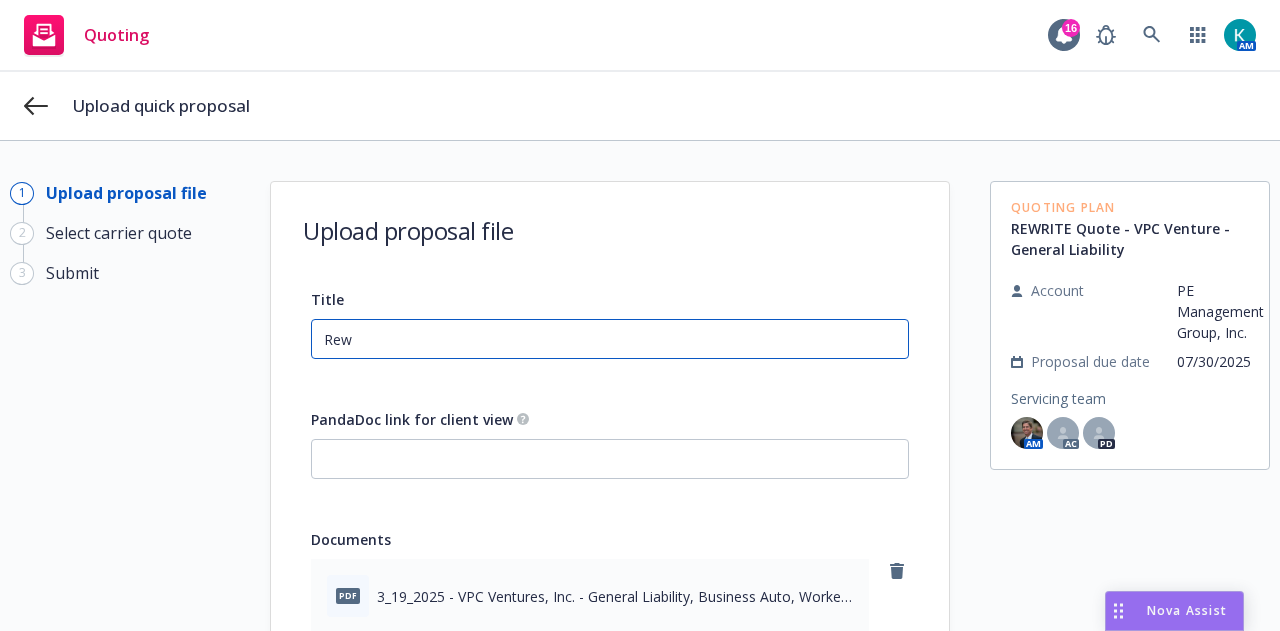 type on "Rewr" 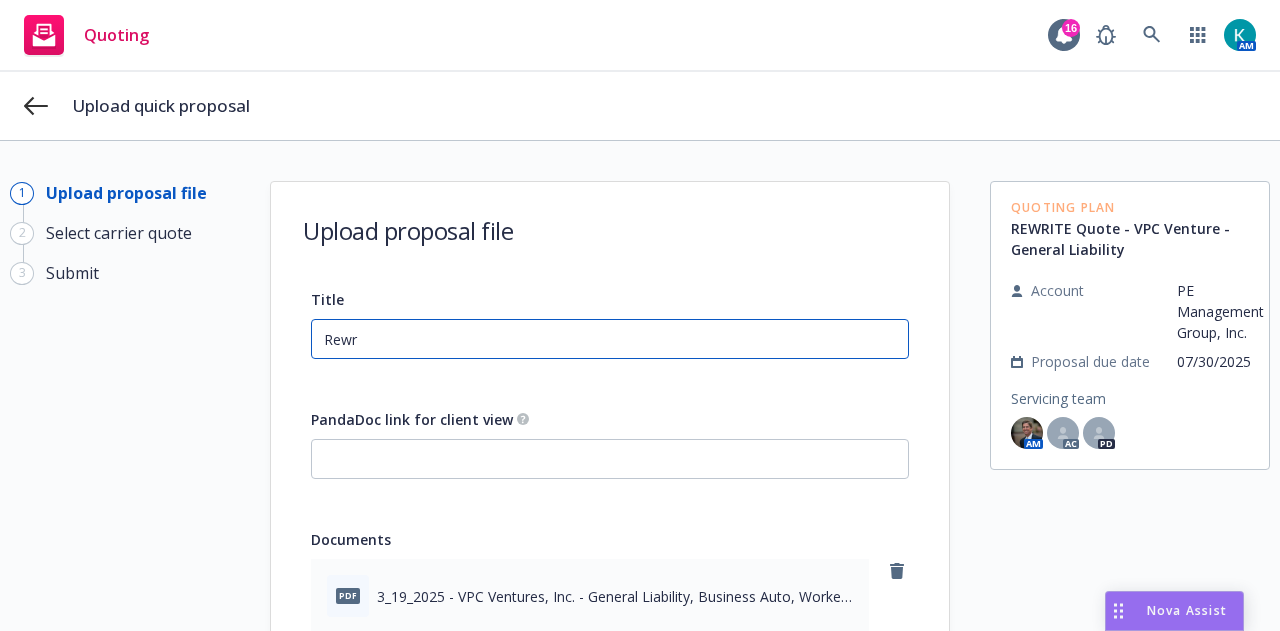 type on "Rewri" 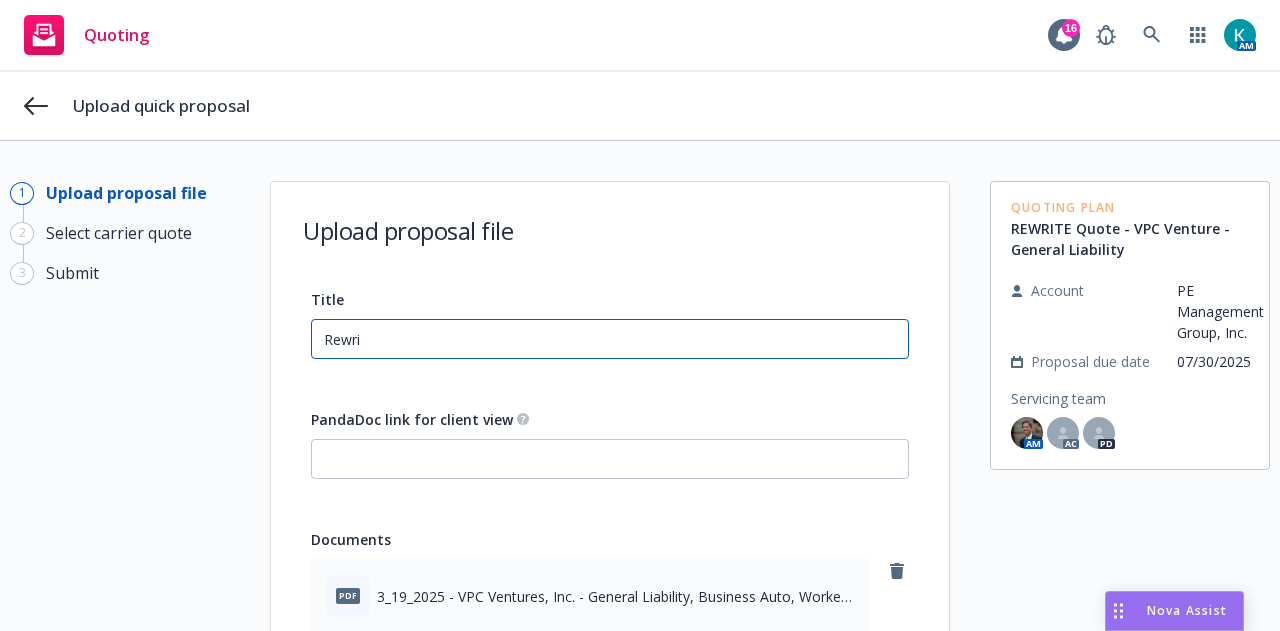 type on "Rewrit" 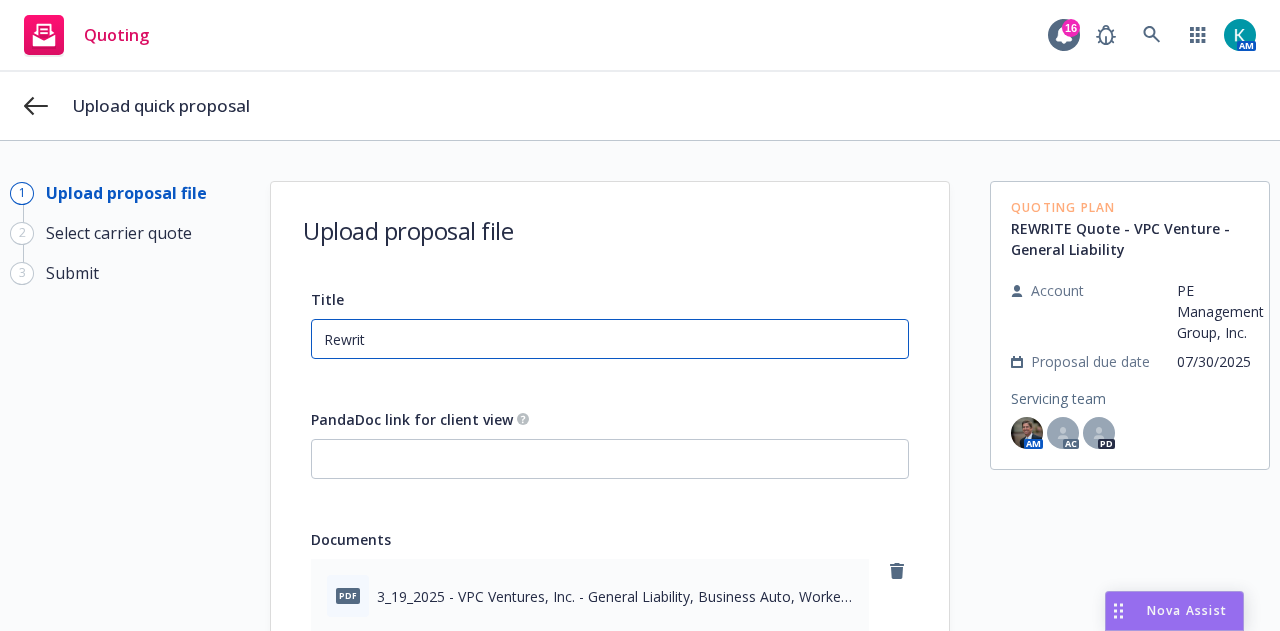 type on "Rewrite" 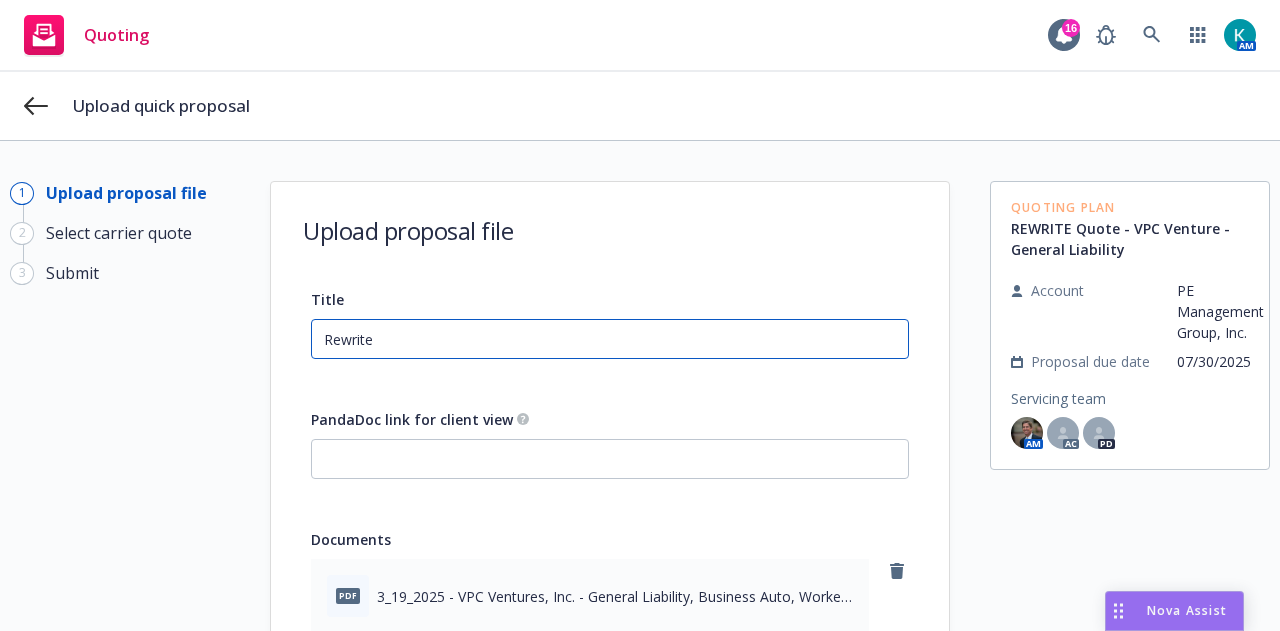 type on "Rewrite" 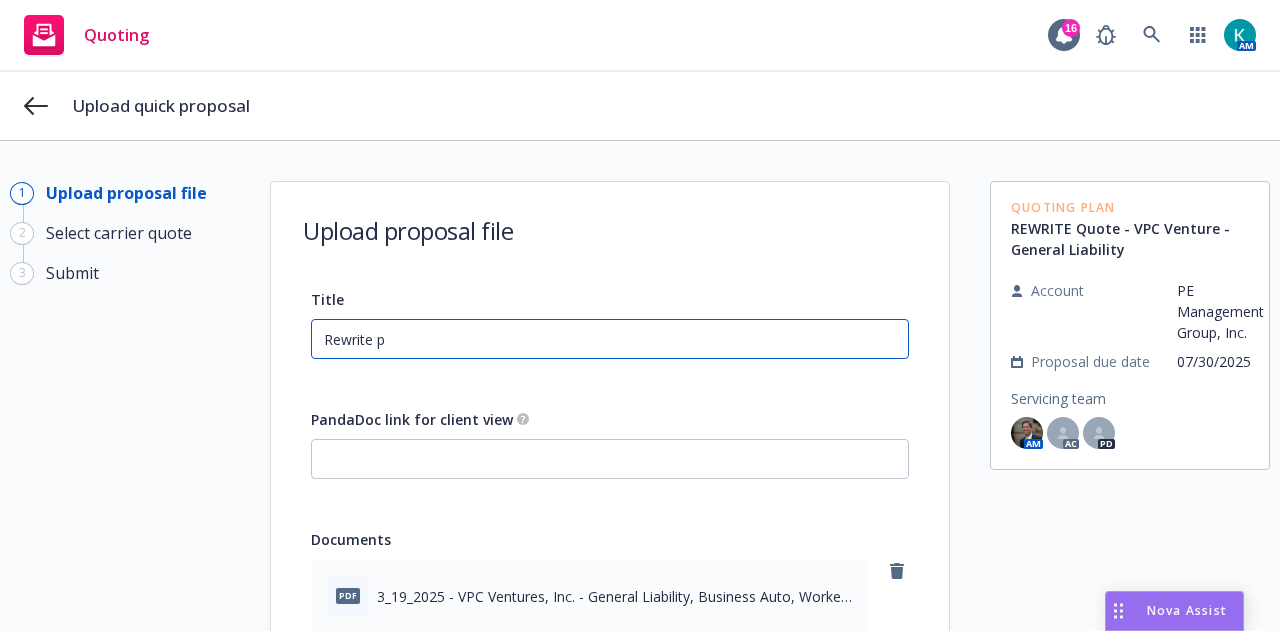 type on "Rewrite pr" 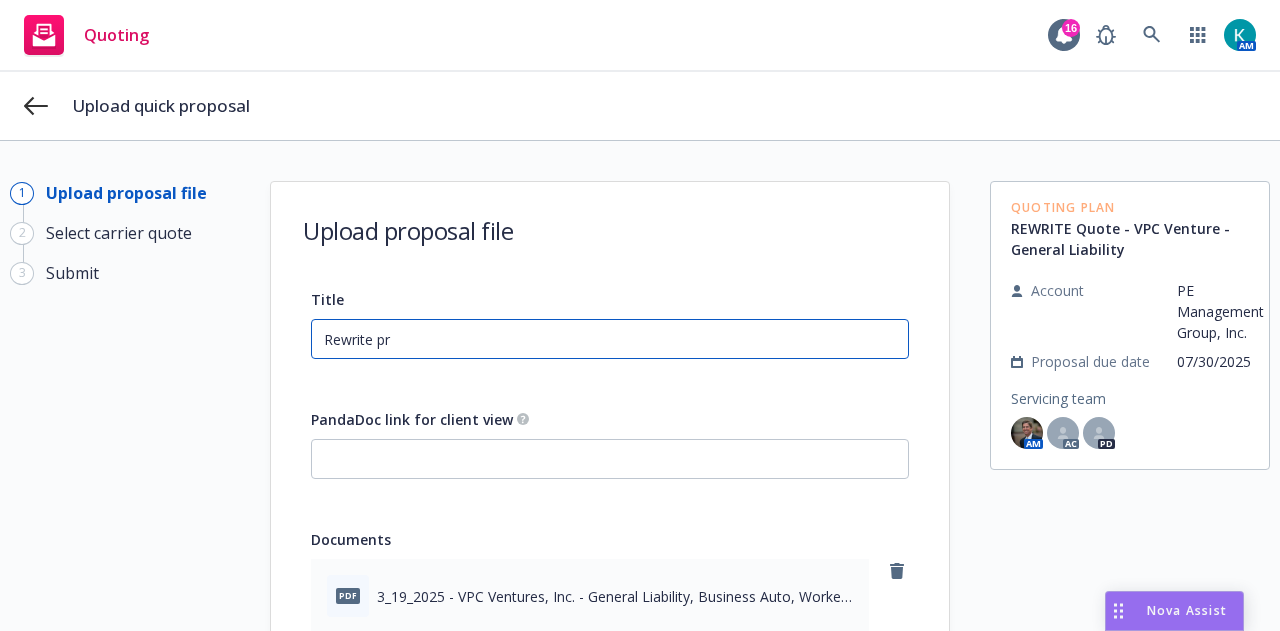type on "Rewrite pro" 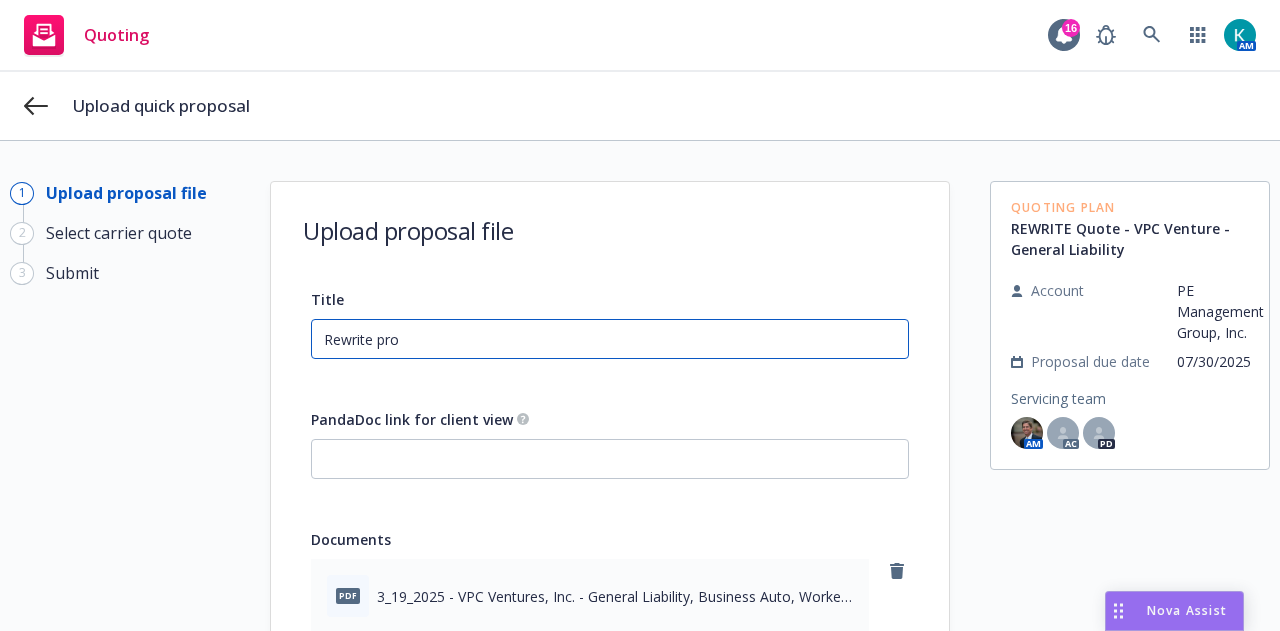 type on "Rewrite prop" 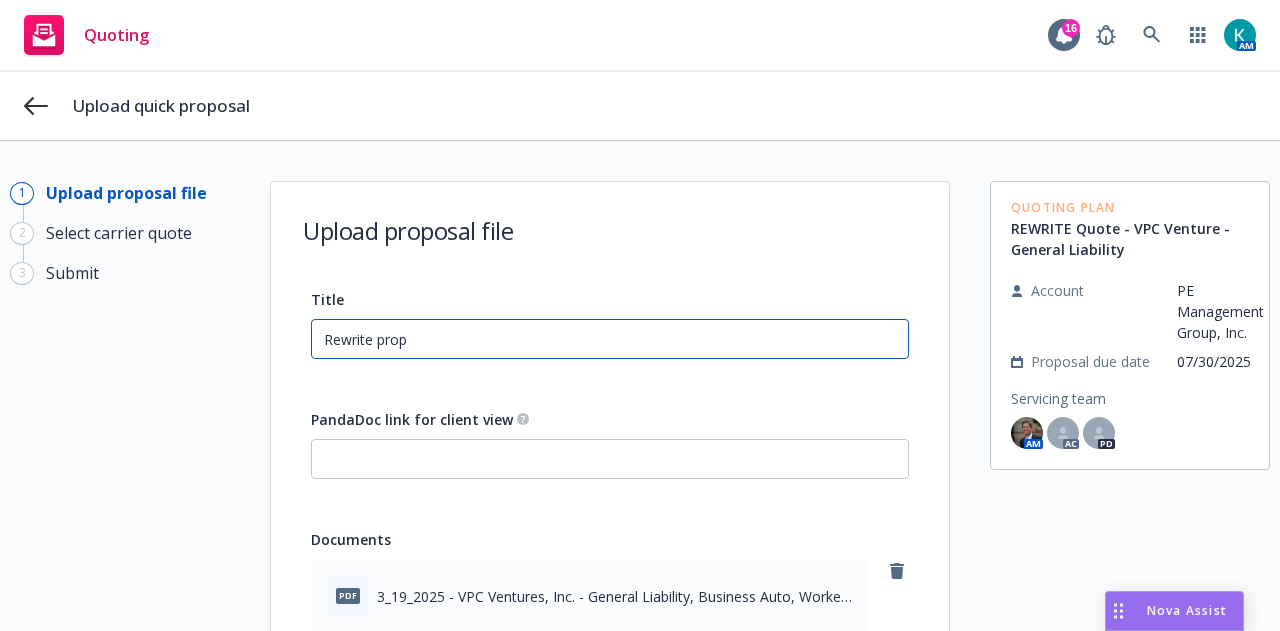 type on "x" 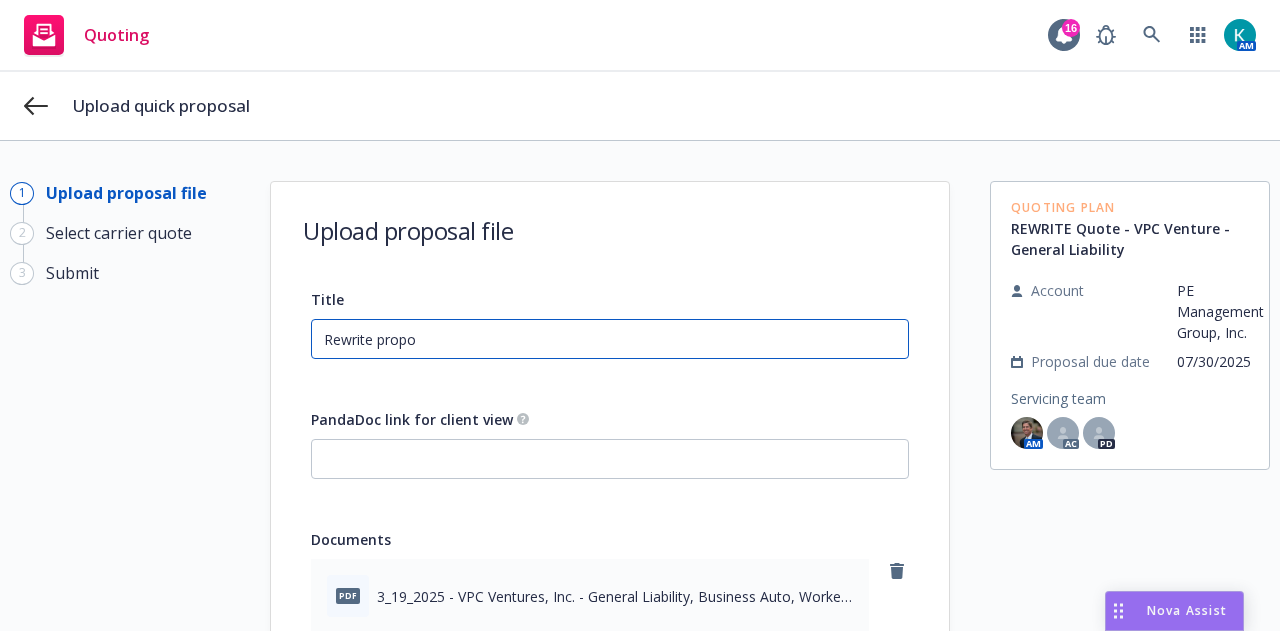 type on "Rewrite propos" 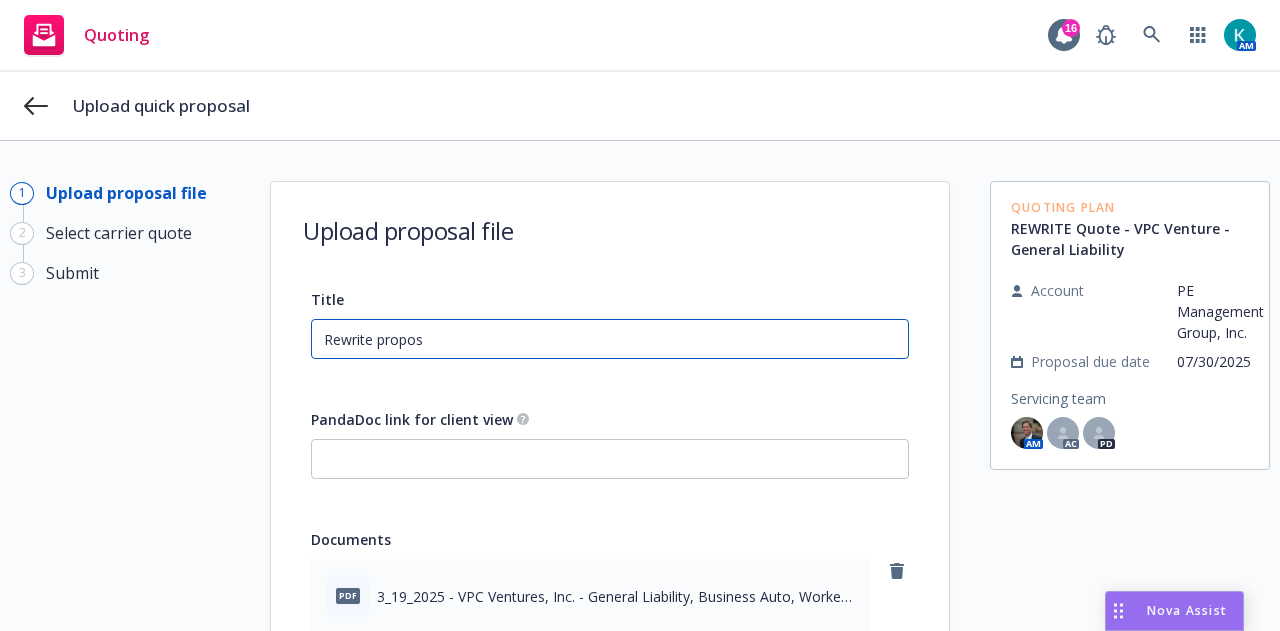 type on "Rewrite proposa" 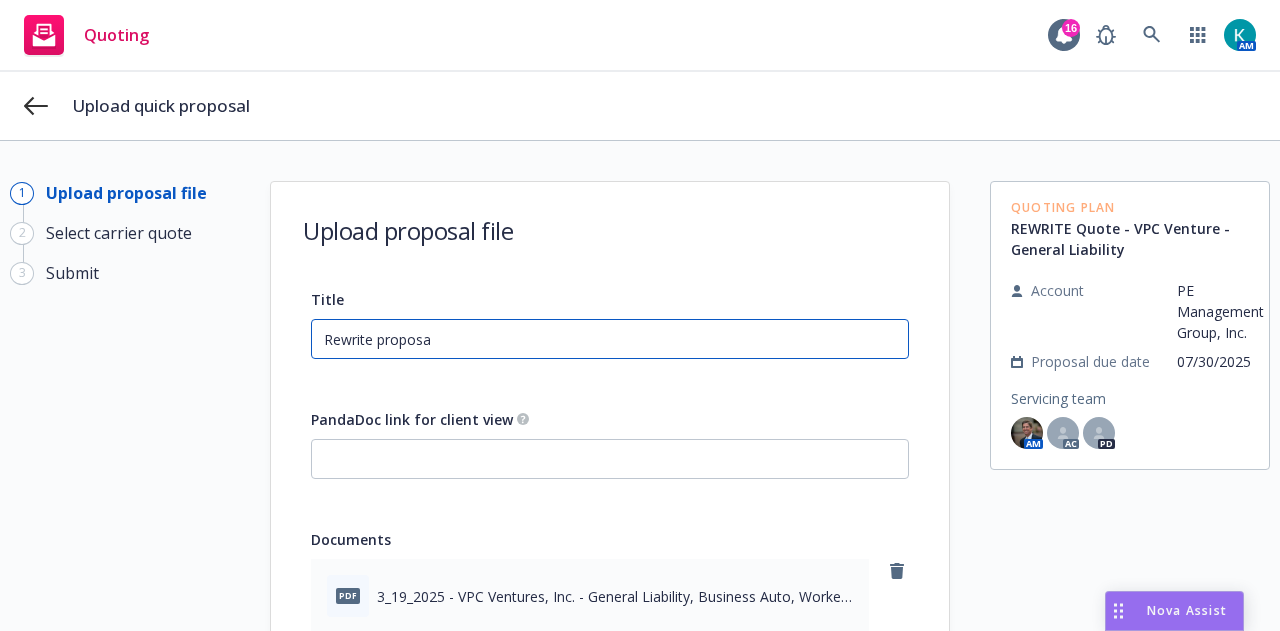 type on "Rewrite proposal" 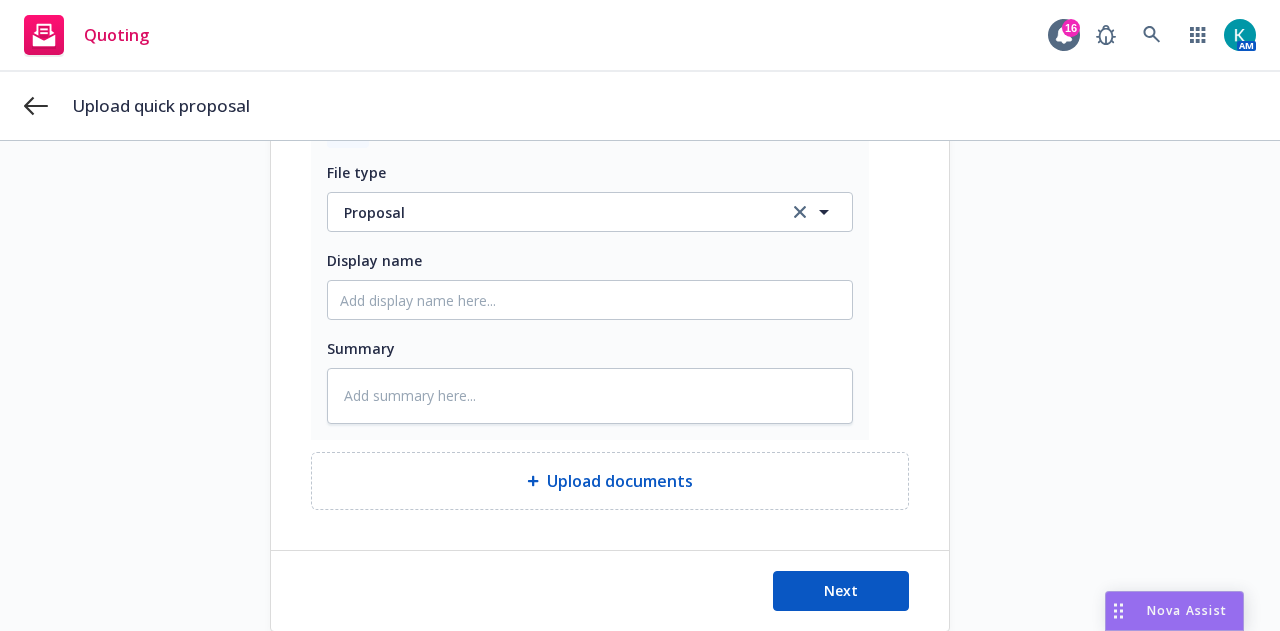 scroll, scrollTop: 540, scrollLeft: 0, axis: vertical 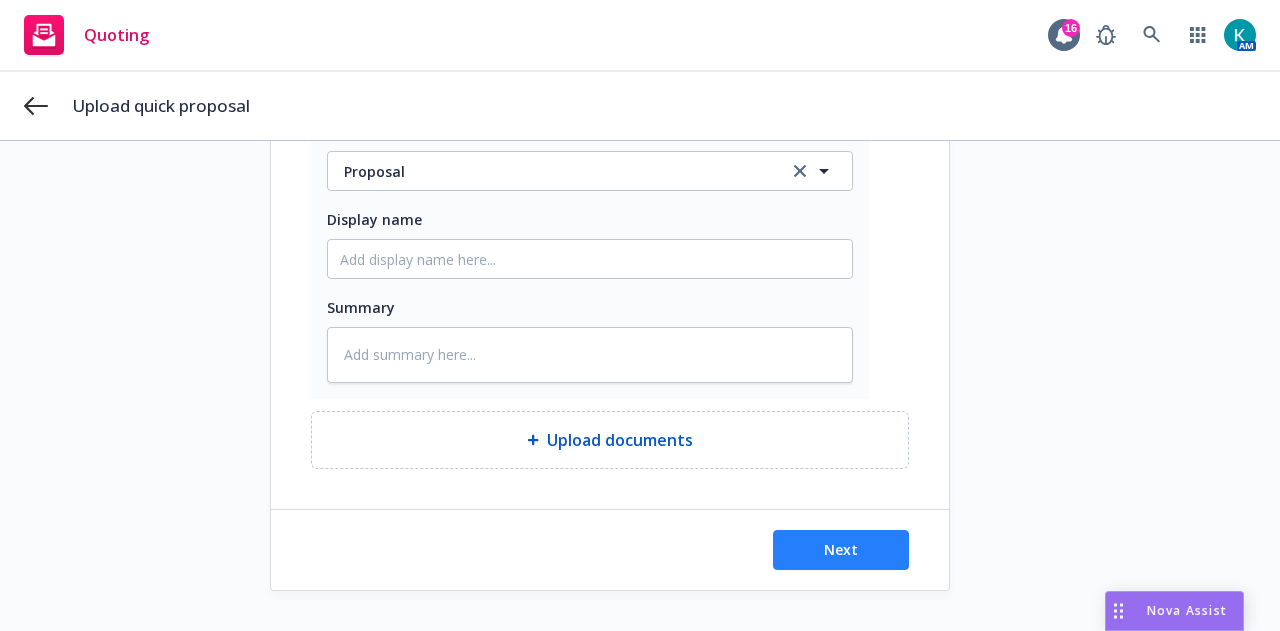 type on "Rewrite proposal" 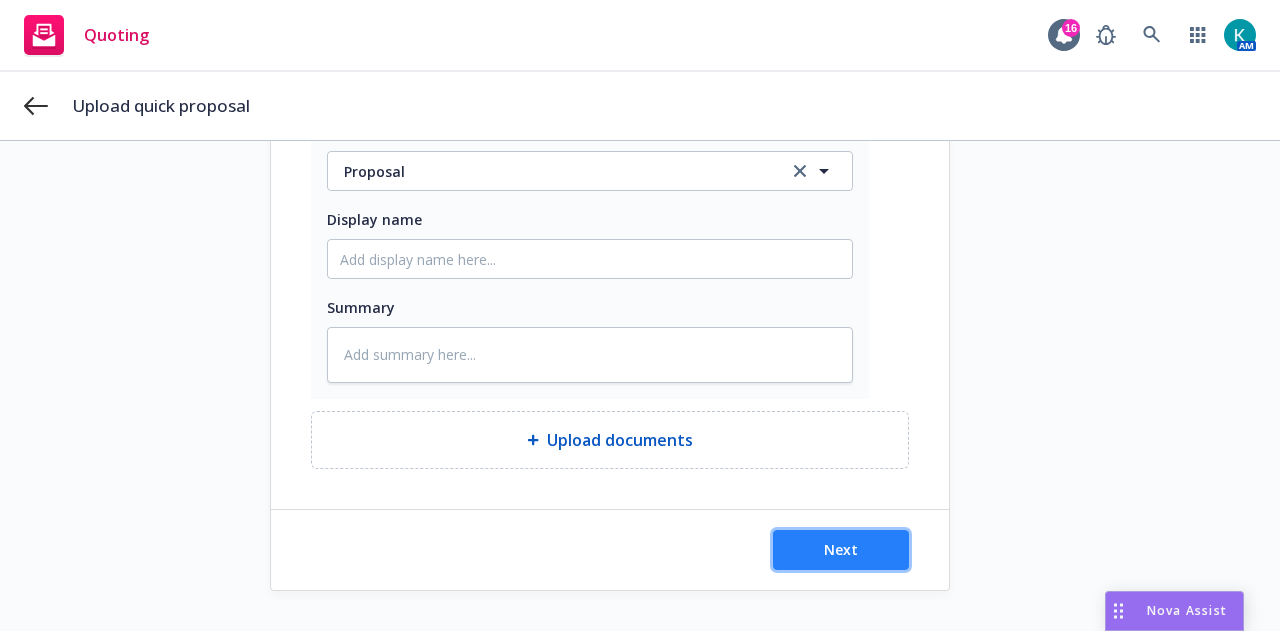 click on "Next" at bounding box center (841, 549) 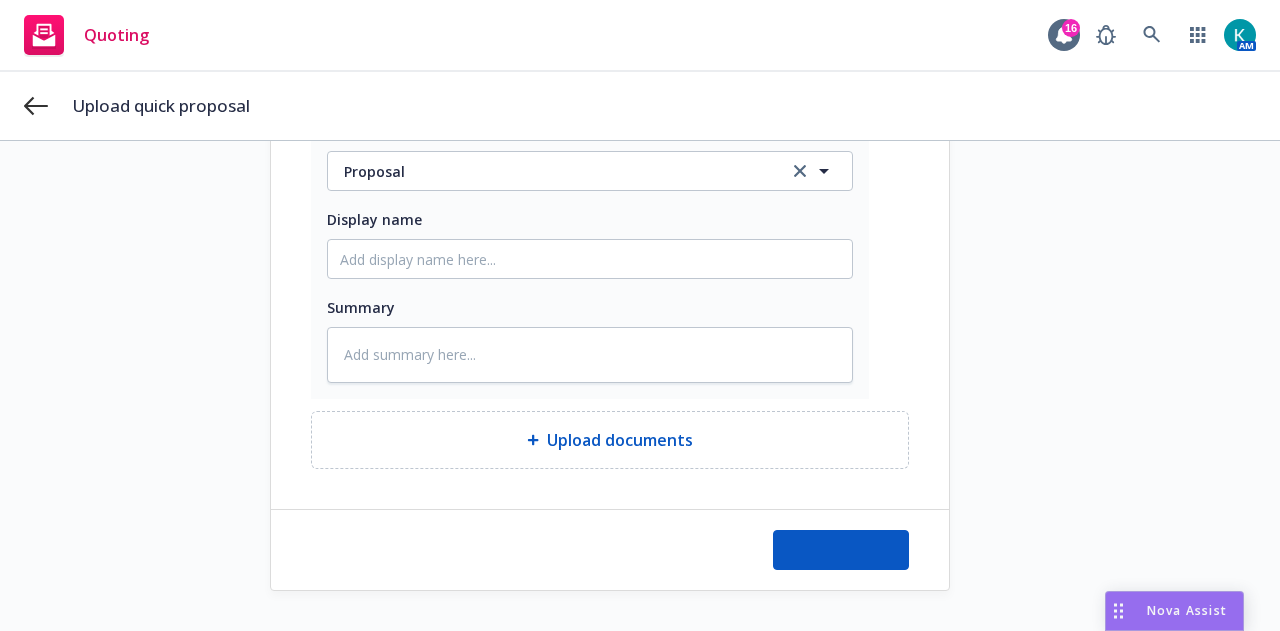 type on "x" 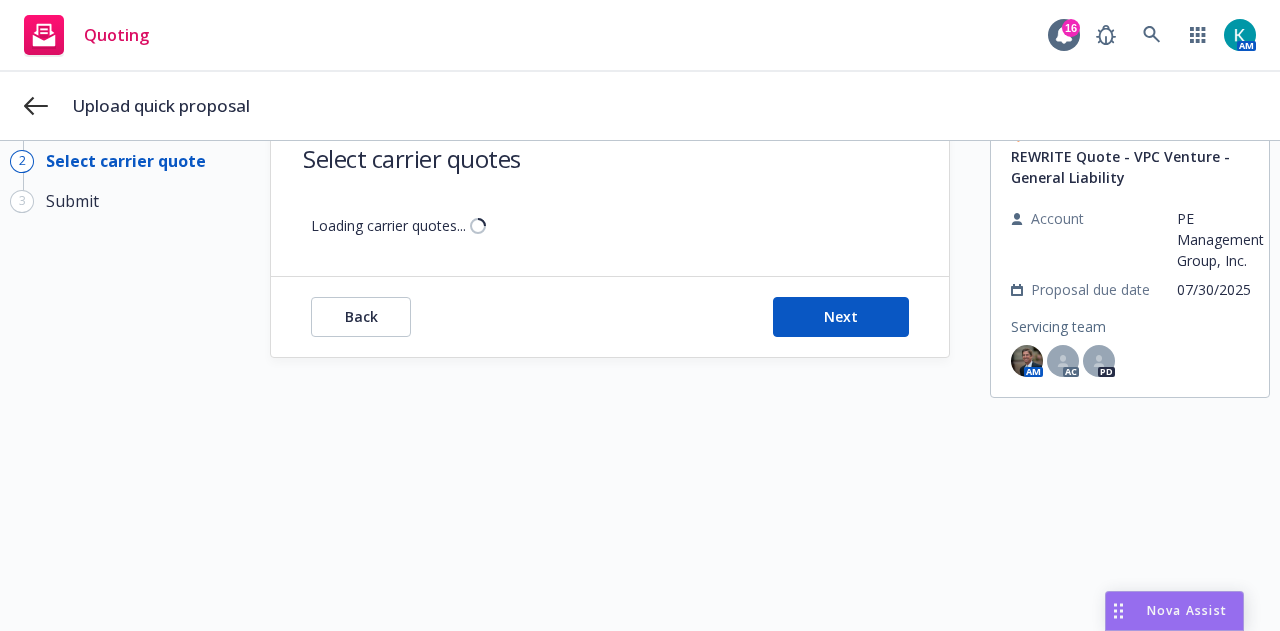 scroll, scrollTop: 72, scrollLeft: 0, axis: vertical 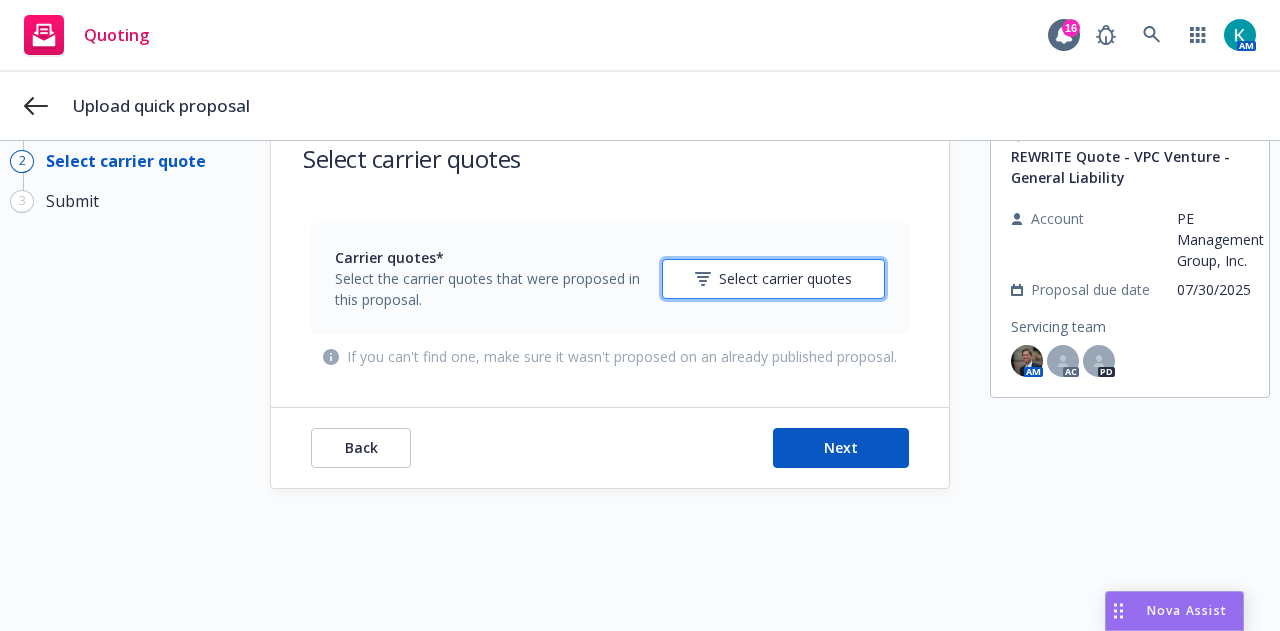 click on "Select carrier quotes" at bounding box center [785, 278] 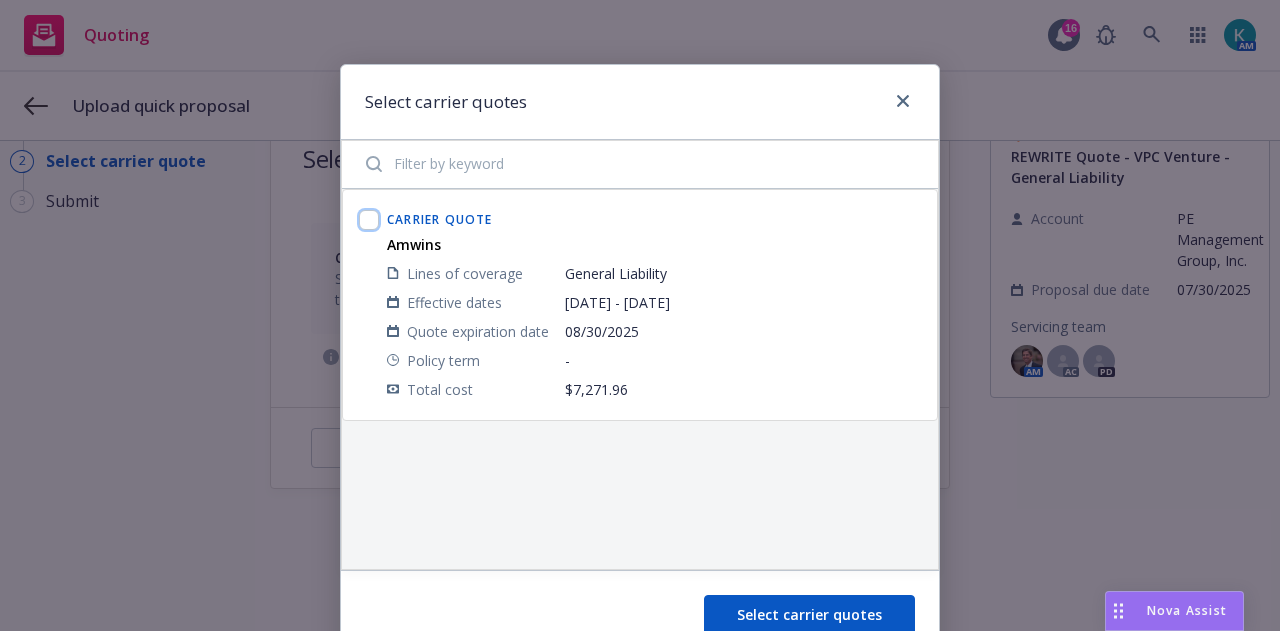 click at bounding box center (369, 220) 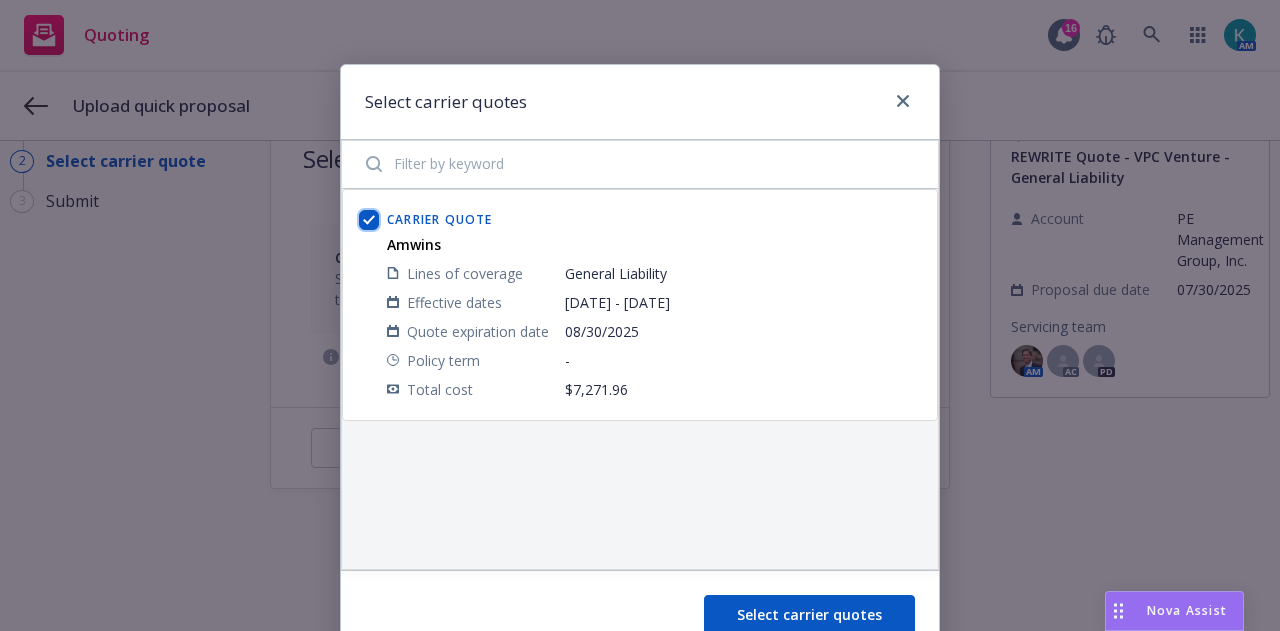 checkbox on "true" 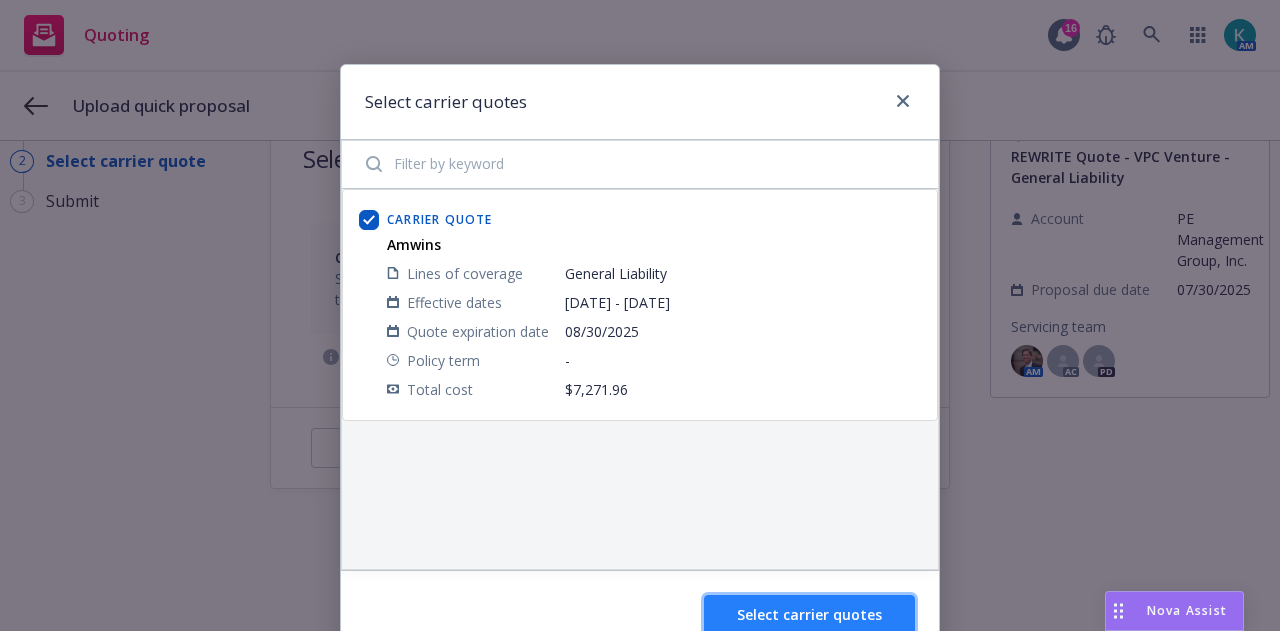 click on "Select carrier quotes" at bounding box center [809, 614] 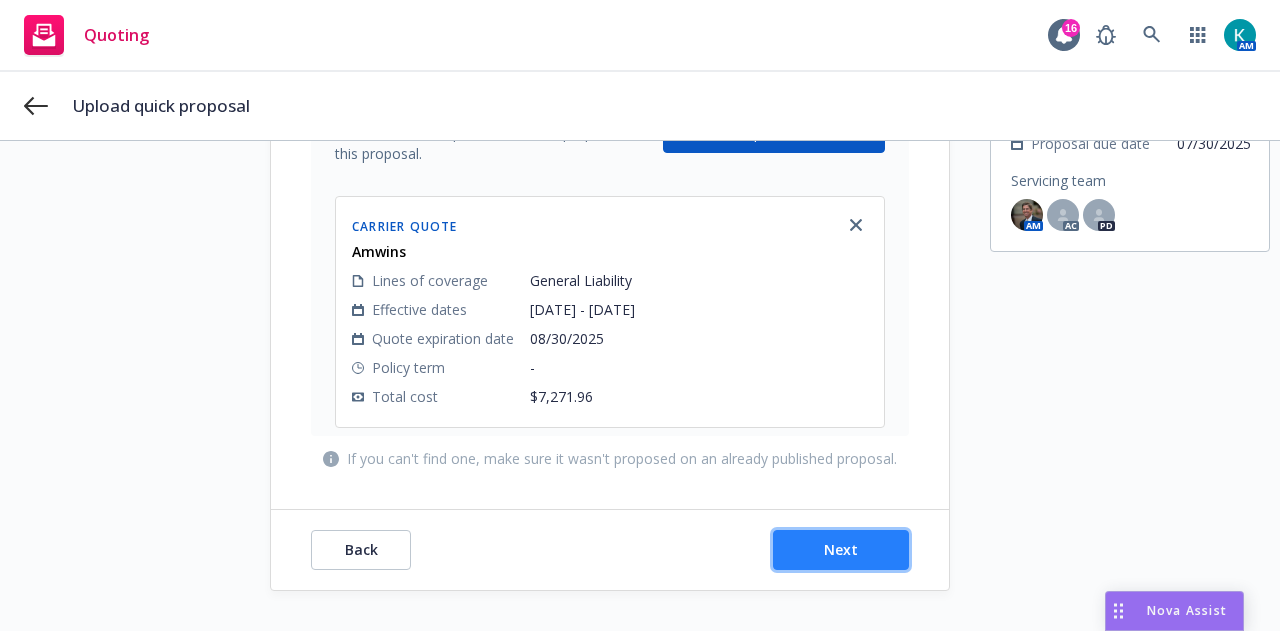 click on "Next" at bounding box center (841, 550) 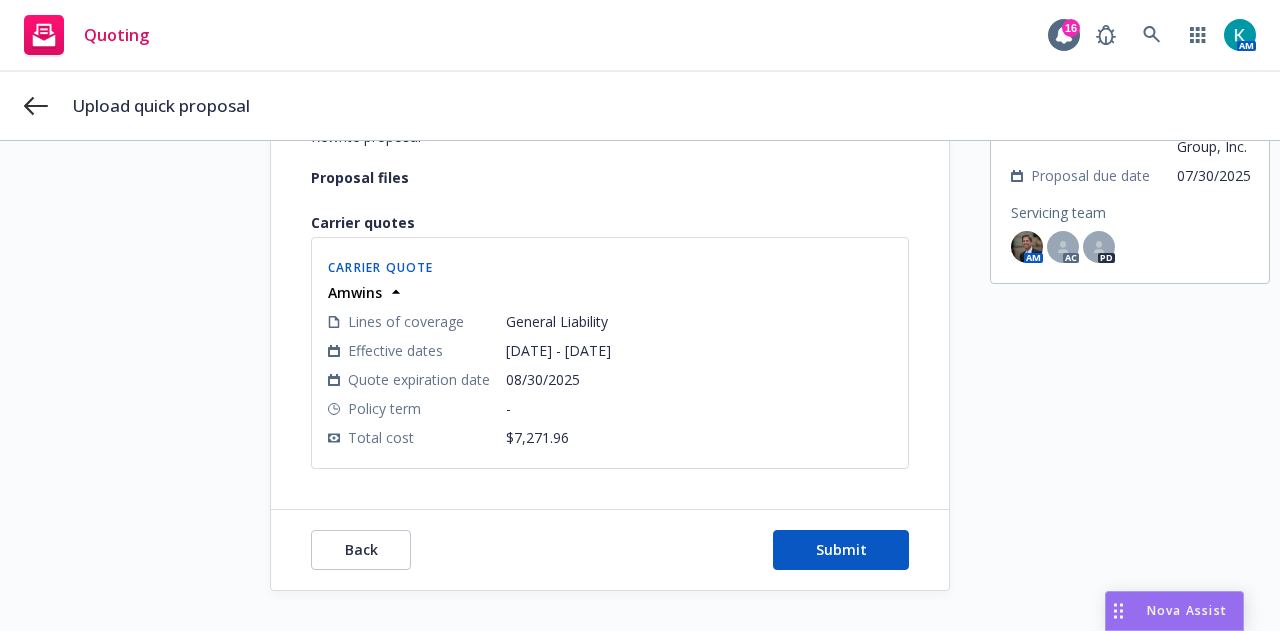 scroll, scrollTop: 238, scrollLeft: 0, axis: vertical 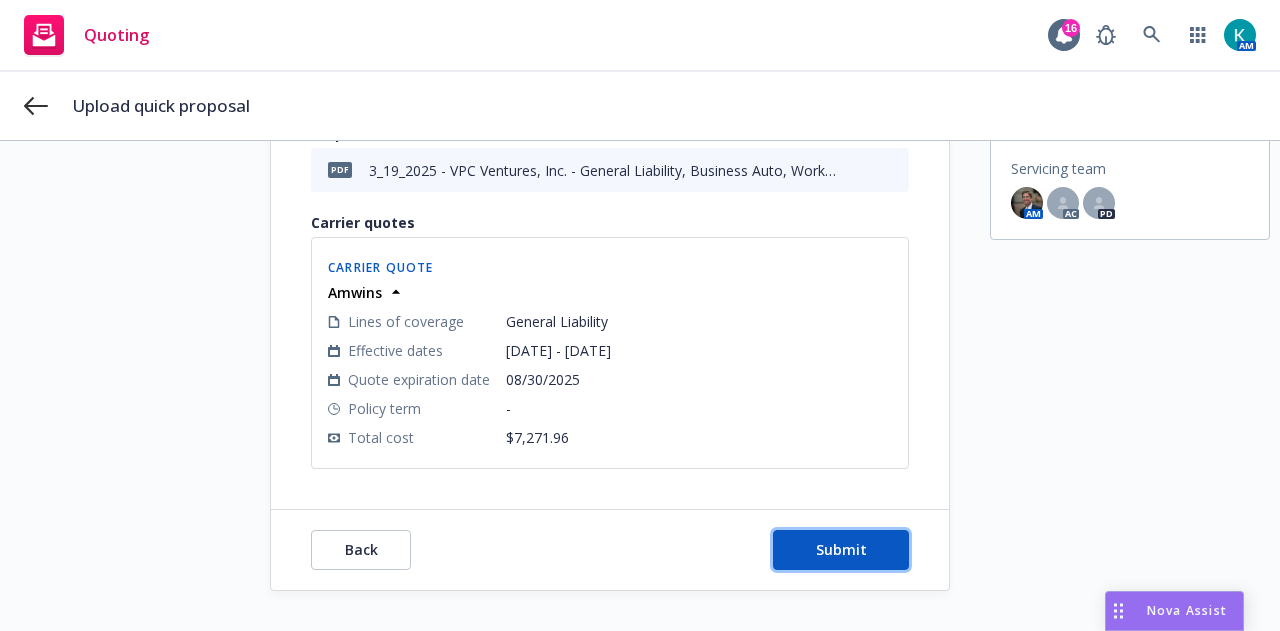 click on "Submit" at bounding box center [841, 550] 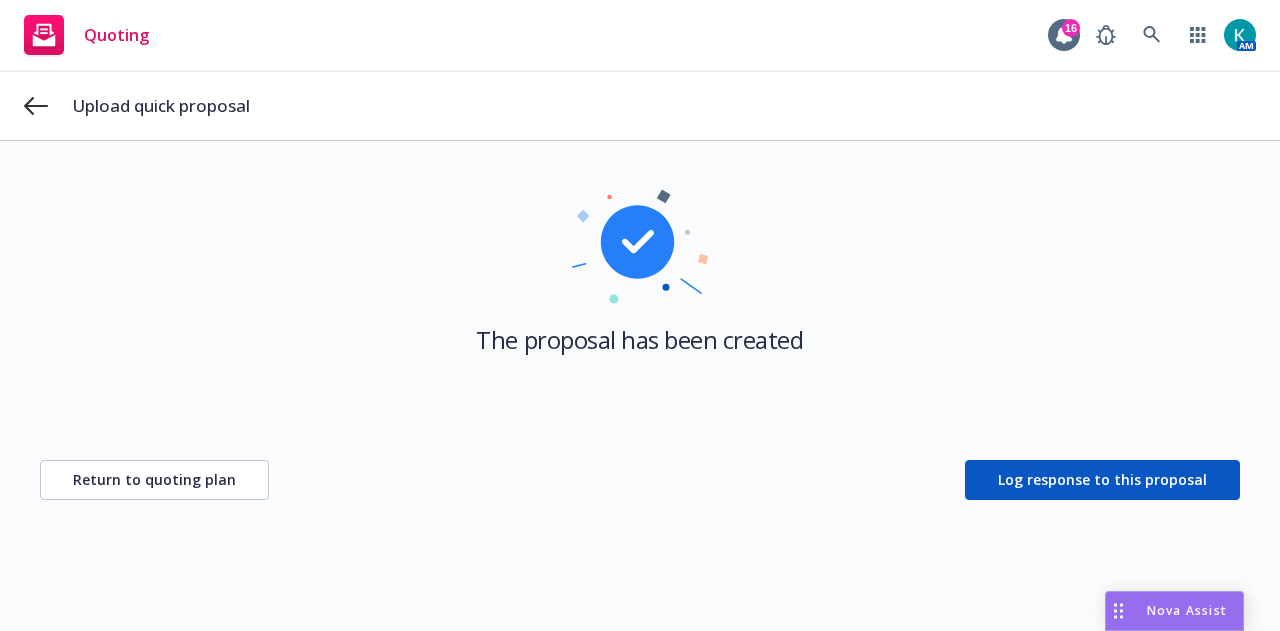 scroll, scrollTop: 72, scrollLeft: 0, axis: vertical 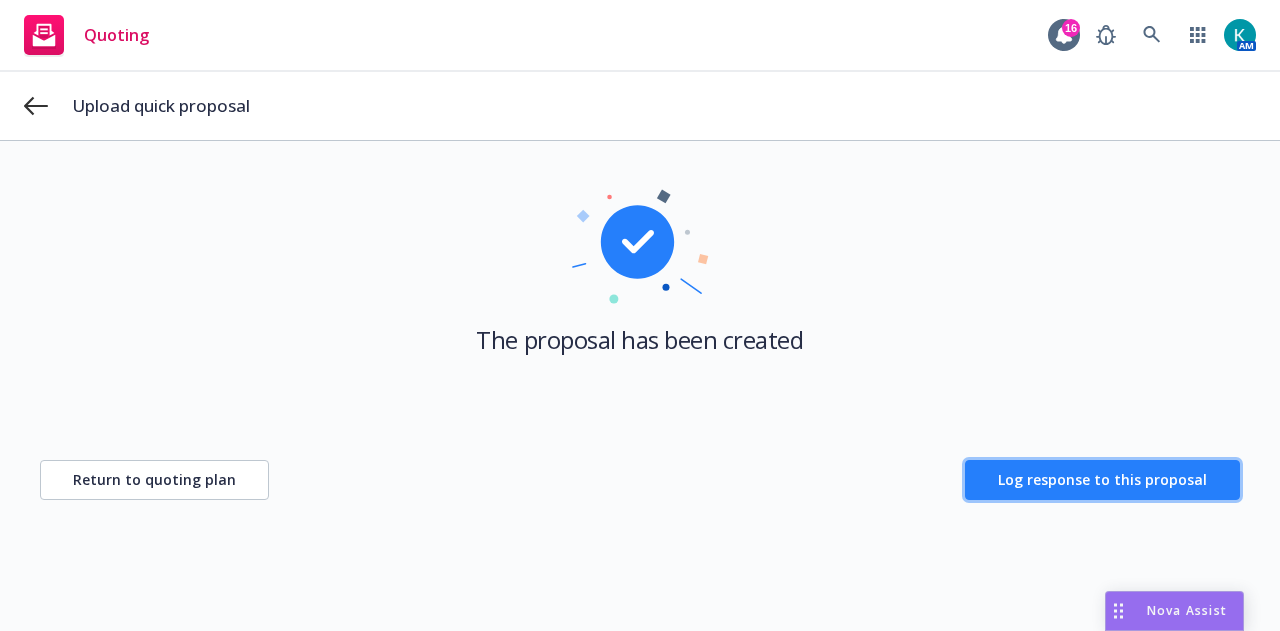 click on "Log response to this proposal" at bounding box center [1102, 480] 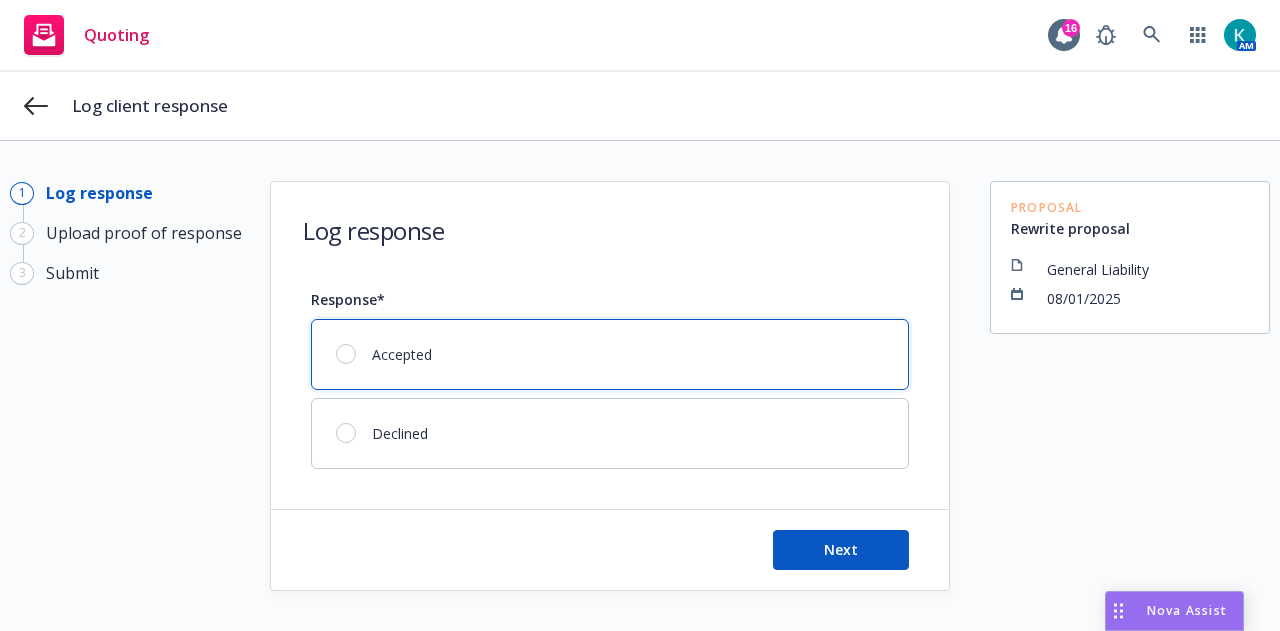 click on "Accepted" at bounding box center [610, 354] 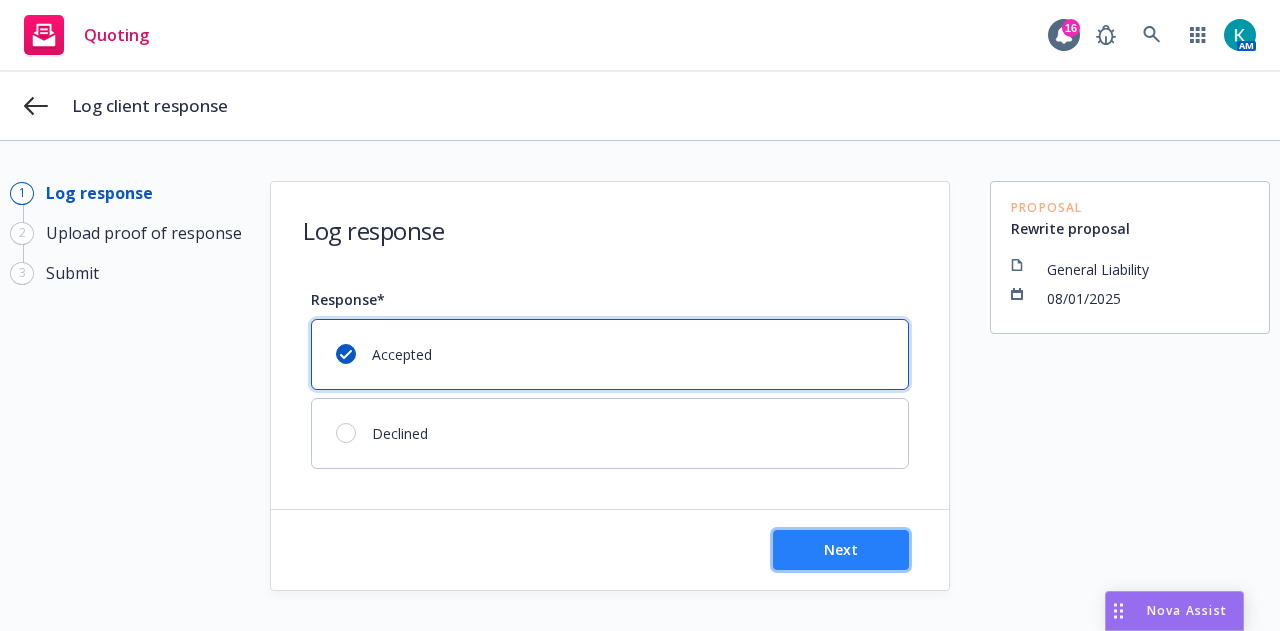 click on "Next" at bounding box center (841, 549) 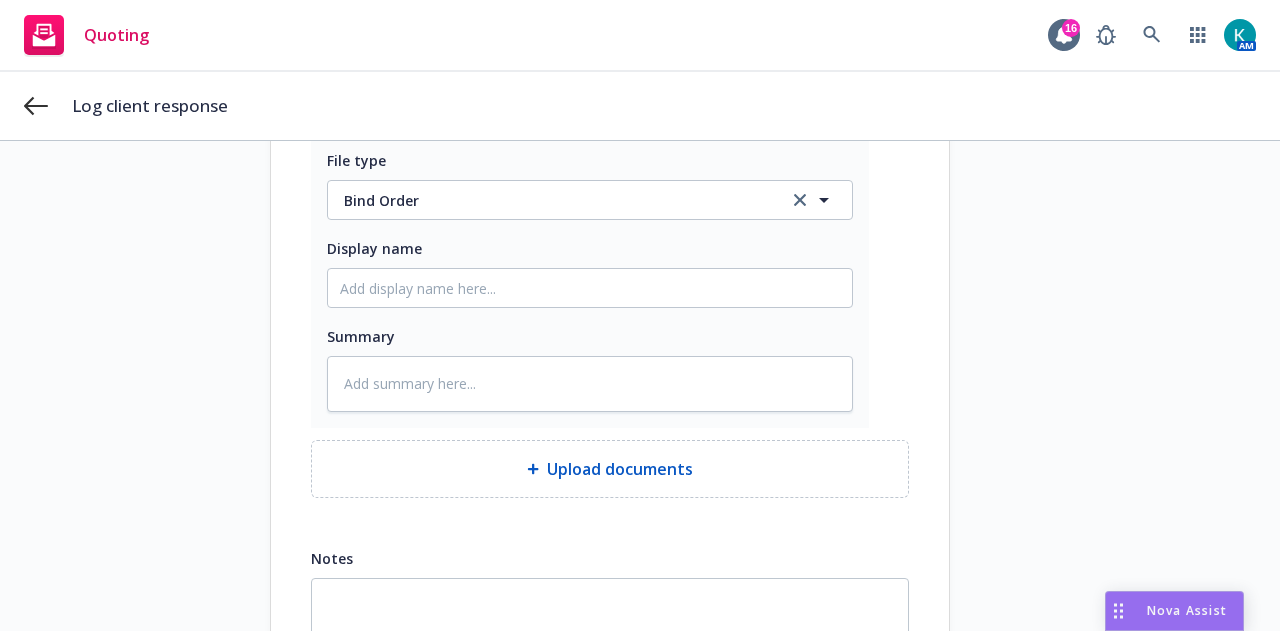 scroll, scrollTop: 242, scrollLeft: 0, axis: vertical 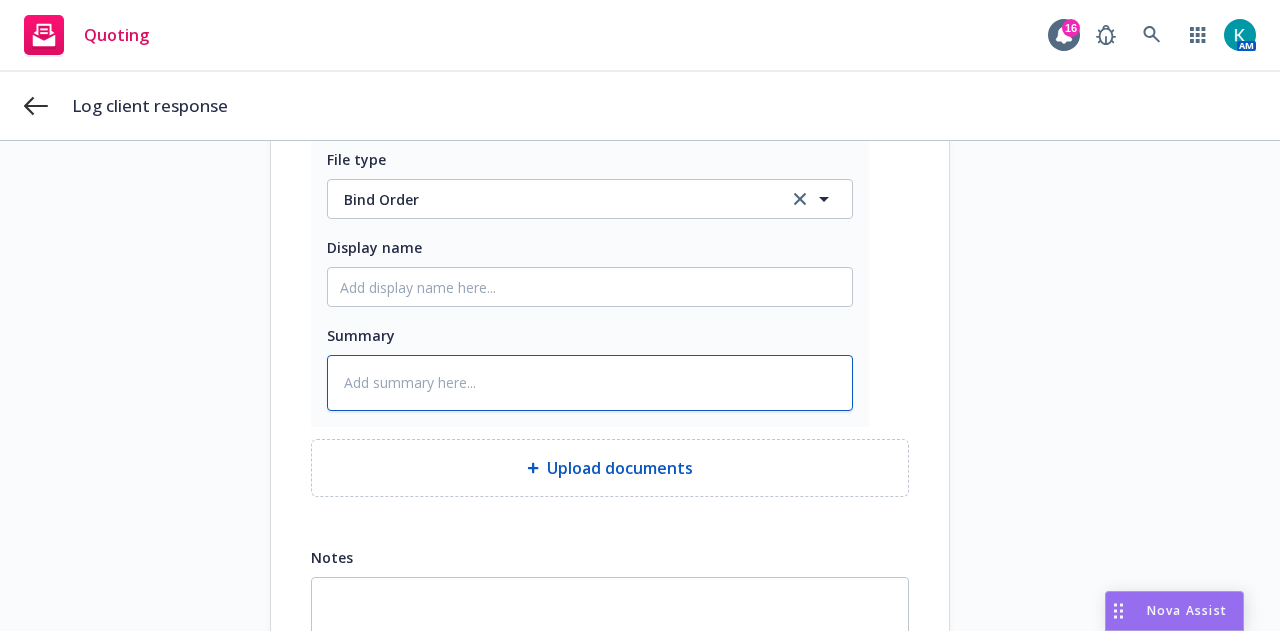click at bounding box center [590, 383] 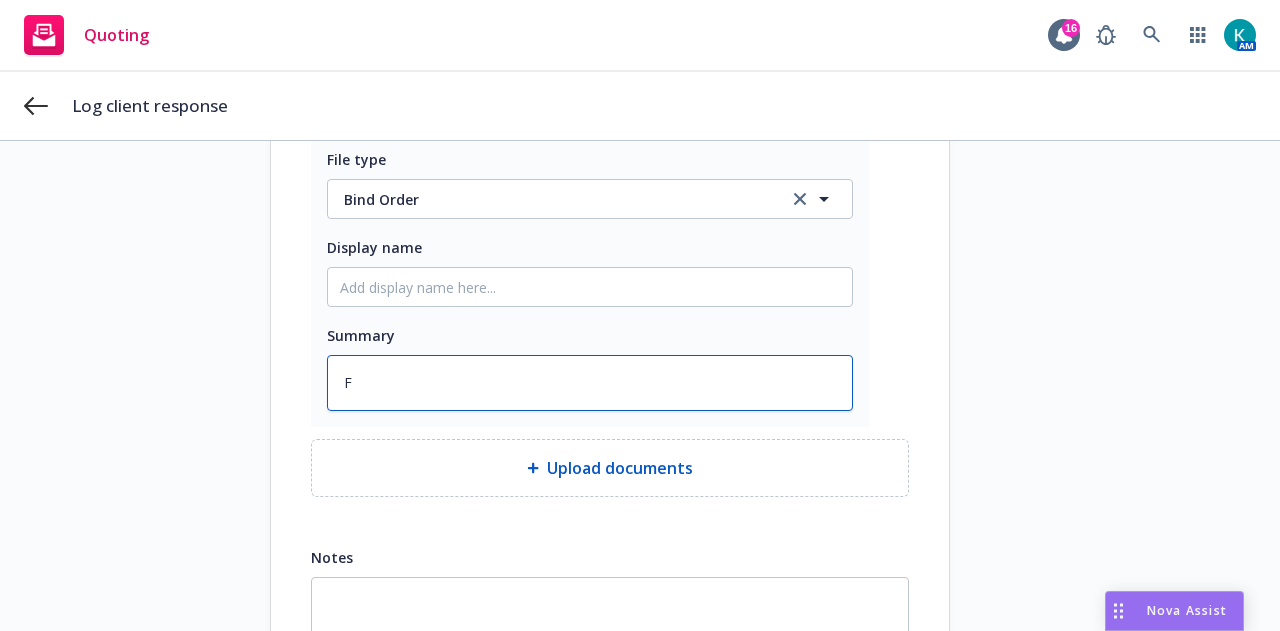 type on "x" 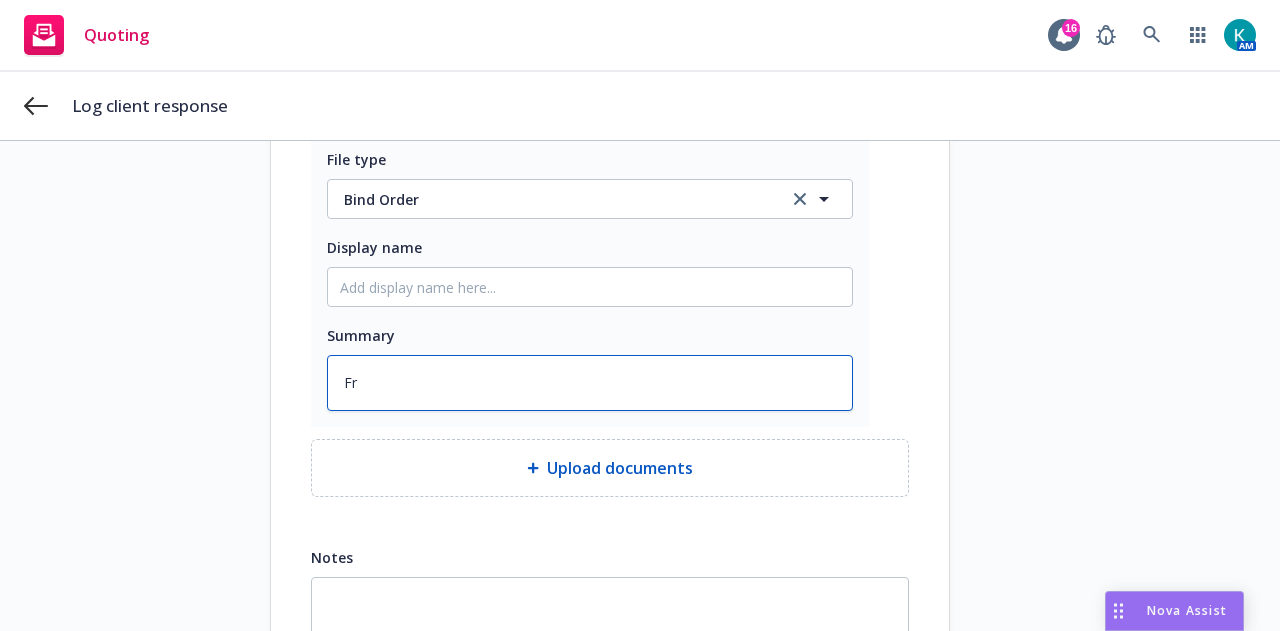 type on "x" 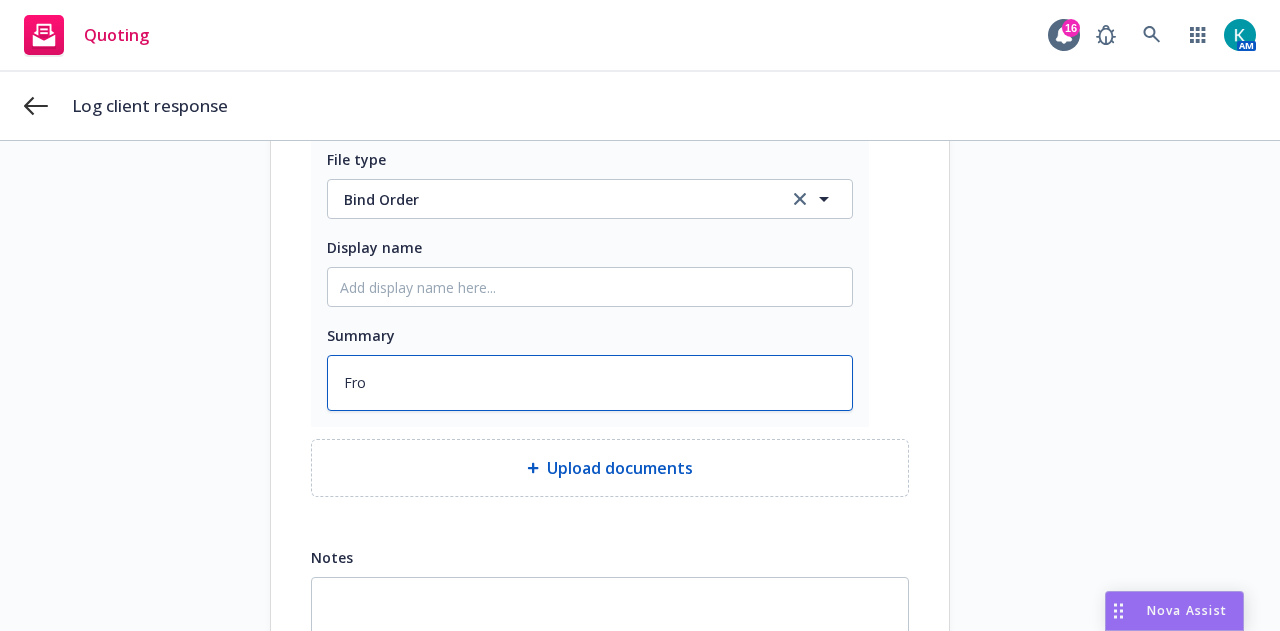 type on "x" 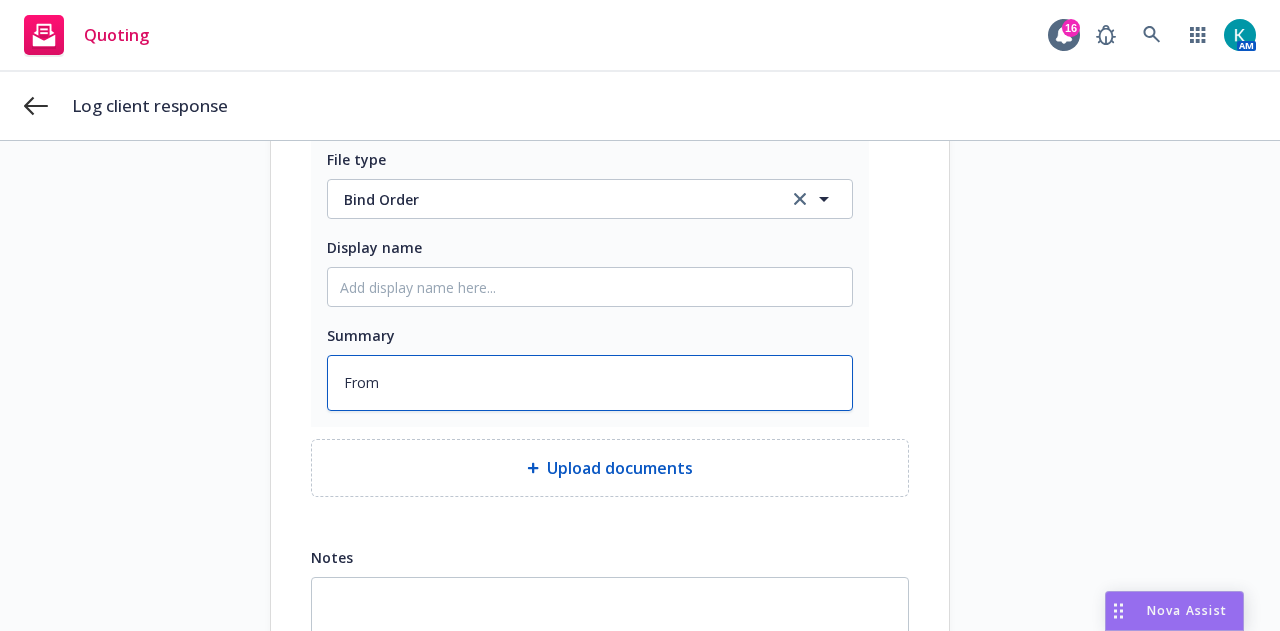 type on "x" 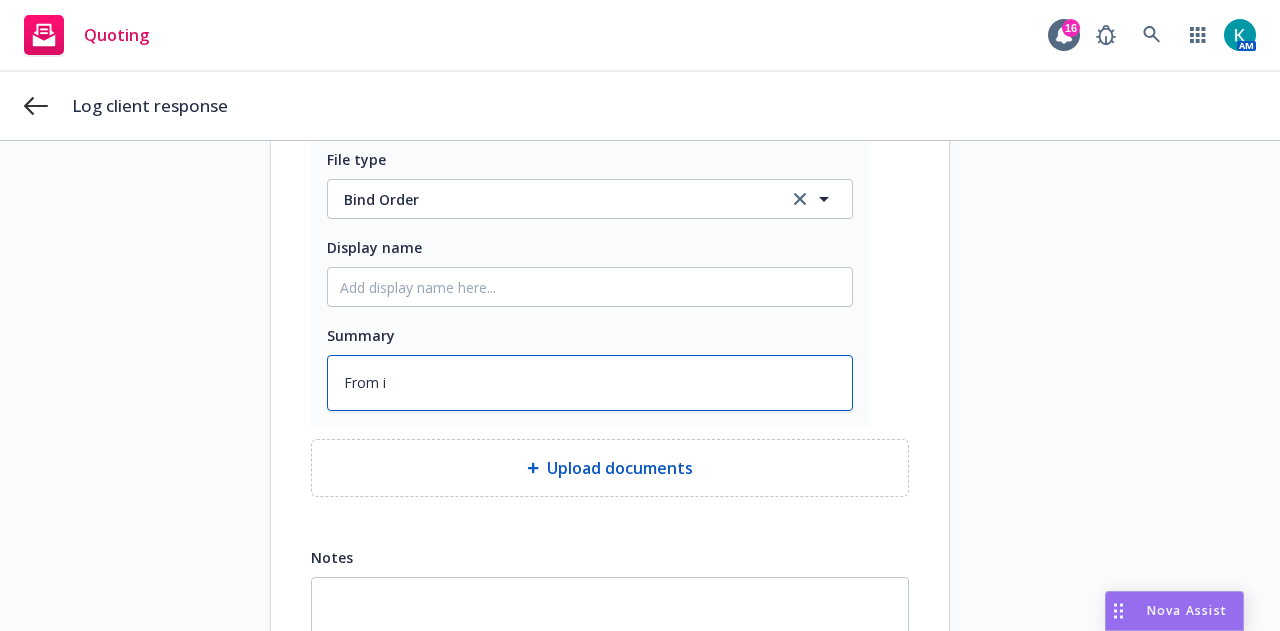 type on "x" 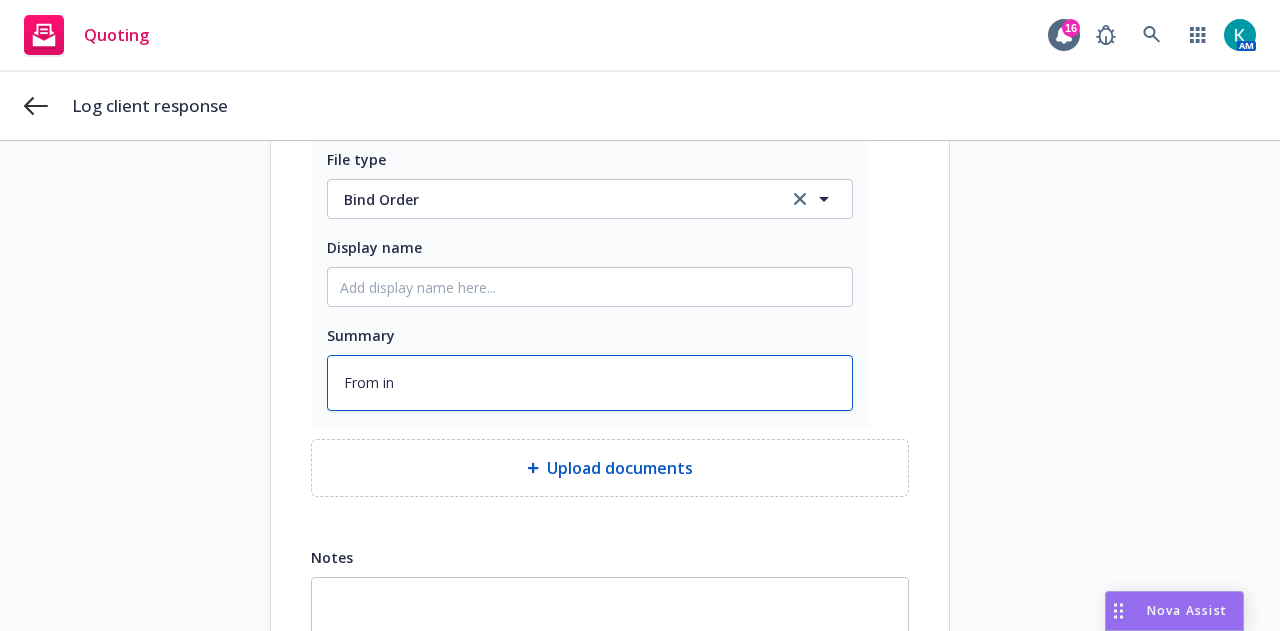 type on "x" 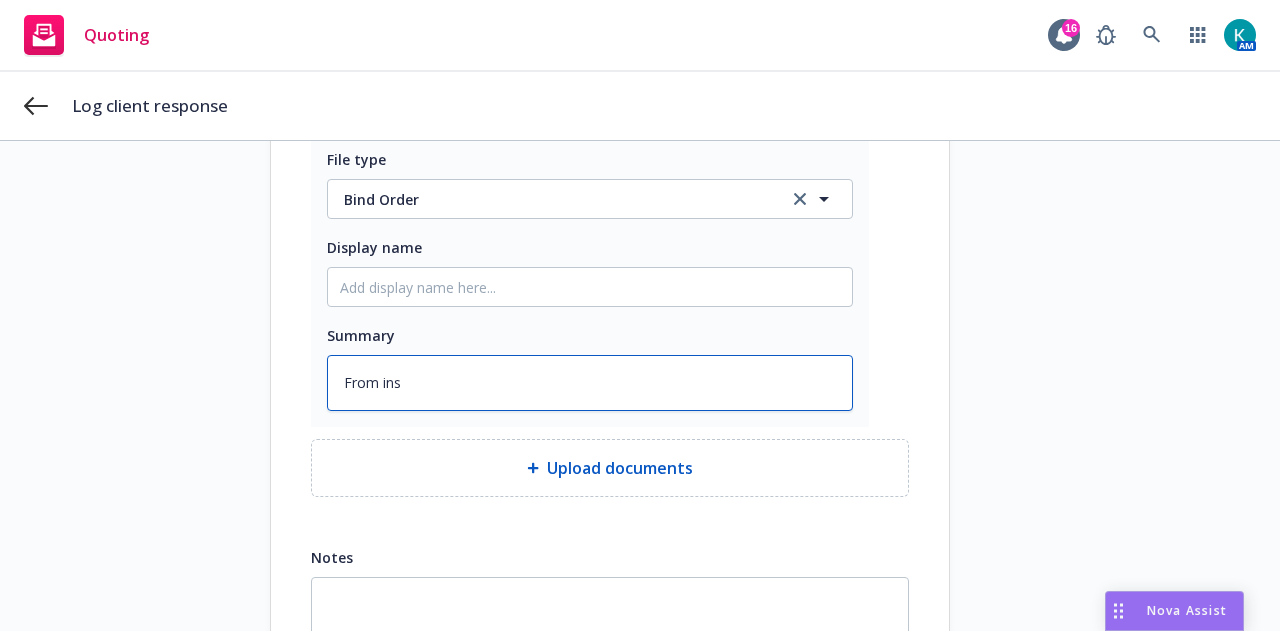 type on "x" 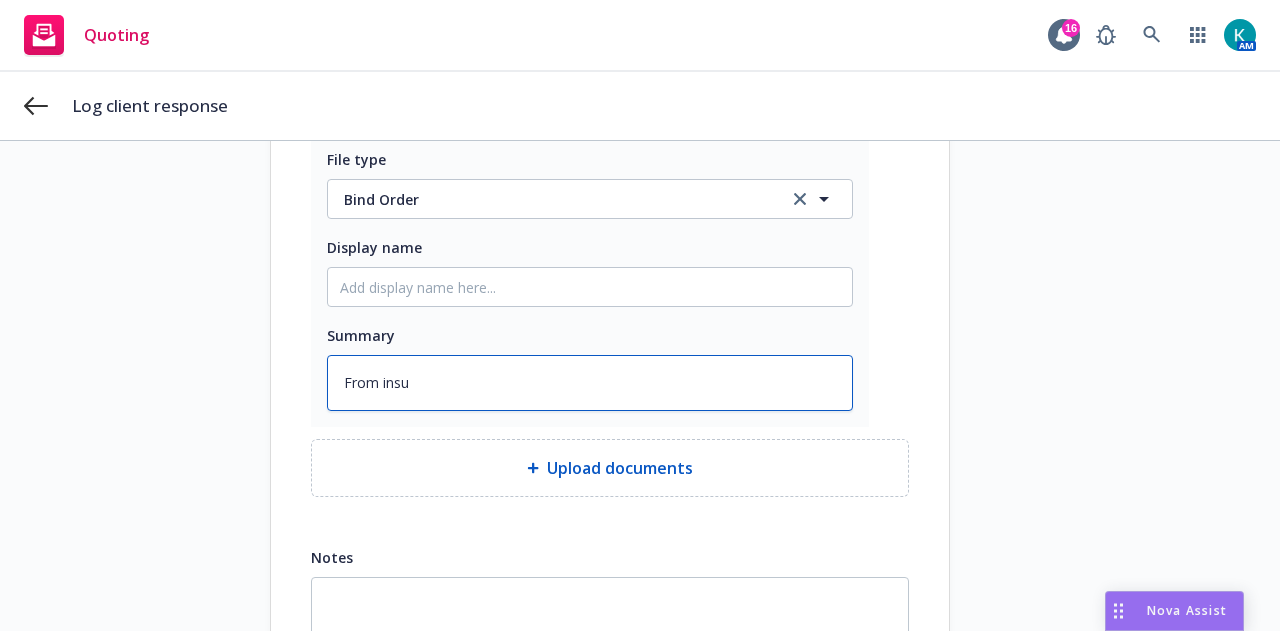 type on "x" 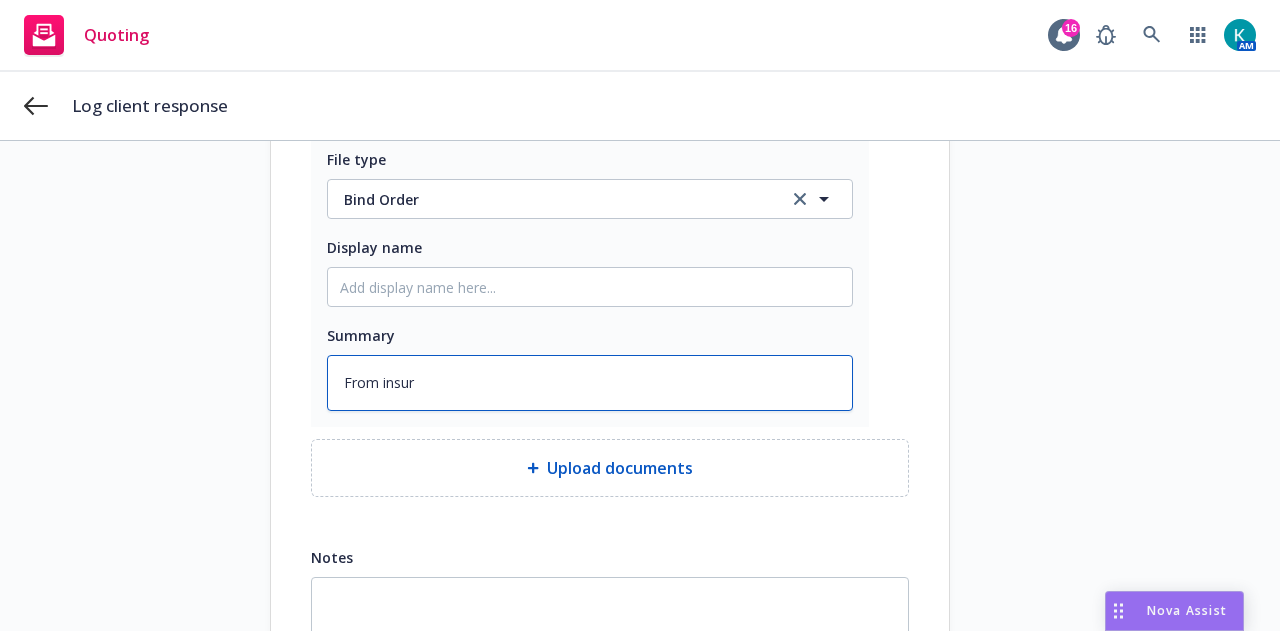 type on "x" 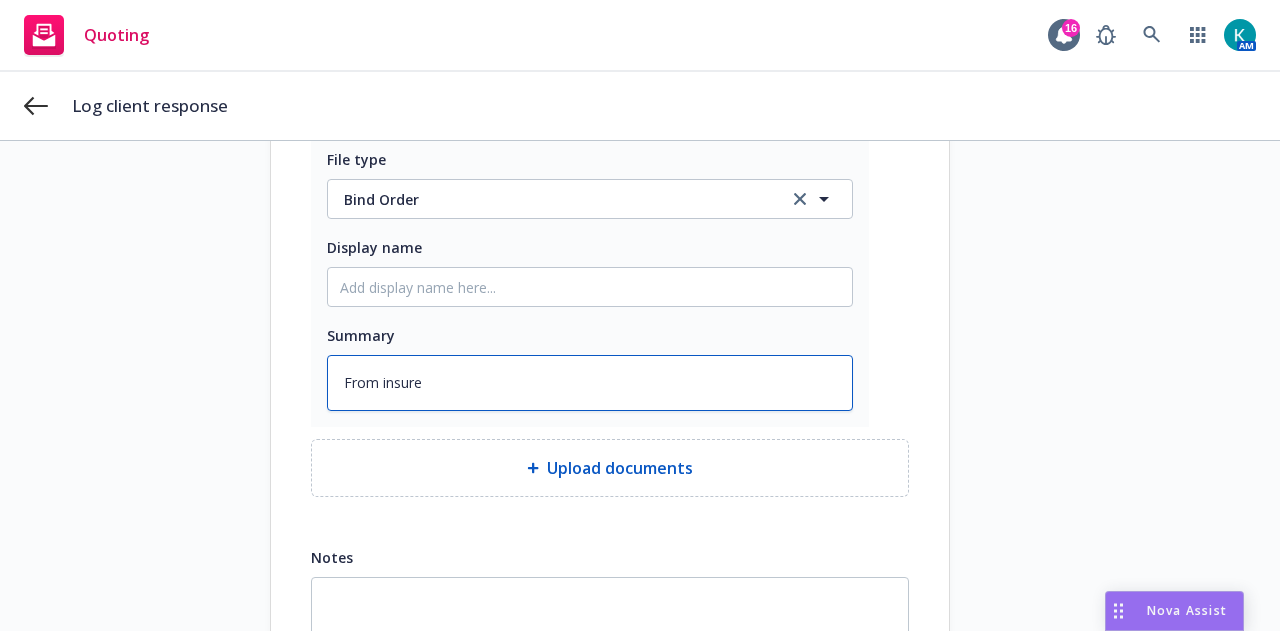 type on "x" 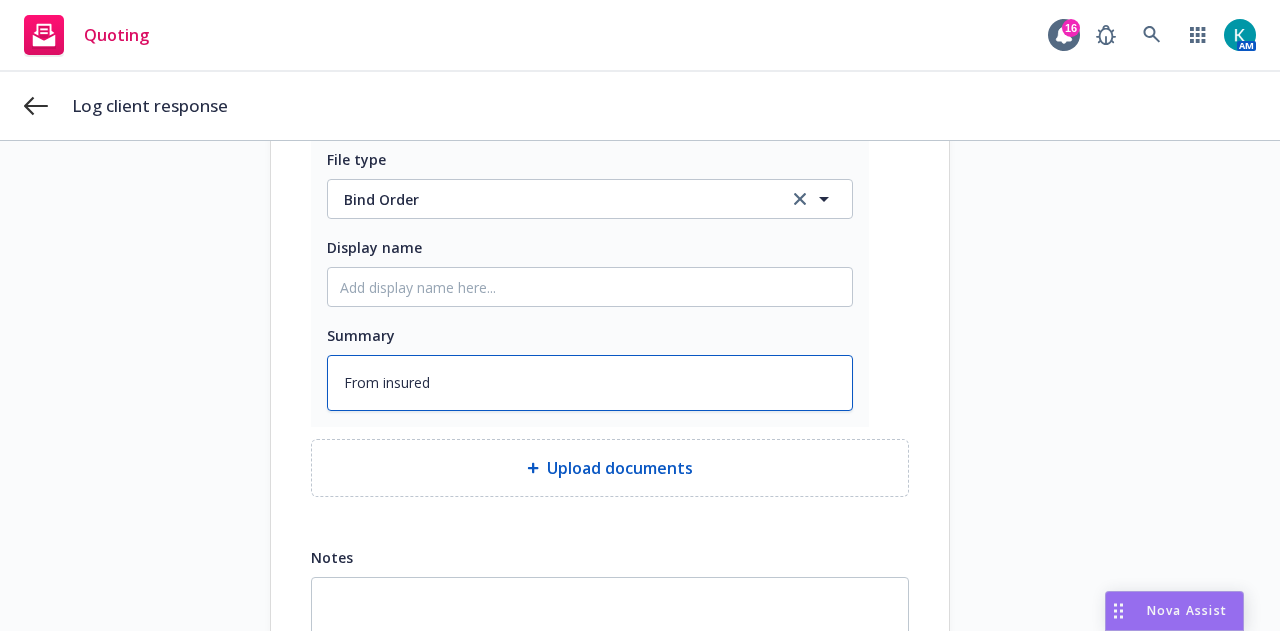scroll, scrollTop: 457, scrollLeft: 0, axis: vertical 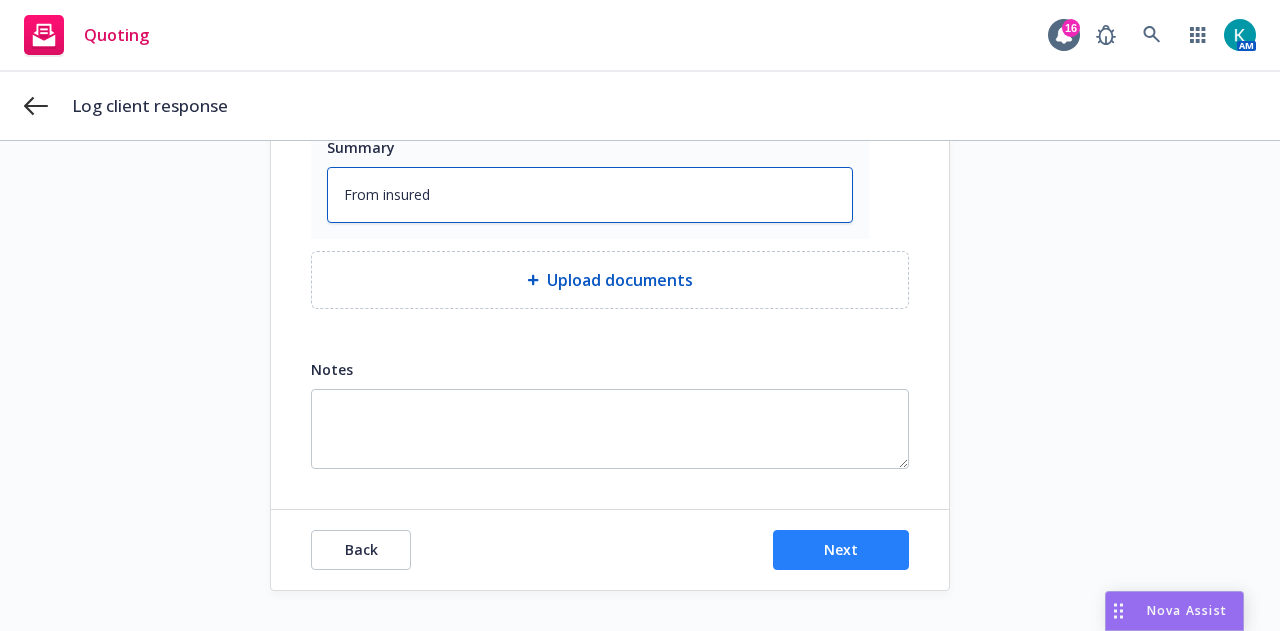 type on "From insured" 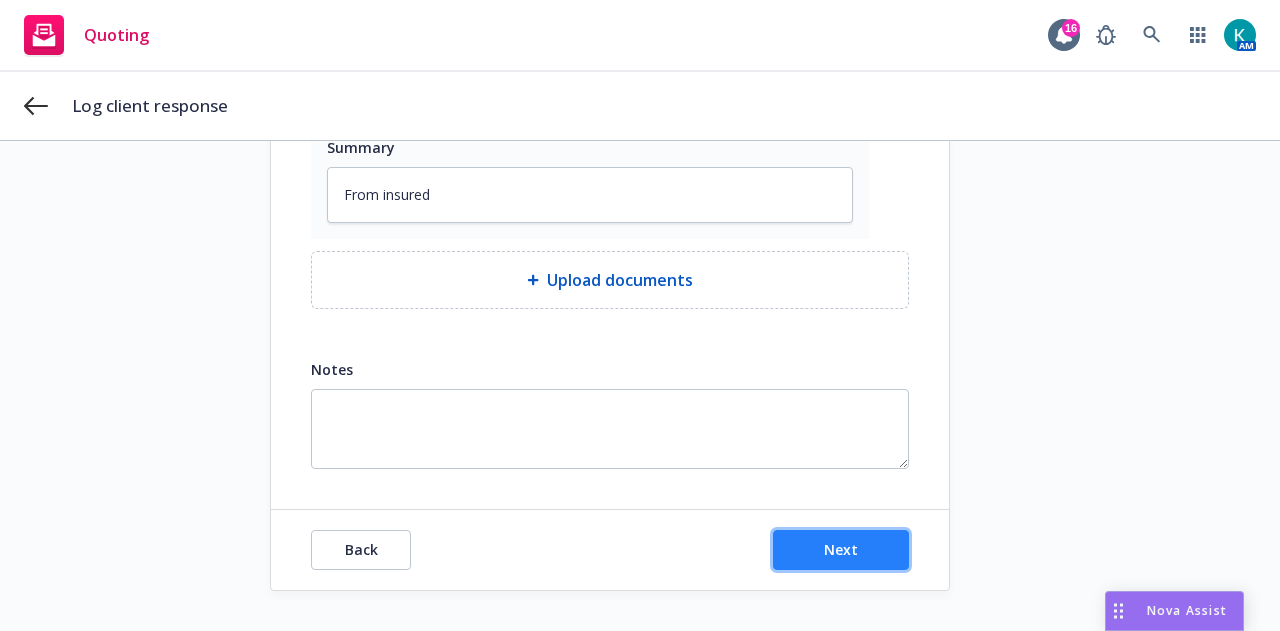 click on "Next" at bounding box center (841, 550) 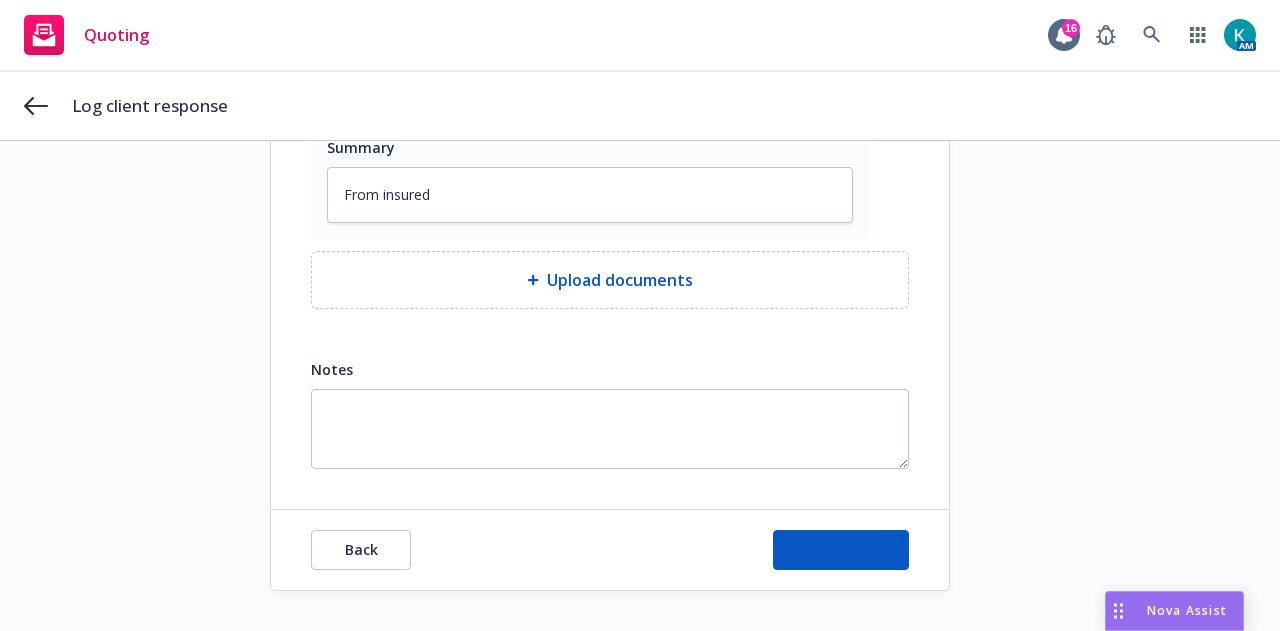 type on "x" 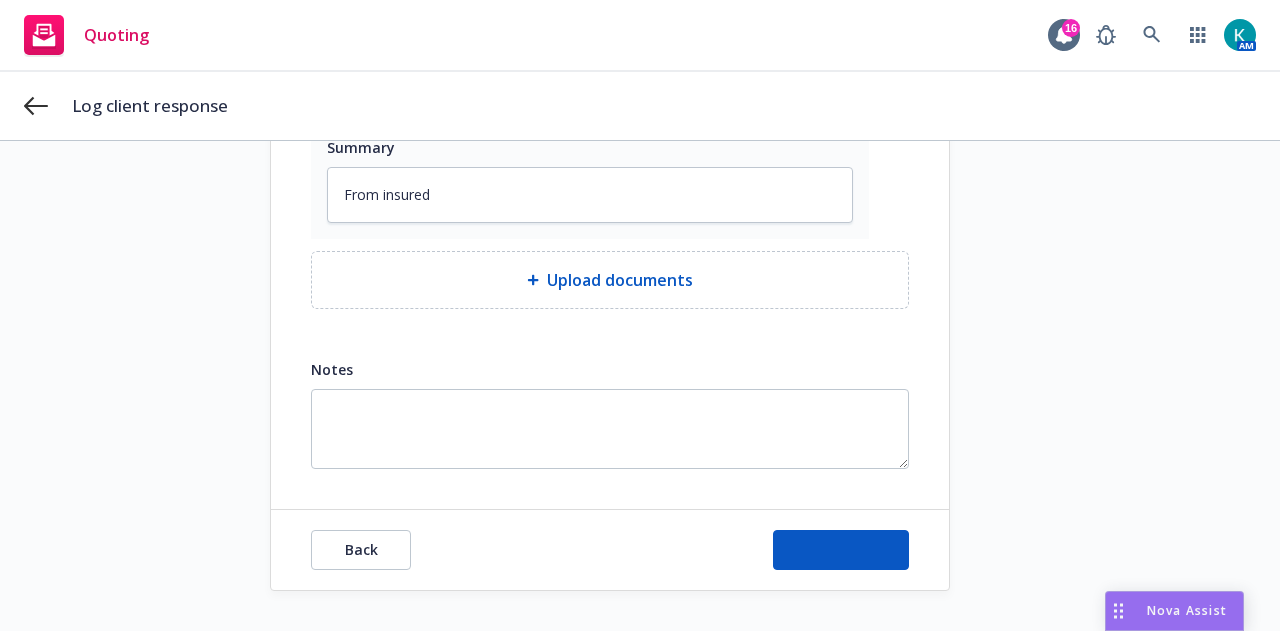 scroll, scrollTop: 72, scrollLeft: 0, axis: vertical 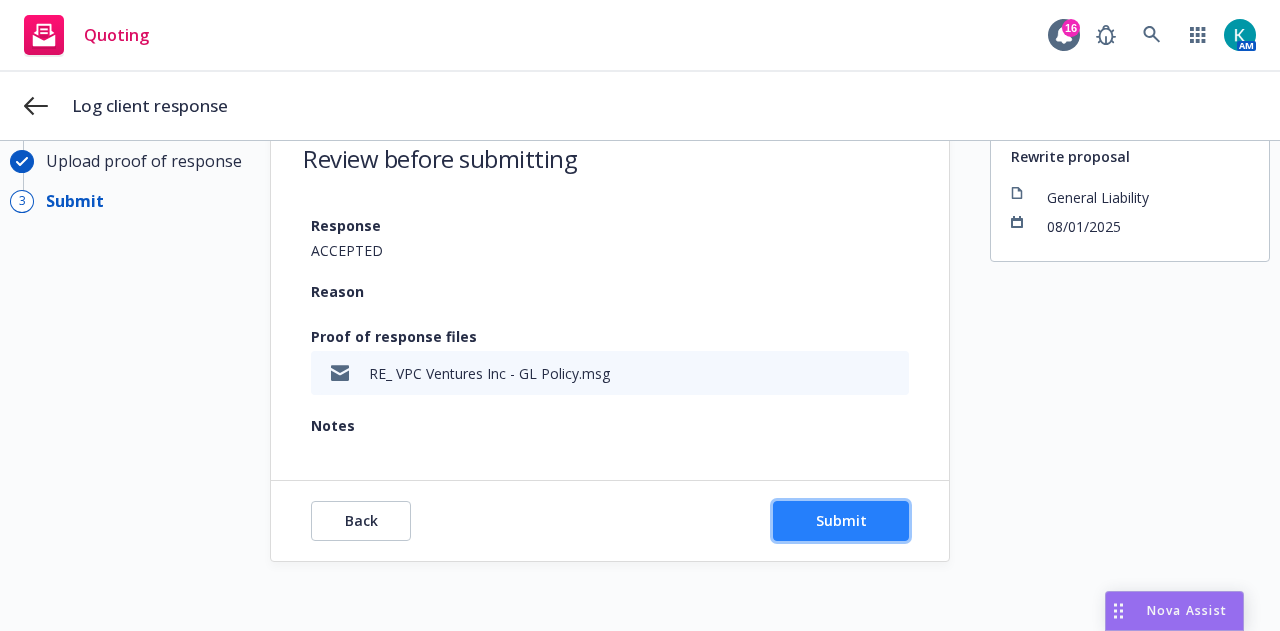 click on "Submit" at bounding box center [841, 521] 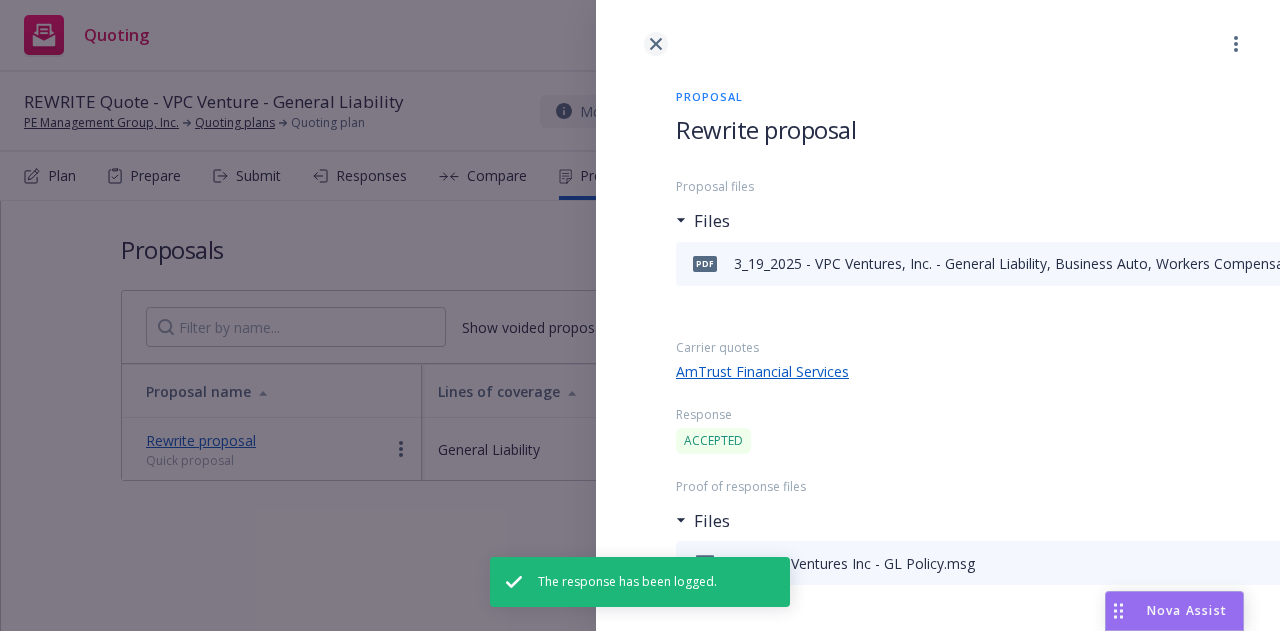 click 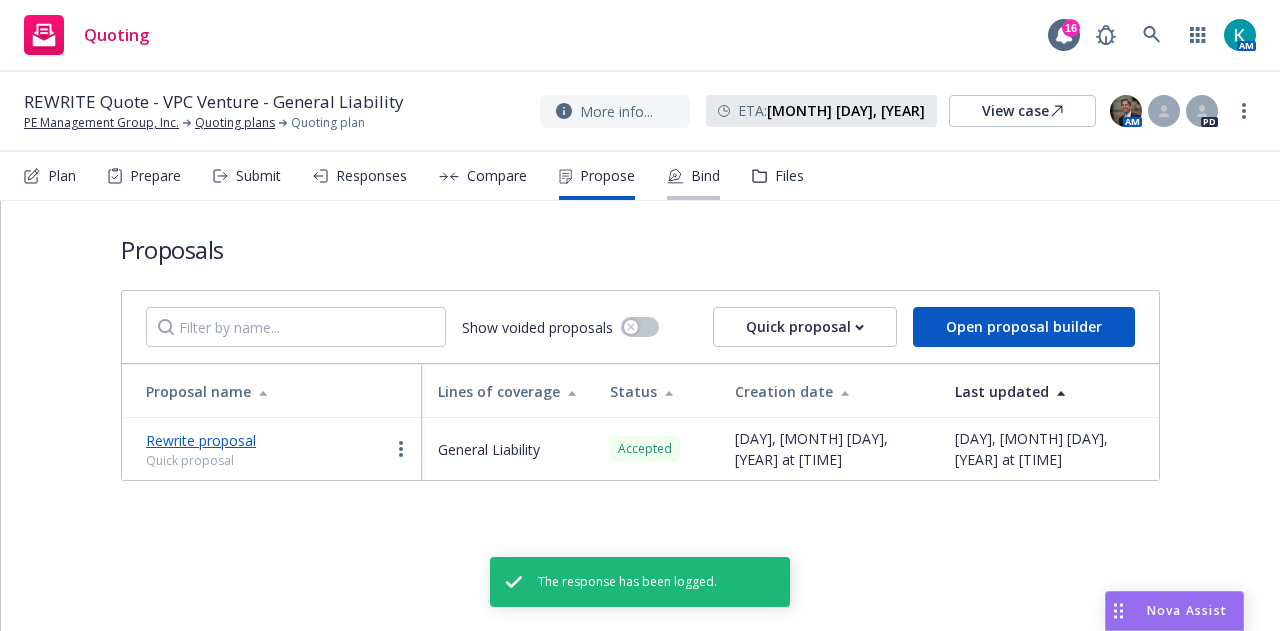 click on "Bind" at bounding box center [705, 176] 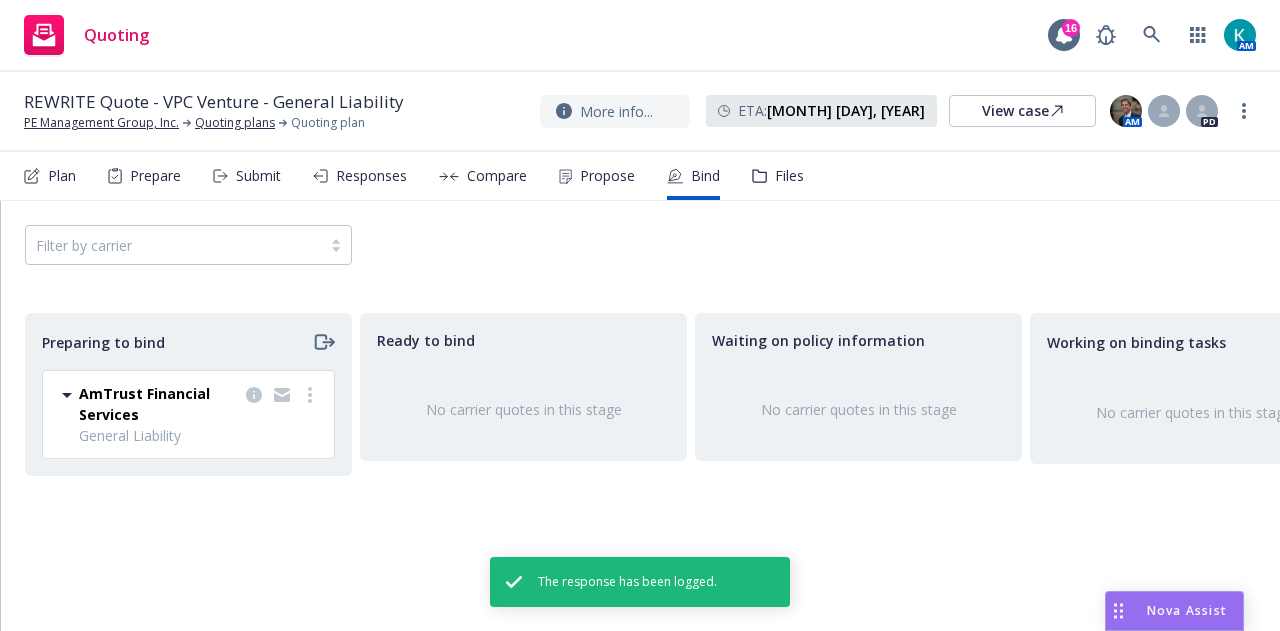 click on "Plan Prepare Submit Responses Compare Propose Bind Files" at bounding box center (640, 176) 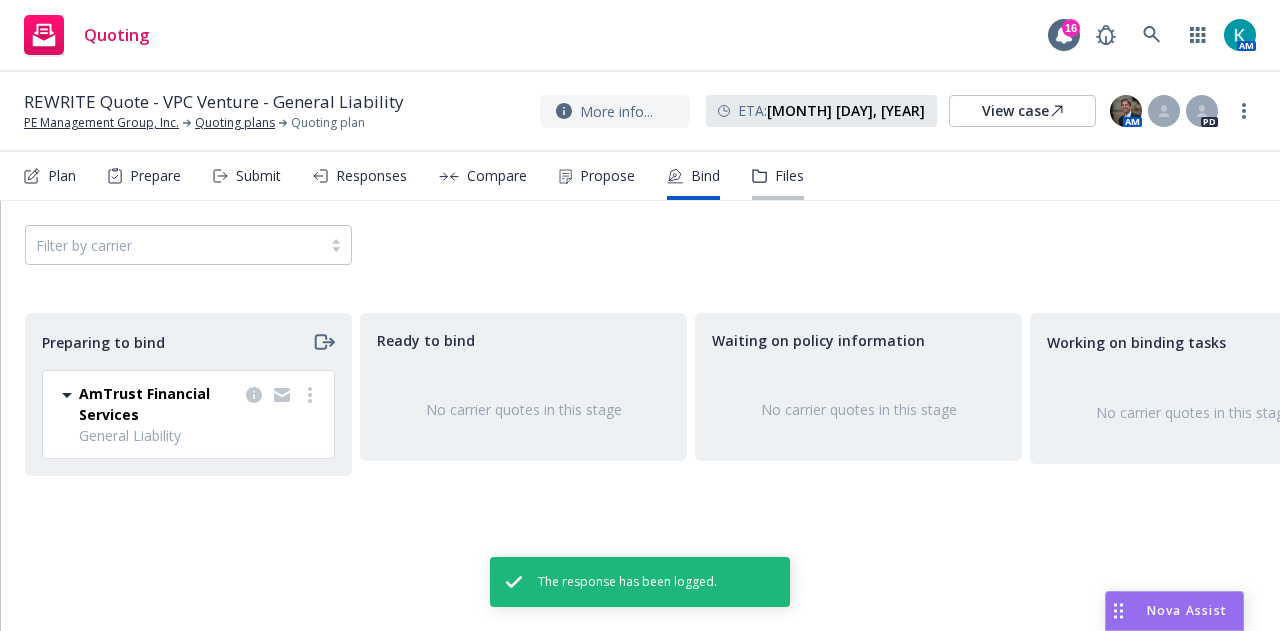 click on "Files" at bounding box center [789, 176] 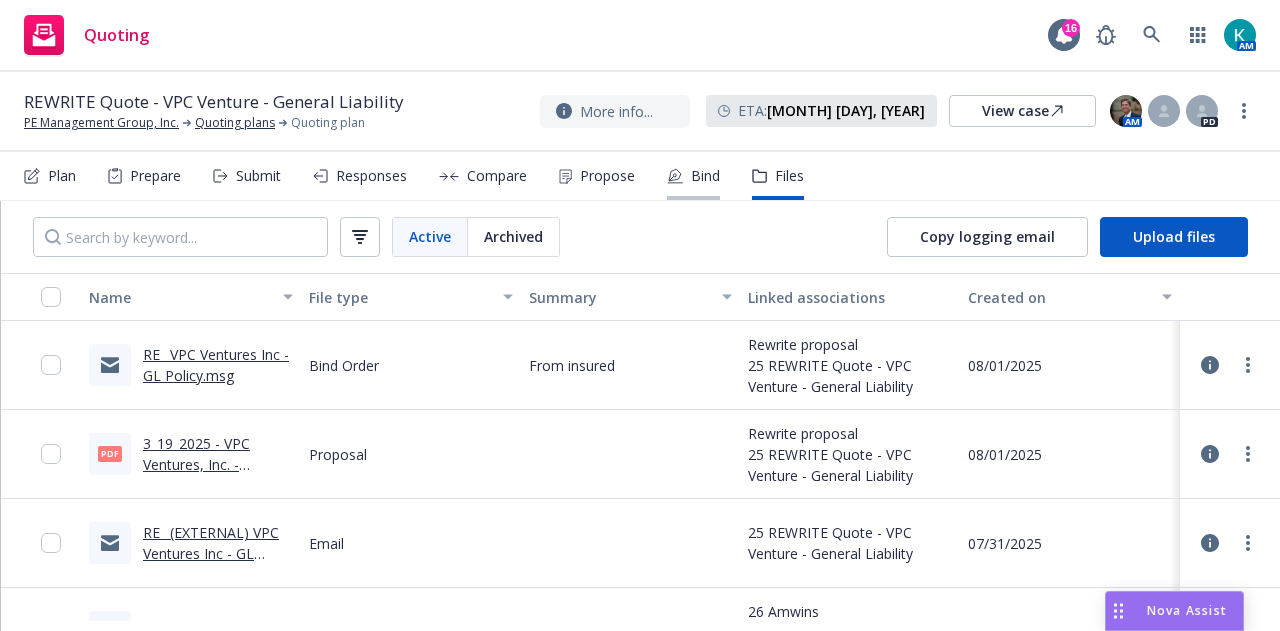 click on "Bind" at bounding box center (693, 176) 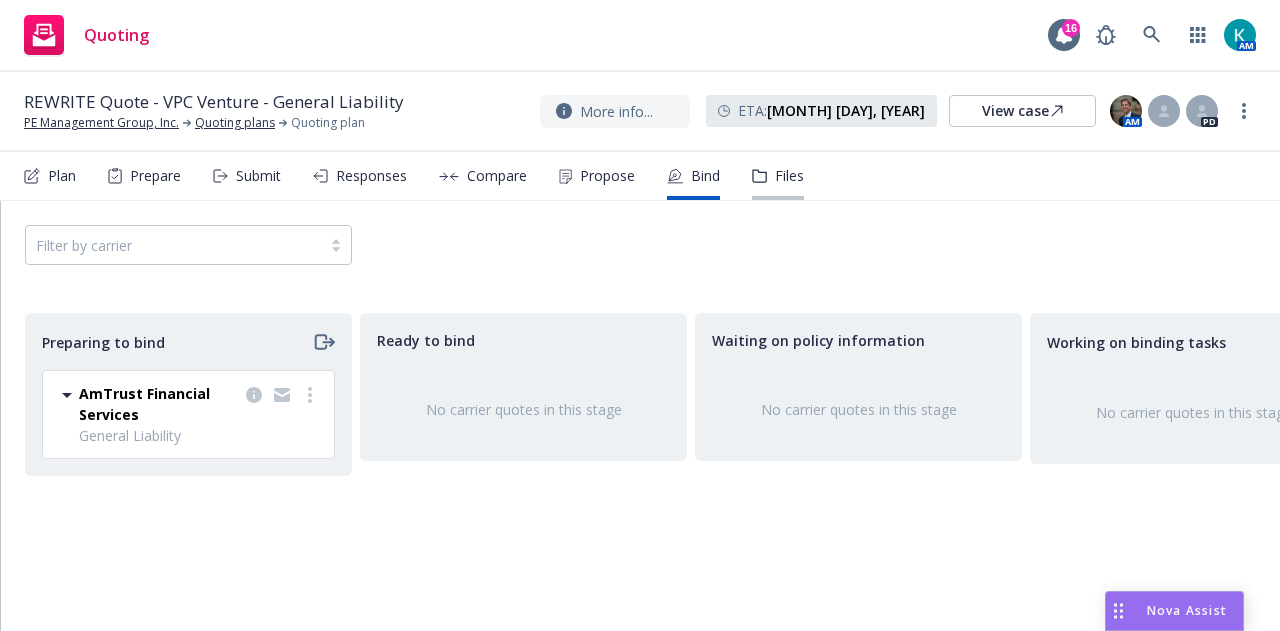 click on "Files" at bounding box center (789, 176) 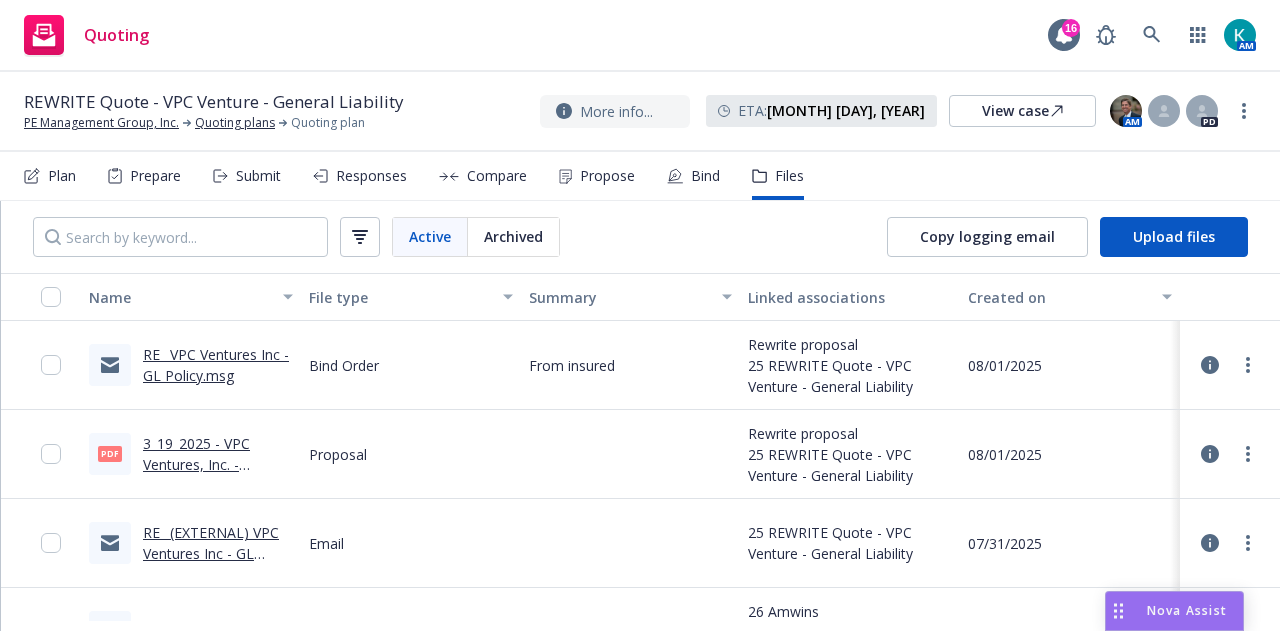 click on "RE_ (EXTERNAL) VPC Ventures Inc - GL Policy.msg" at bounding box center (211, 553) 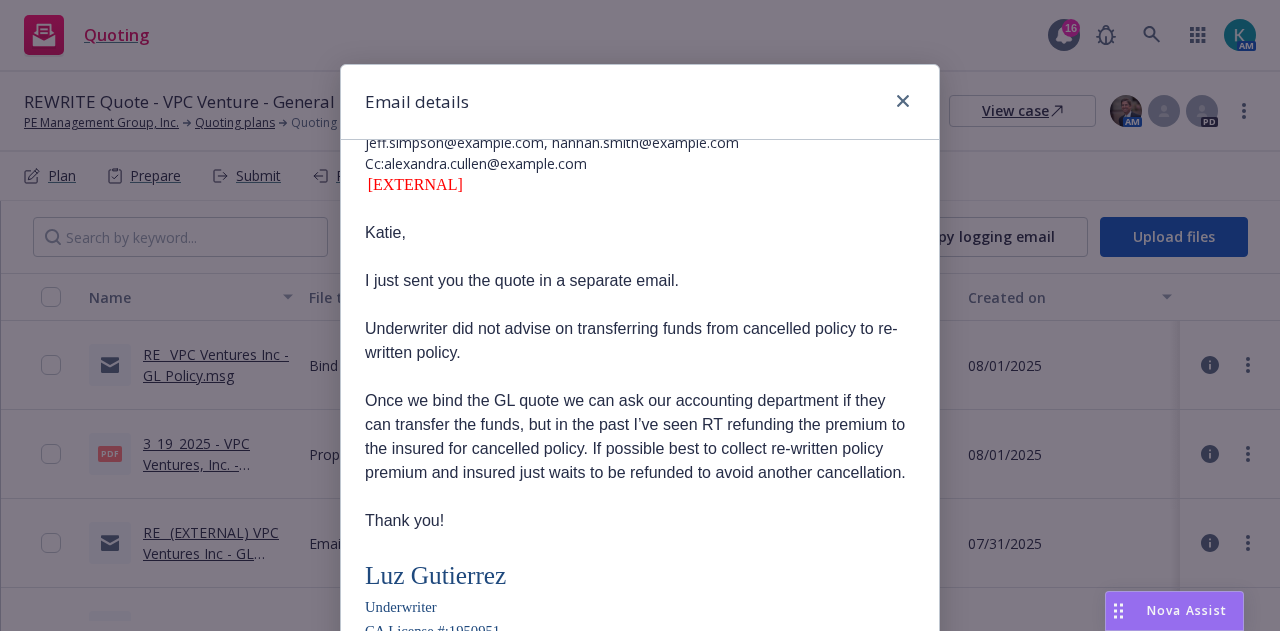 scroll, scrollTop: 178, scrollLeft: 0, axis: vertical 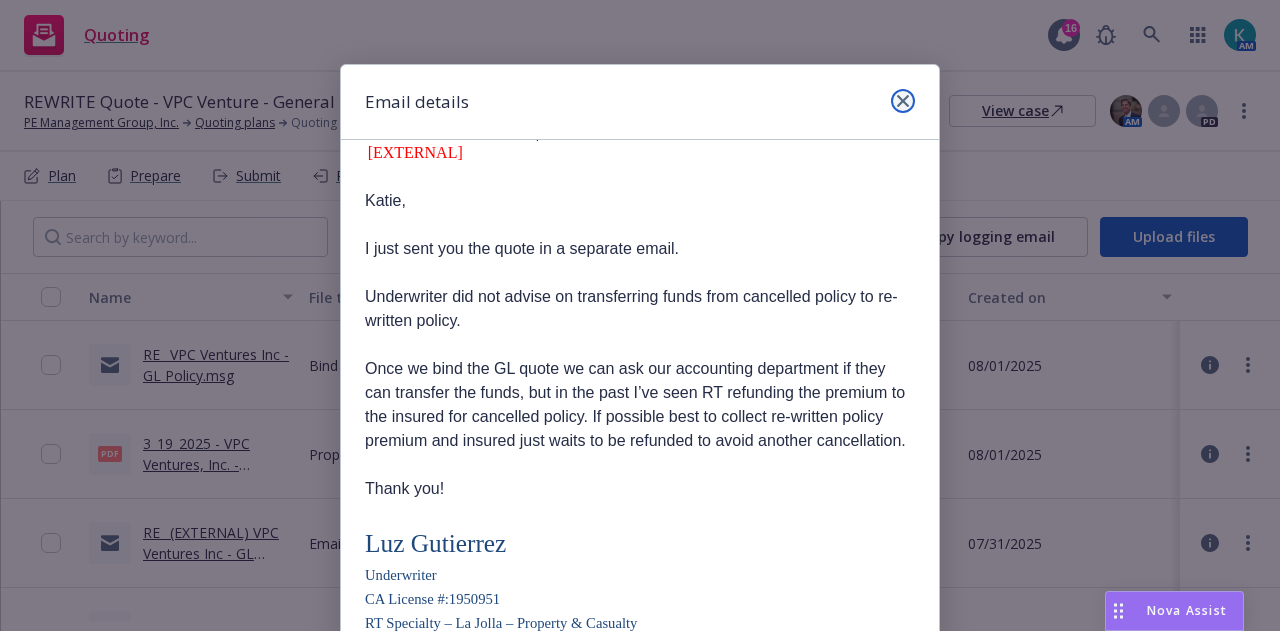 click 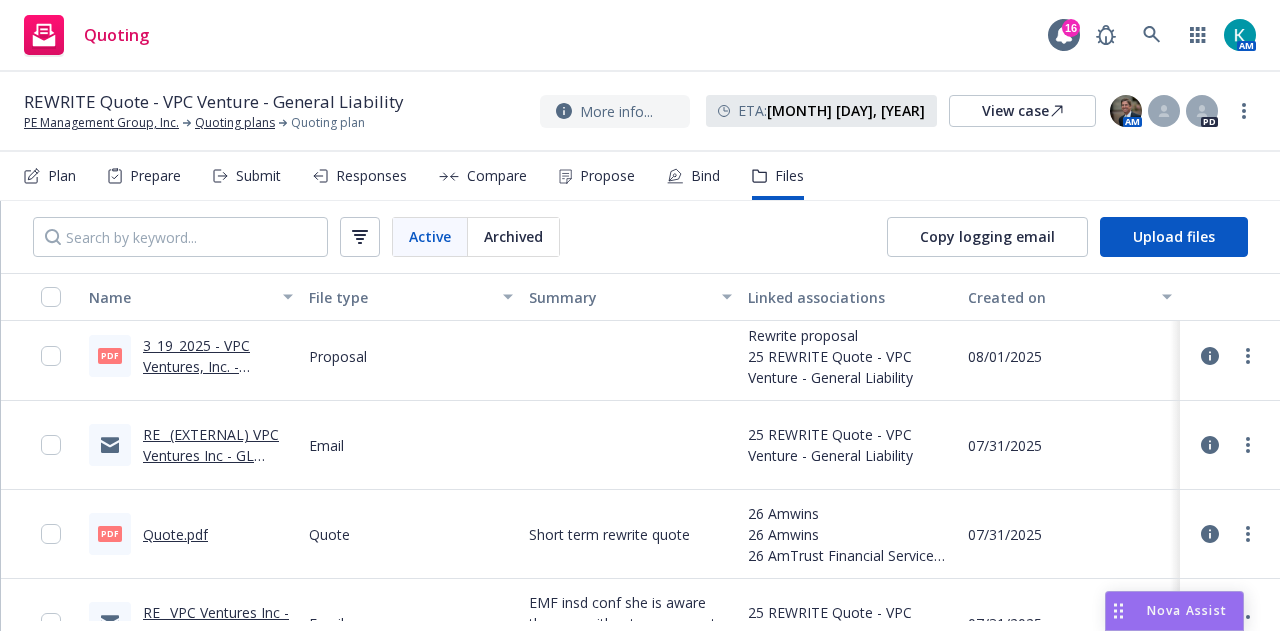 scroll, scrollTop: 0, scrollLeft: 0, axis: both 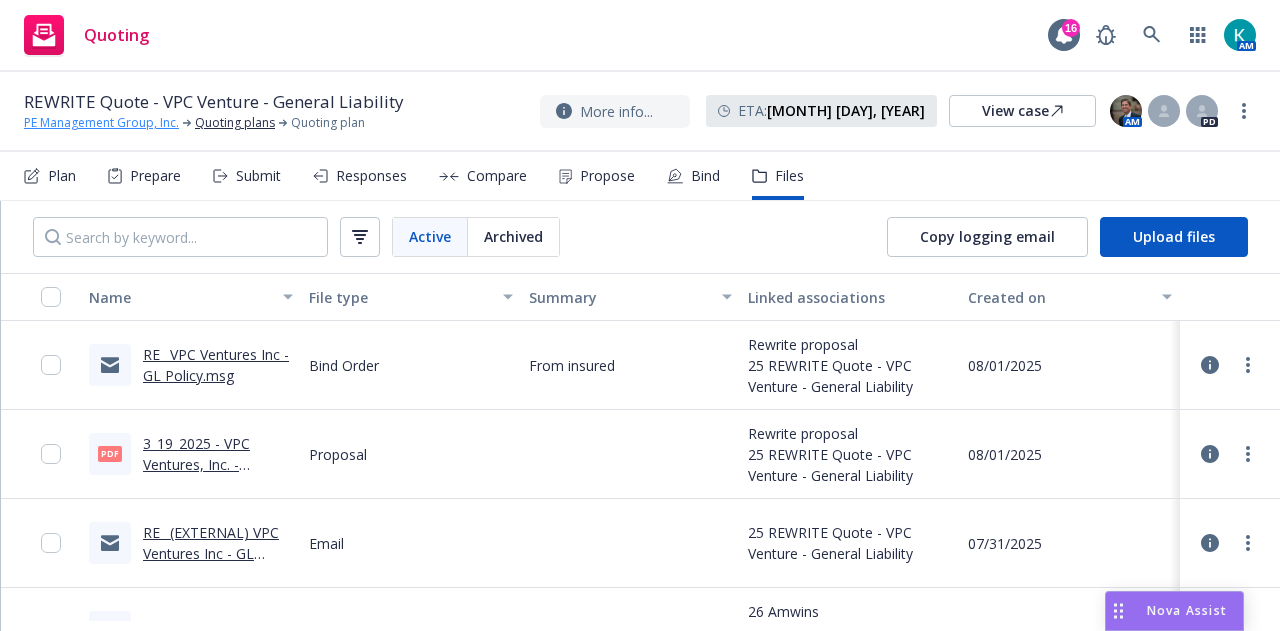 click on "PE Management Group, Inc." at bounding box center [101, 123] 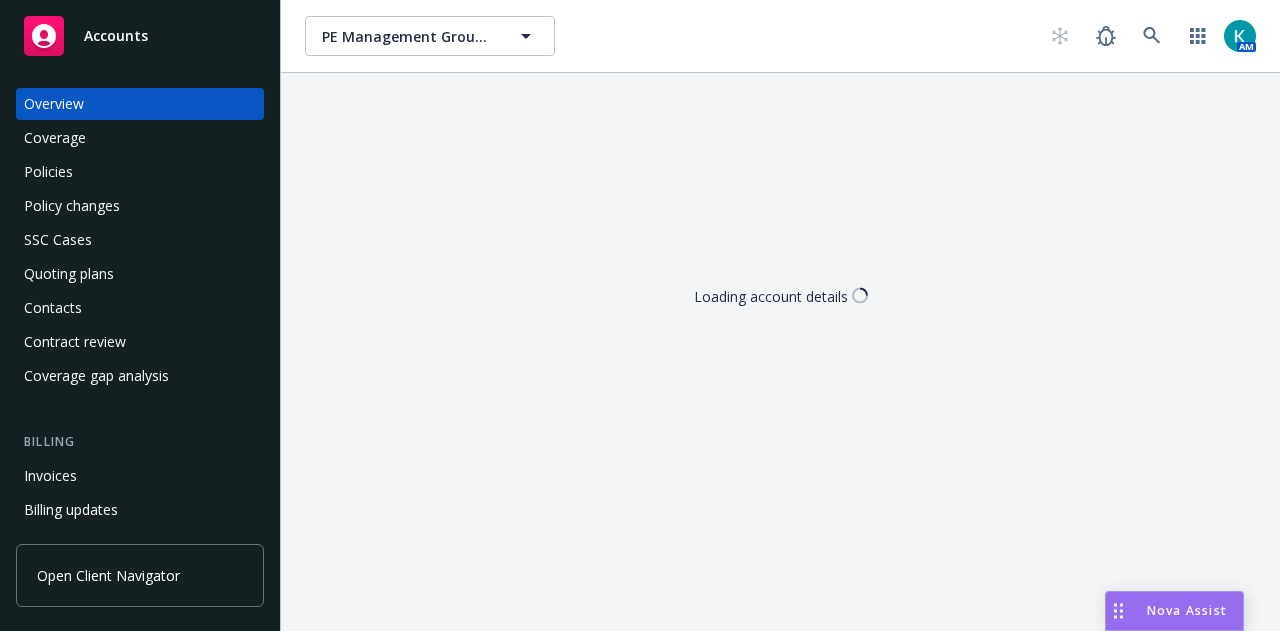 scroll, scrollTop: 0, scrollLeft: 0, axis: both 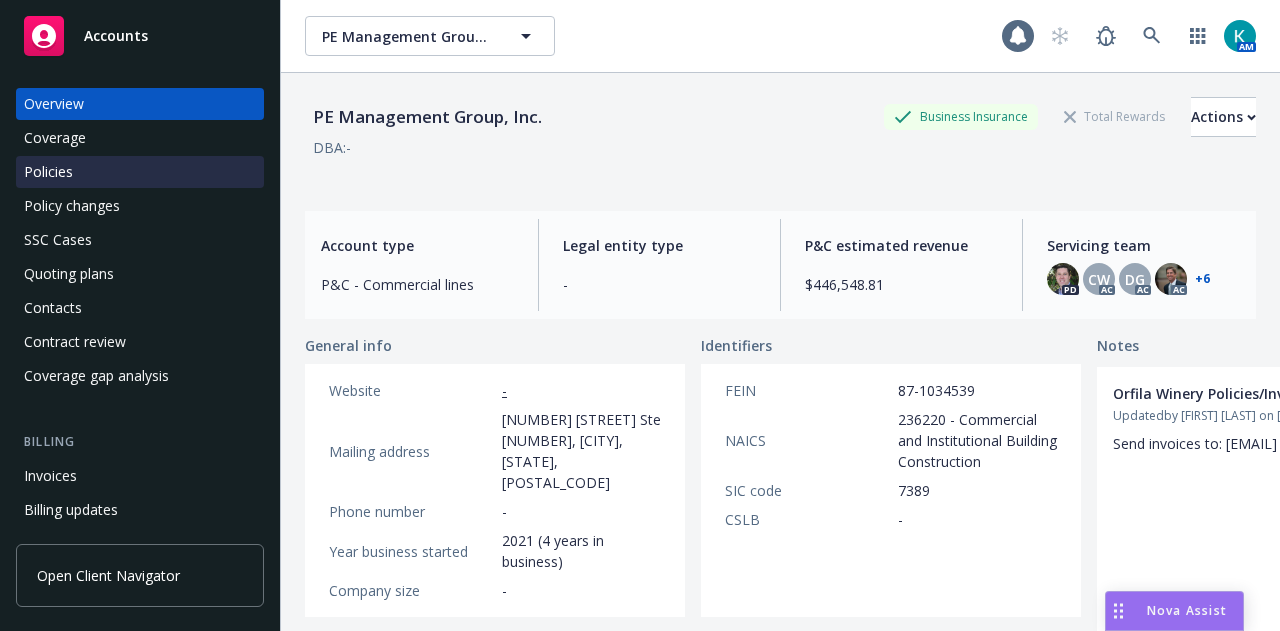 click on "Policies" at bounding box center [140, 172] 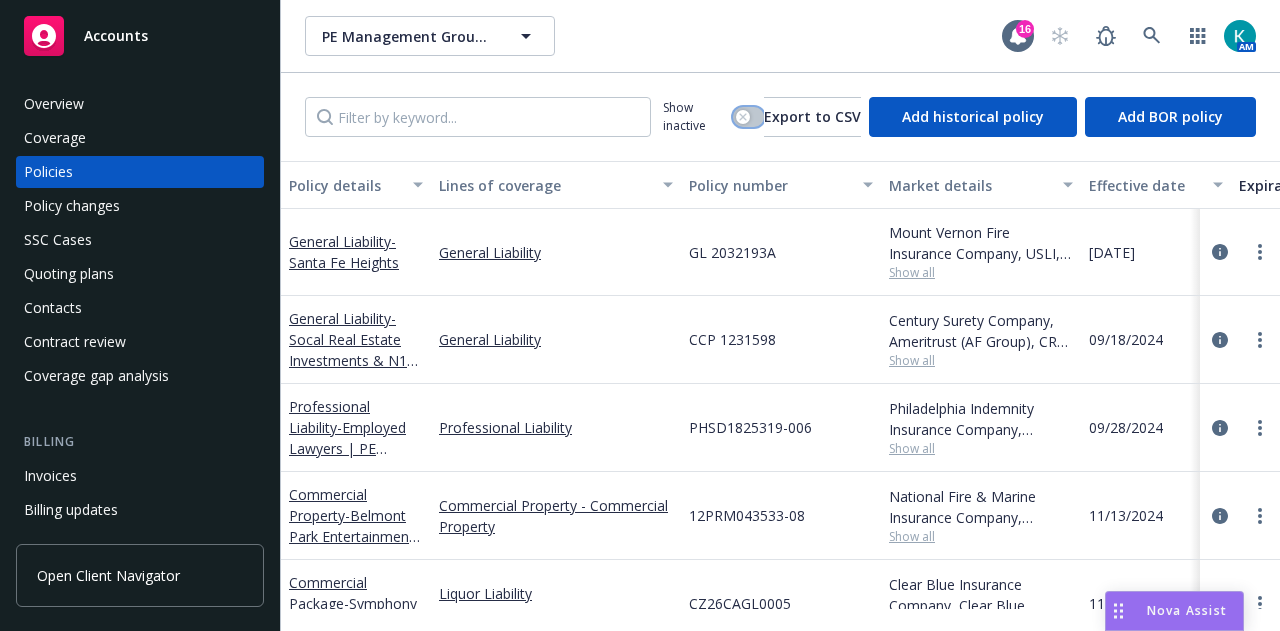 click 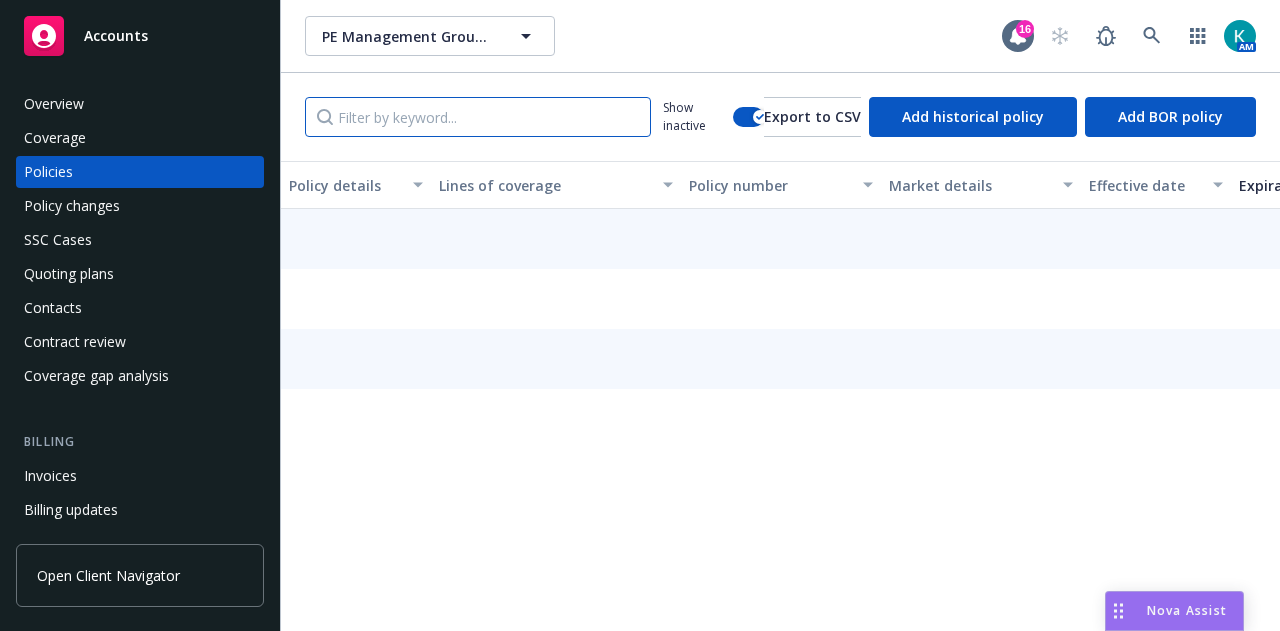 click at bounding box center (478, 117) 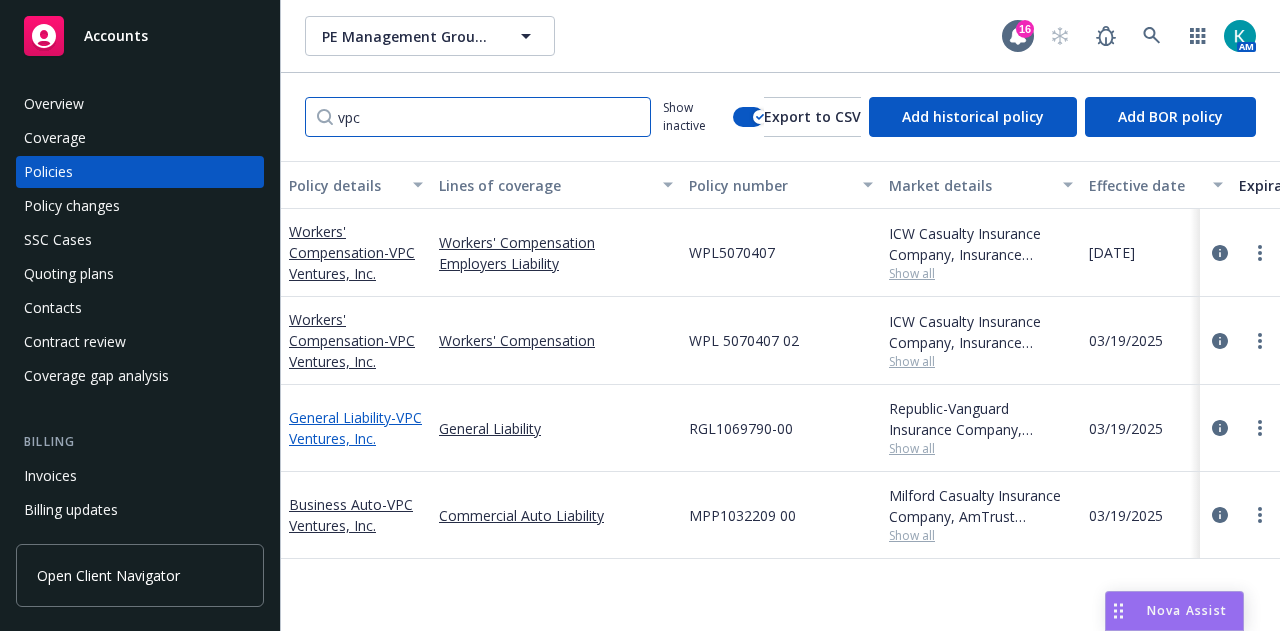 type on "vpc" 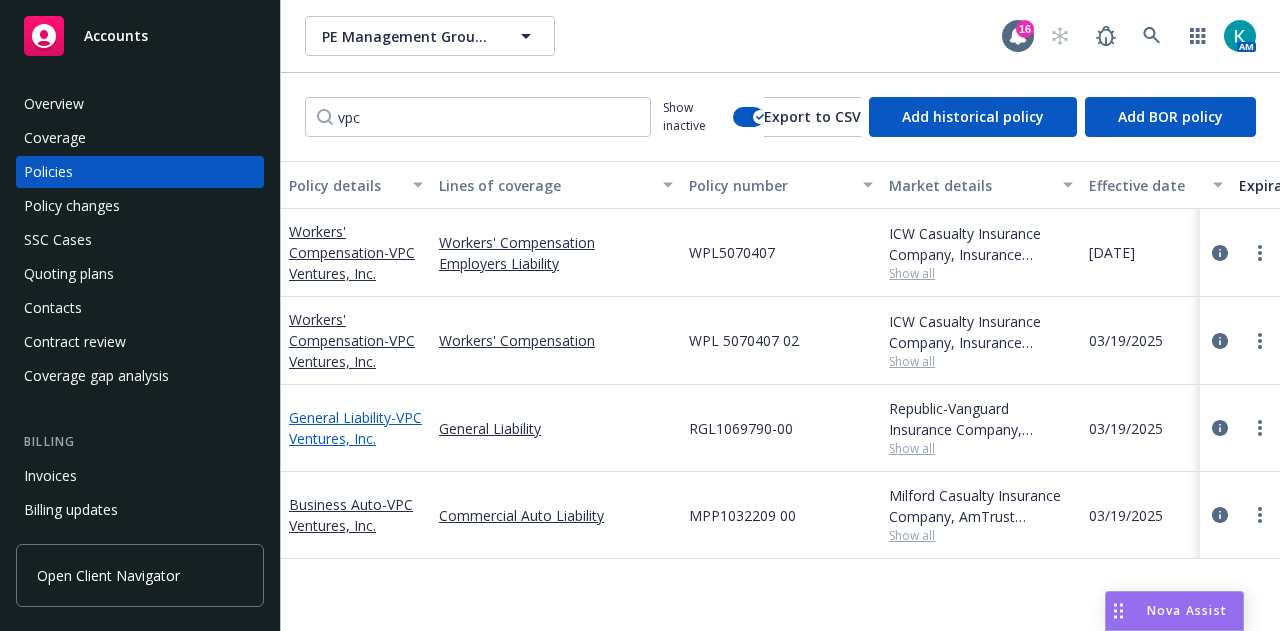 click on "-  VPC Ventures, Inc." at bounding box center (355, 428) 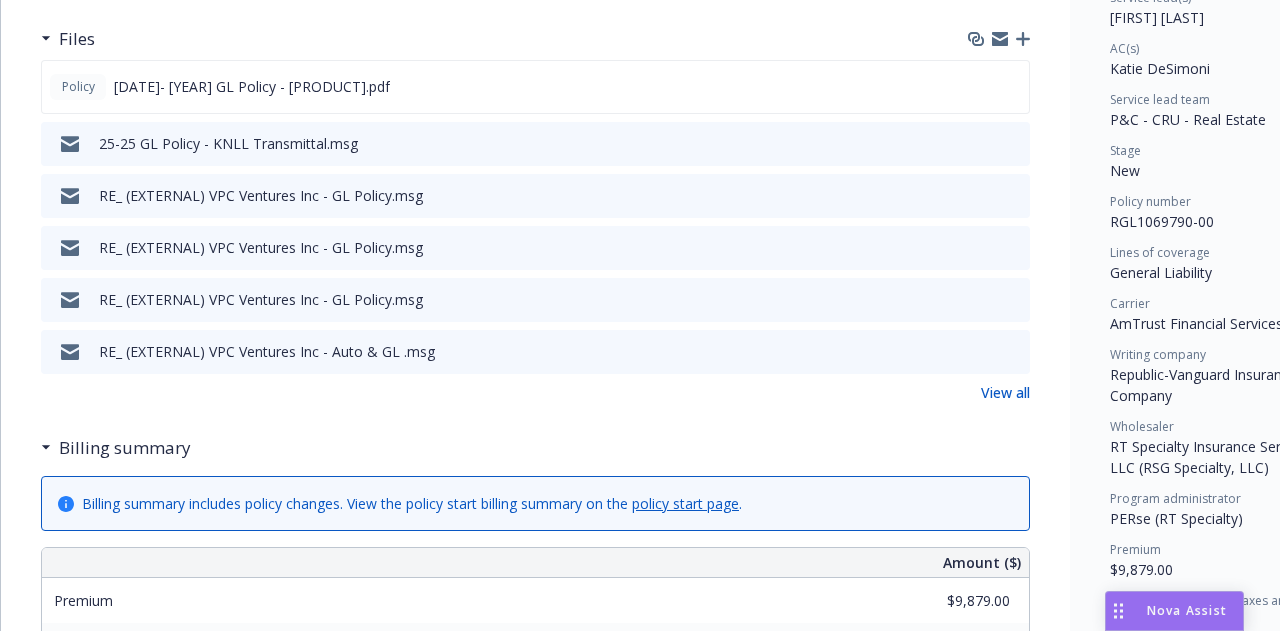scroll, scrollTop: 571, scrollLeft: 0, axis: vertical 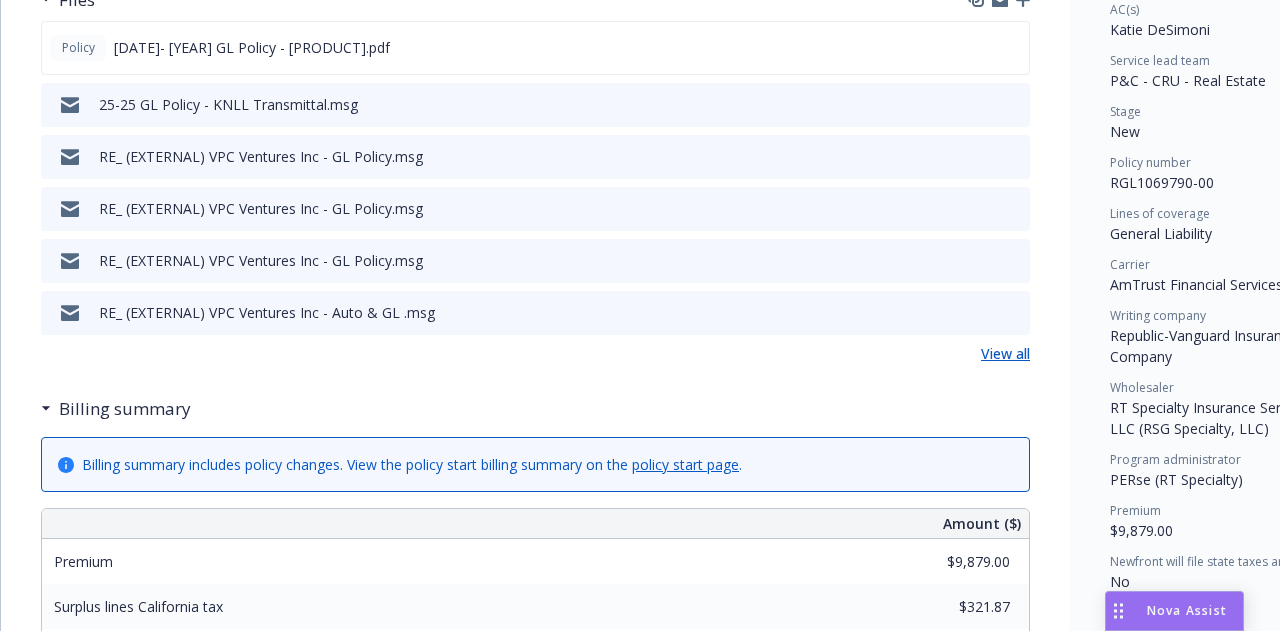 click on "View all" at bounding box center (1005, 353) 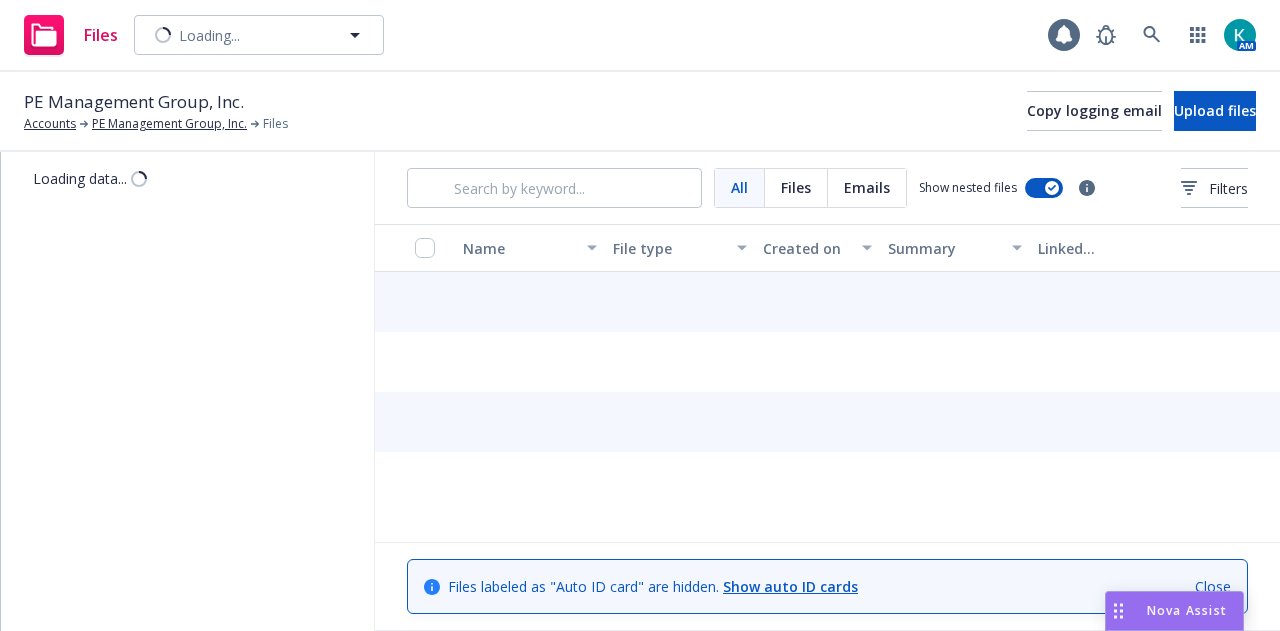 scroll, scrollTop: 0, scrollLeft: 0, axis: both 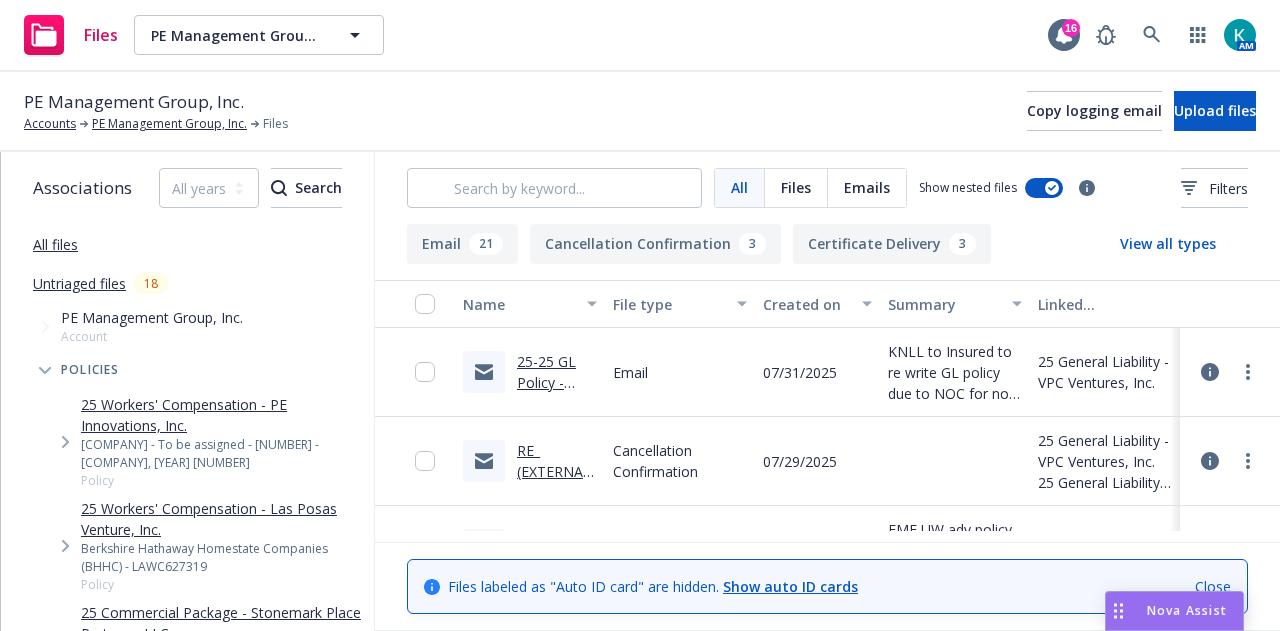 click on "Close" at bounding box center (1213, 586) 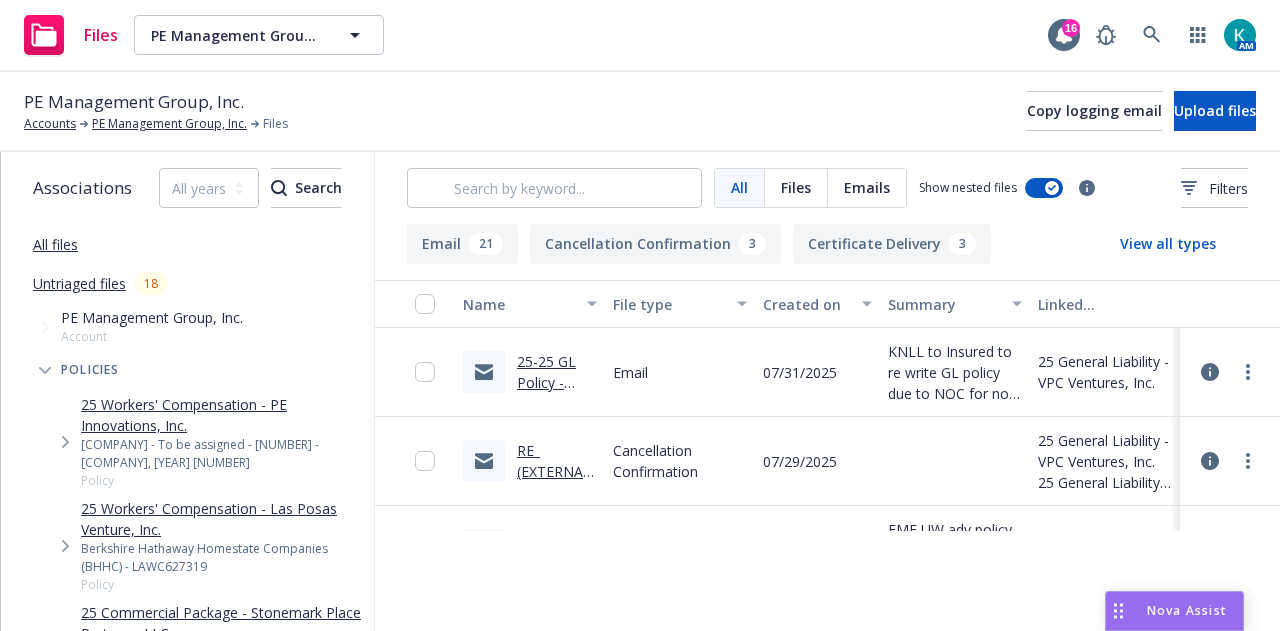 scroll, scrollTop: 0, scrollLeft: 0, axis: both 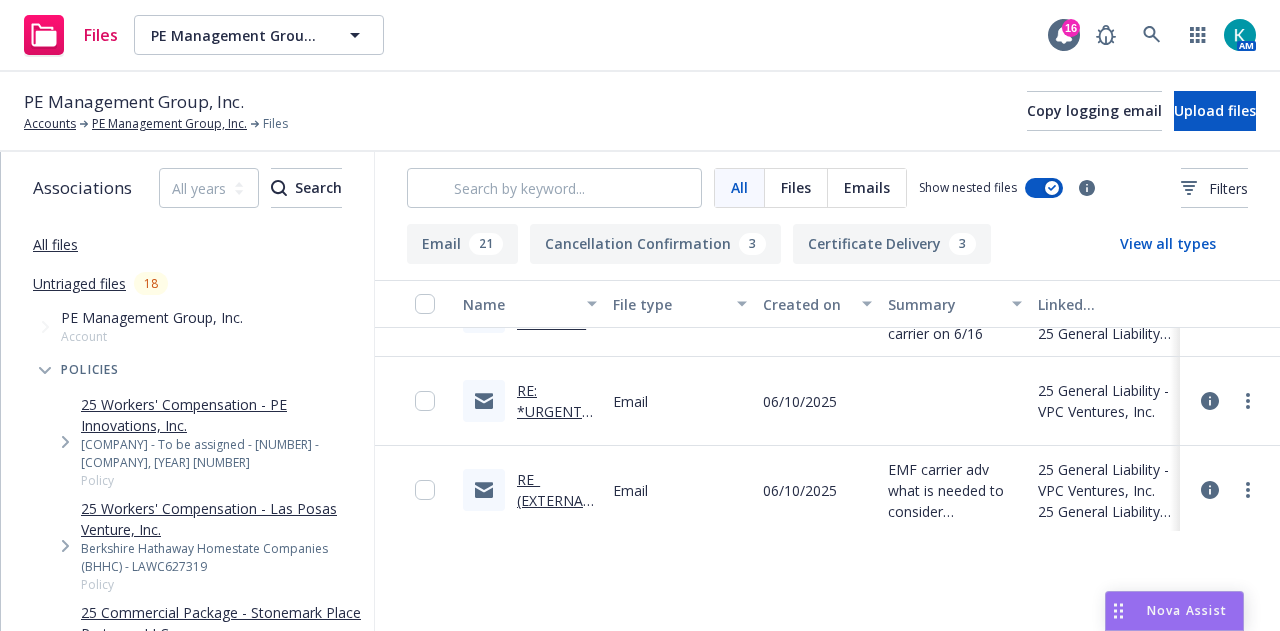 click on "RE: *URGENT*: VPC Ventures, Inc. - 2025-2026 Policy Renewals - Invoices PAST Due - NOC" at bounding box center [555, 485] 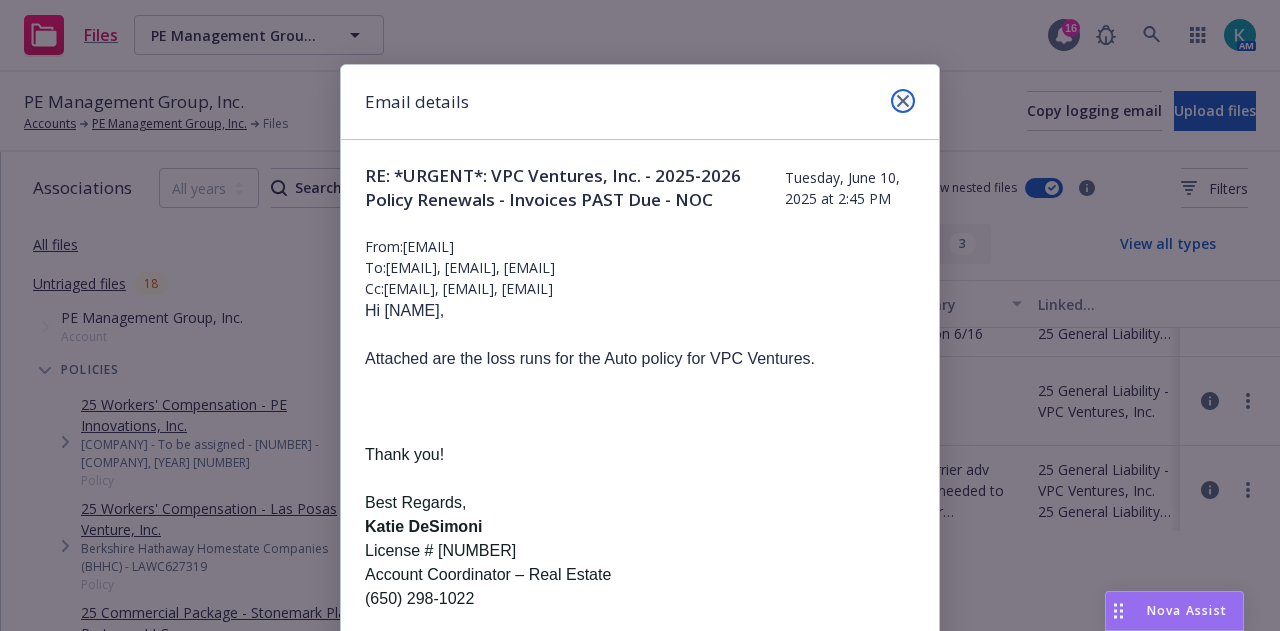 click 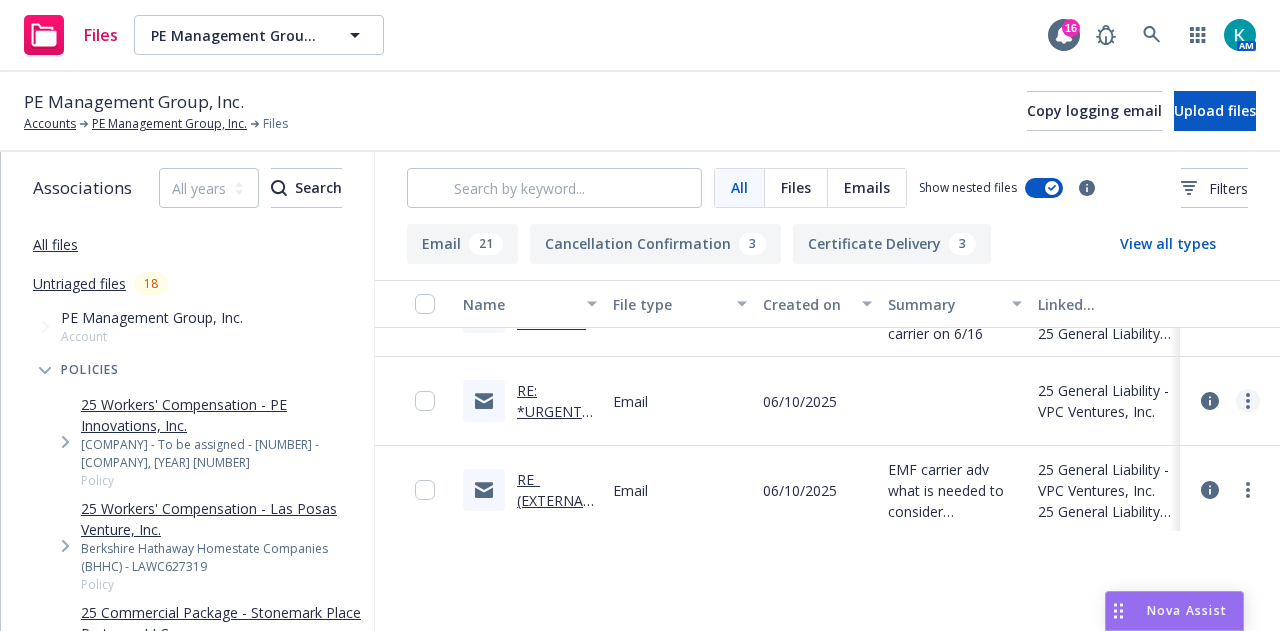 click at bounding box center [1248, 401] 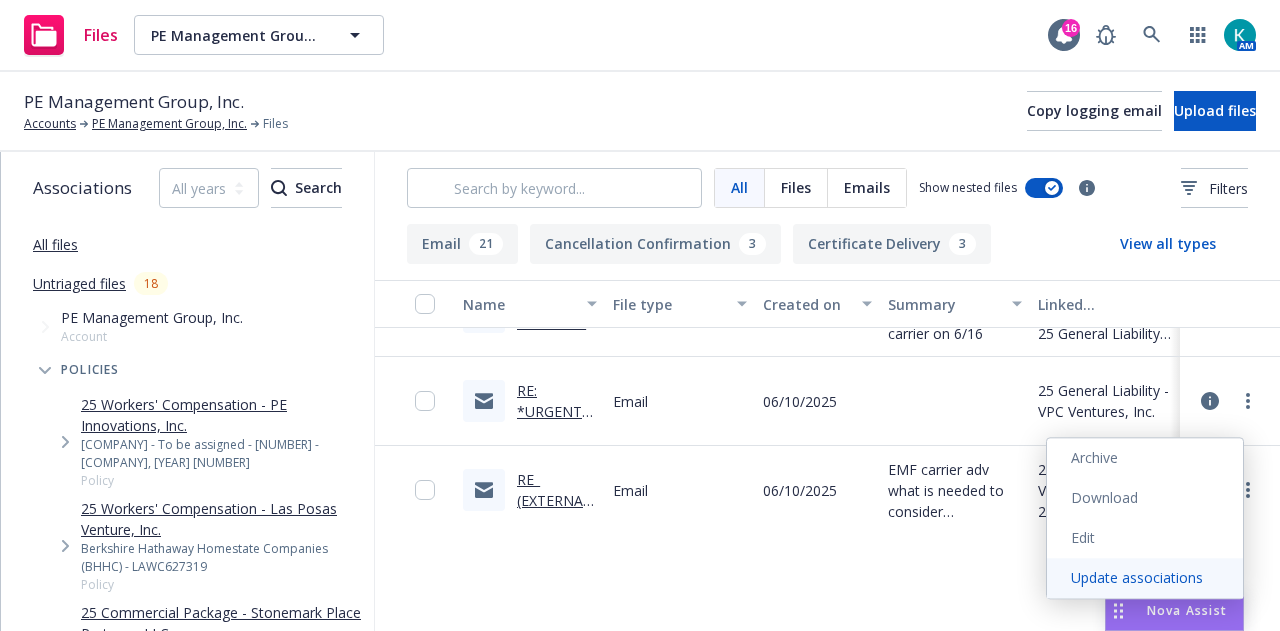 click on "Update associations" at bounding box center [1145, 578] 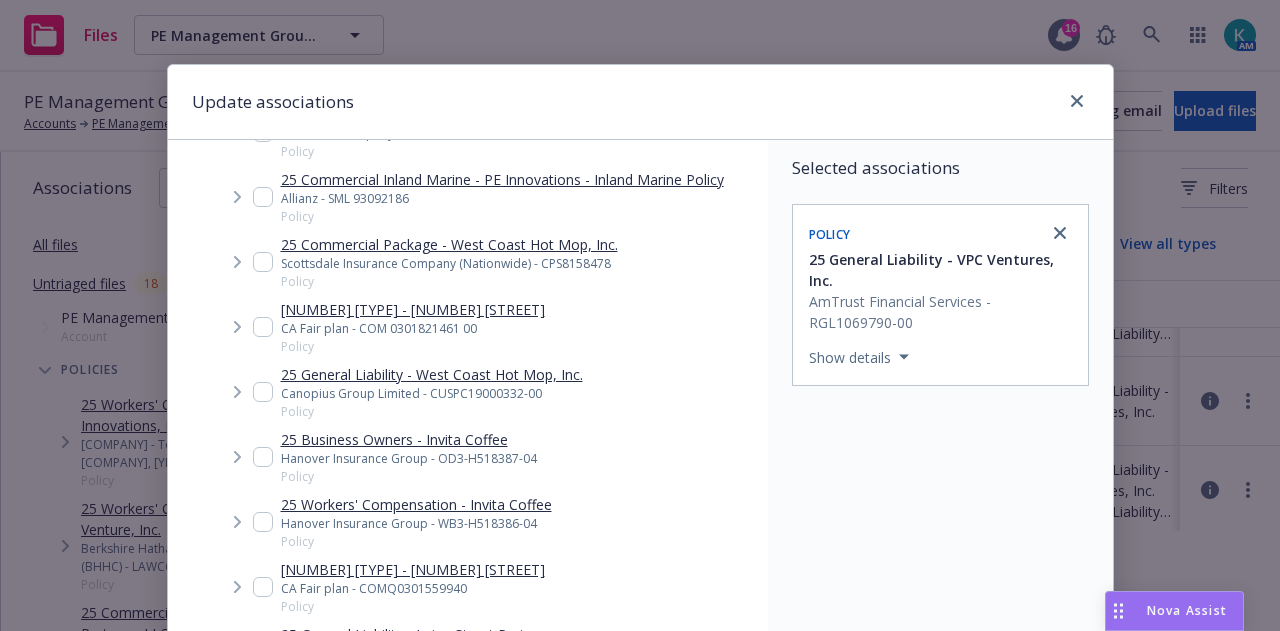 scroll, scrollTop: 2662, scrollLeft: 0, axis: vertical 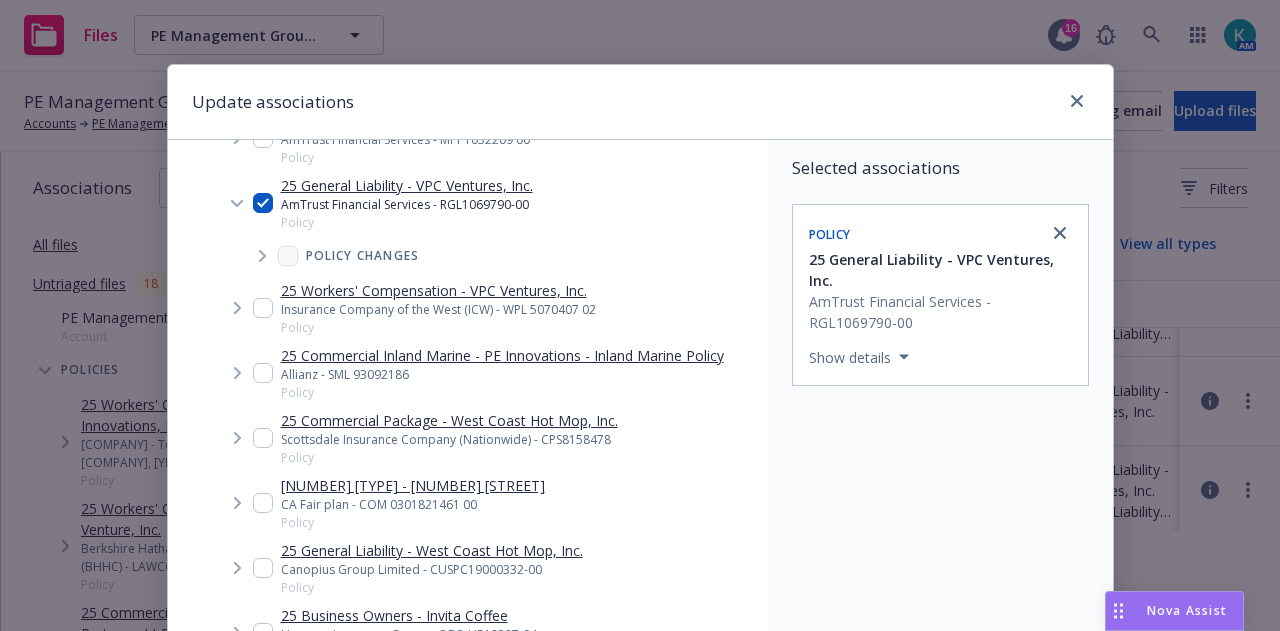 click at bounding box center [263, 138] 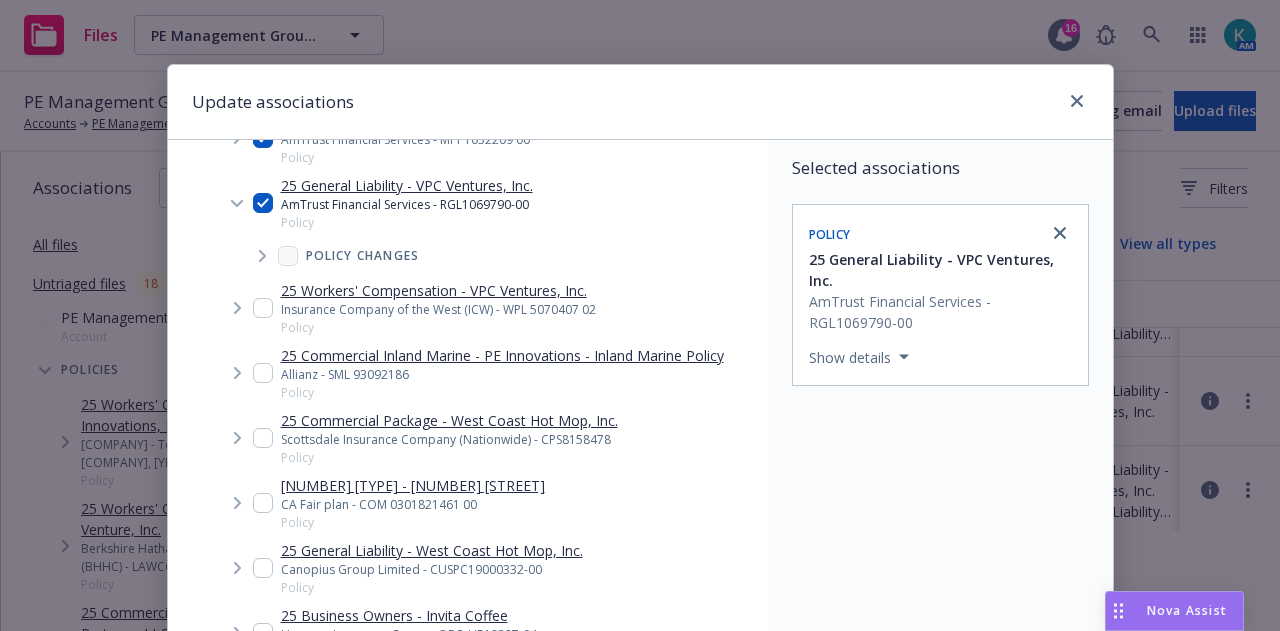 checkbox on "true" 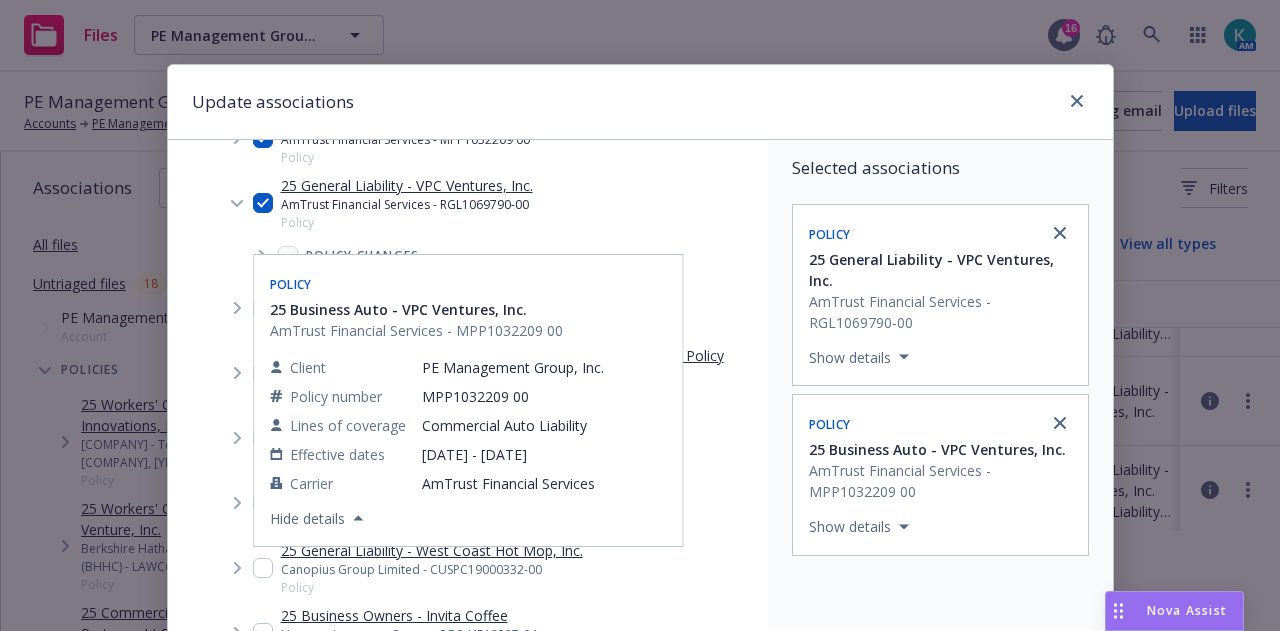 scroll, scrollTop: 3435, scrollLeft: 0, axis: vertical 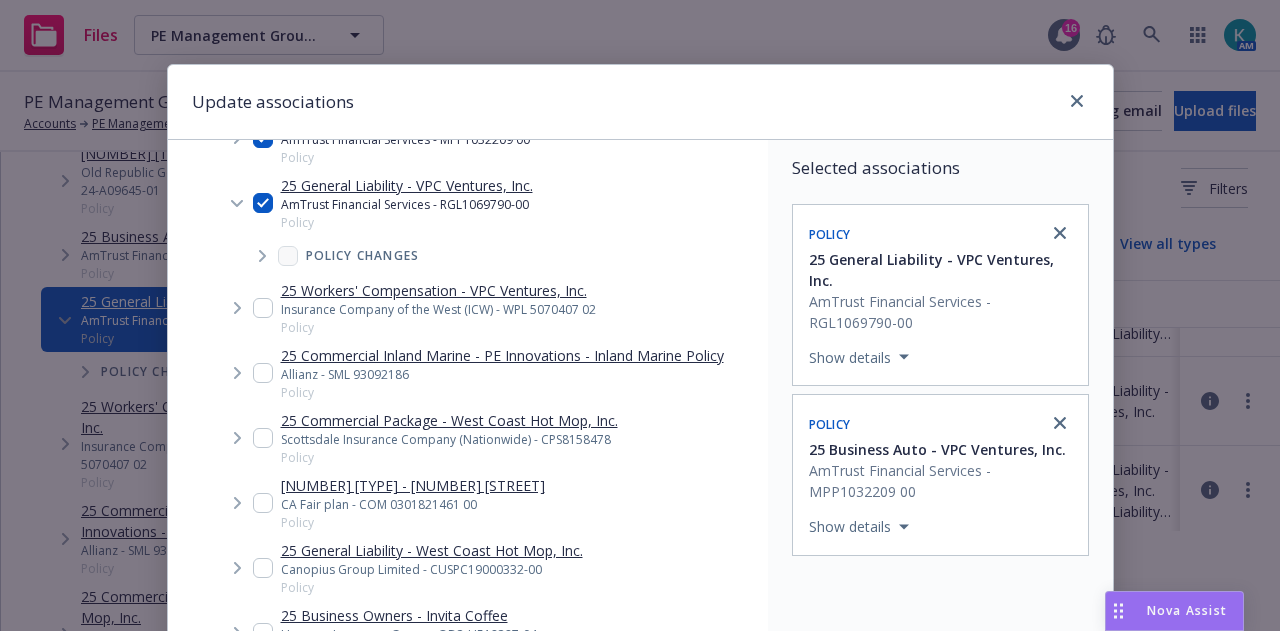 click at bounding box center [263, 203] 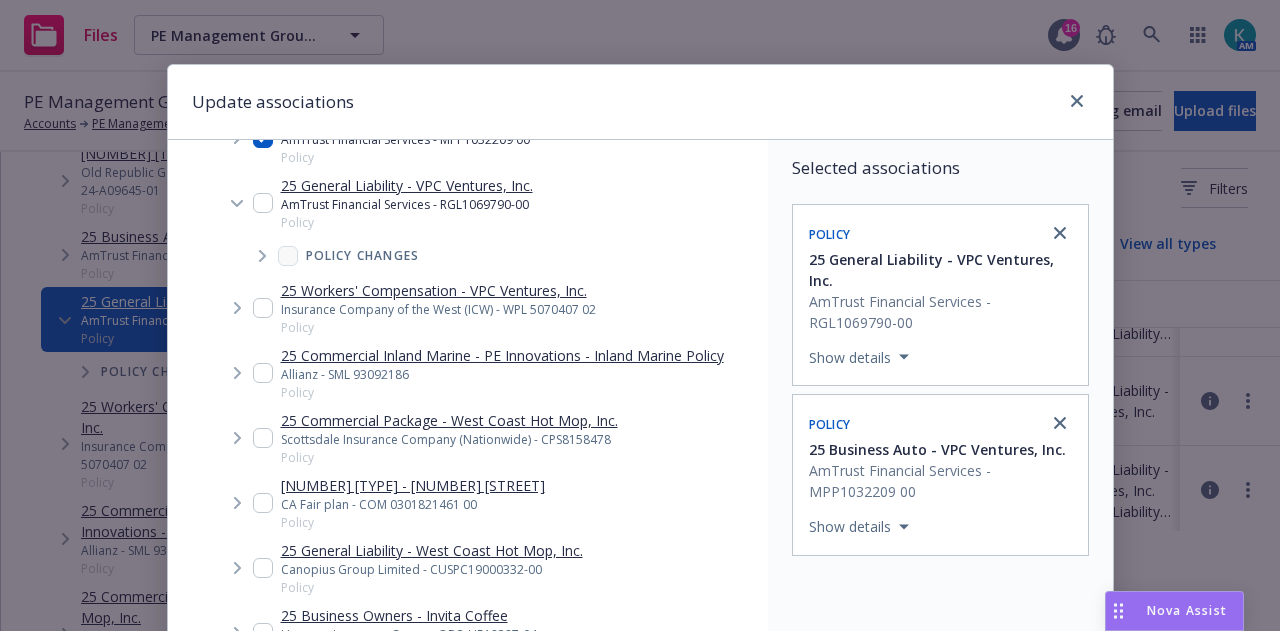 checkbox on "false" 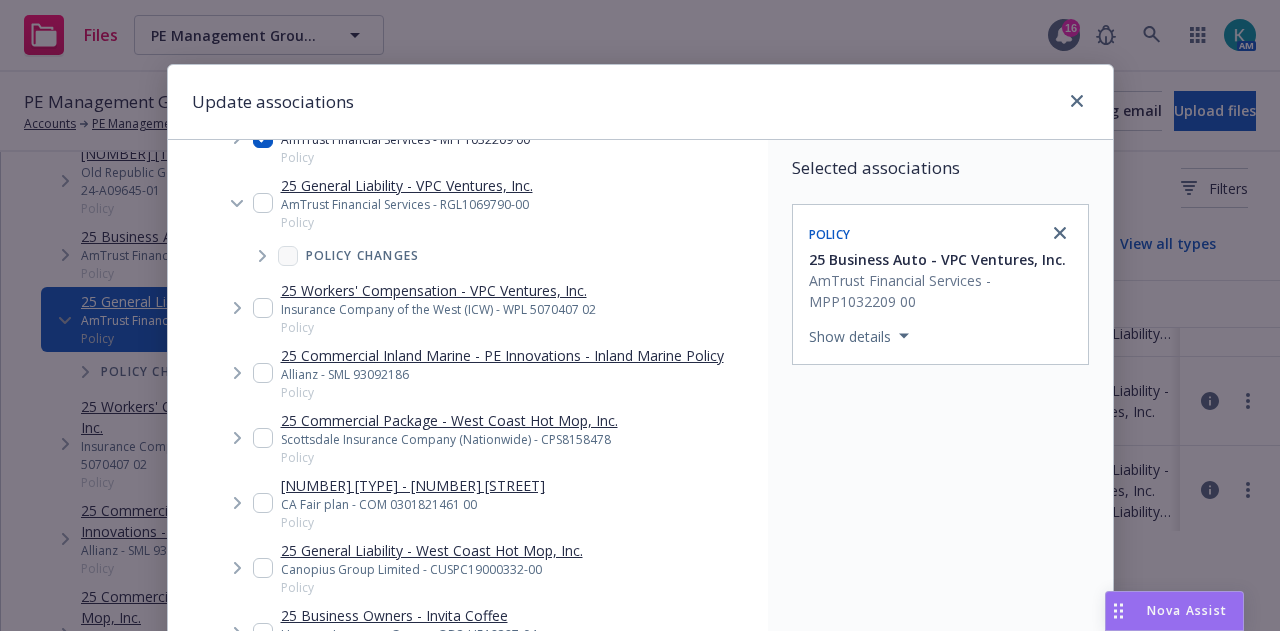 scroll, scrollTop: 366, scrollLeft: 0, axis: vertical 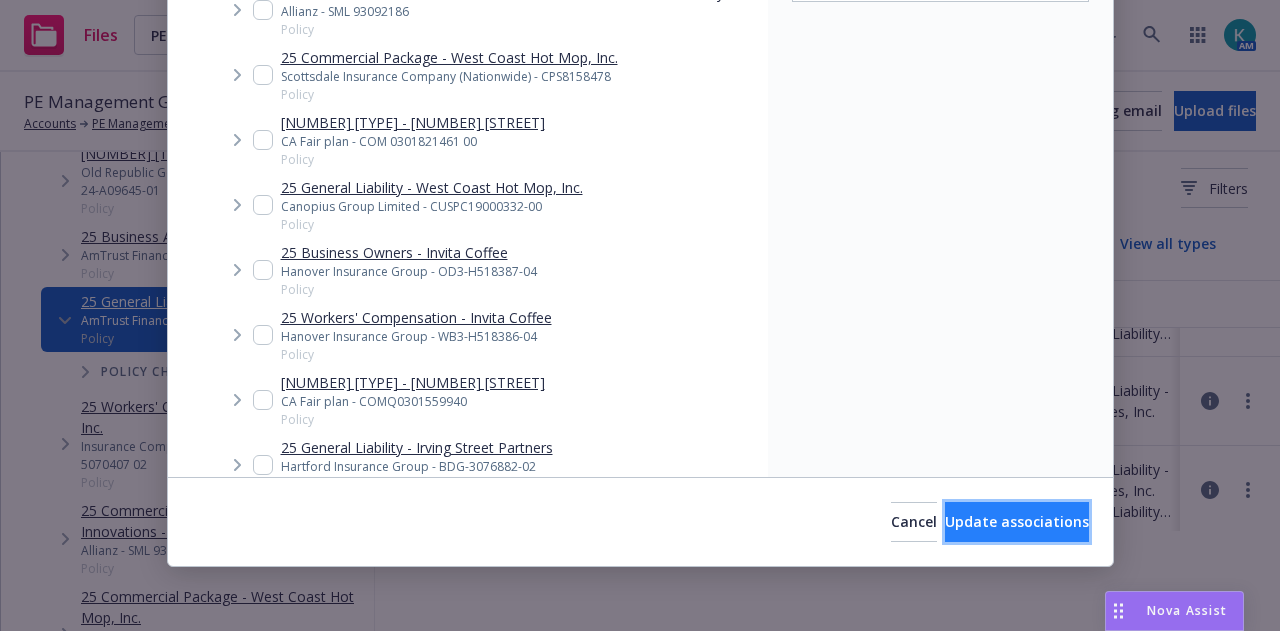 click on "Update associations" at bounding box center (1017, 521) 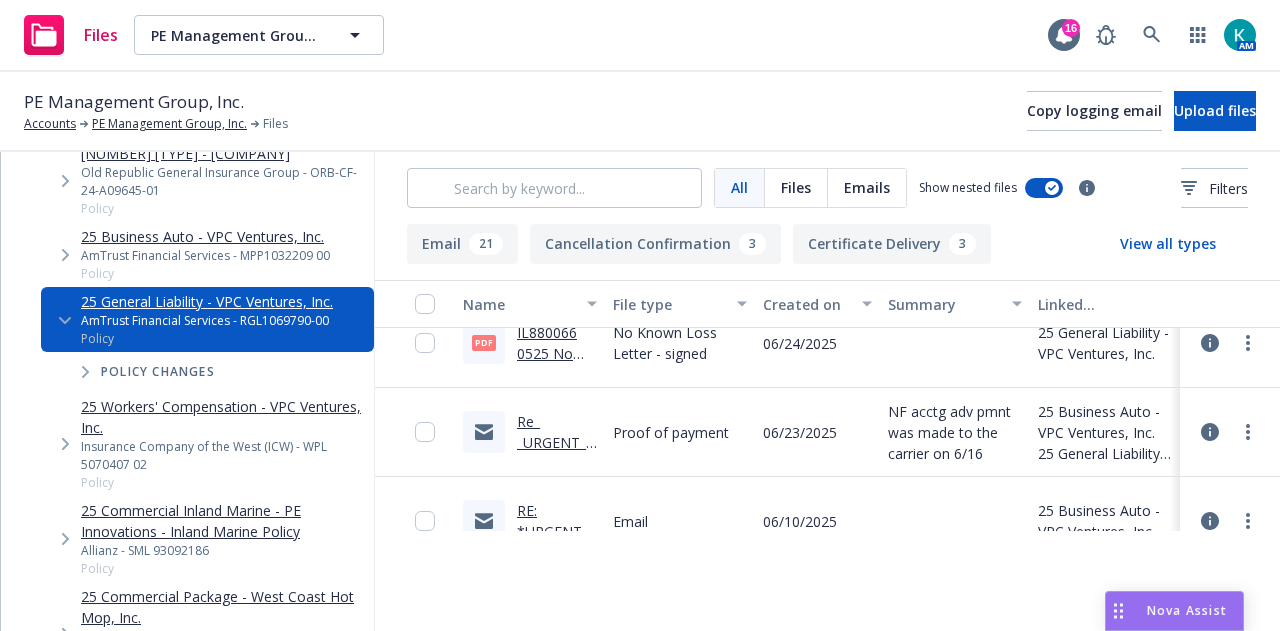 scroll, scrollTop: 557, scrollLeft: 0, axis: vertical 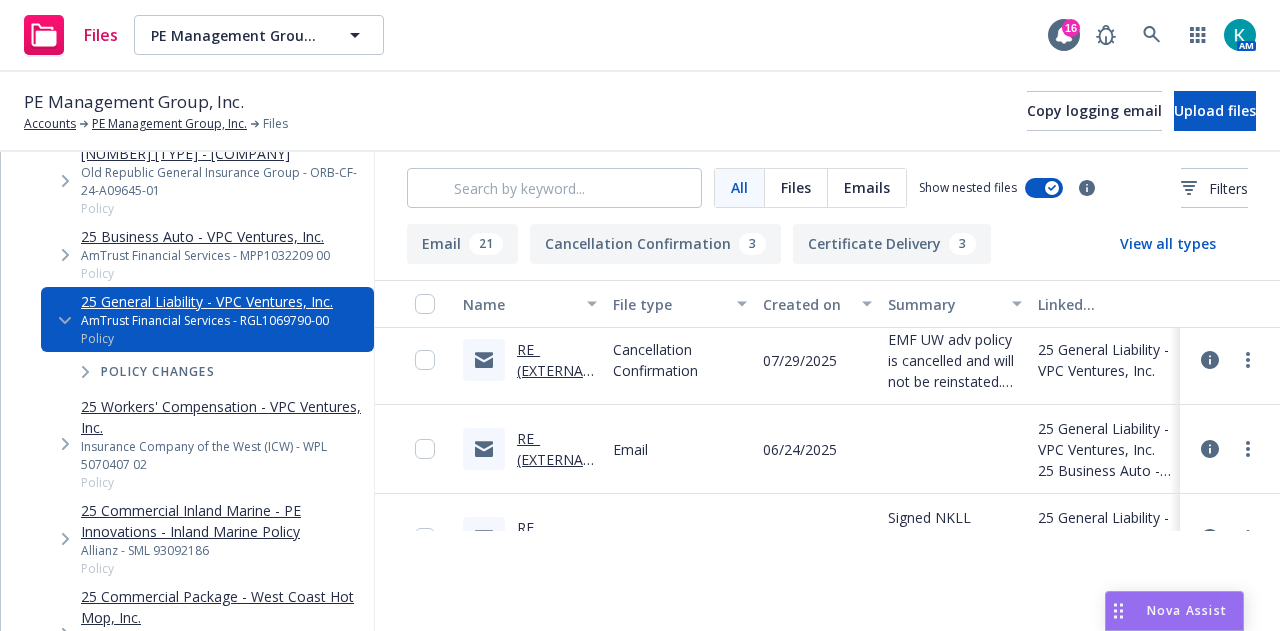 click on "RE_ (EXTERNAL) VPC Ventures Inc - Auto & GL .msg" at bounding box center [557, 491] 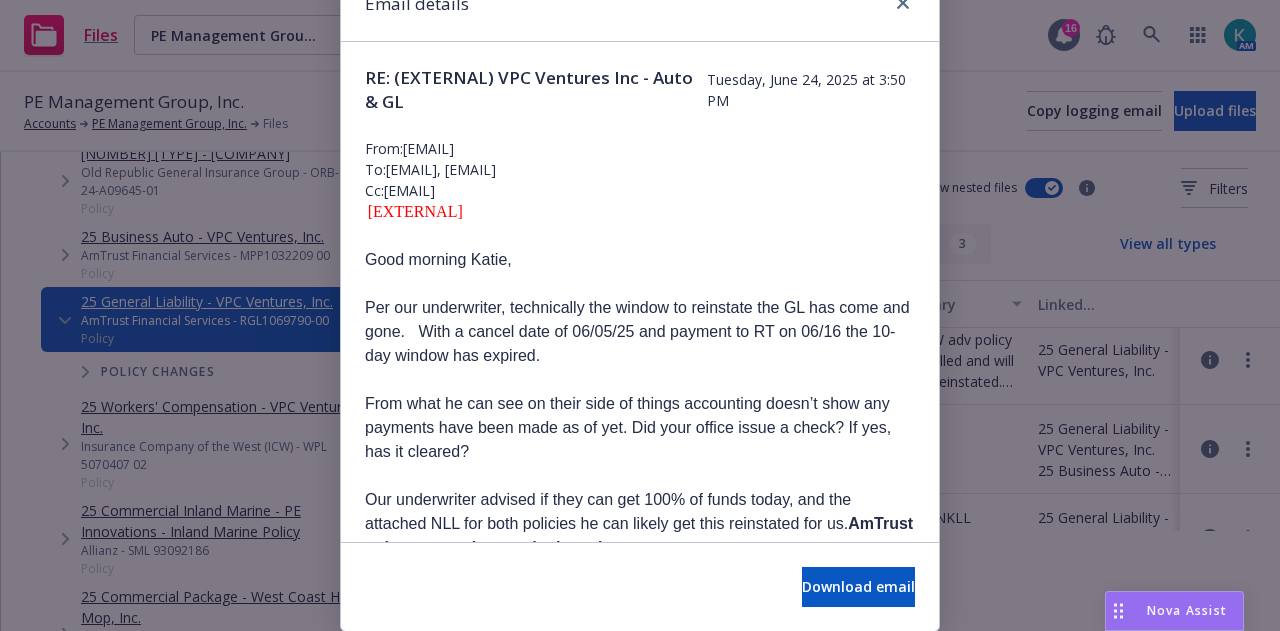 scroll, scrollTop: 102, scrollLeft: 0, axis: vertical 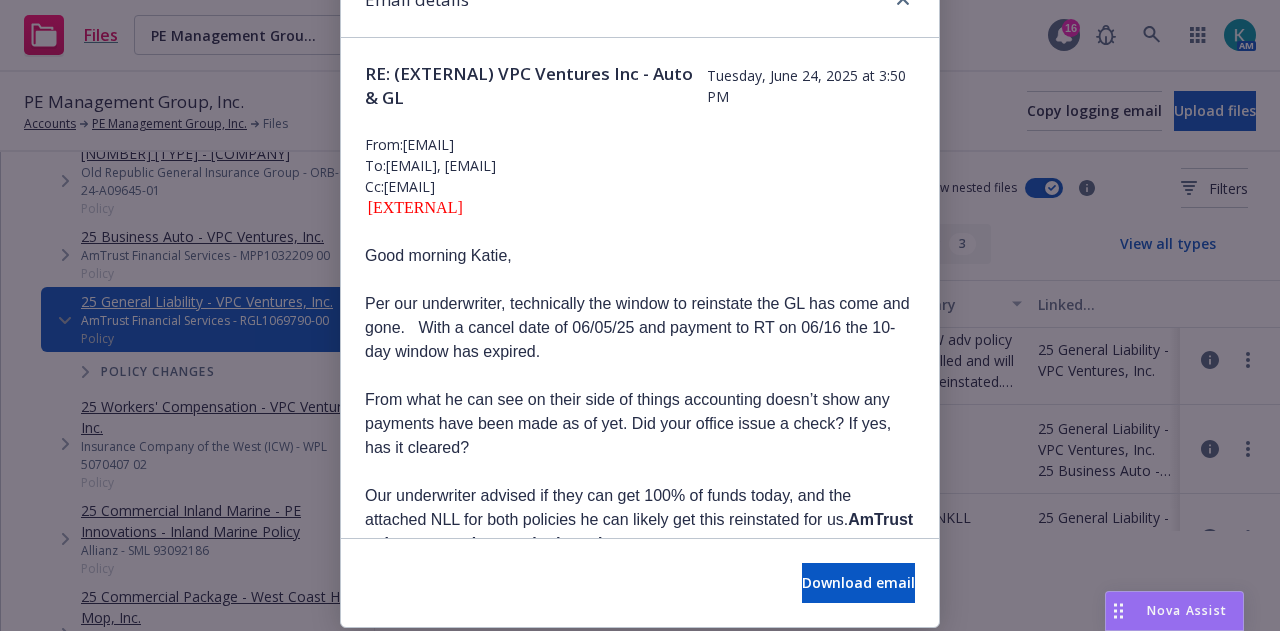 click on "Email details RE: (EXTERNAL) VPC Ventures Inc - Auto & GL  Tuesday, June 24, 2025 at 3:50 PM From:  luz.gutierrez@rtspecialty.com To:  jeff.simpson@newfront.com, katie.desimoni@newfront.com Cc:  alexandra.cullen@rtspecialty.com
[EXTERNAL]
Good morning Katie,
Per our underwriter, technically the window to reinstate the GL has come and gone.   With a cancel date of 06/05/25 and payment to RT on 06/16 the 10-day window has expired.
From what he can see on their side of things accounting doesn’t show any payments have been made as of yet. Did your office issue a check? If yes, has it cleared?
Our underwriter advised if they can get 100% of funds today, and the attached NLL for both policies he can likely get this reinstated for us.
AmTrust only accepts the attached version.
Please forward asap.
Thank you!
Luz Gutierrez
Underwriter
CA License #:1950951
RT Specialty – La Jolla – Property & Casualty
D: 858.630.8507
C:" at bounding box center (640, 315) 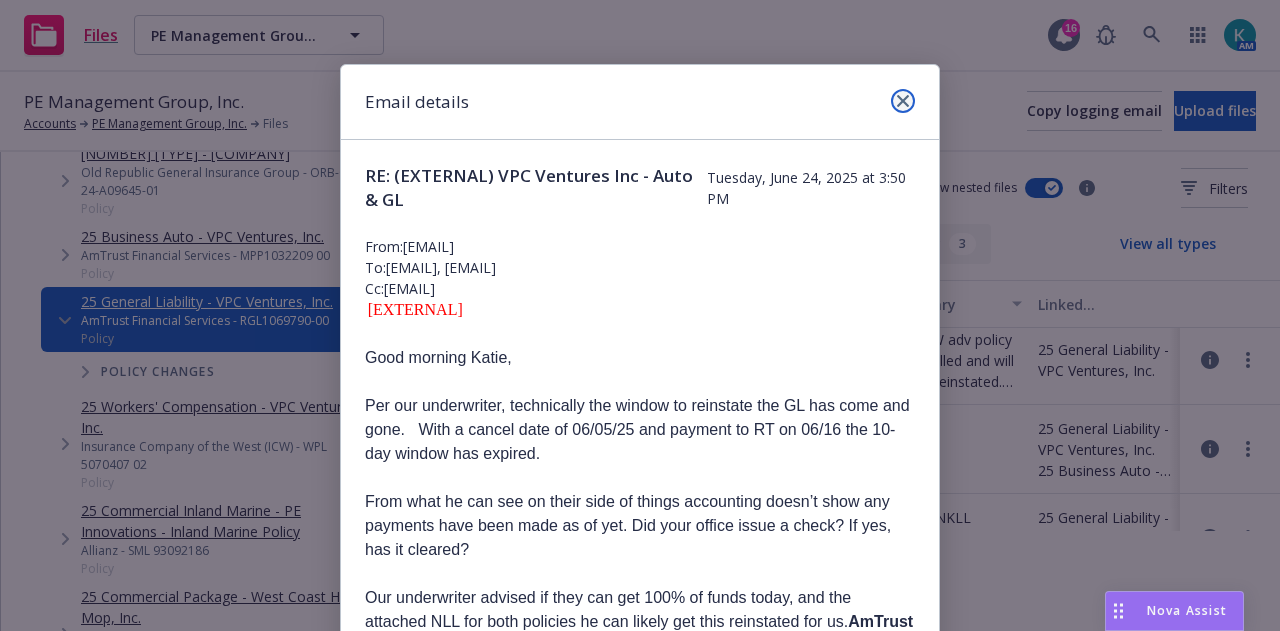 click 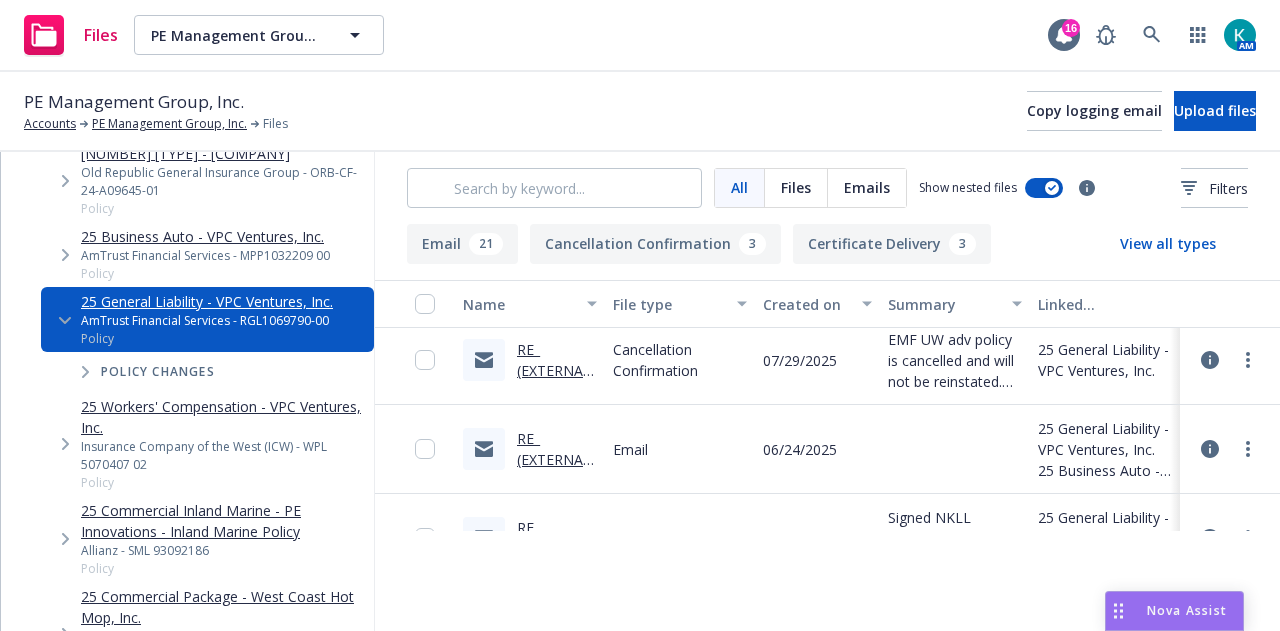 click on "RE_ (EXTERNAL) VPC Ventures Inc - GL Policy.msg" at bounding box center [557, 402] 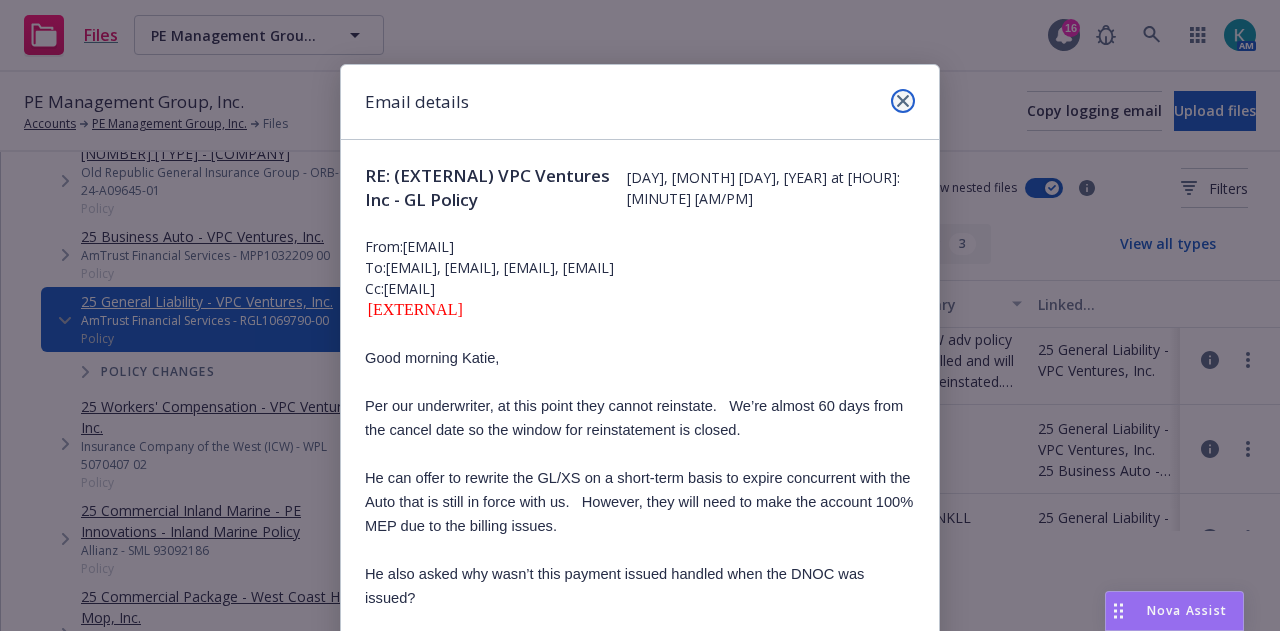 click 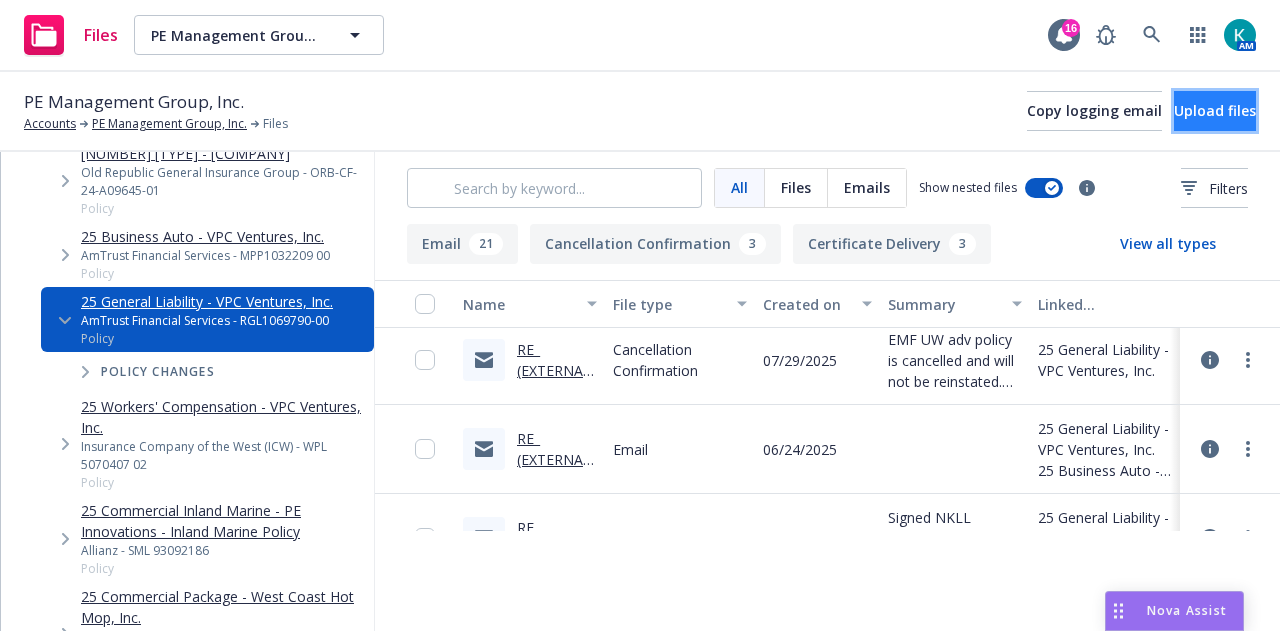 click on "Upload files" at bounding box center [1215, 110] 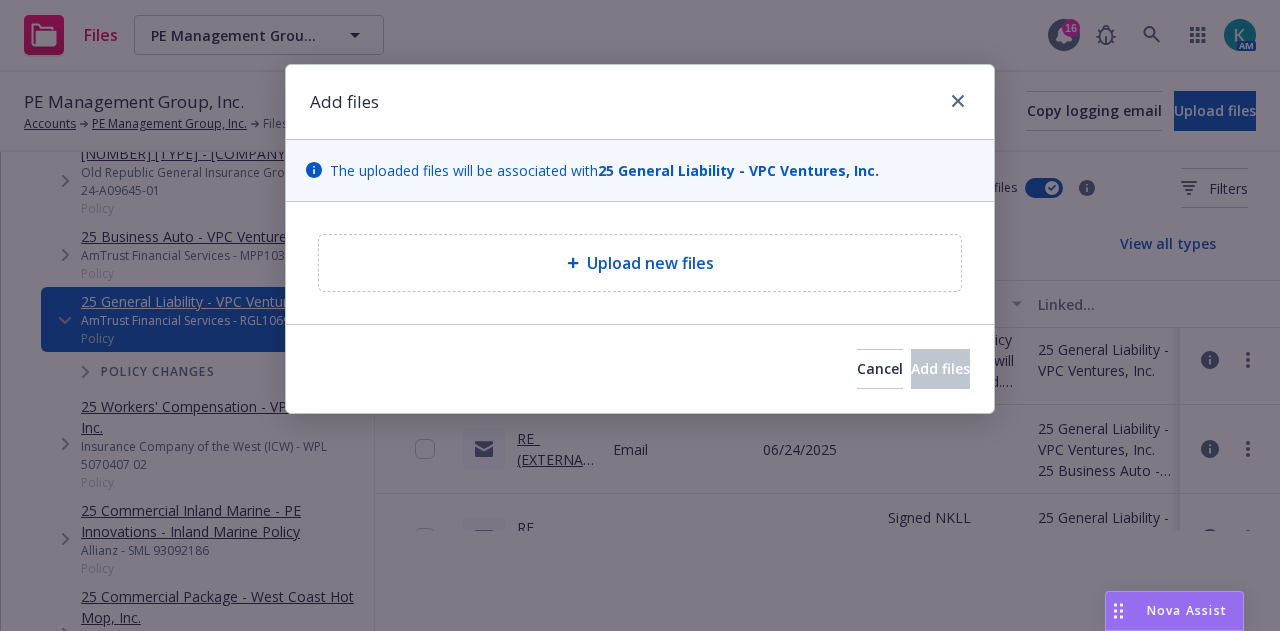 click on "Cancel Add files" at bounding box center [640, 368] 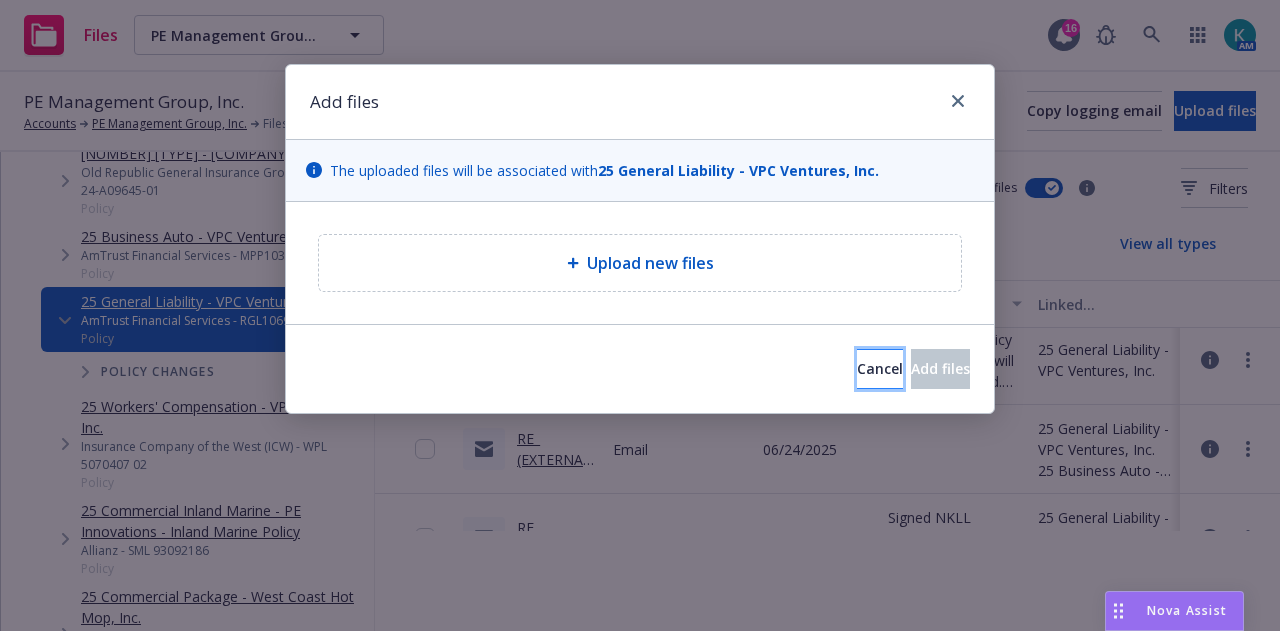click on "Cancel" at bounding box center [880, 369] 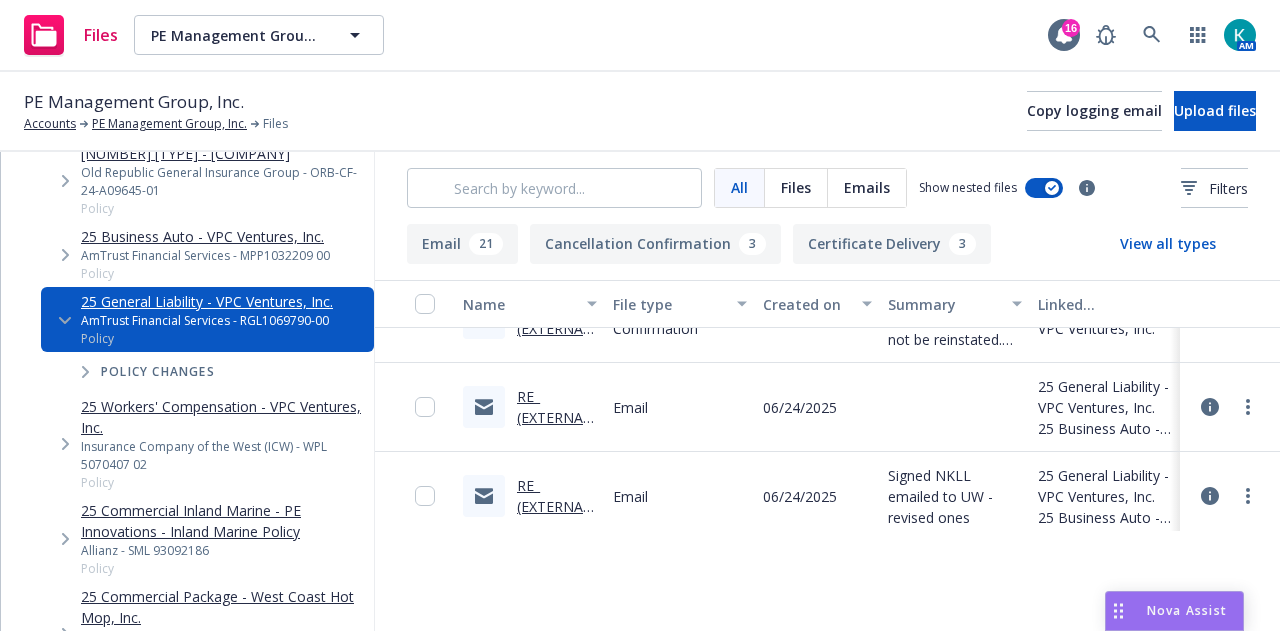 scroll, scrollTop: 401, scrollLeft: 0, axis: vertical 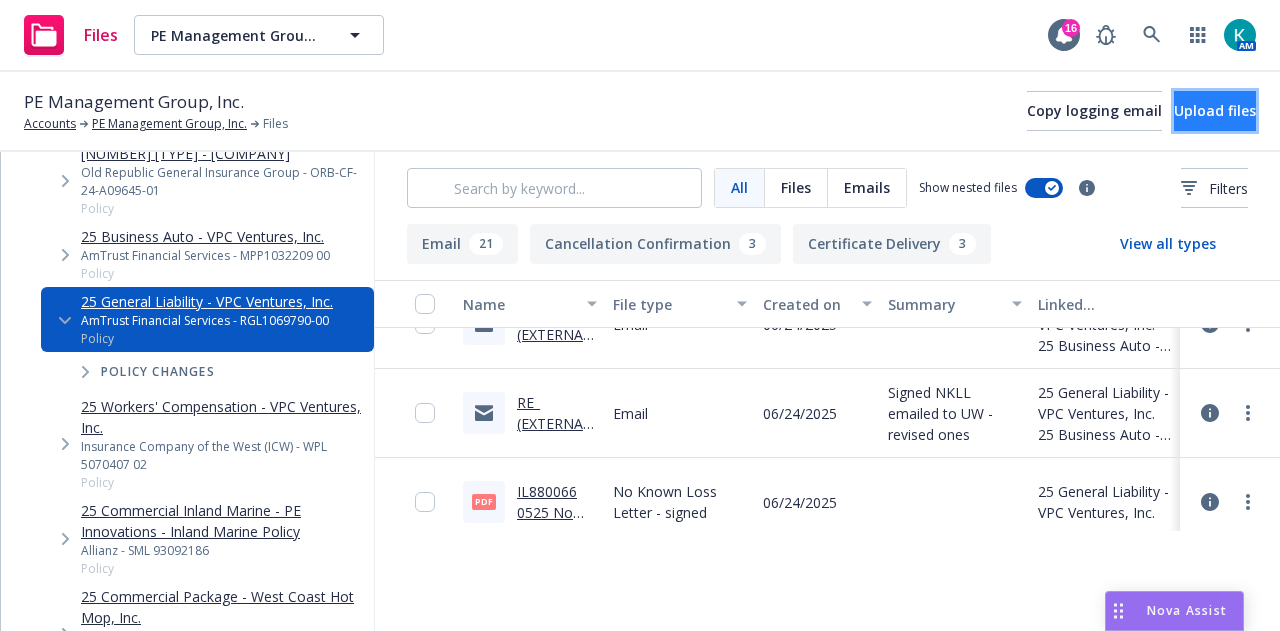 click on "Upload files" at bounding box center [1215, 110] 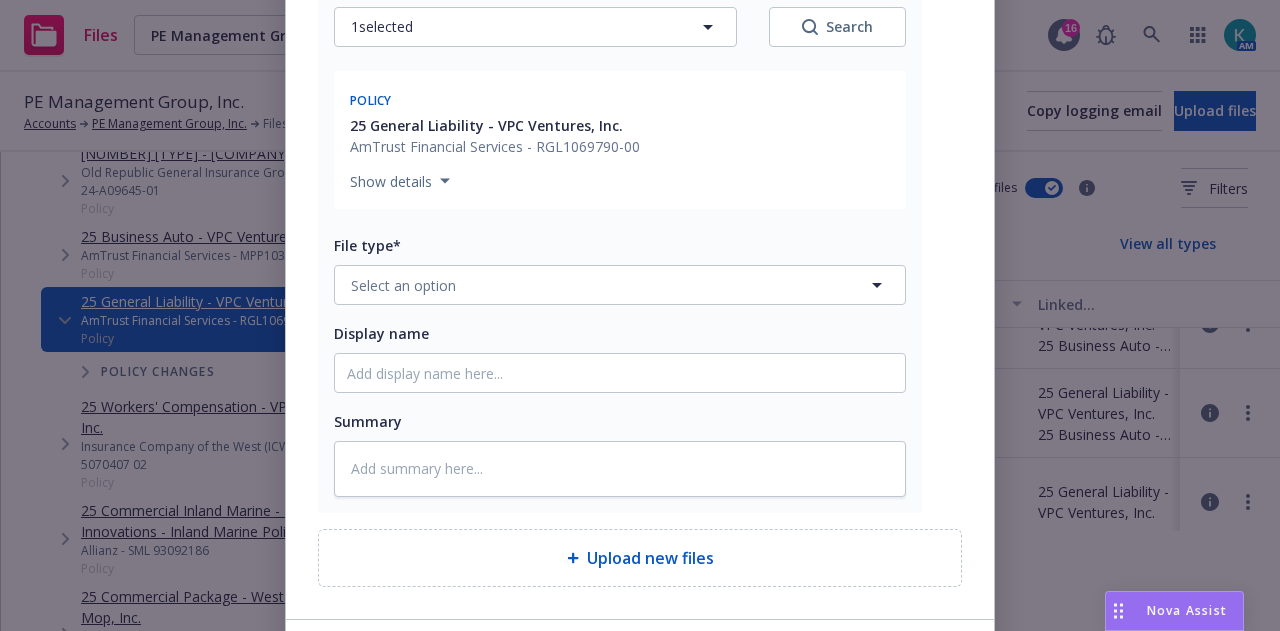 scroll, scrollTop: 333, scrollLeft: 0, axis: vertical 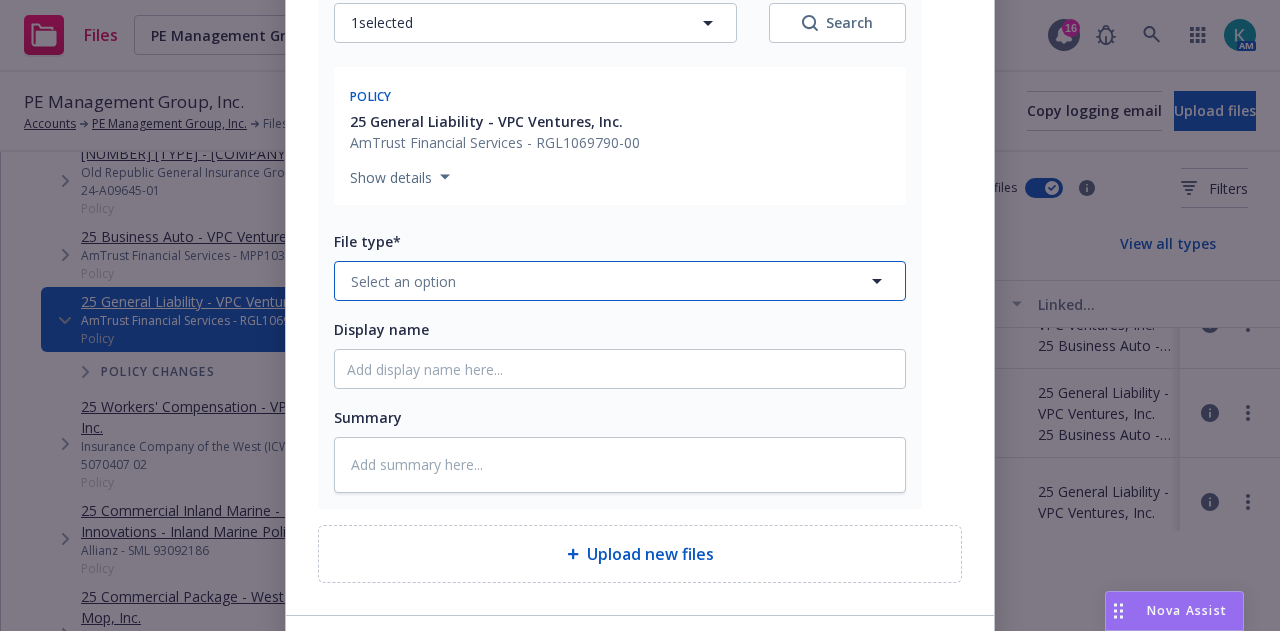 click on "Select an option" at bounding box center (620, 281) 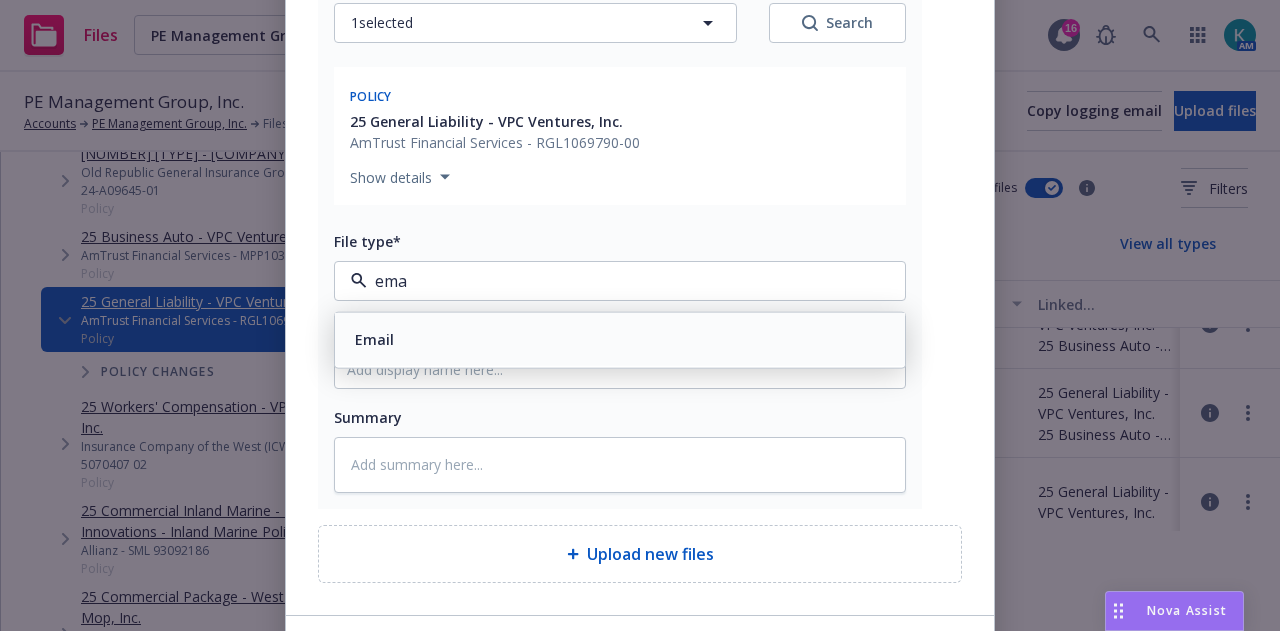 type on "emai" 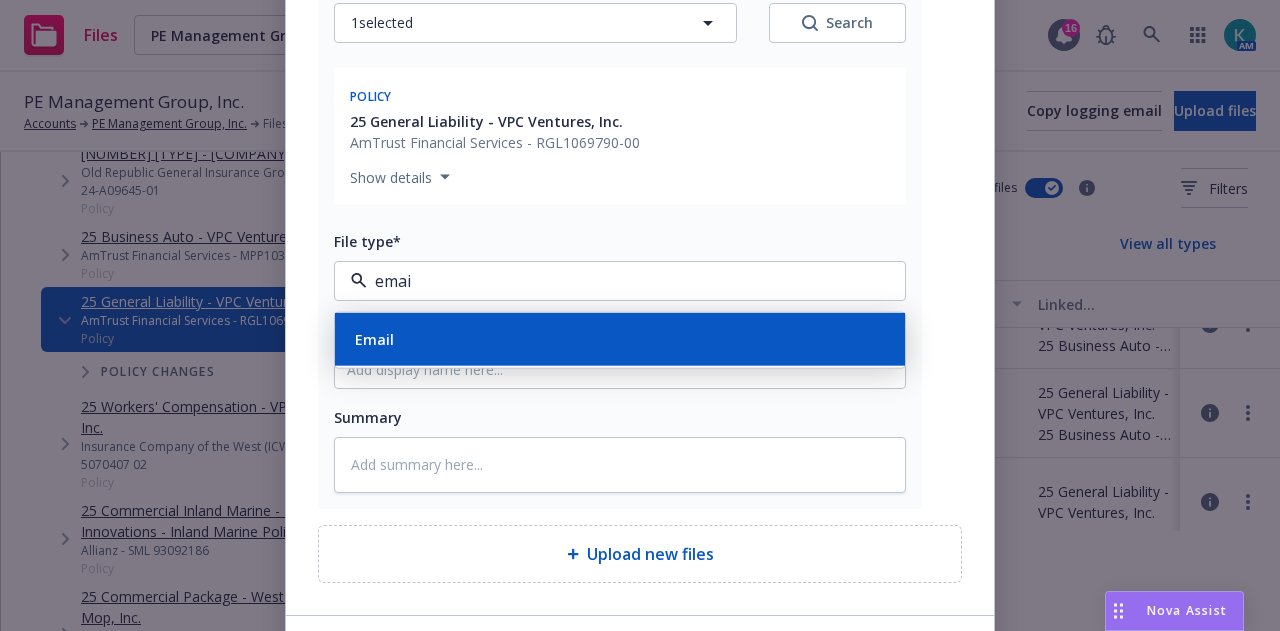 click on "Email" at bounding box center (620, 339) 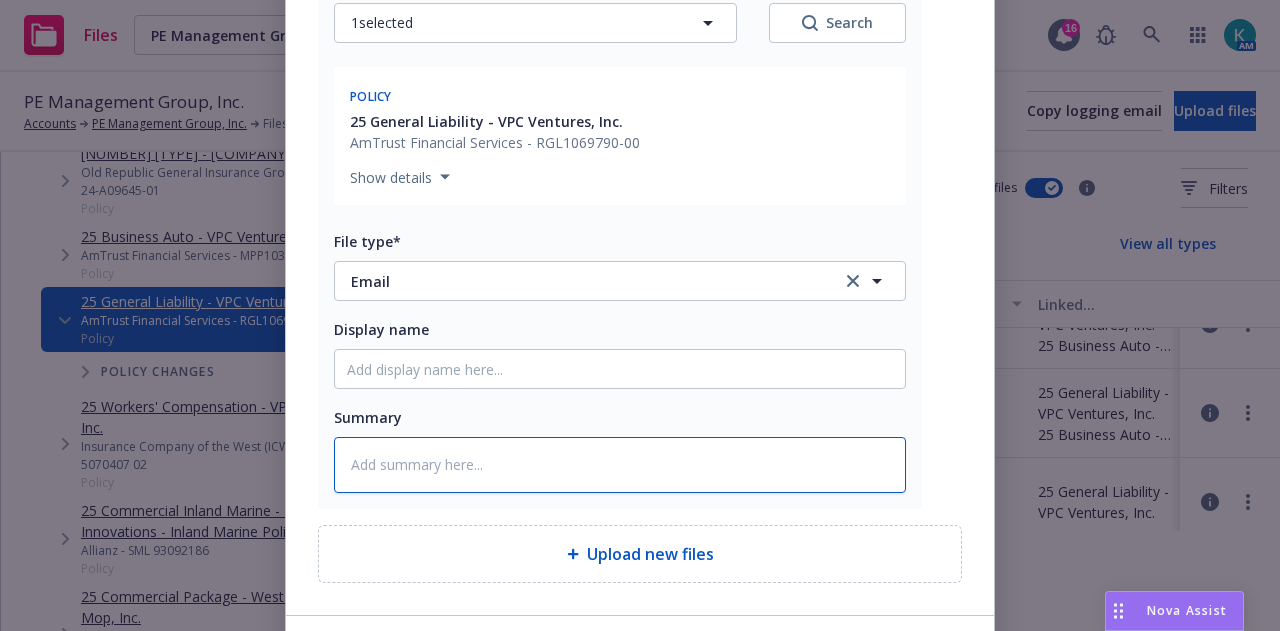 click at bounding box center (620, 465) 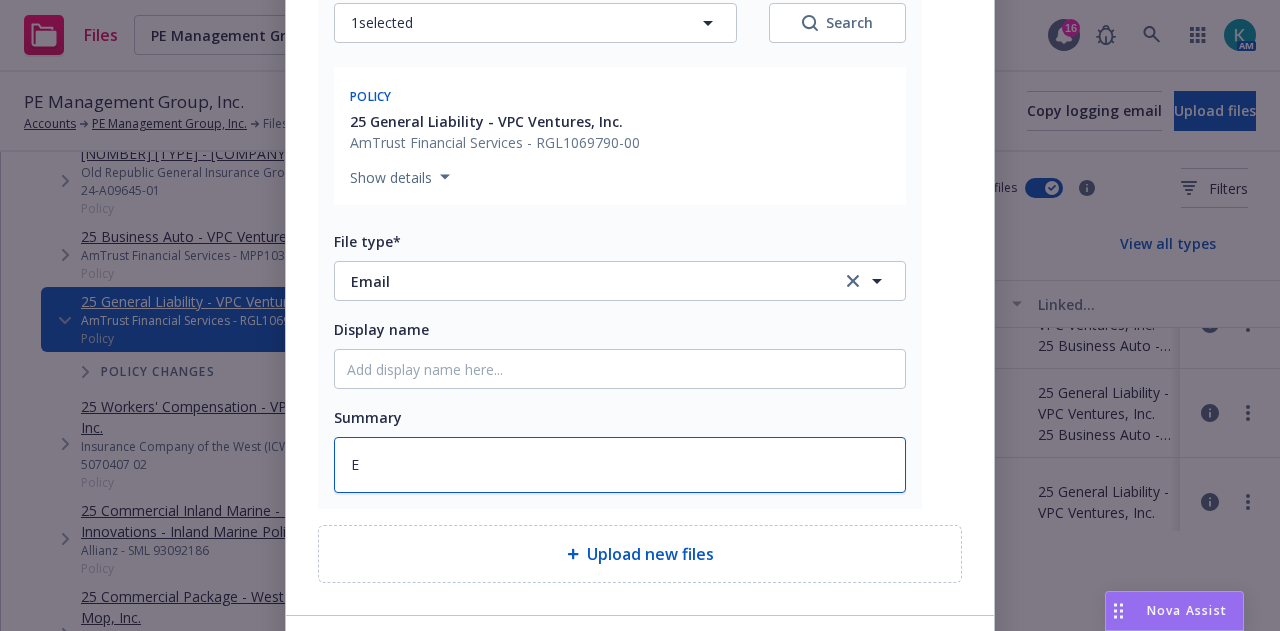 type on "x" 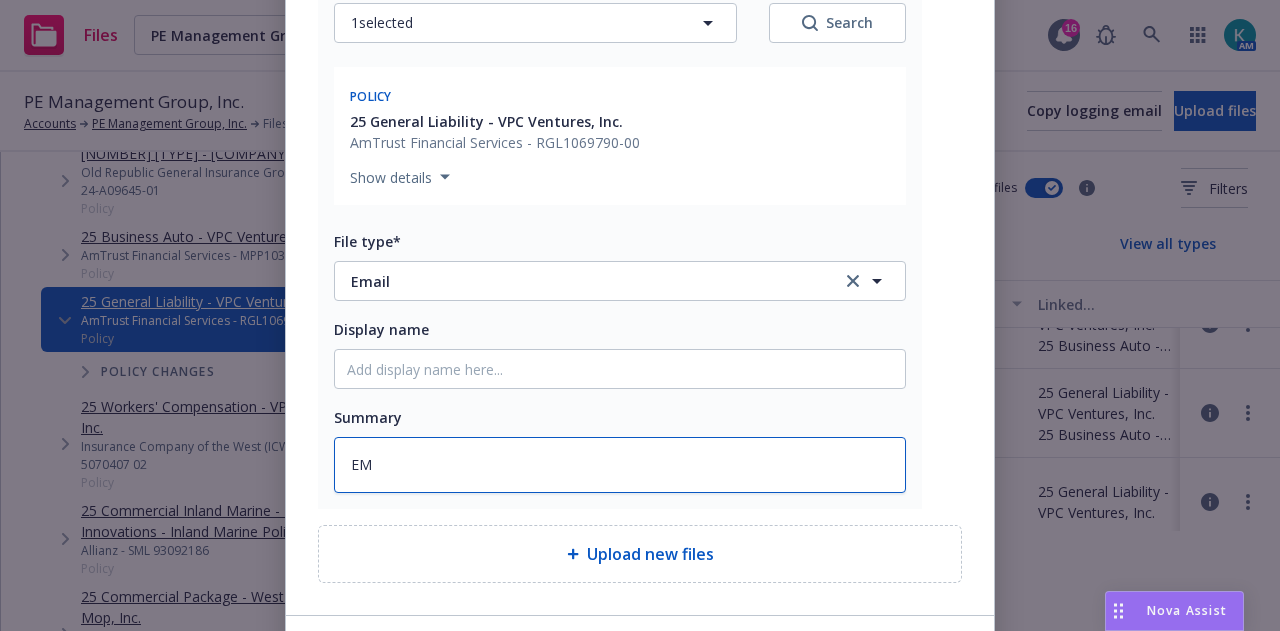 type on "x" 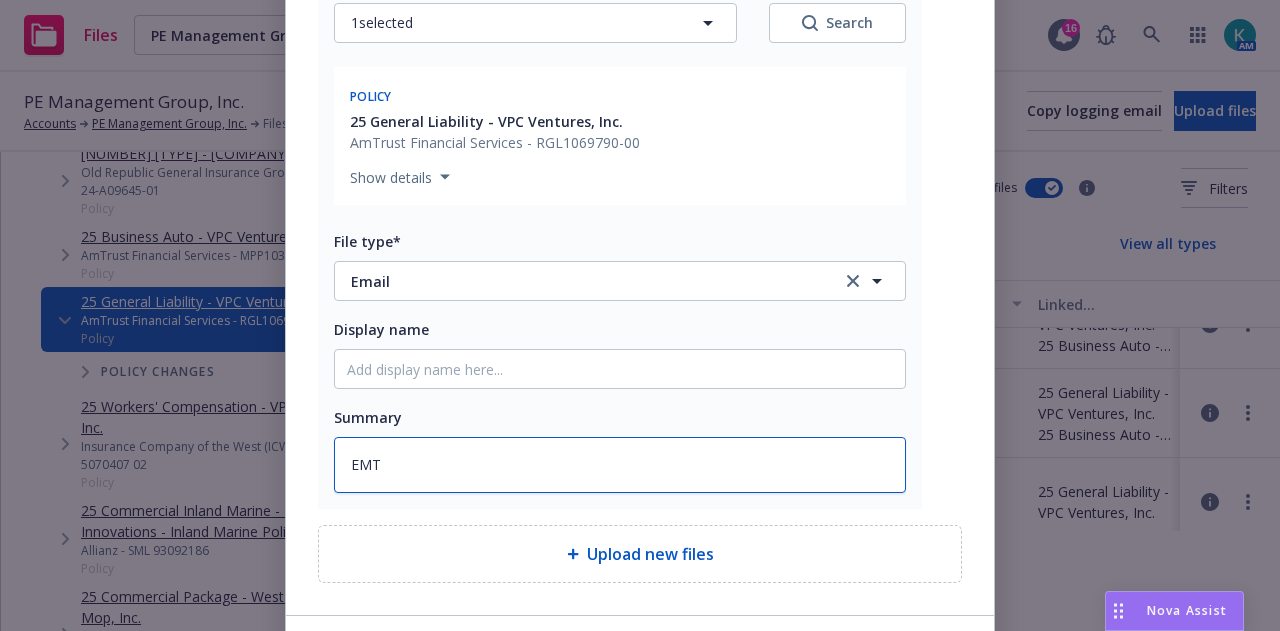 type on "x" 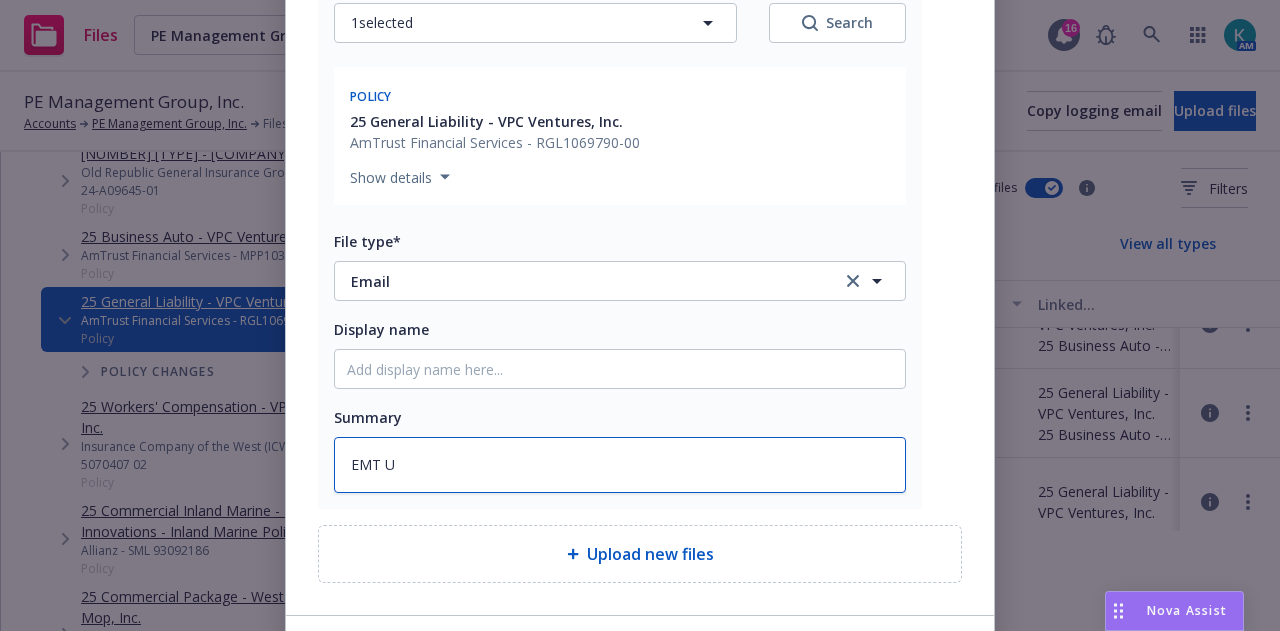 type on "x" 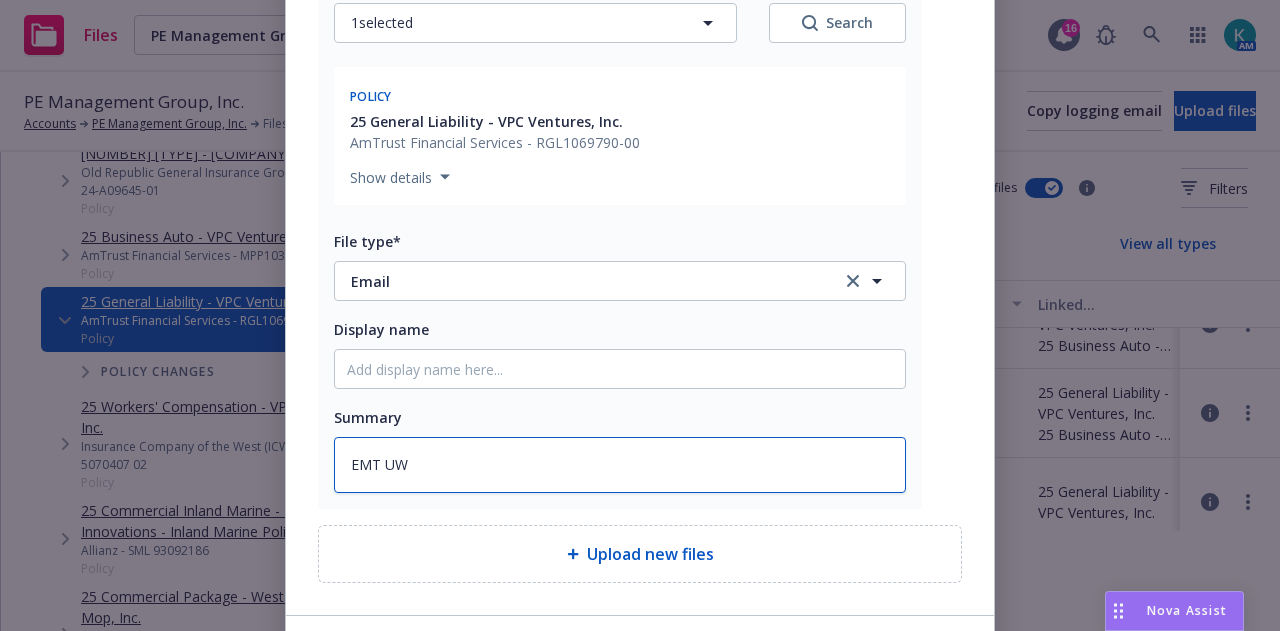 type on "x" 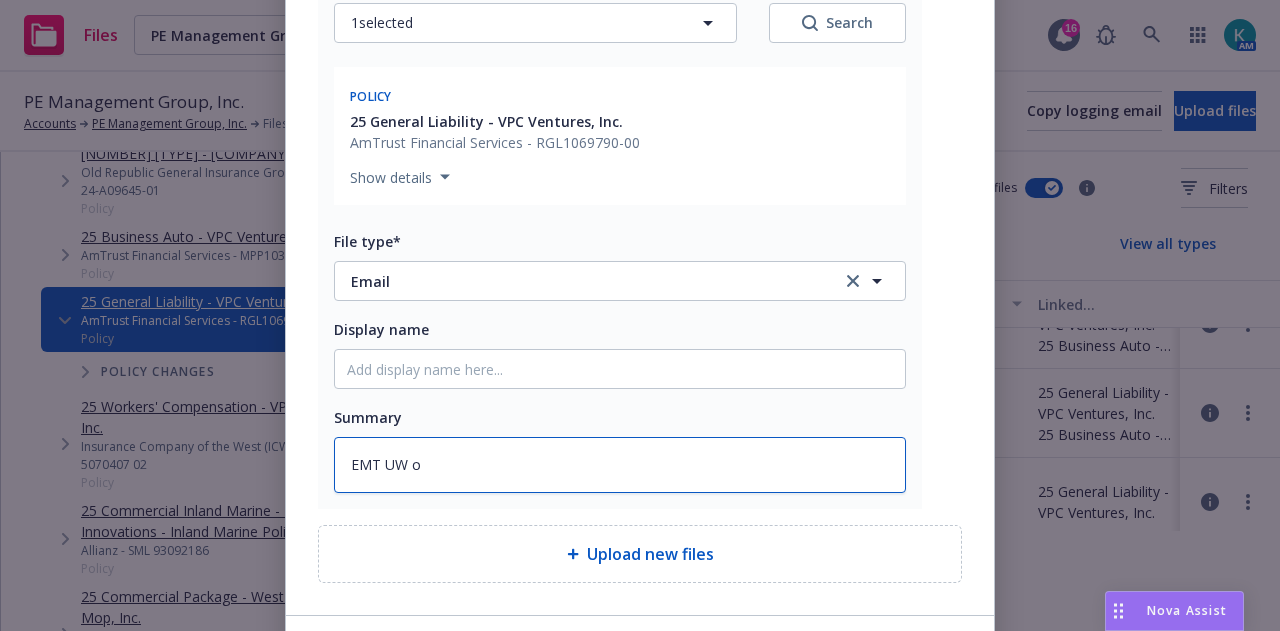 type on "x" 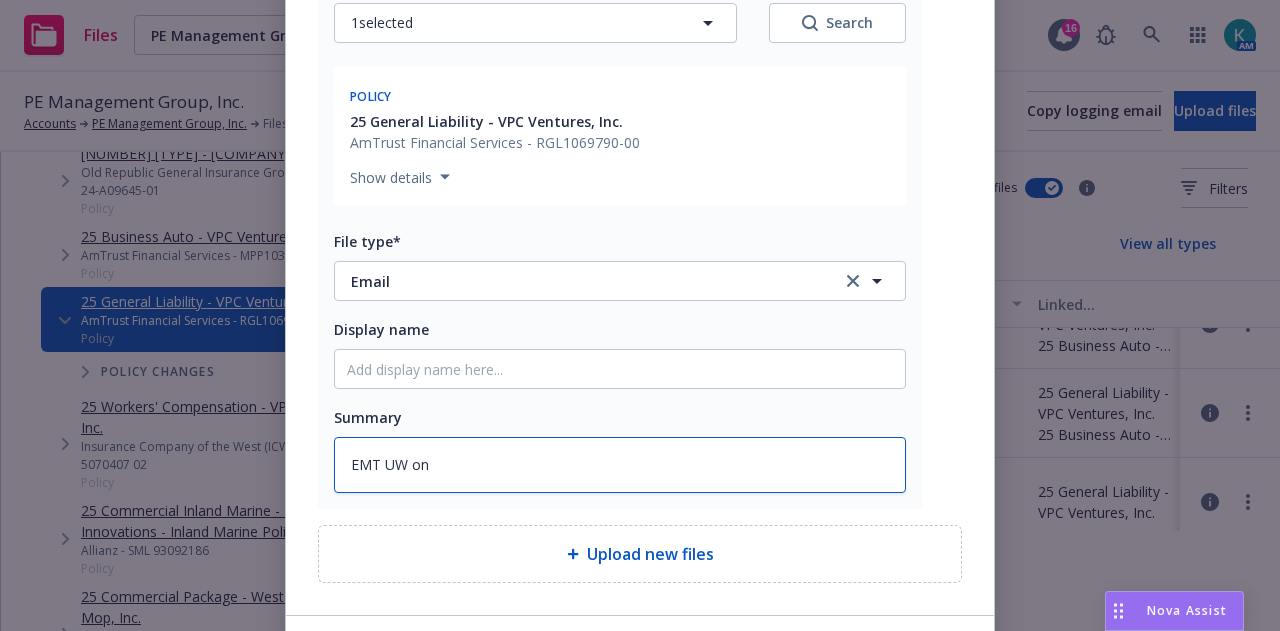 type on "x" 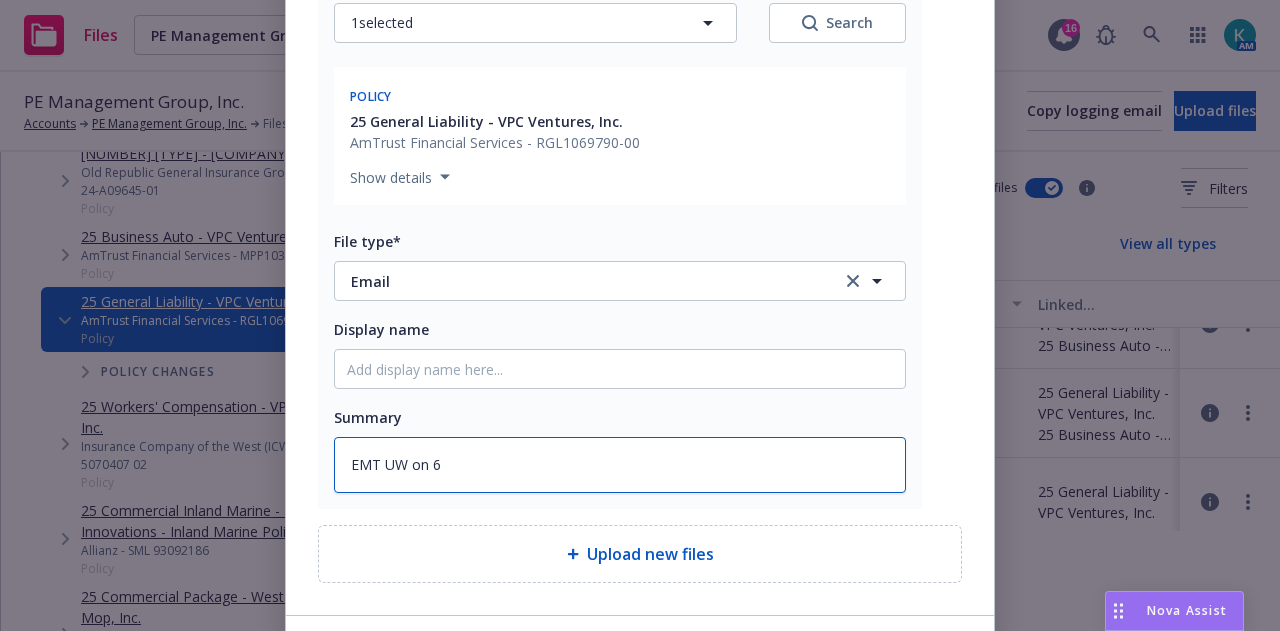 type on "x" 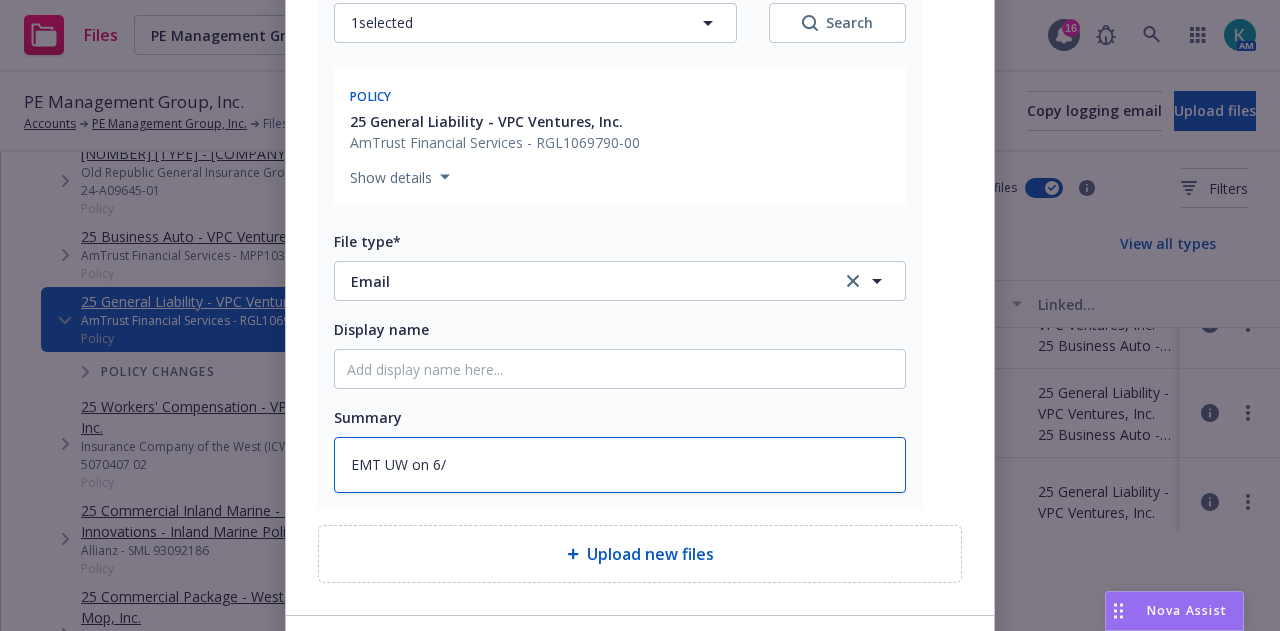 type on "x" 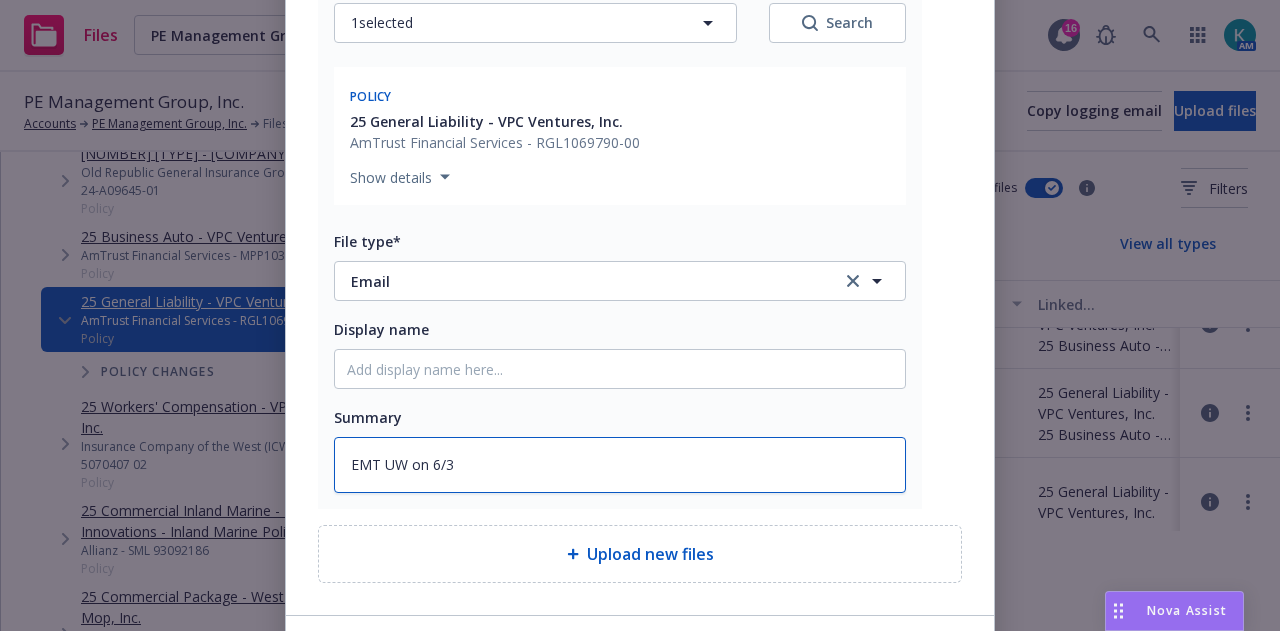 type on "x" 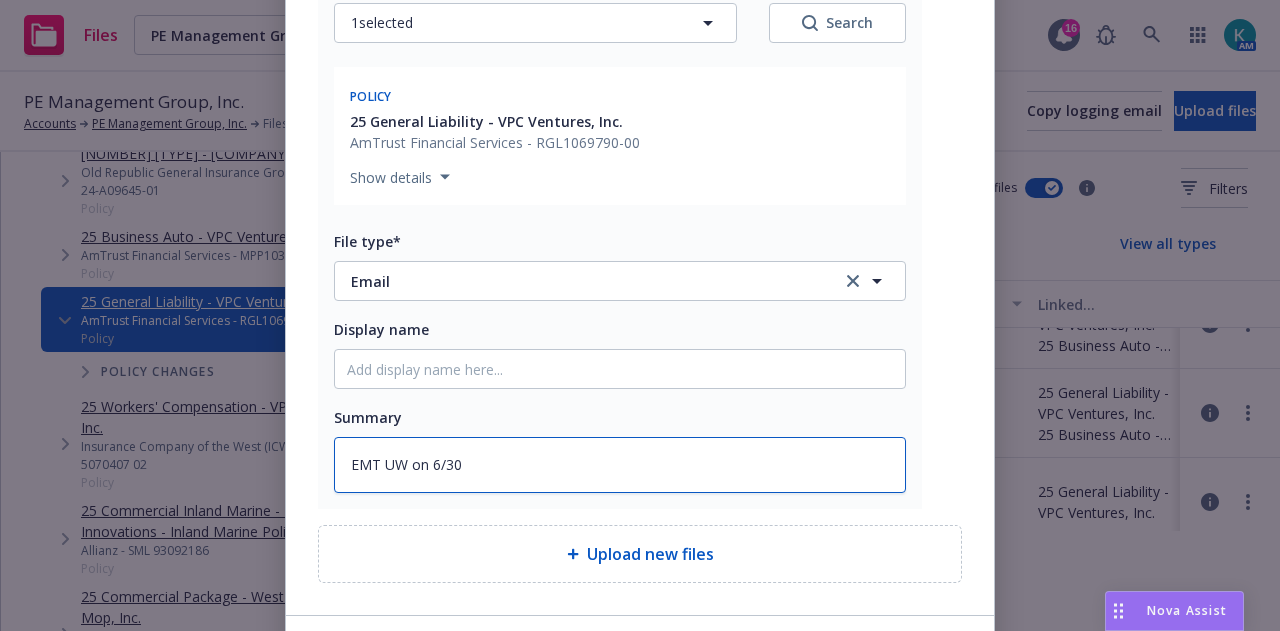 type on "x" 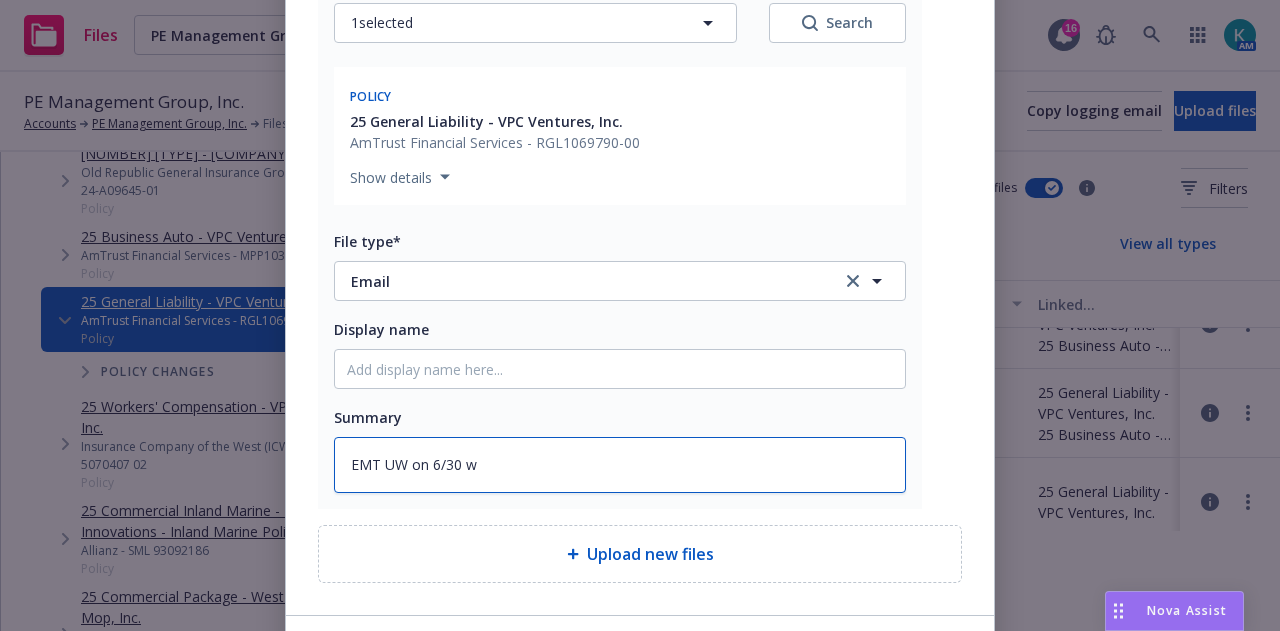 type on "x" 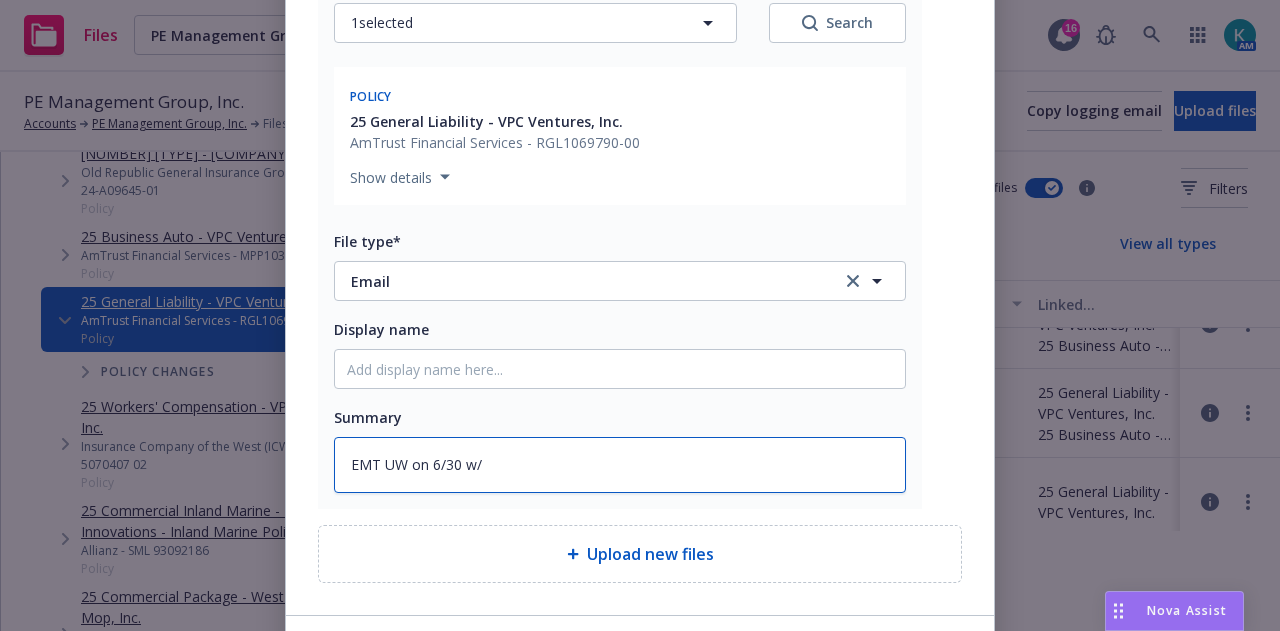type on "x" 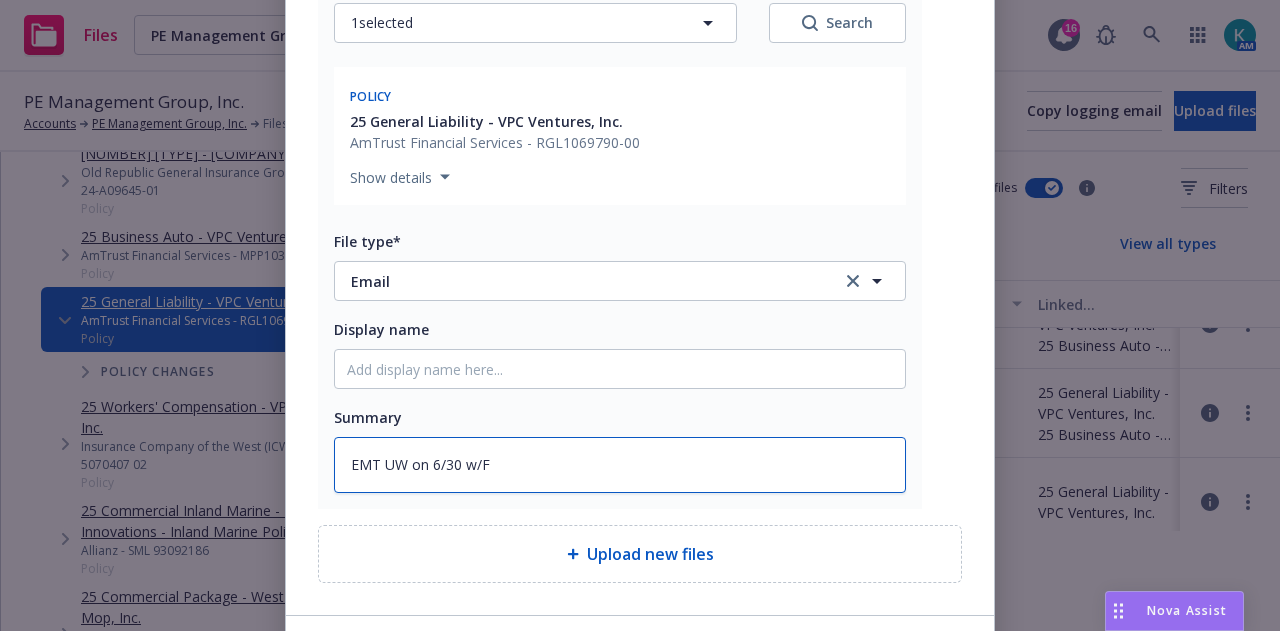 type on "x" 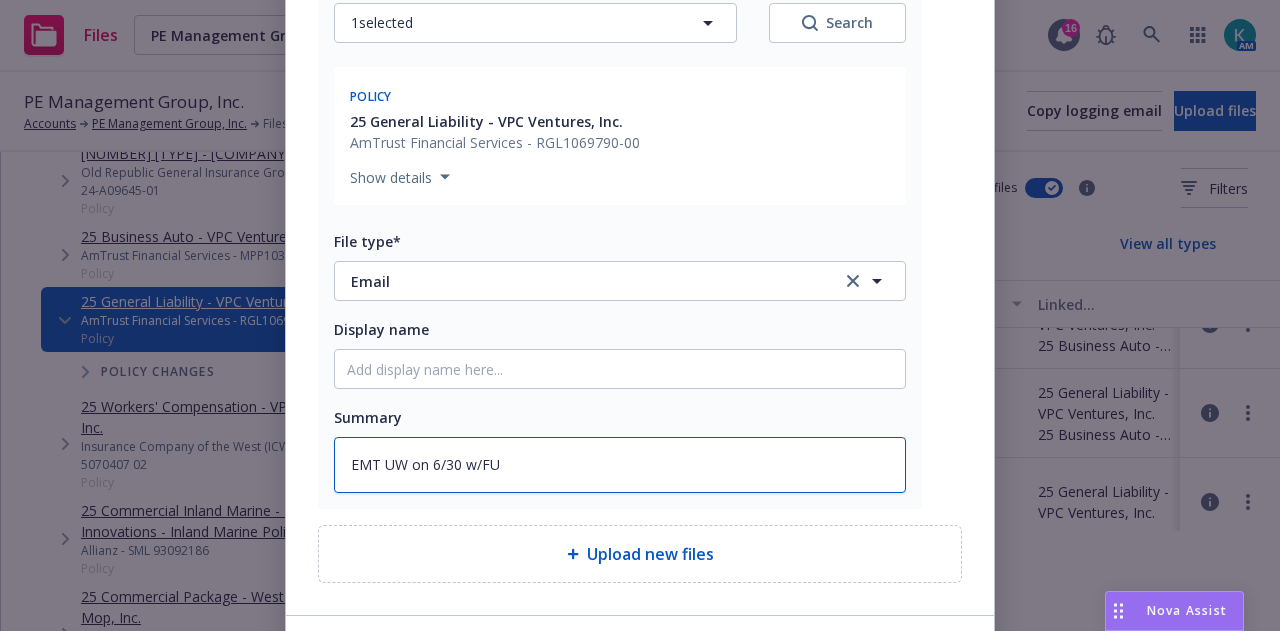 type on "EMT UW on 6/30 w/FU" 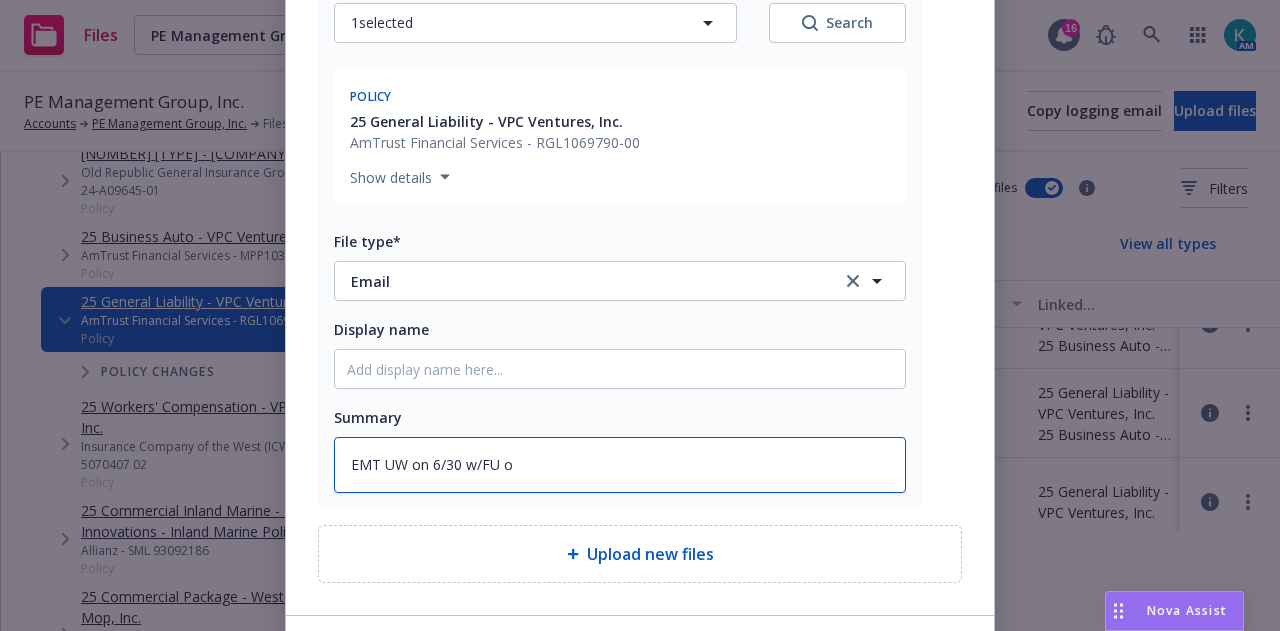 type on "x" 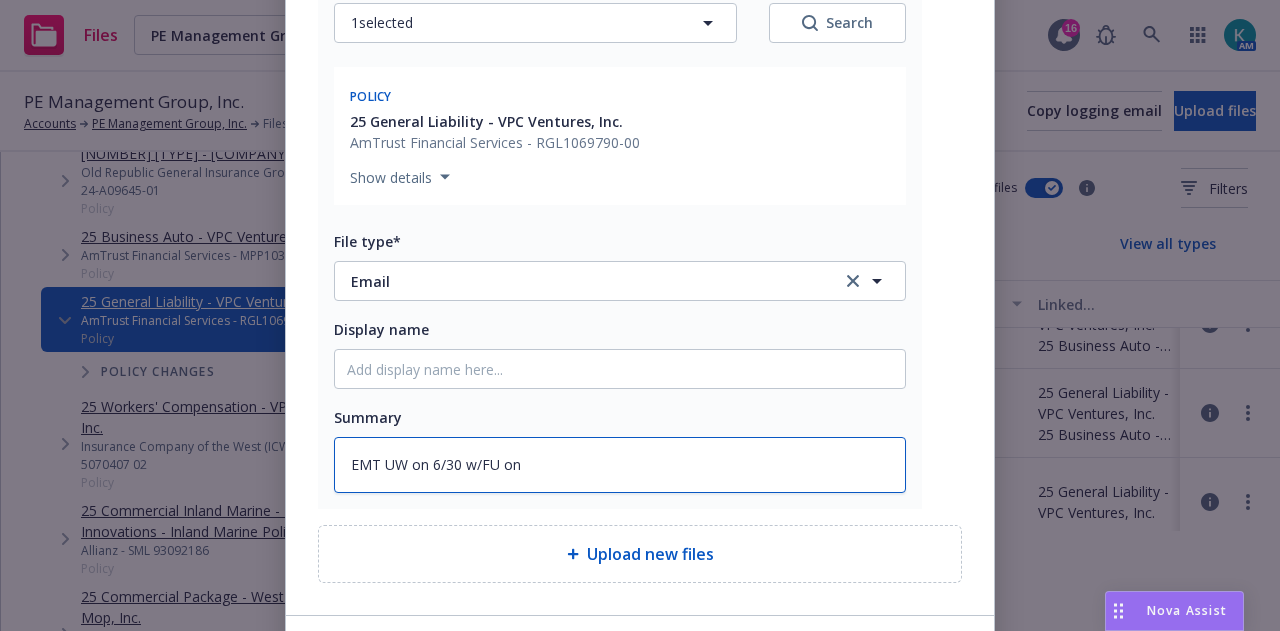 type on "x" 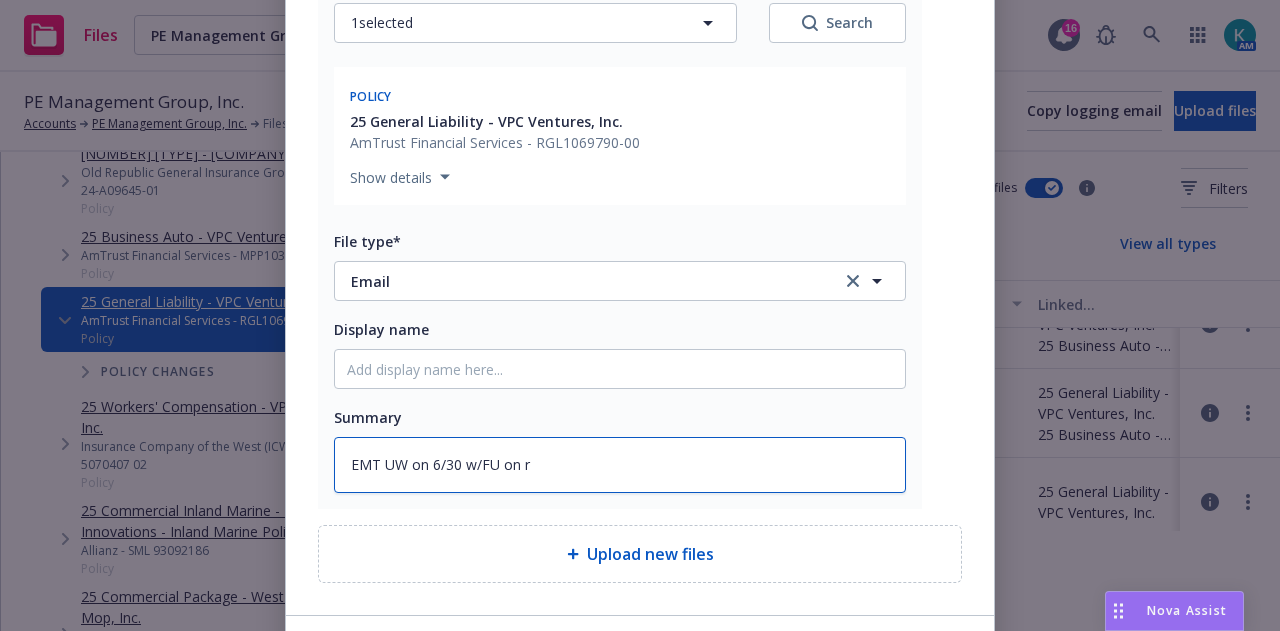 type on "x" 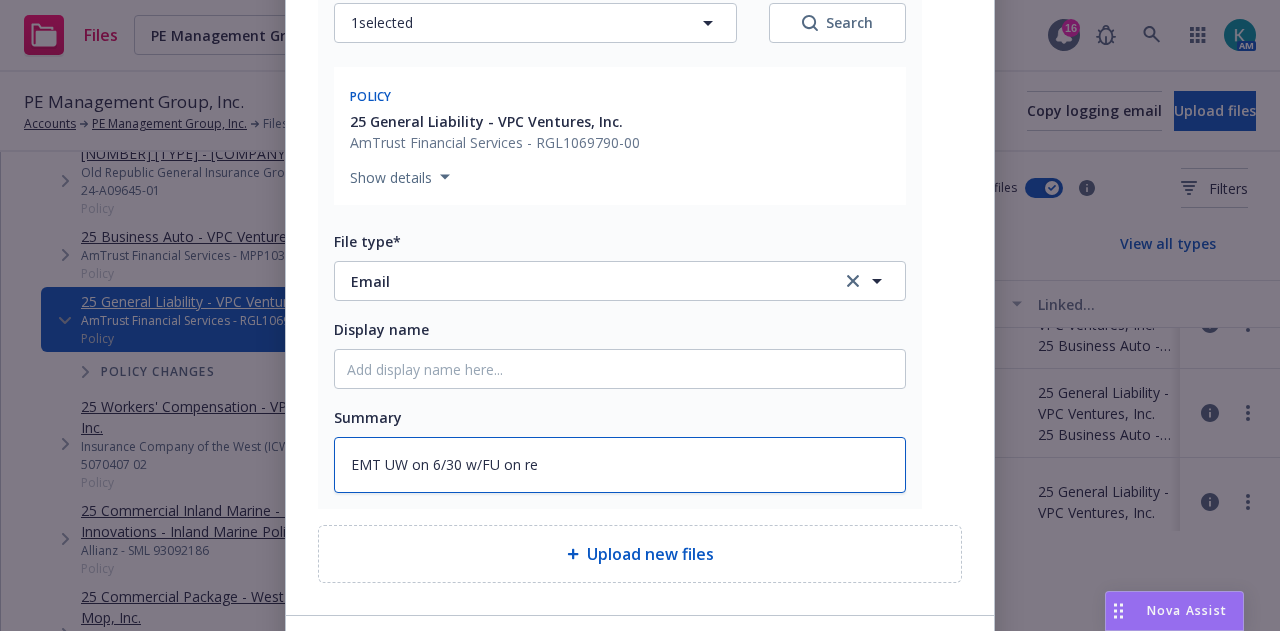 type on "EMT UW on 6/30 w/FU on rei" 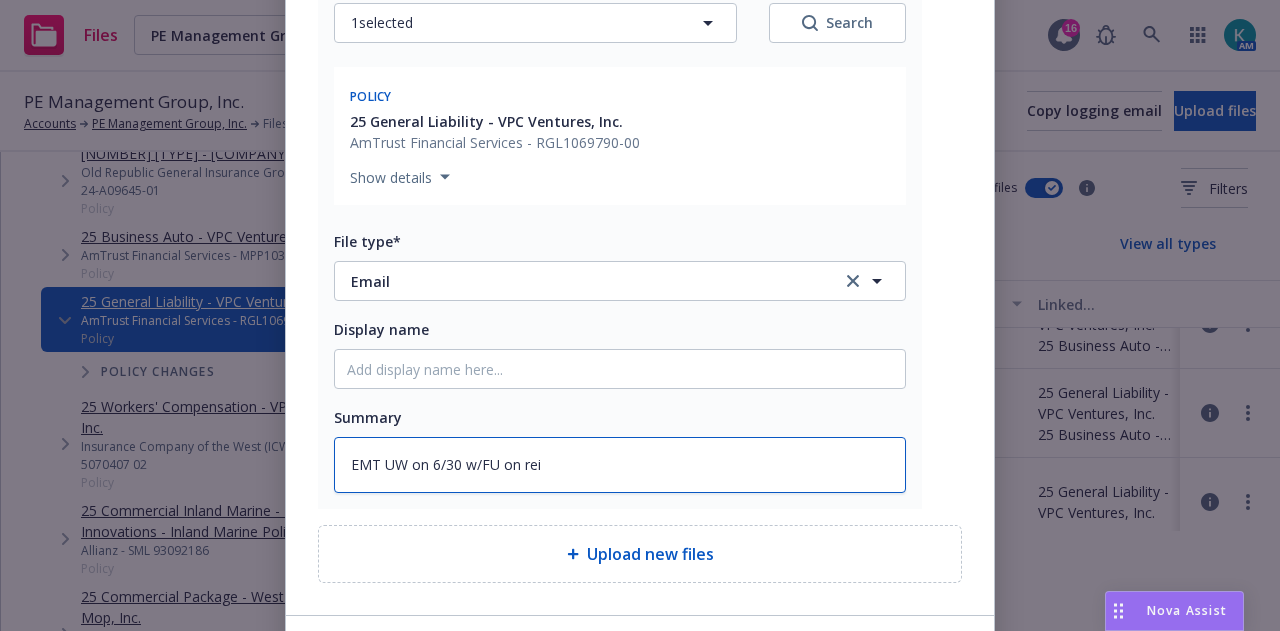 type on "x" 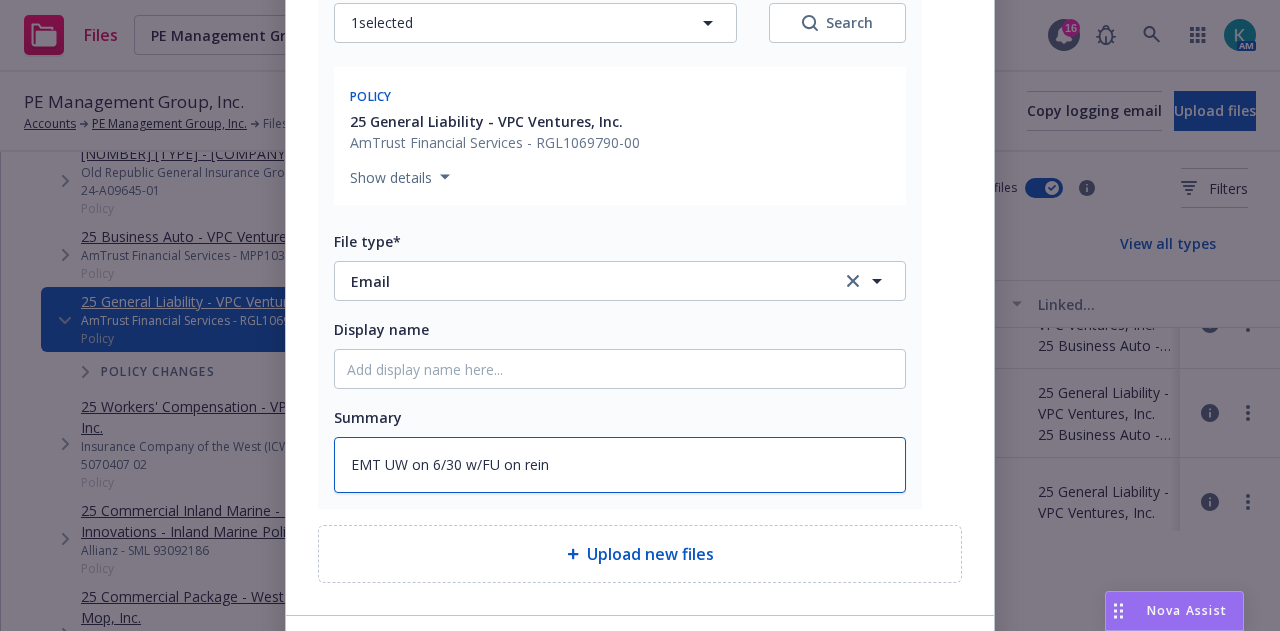 type on "x" 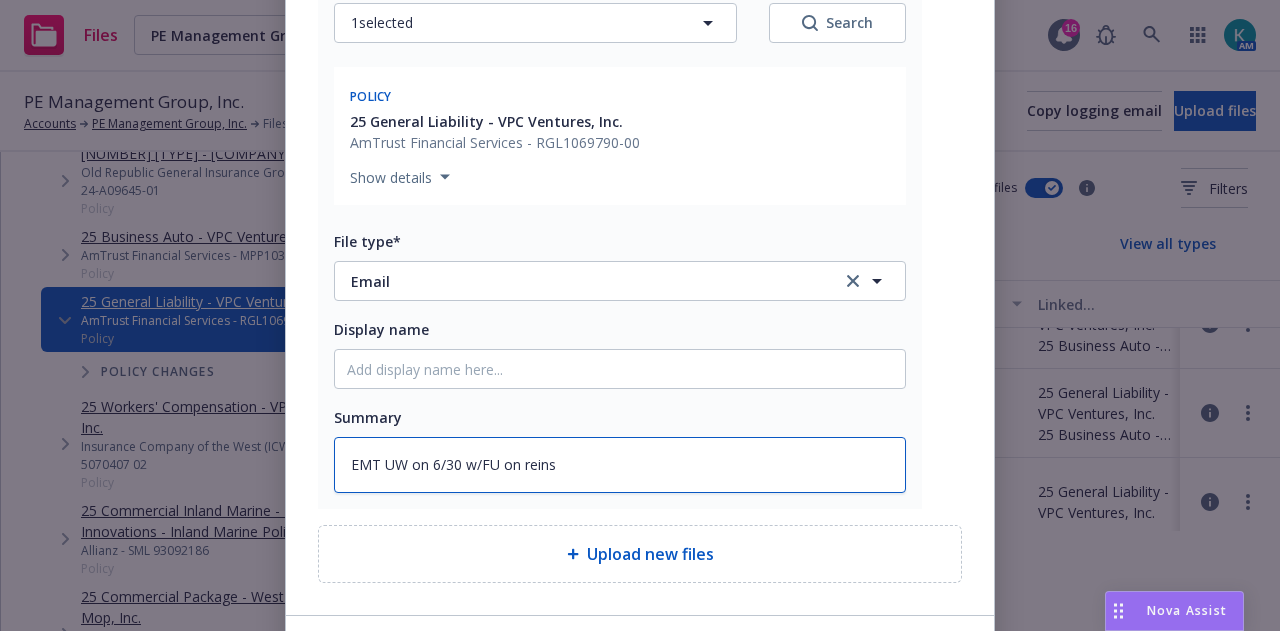 type on "x" 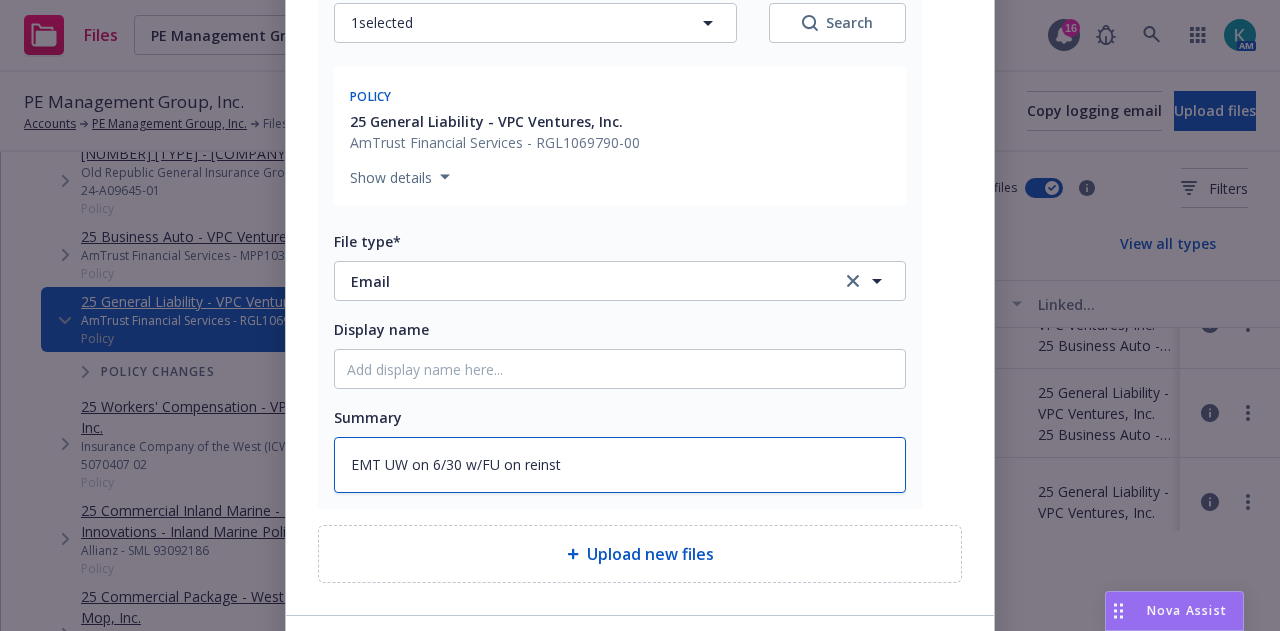 type on "x" 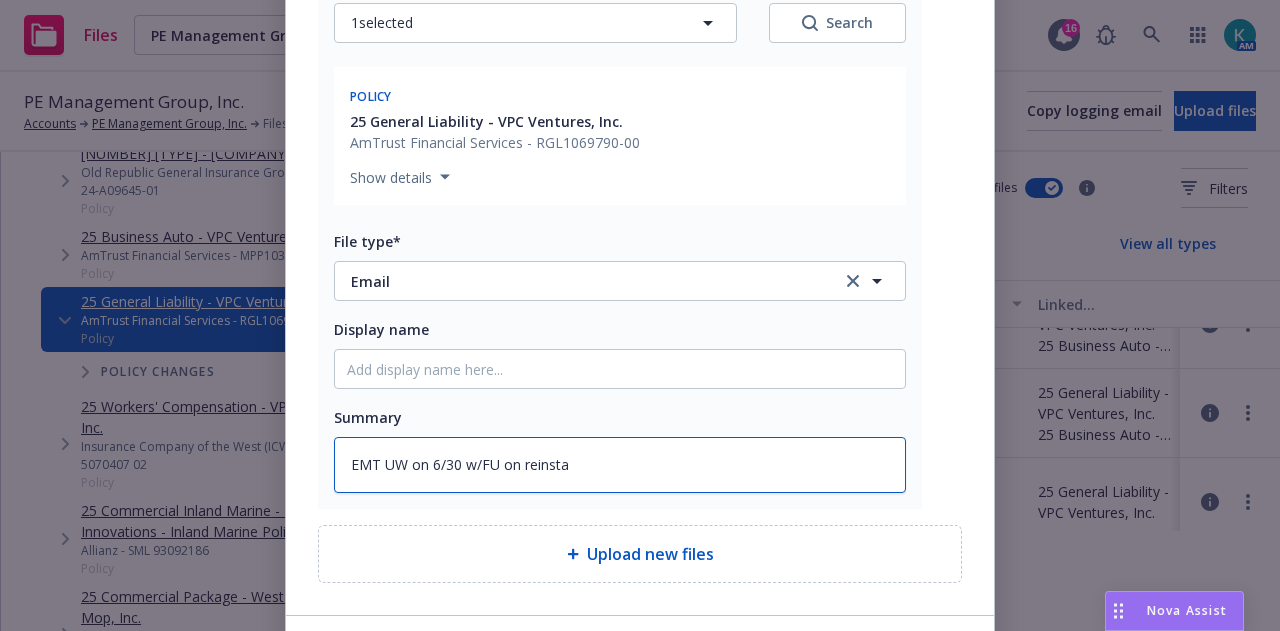 type on "x" 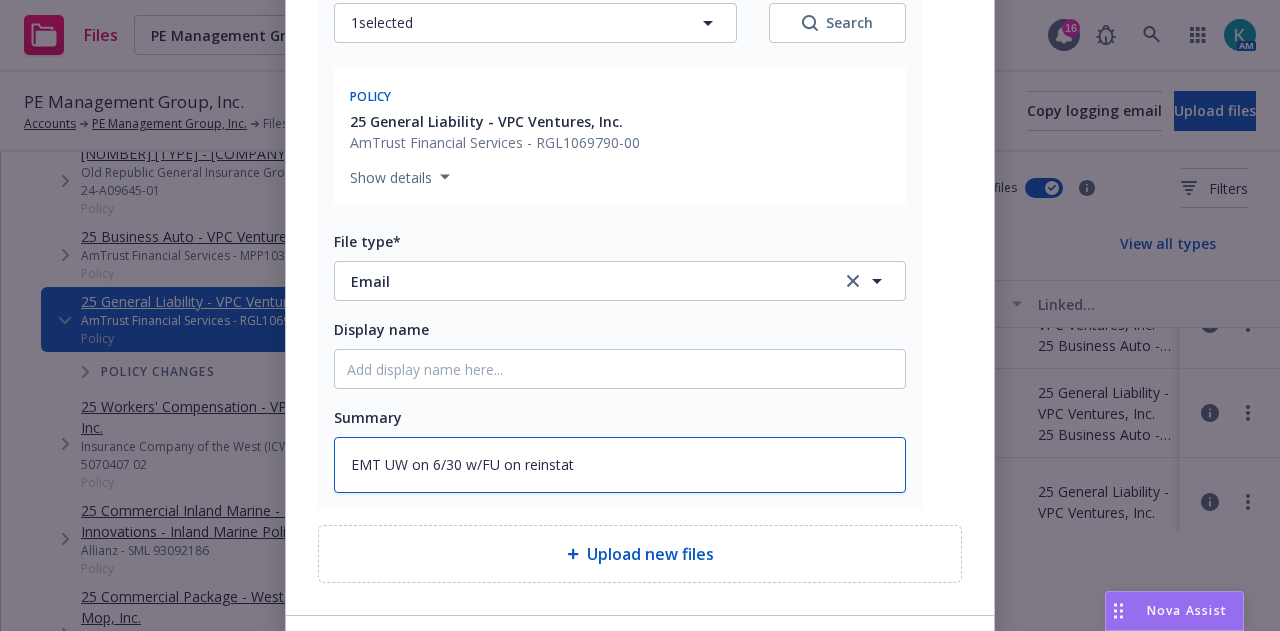 type on "x" 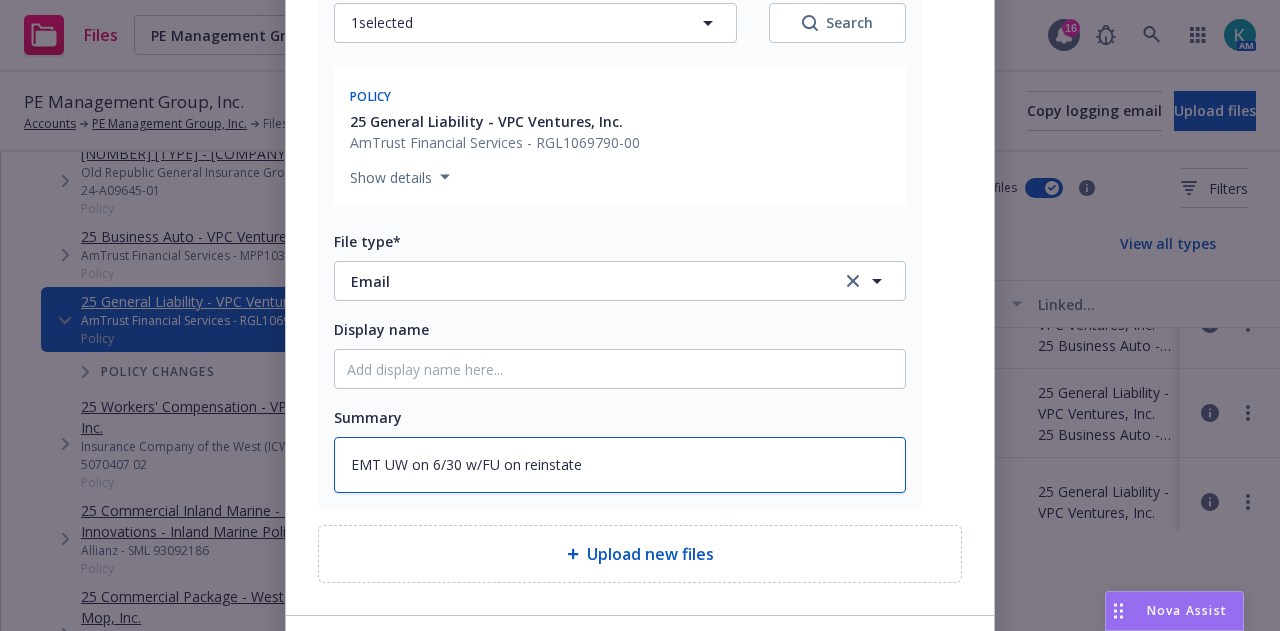 type on "x" 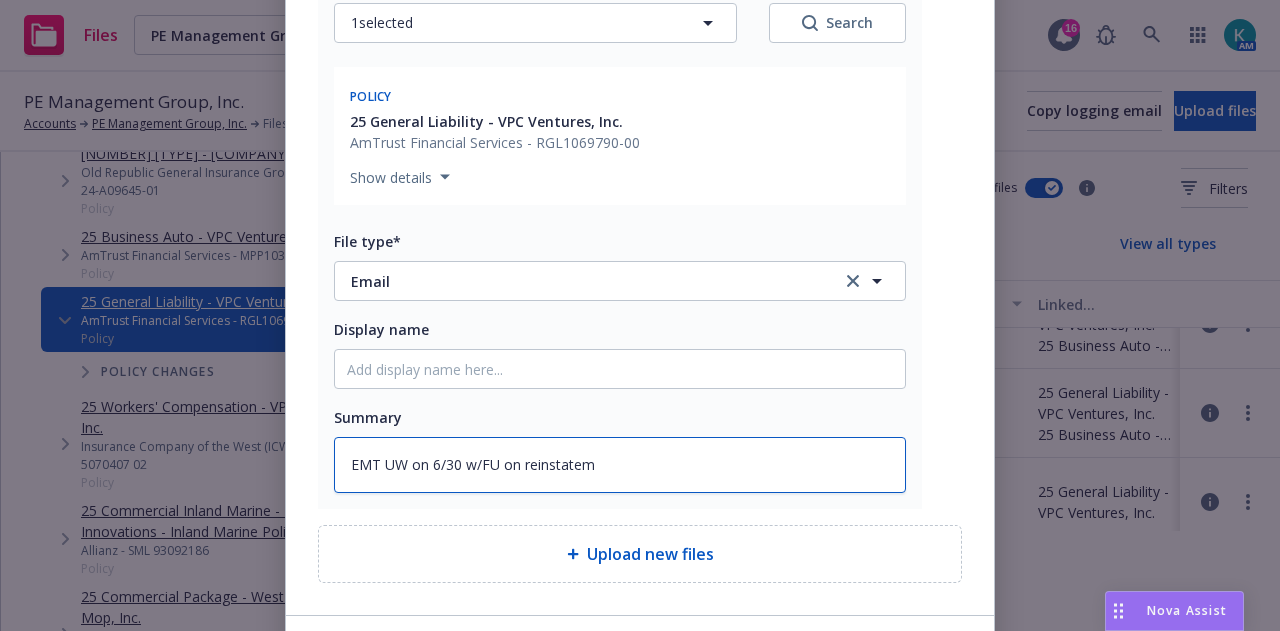 type on "x" 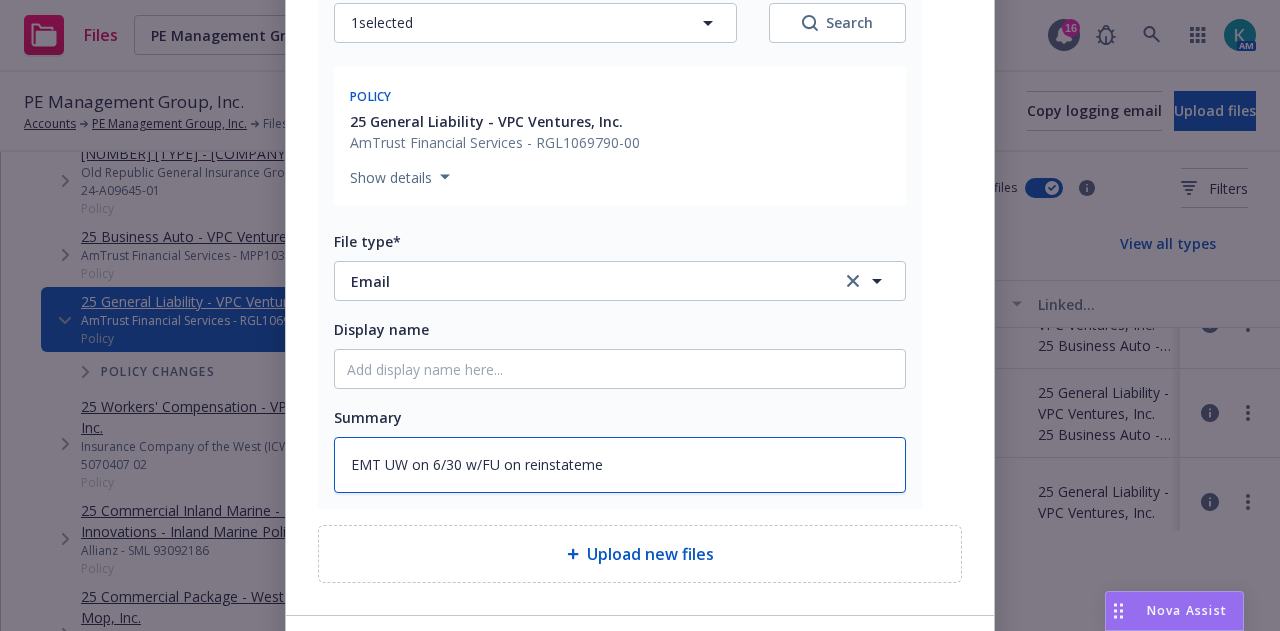 type on "EMT UW on 6/30 w/FU on reinstatemen" 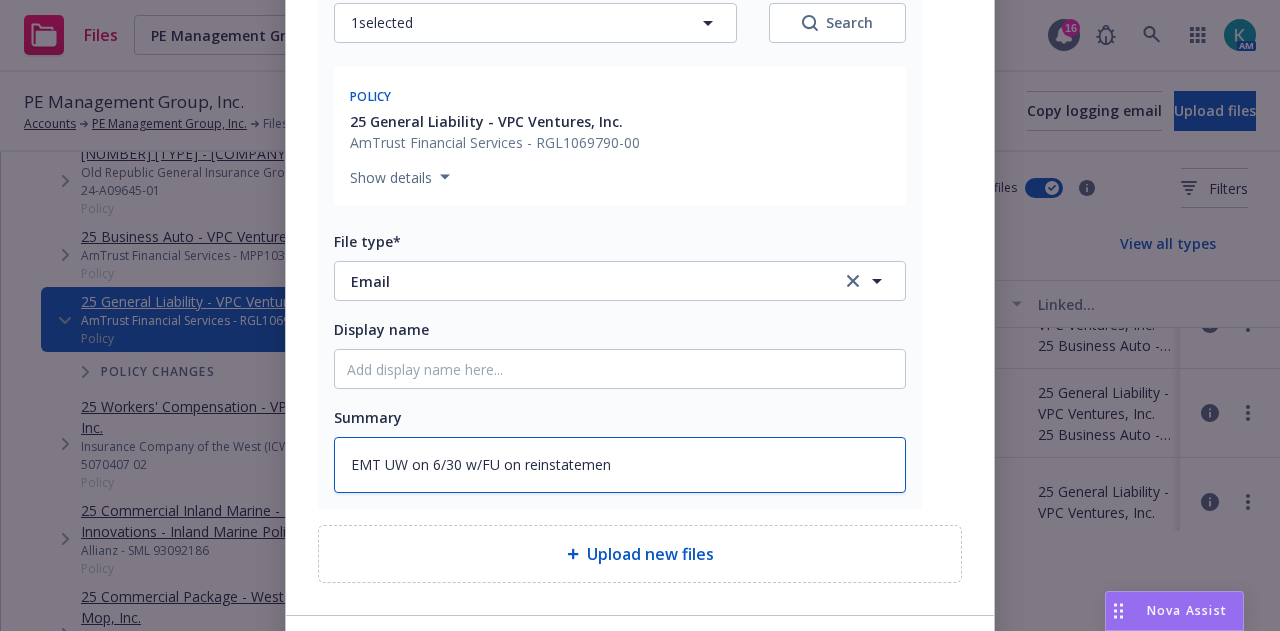 type on "x" 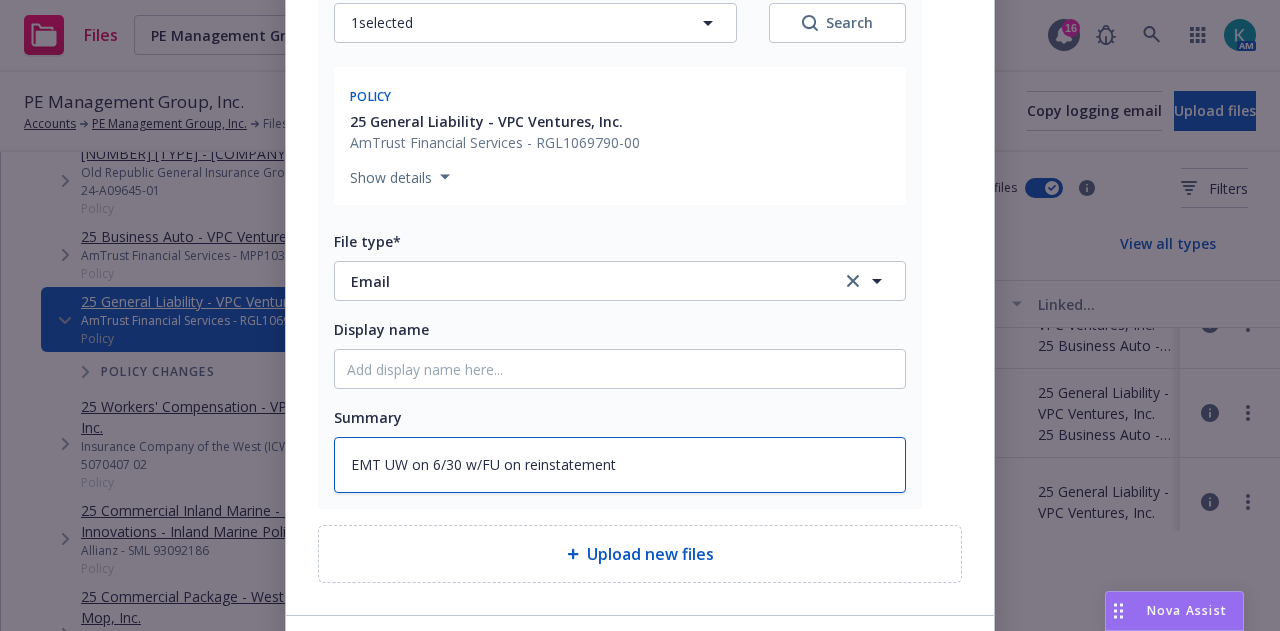 type on "EMT UW on 6/30 w/FU on reinstatement" 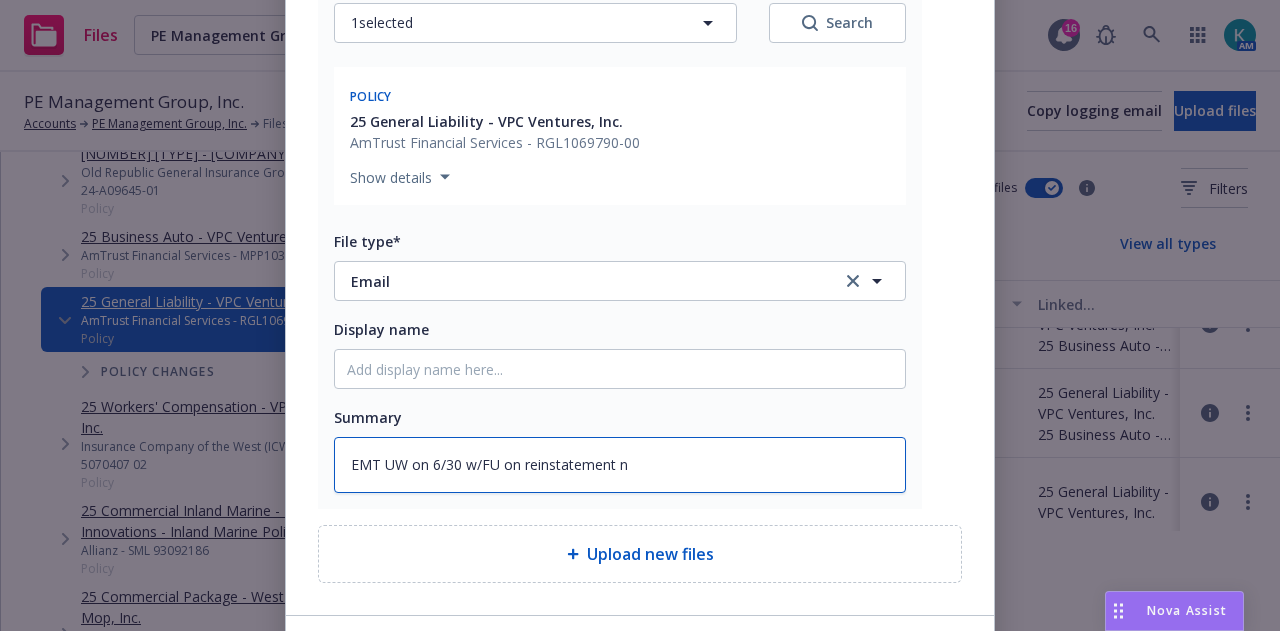 type on "x" 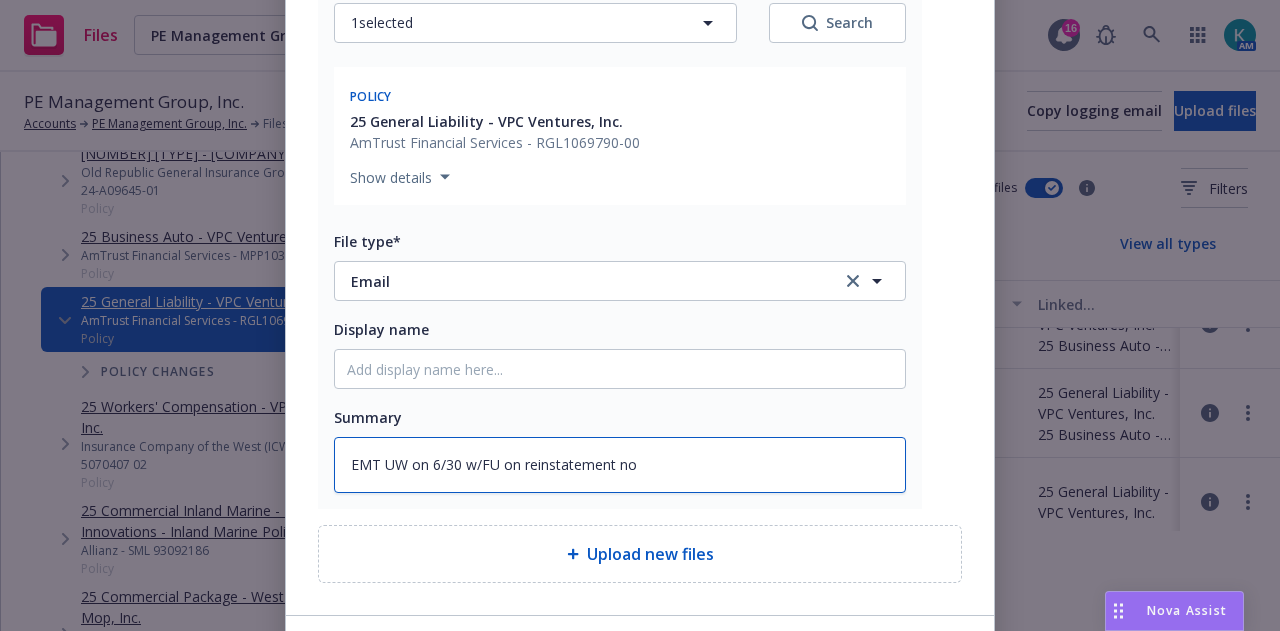 type on "x" 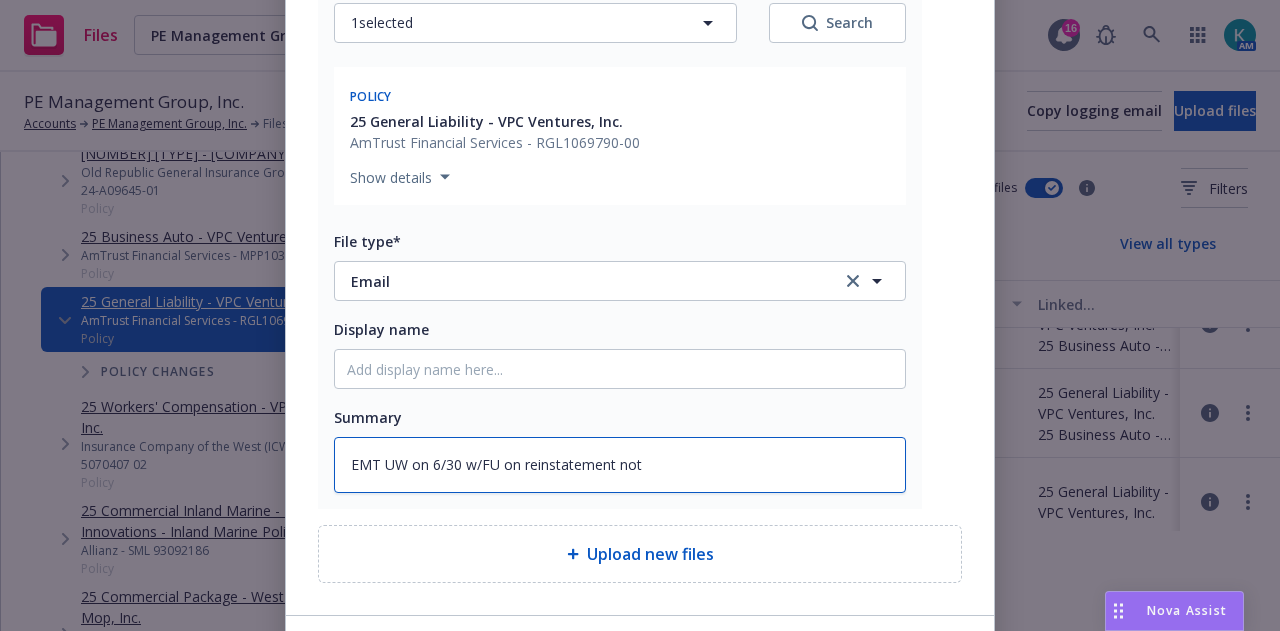 type on "x" 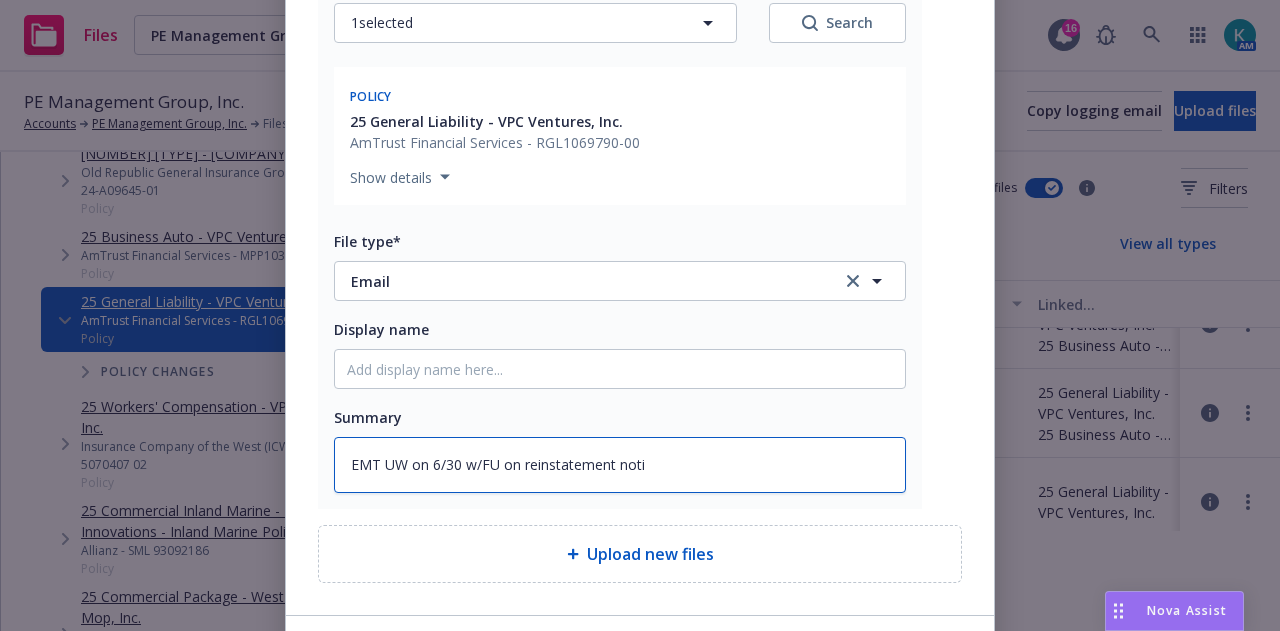type on "x" 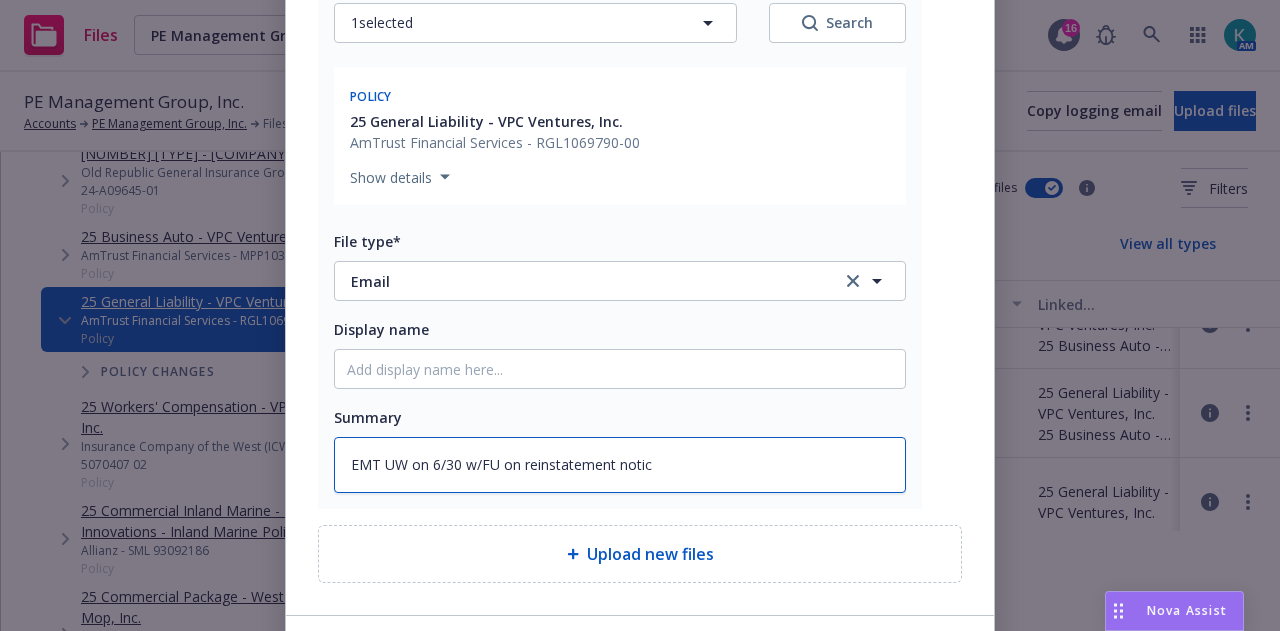 type on "x" 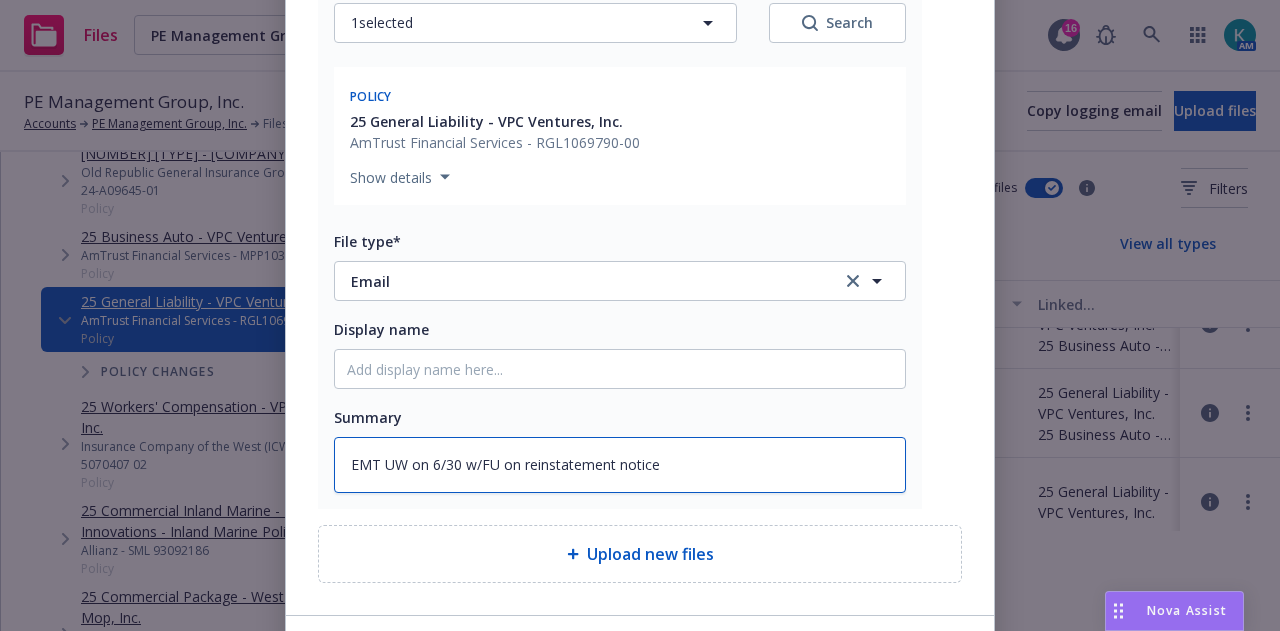 type on "x" 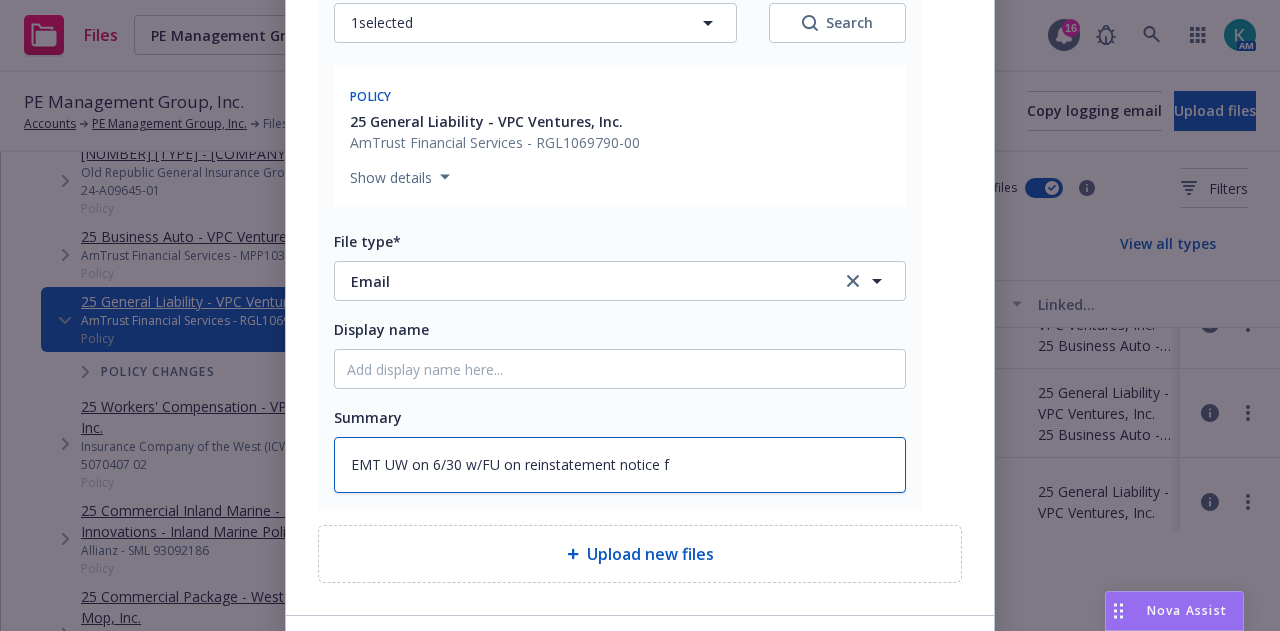 type on "x" 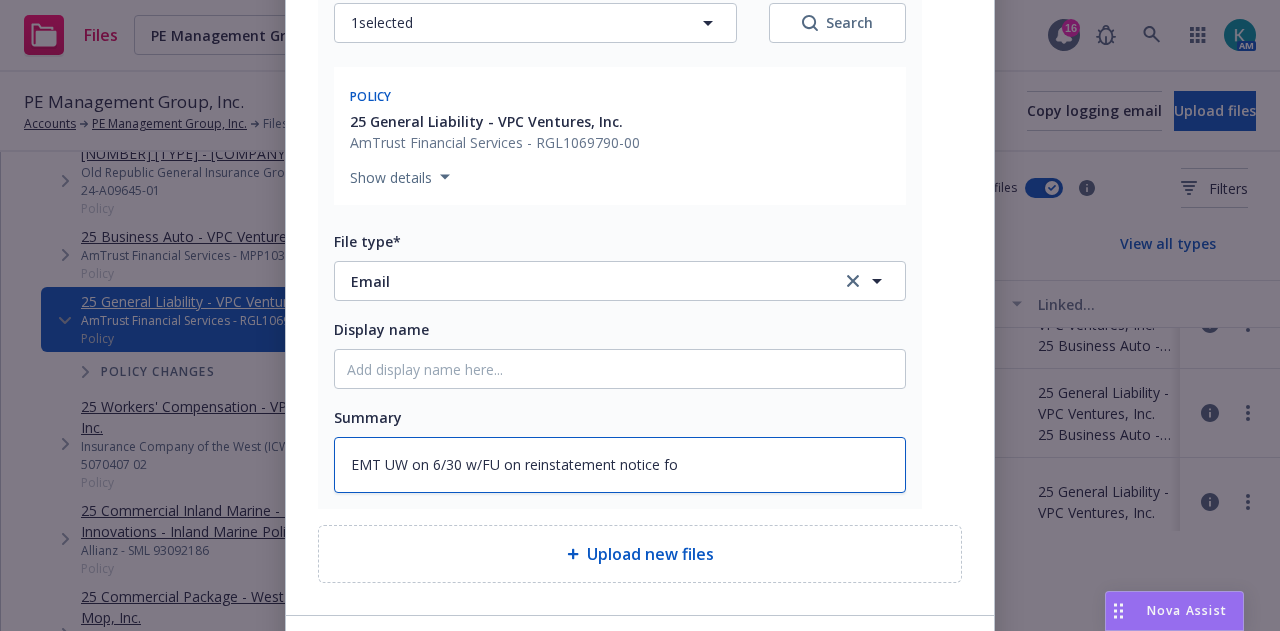type on "x" 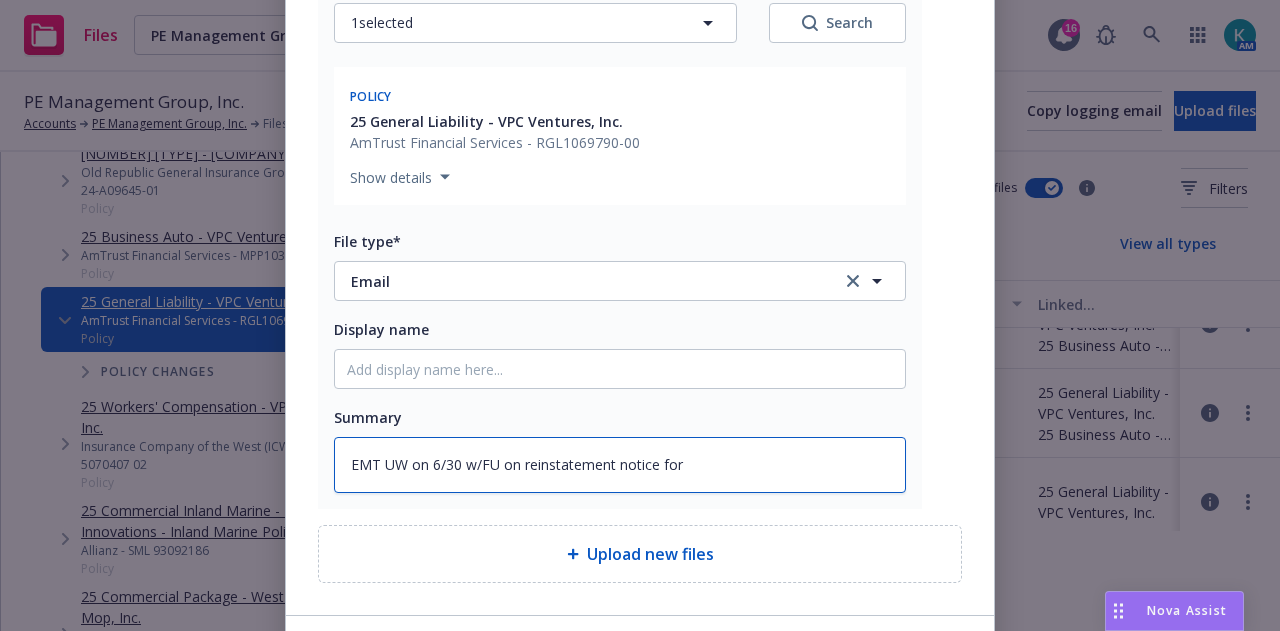 type on "x" 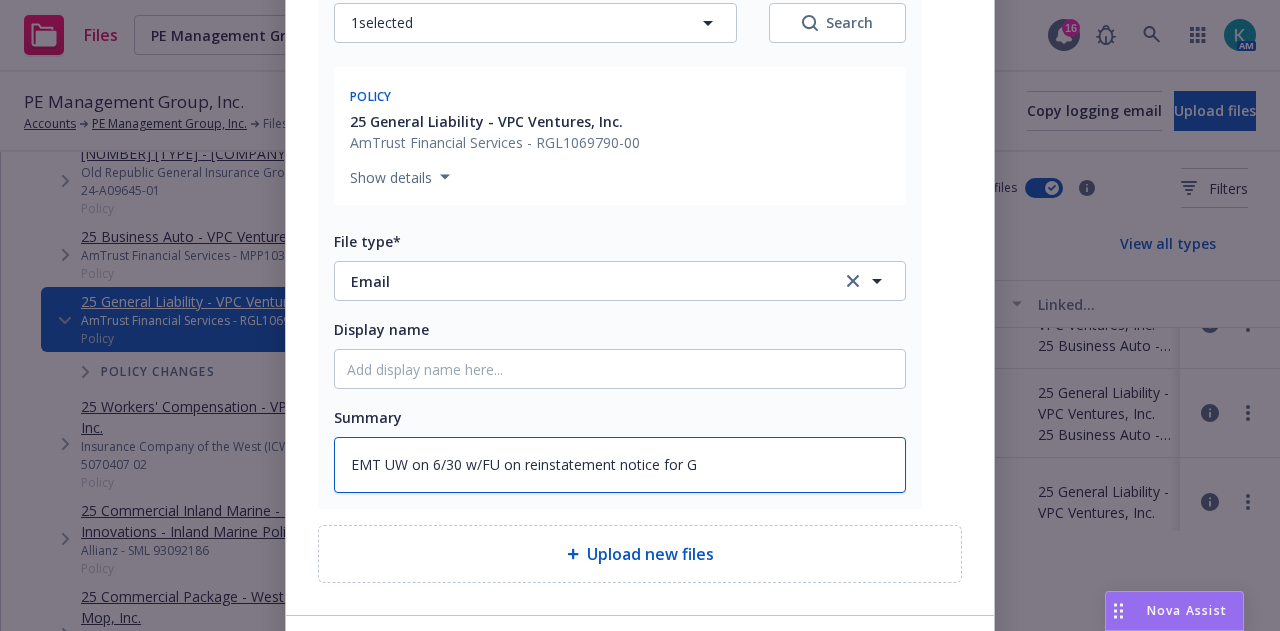 type on "x" 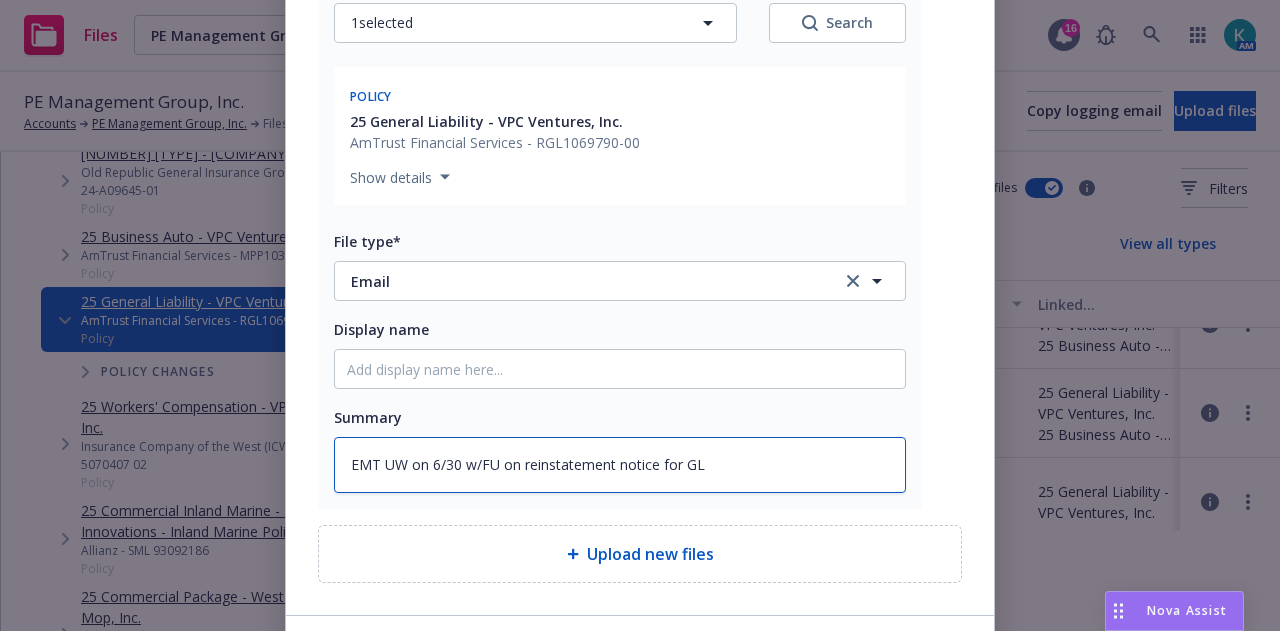 type on "x" 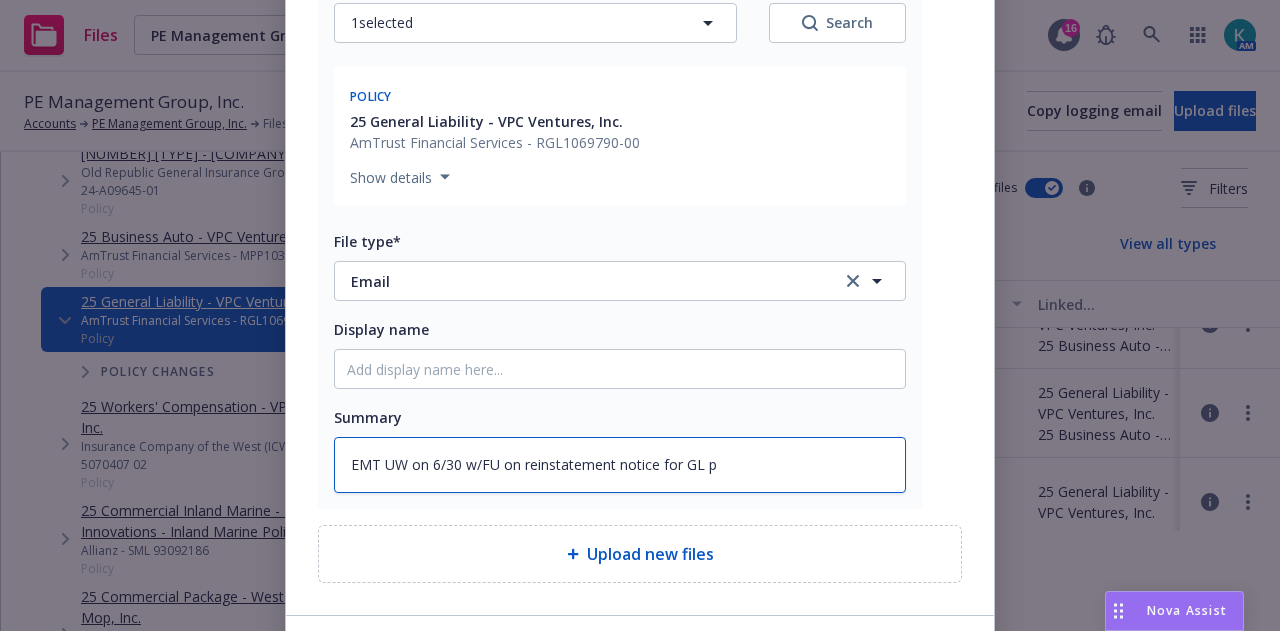 type on "x" 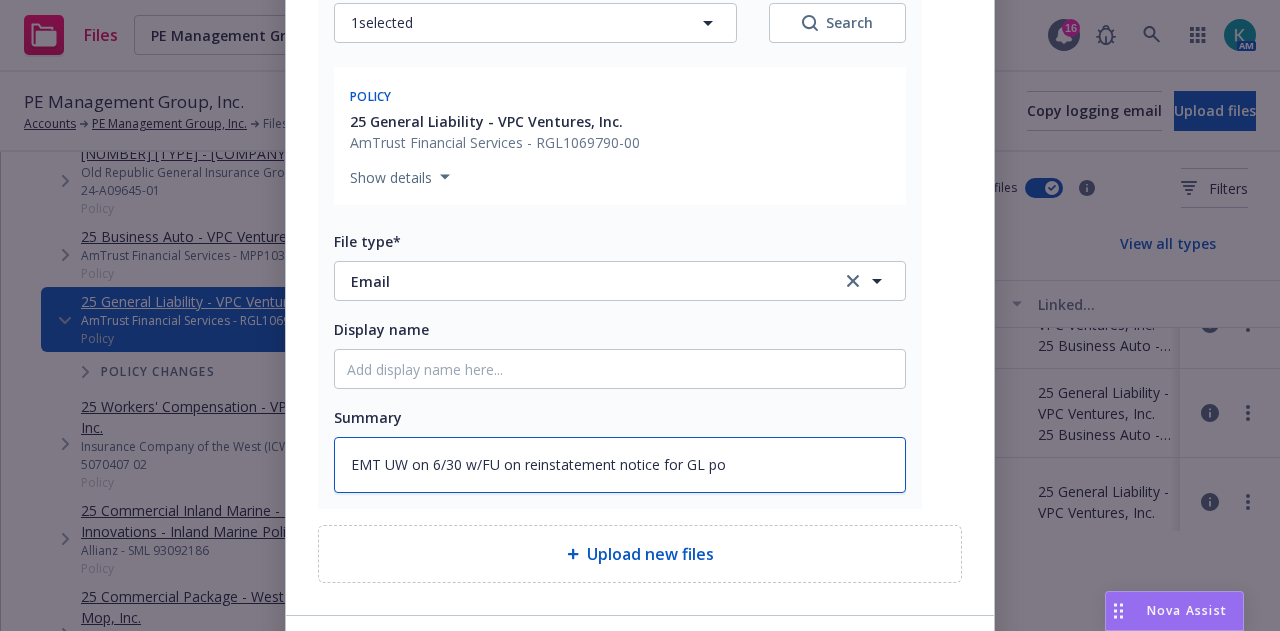 type on "x" 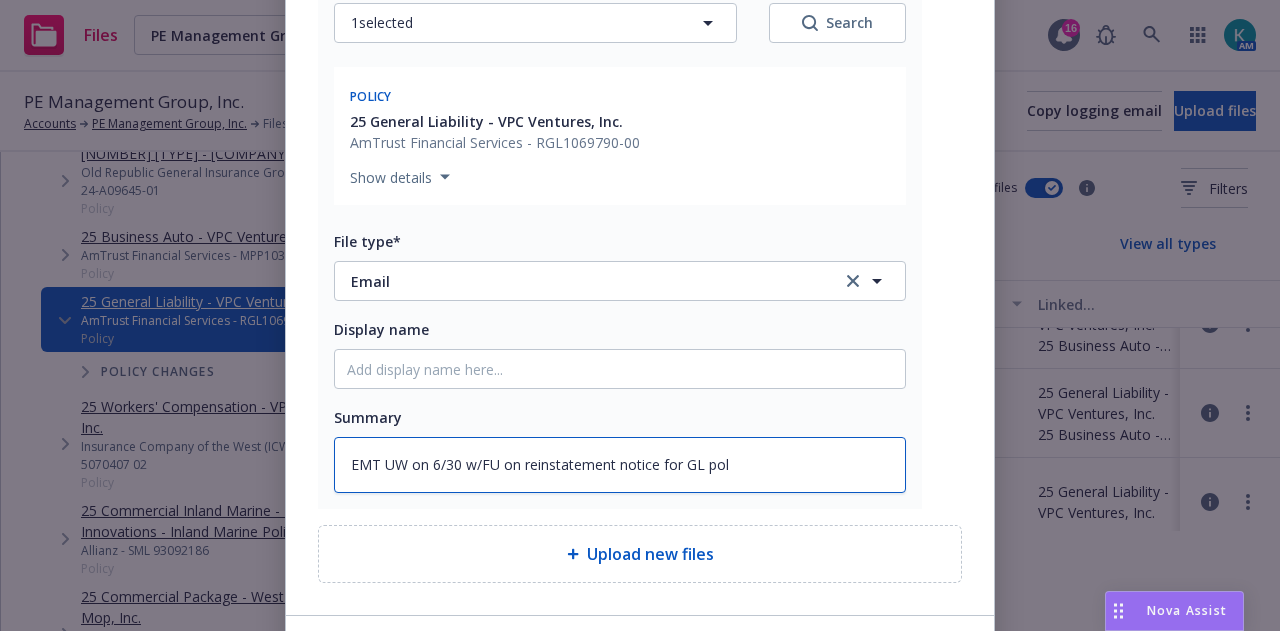 type on "x" 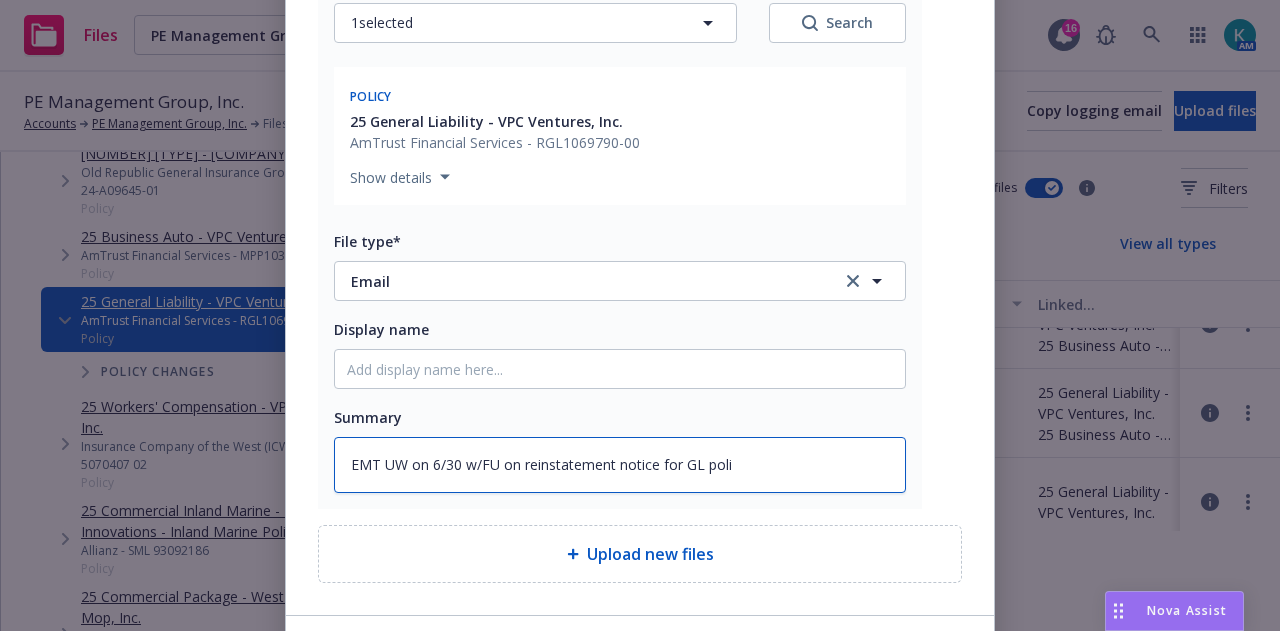 type on "x" 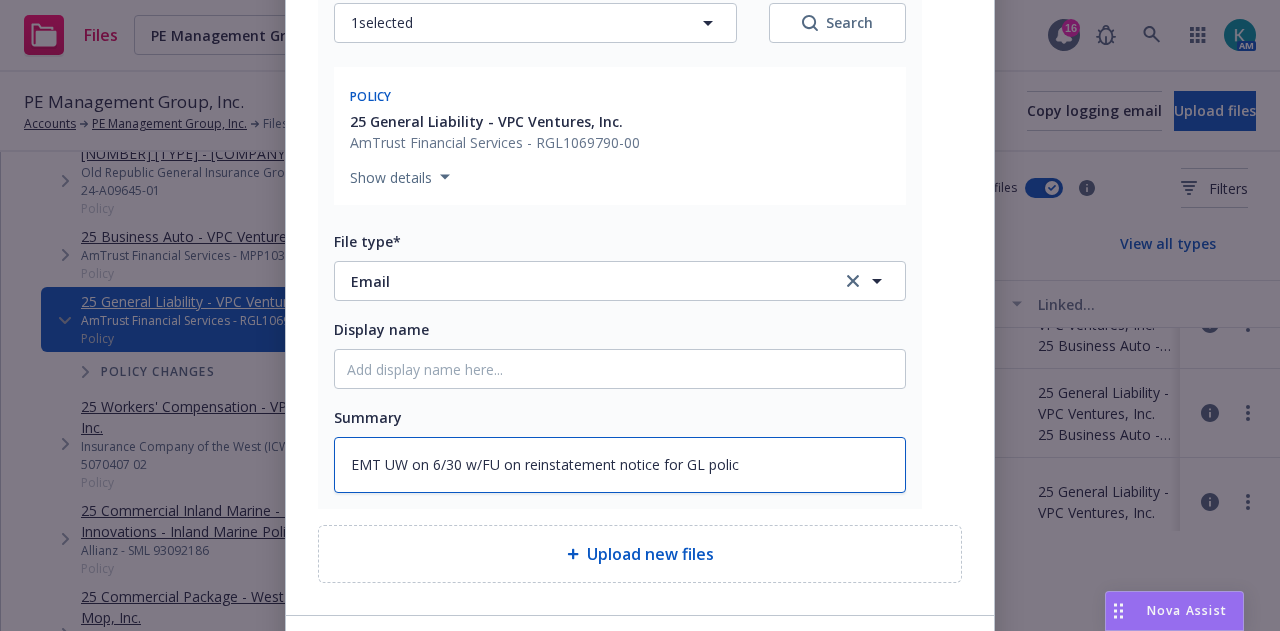 type on "x" 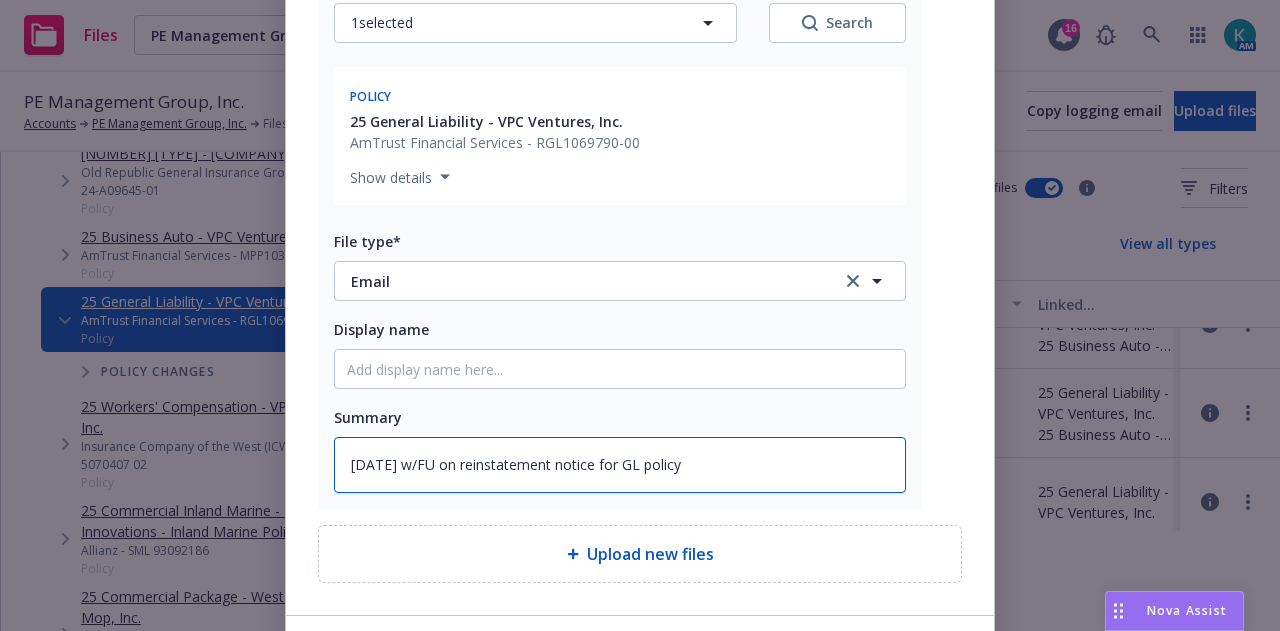 type on "EMT UW on 6/30 w/FU on reinstatement notice for GL policy" 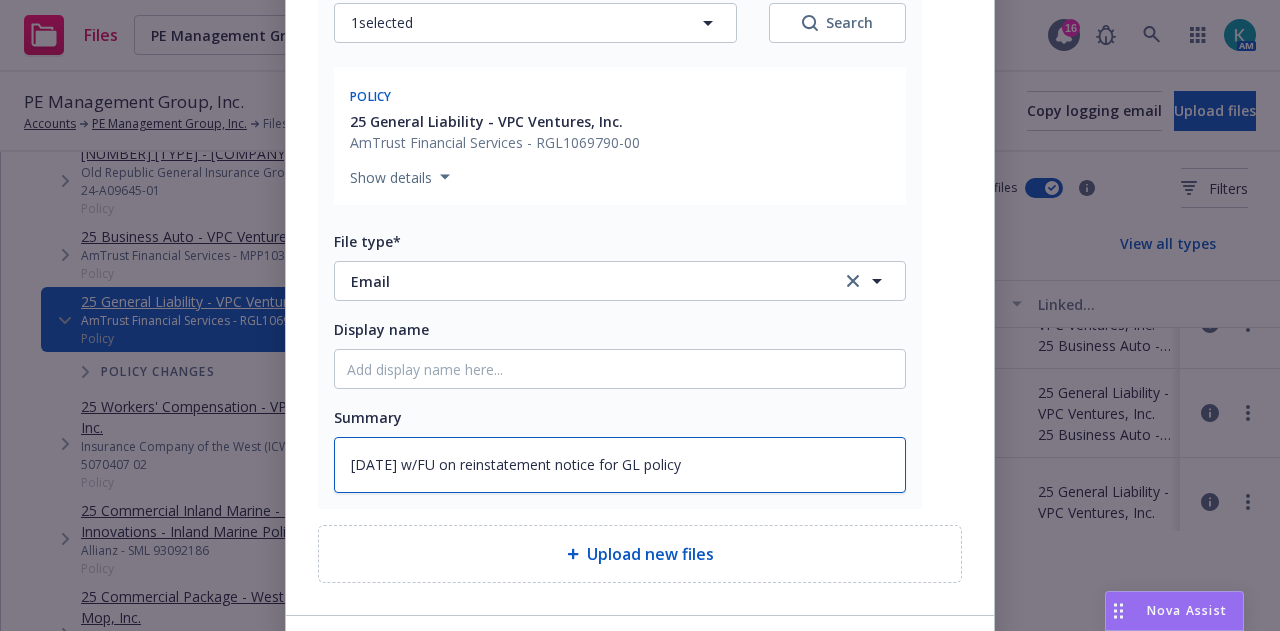 type on "x" 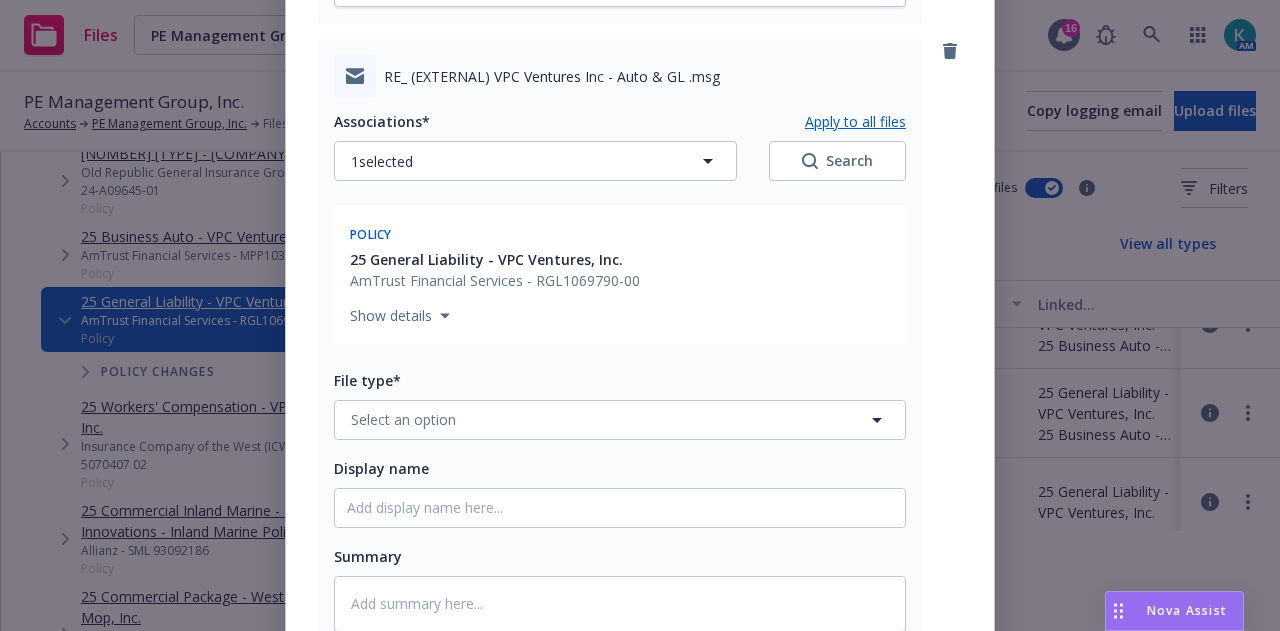 scroll, scrollTop: 825, scrollLeft: 0, axis: vertical 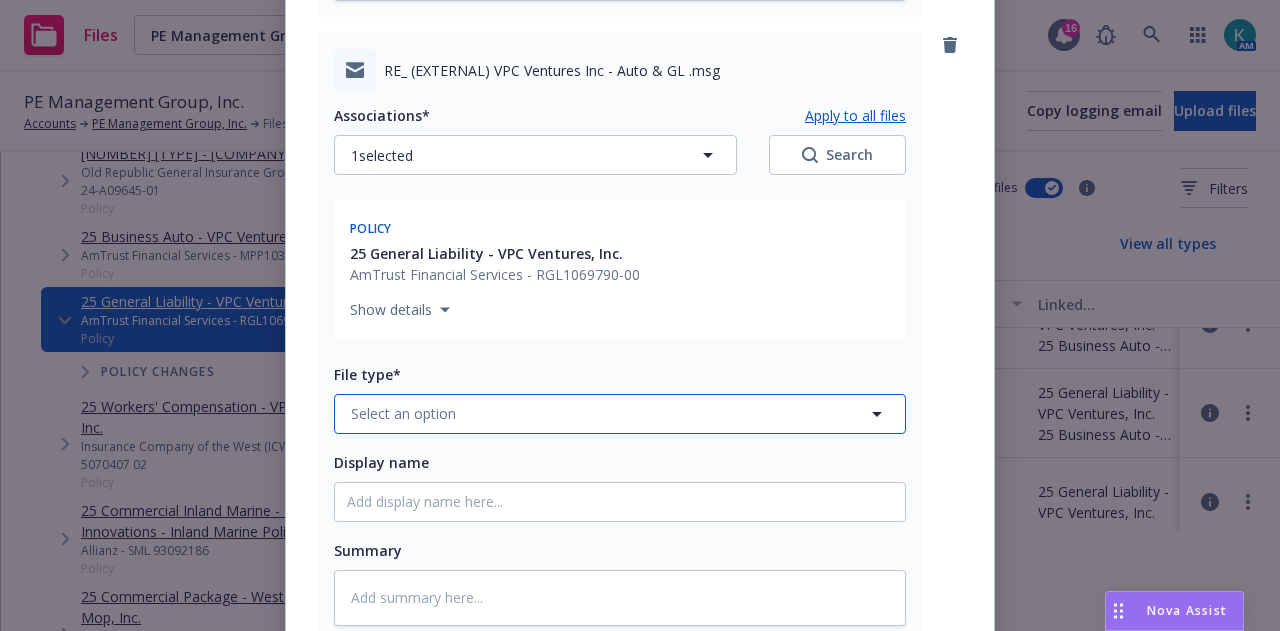 click on "Select an option" at bounding box center [620, 414] 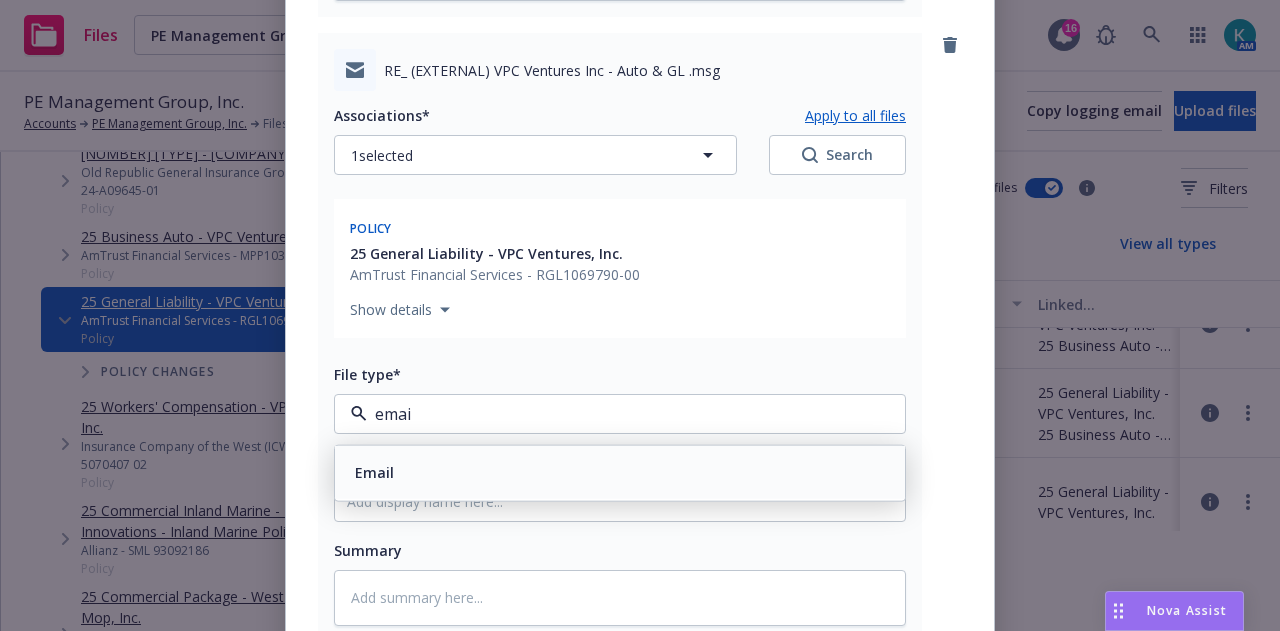 type on "email" 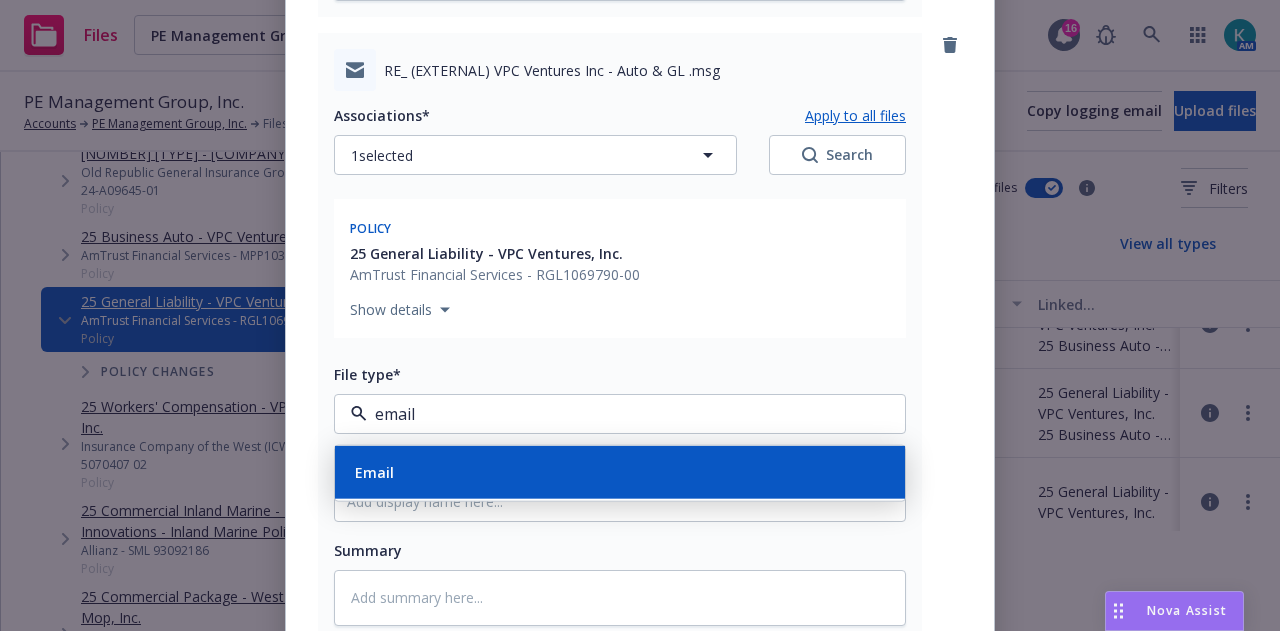 click on "Email" at bounding box center (620, 471) 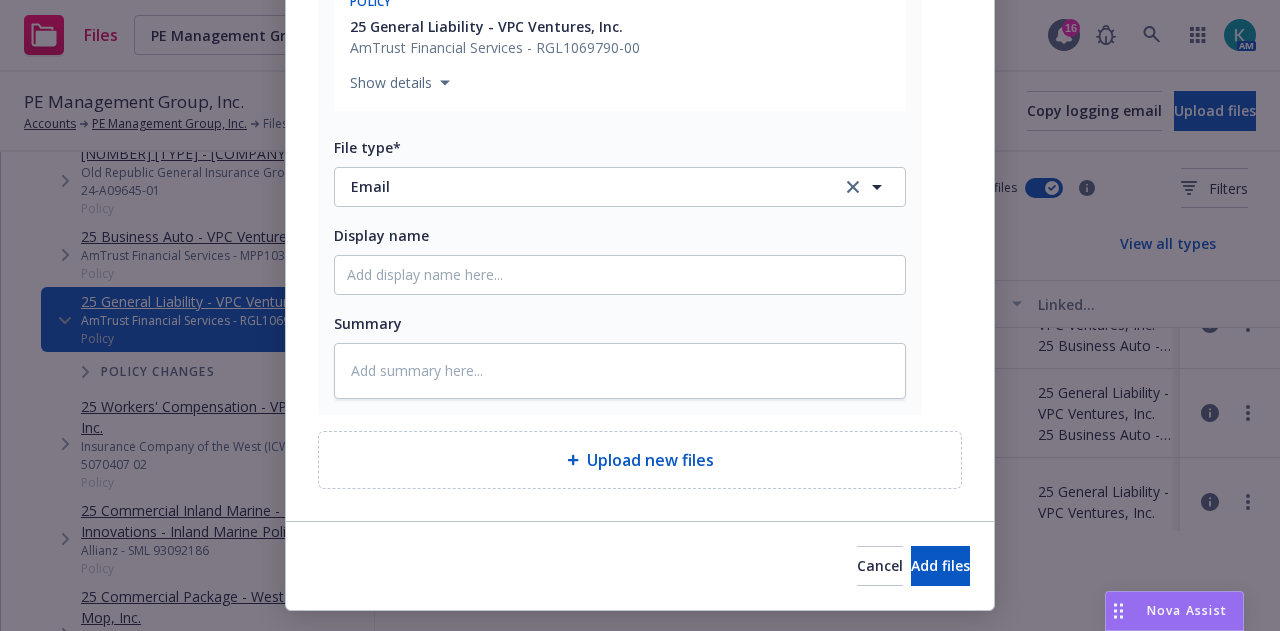 scroll, scrollTop: 1071, scrollLeft: 0, axis: vertical 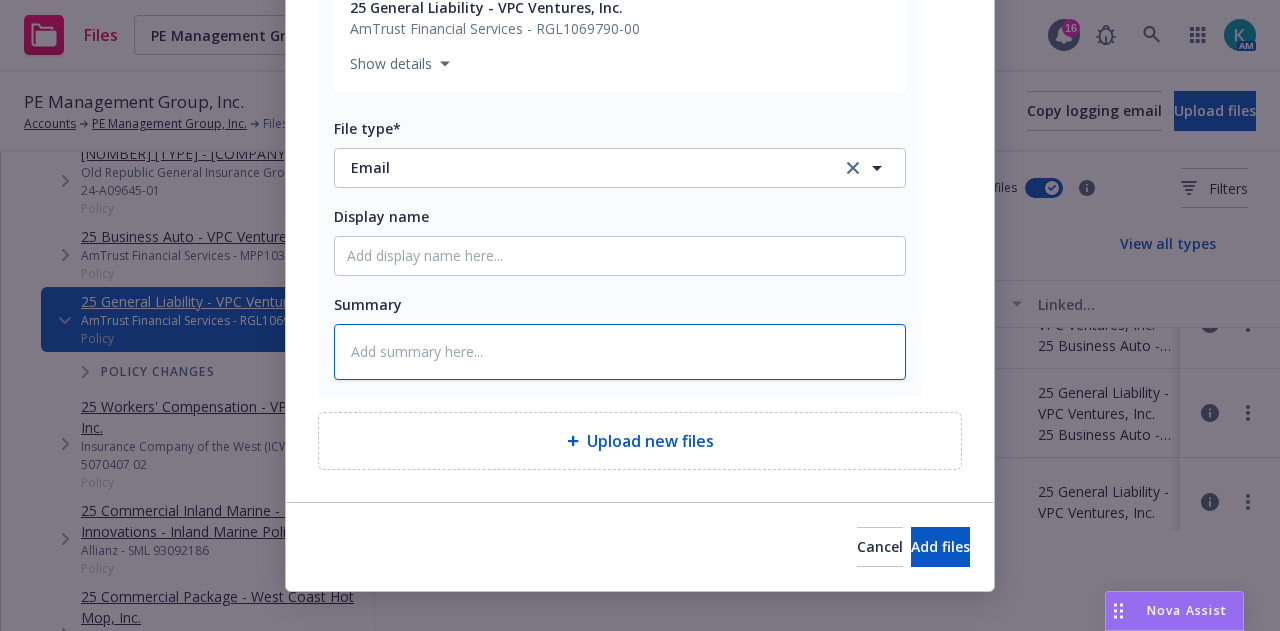 click at bounding box center (620, 352) 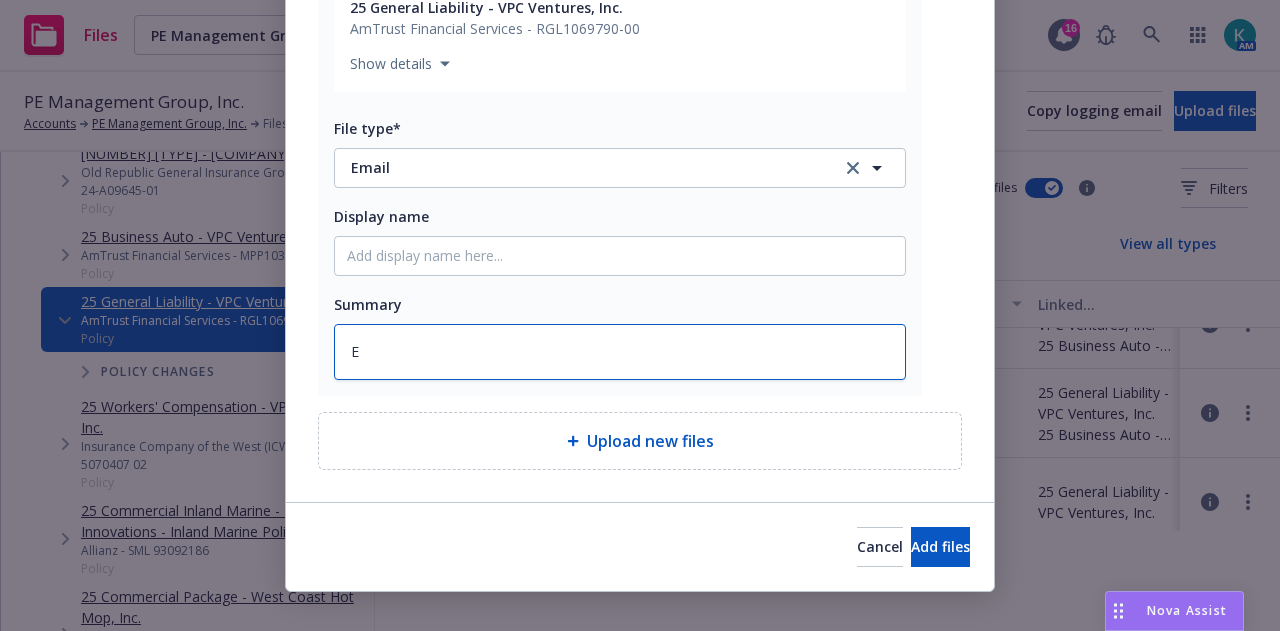type on "EM" 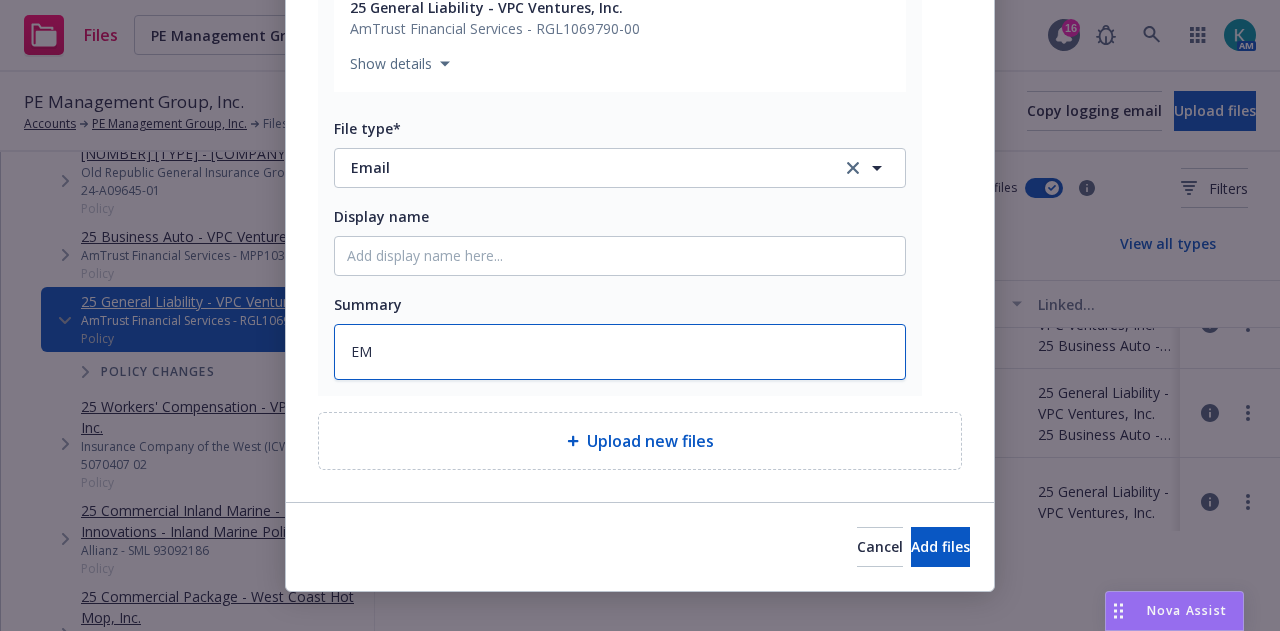 type on "x" 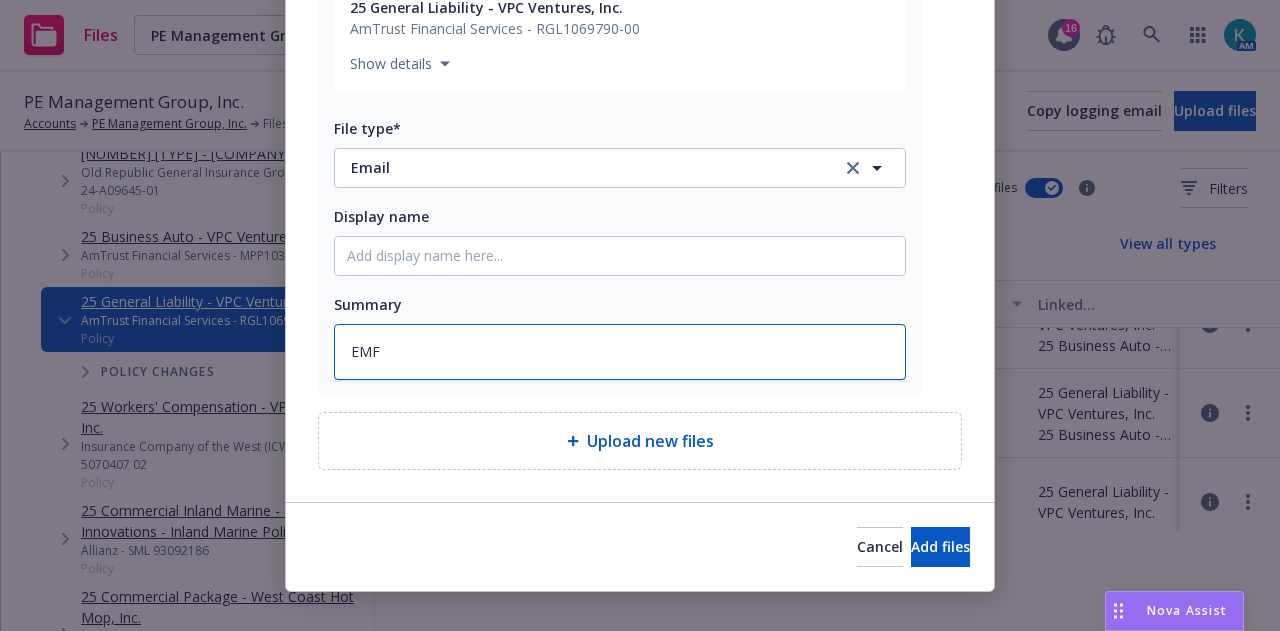 type on "x" 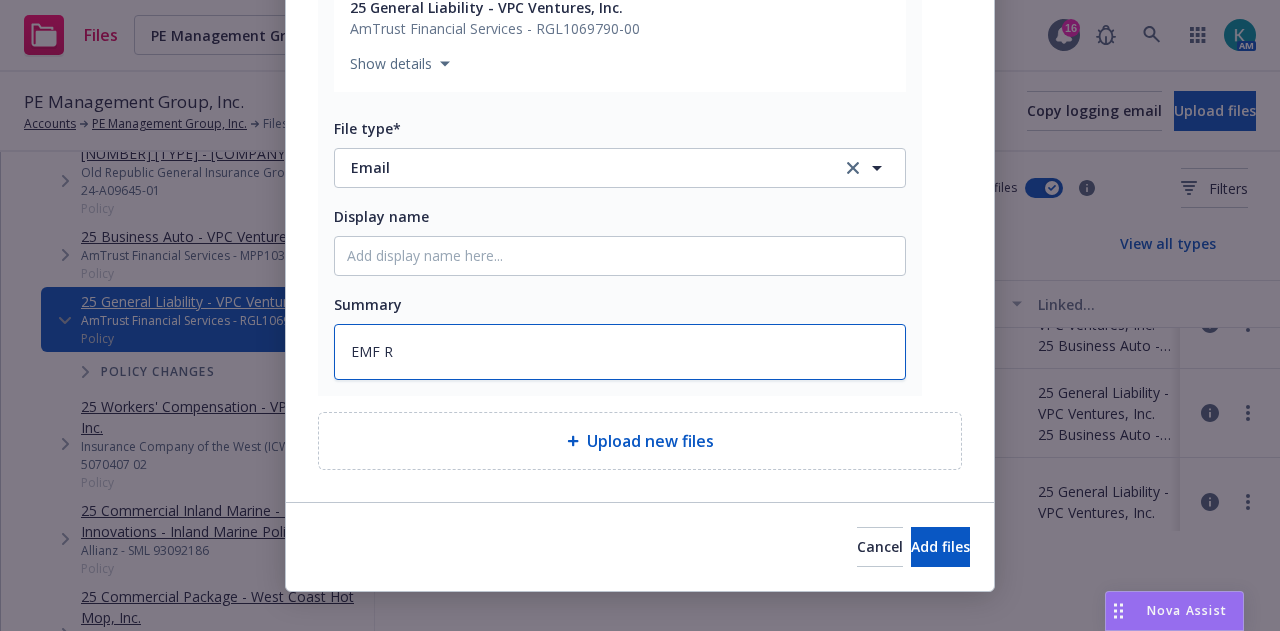 type on "x" 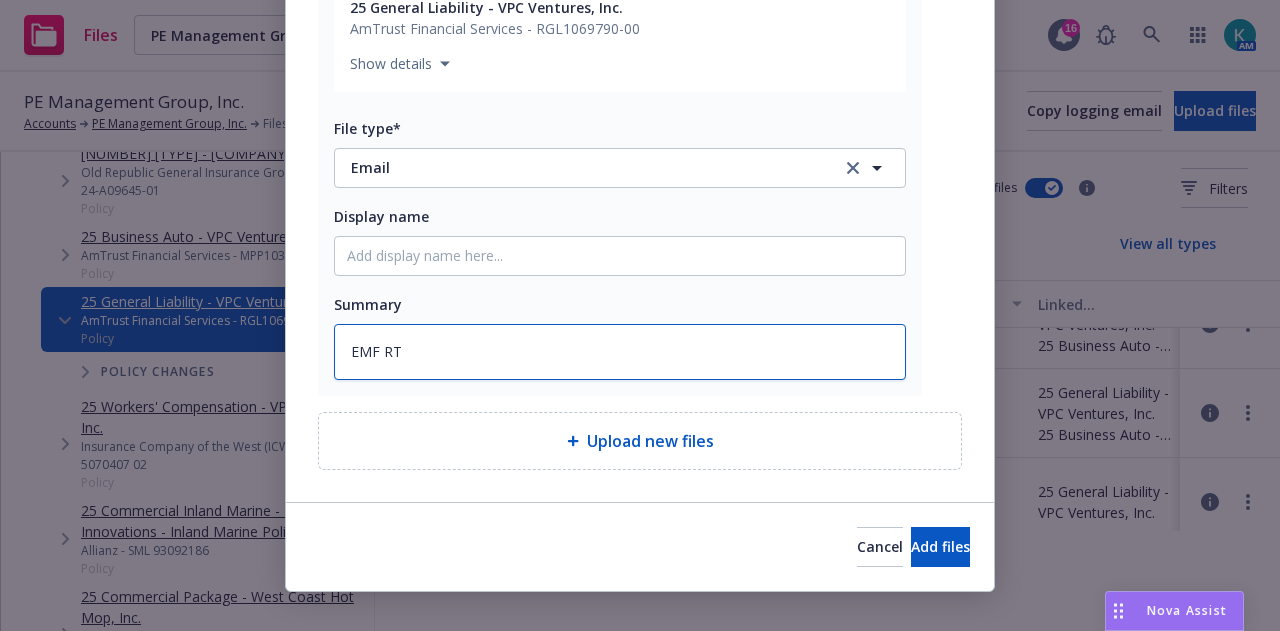 type on "x" 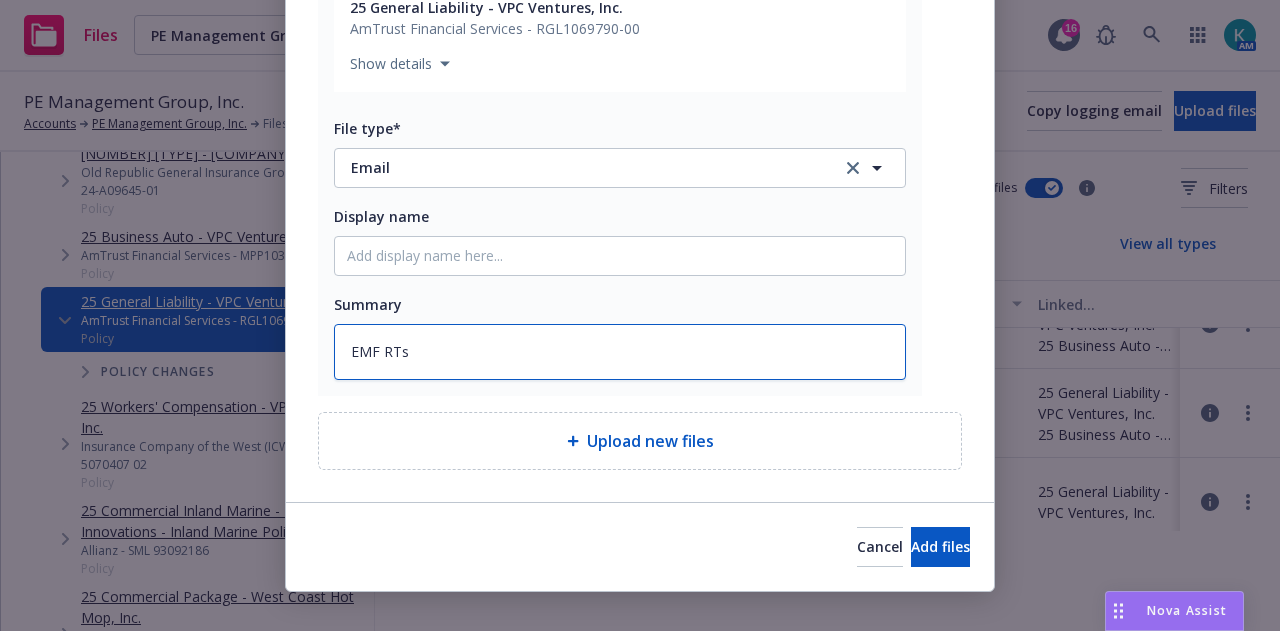 type on "x" 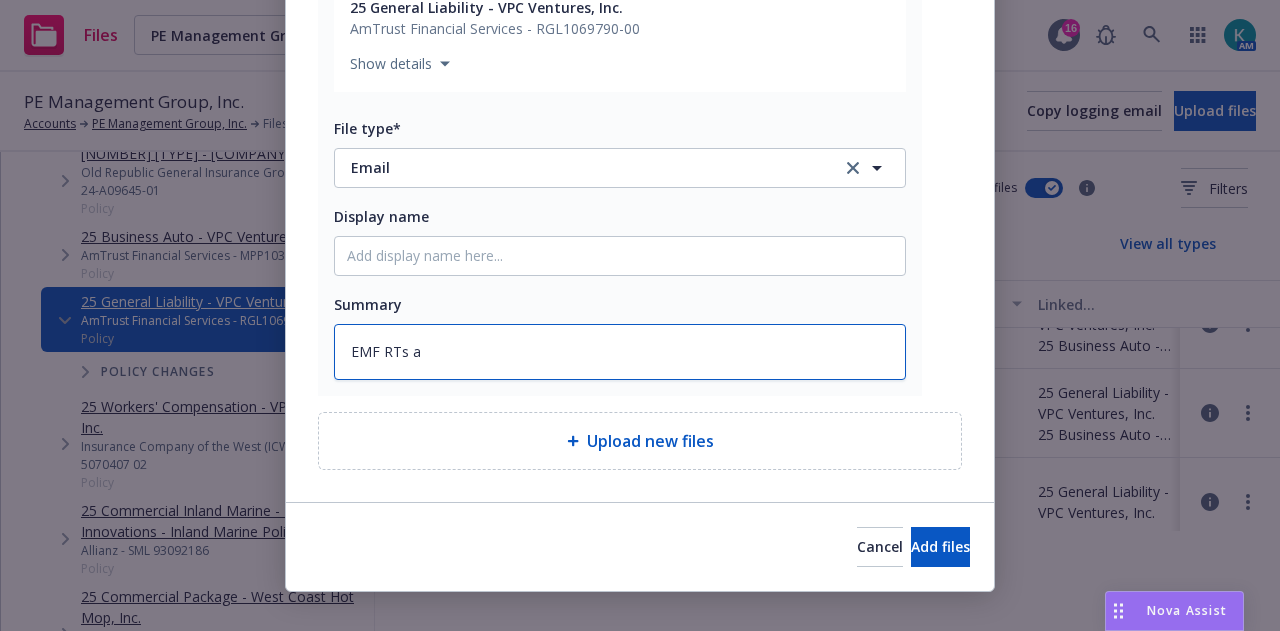 type on "x" 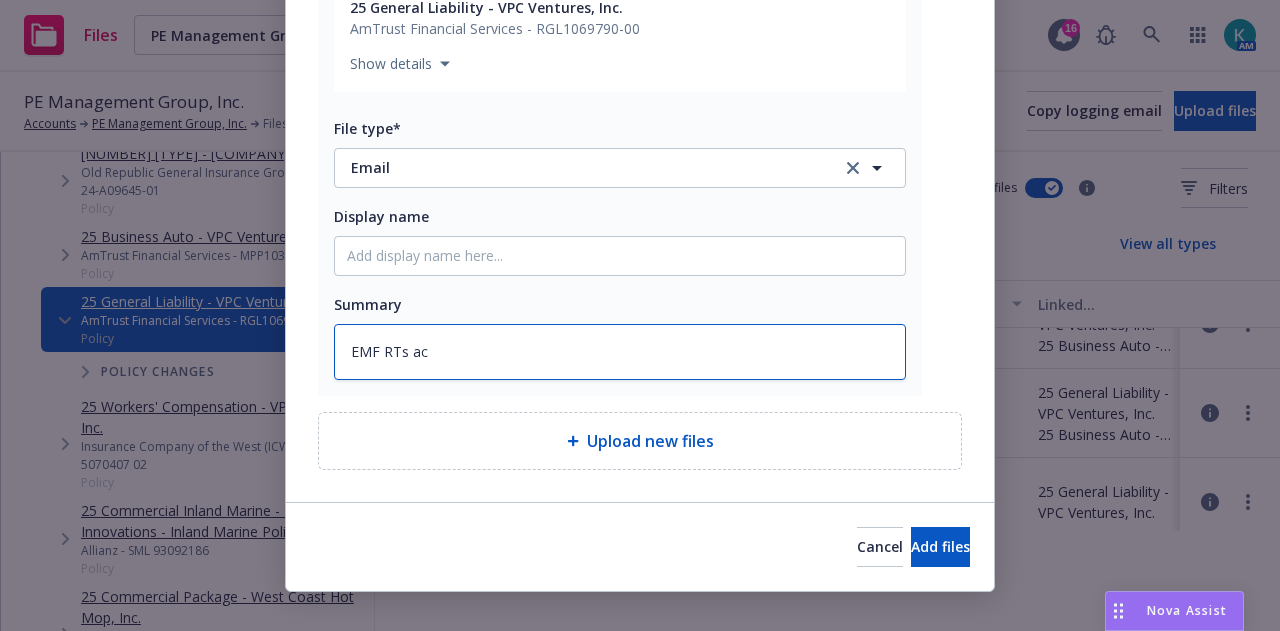type on "x" 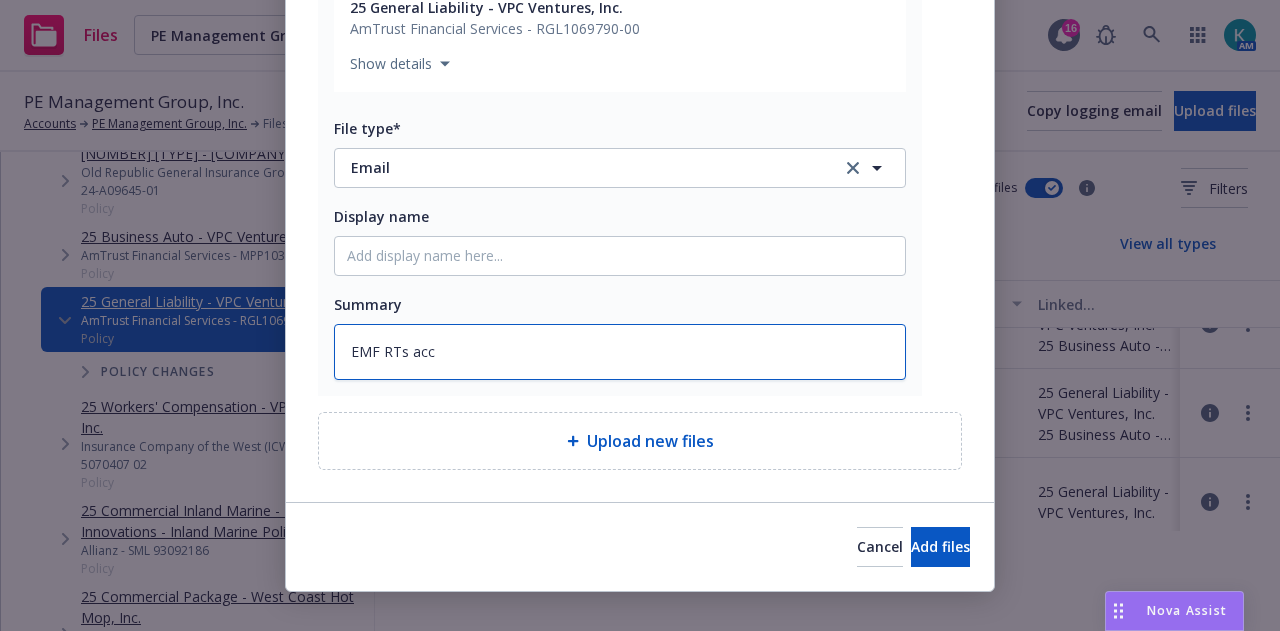 type on "x" 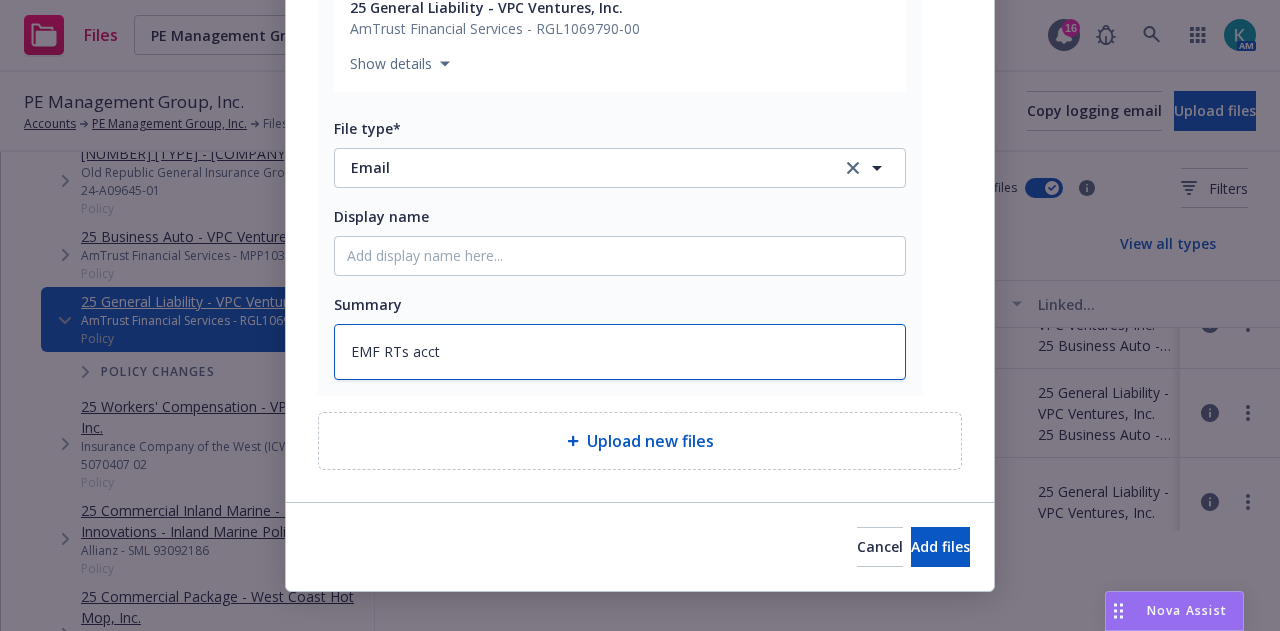 type on "x" 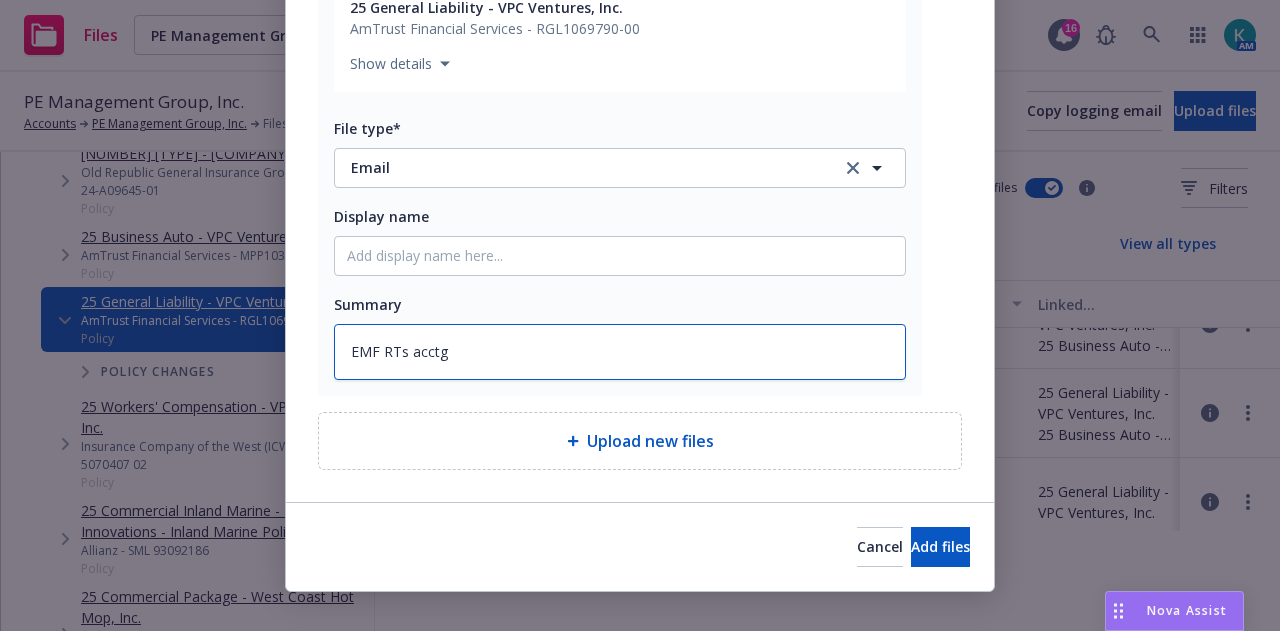 type on "x" 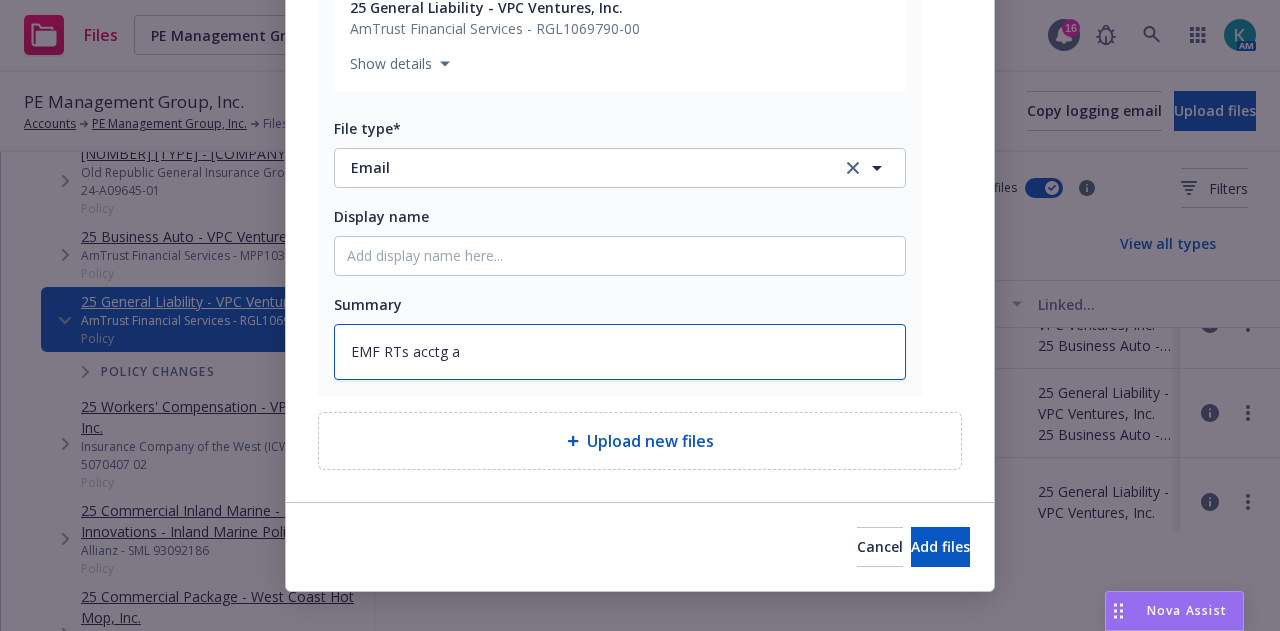 type on "x" 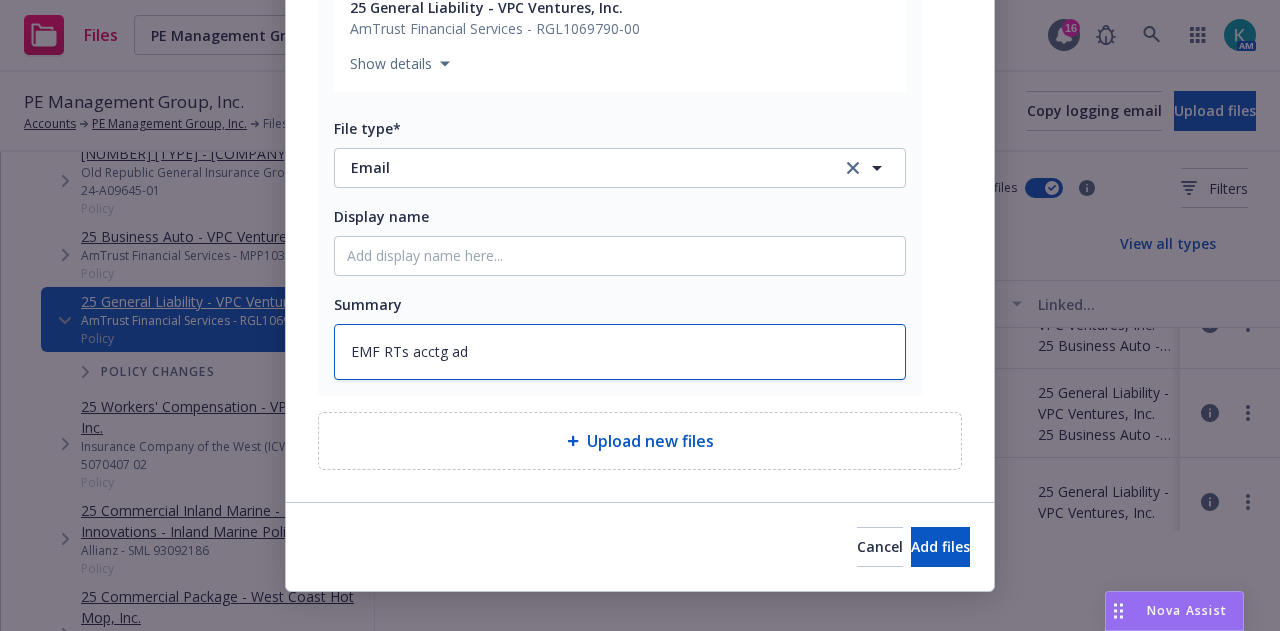 type on "x" 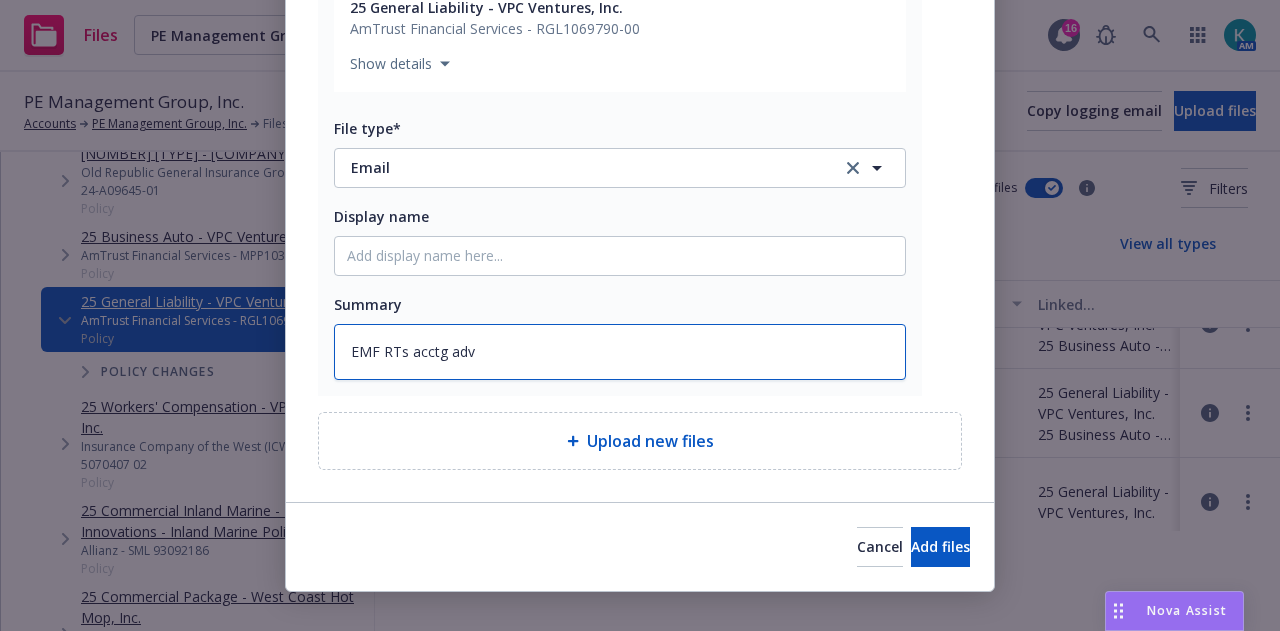 type on "EMF RTs acctg advi" 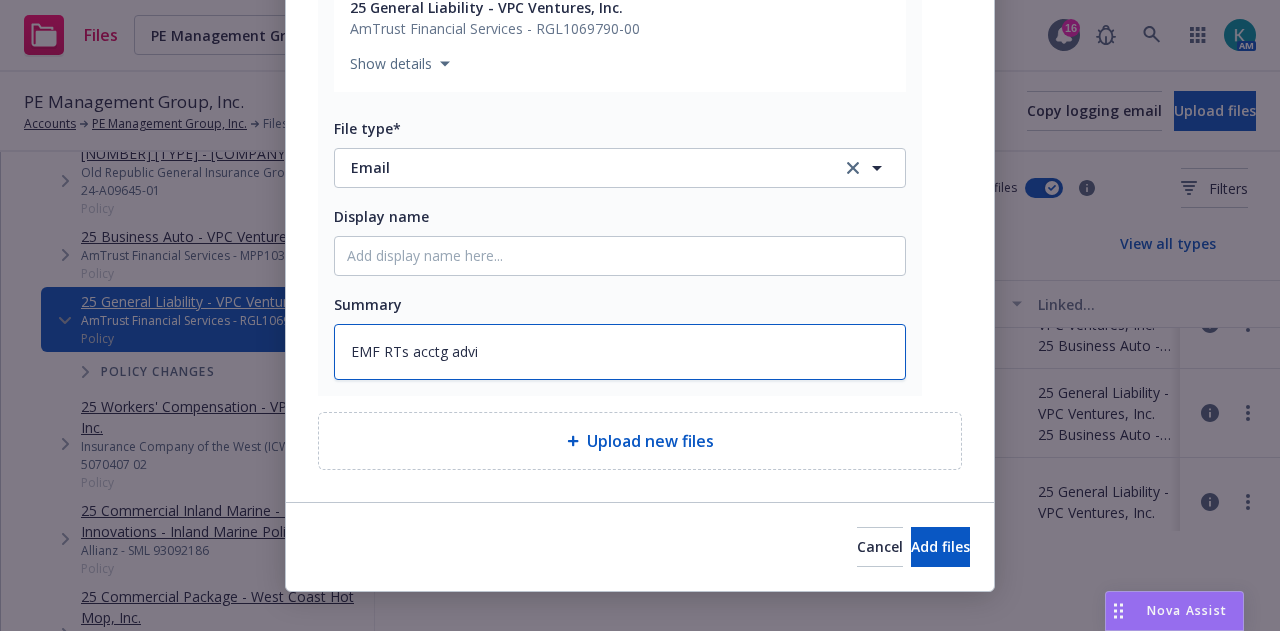 type on "x" 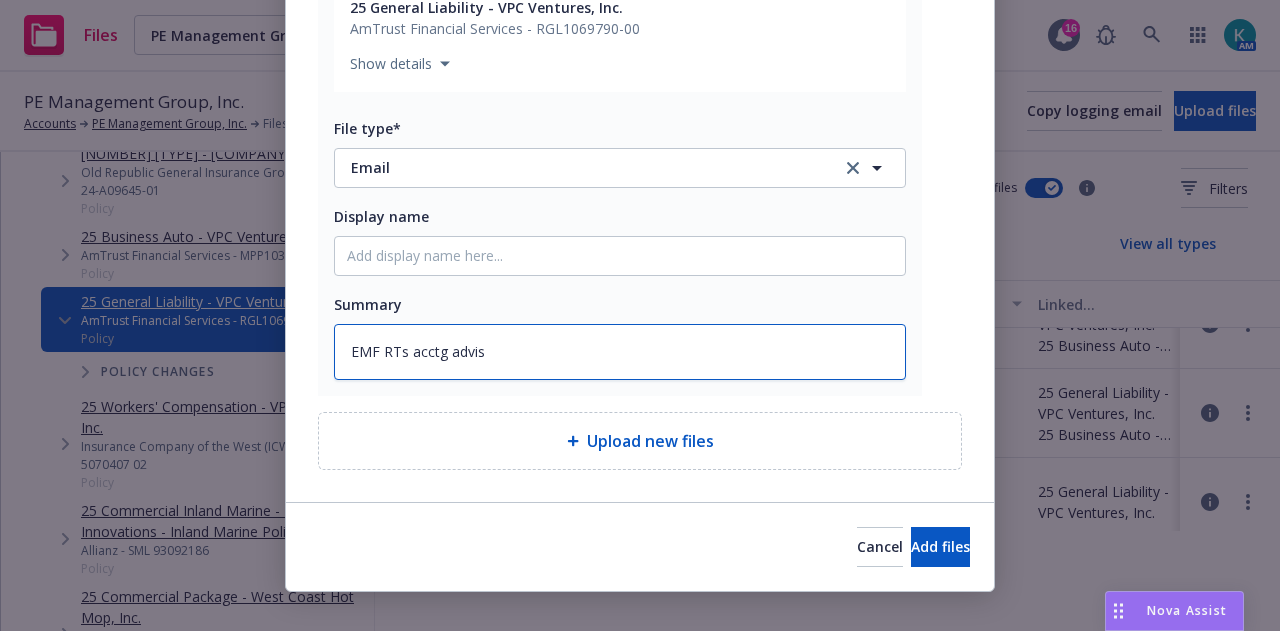 type on "x" 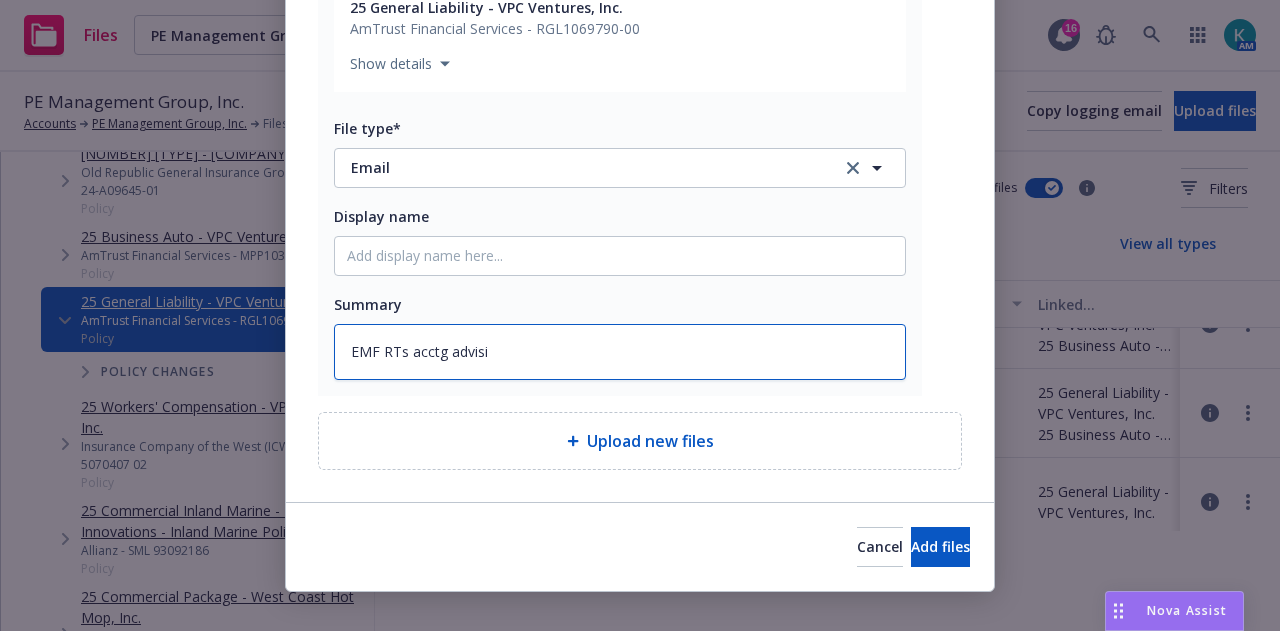 type on "x" 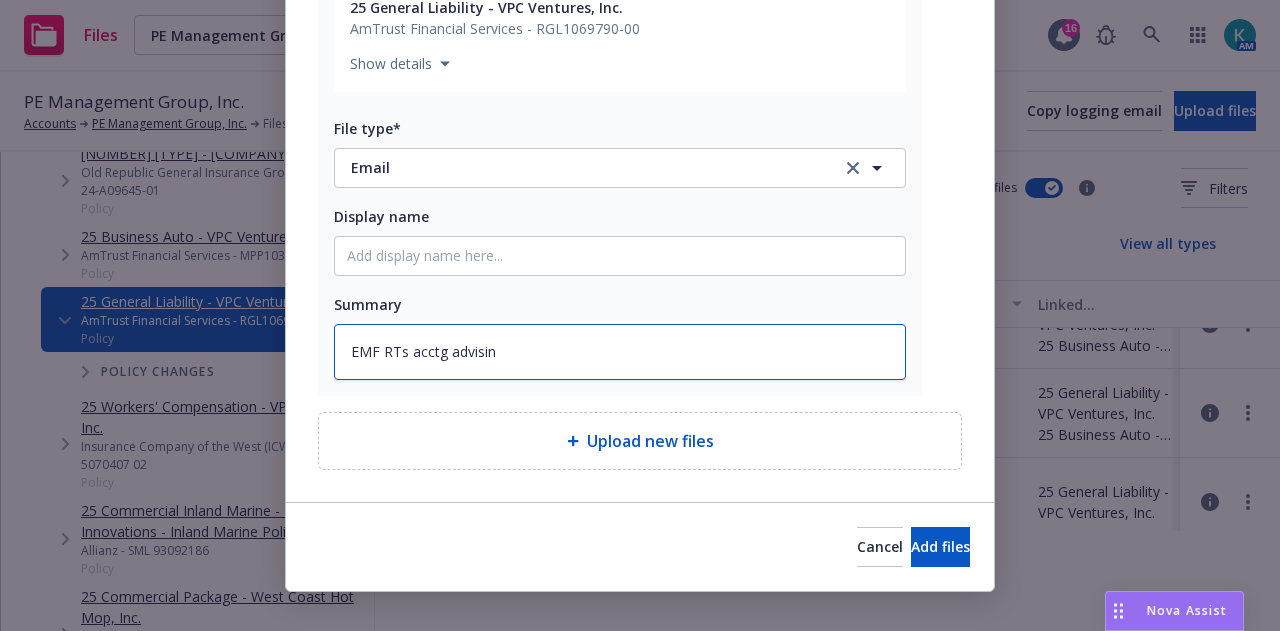 type on "x" 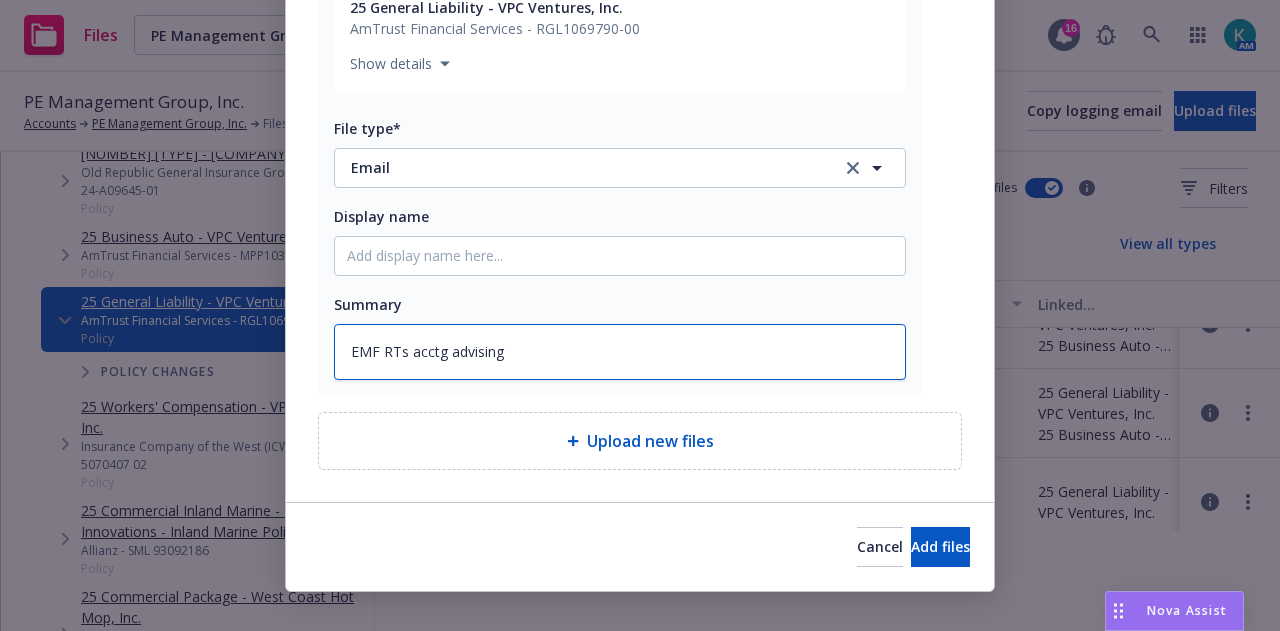 type on "x" 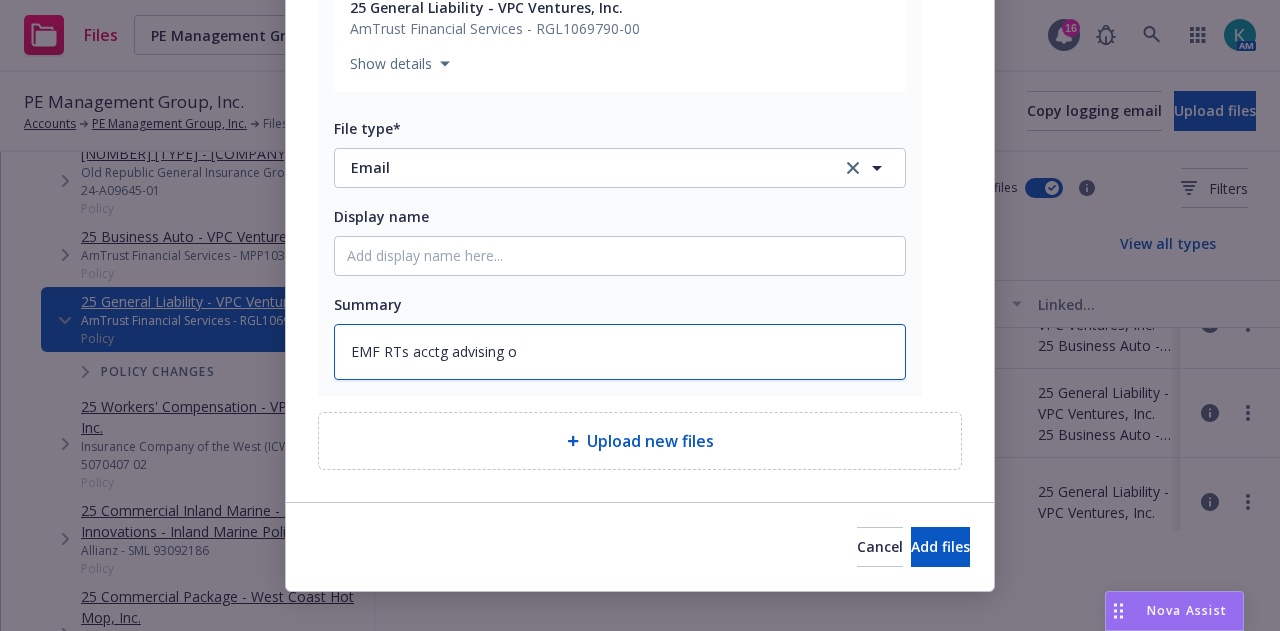 type on "x" 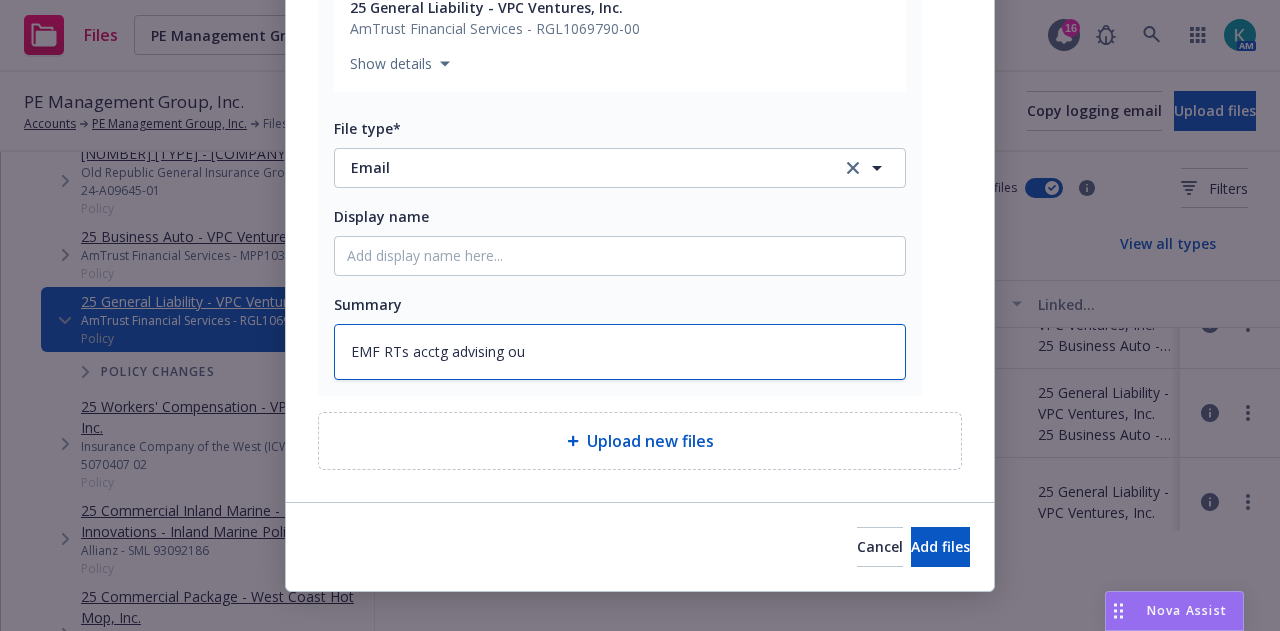 type on "x" 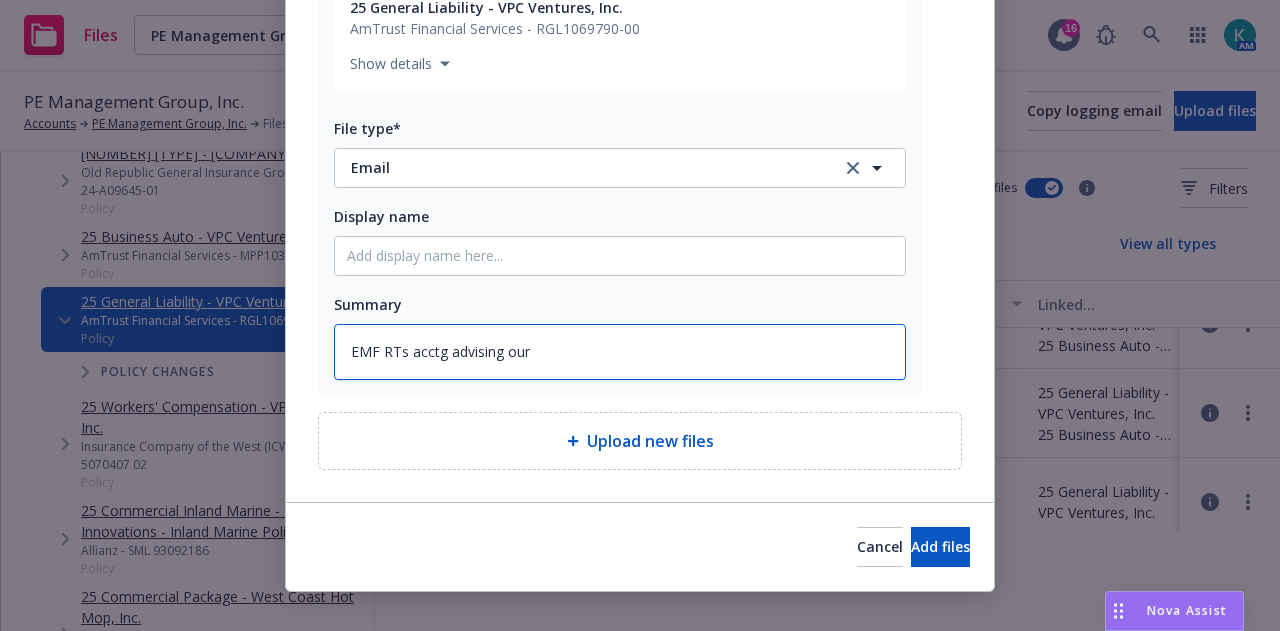 type on "x" 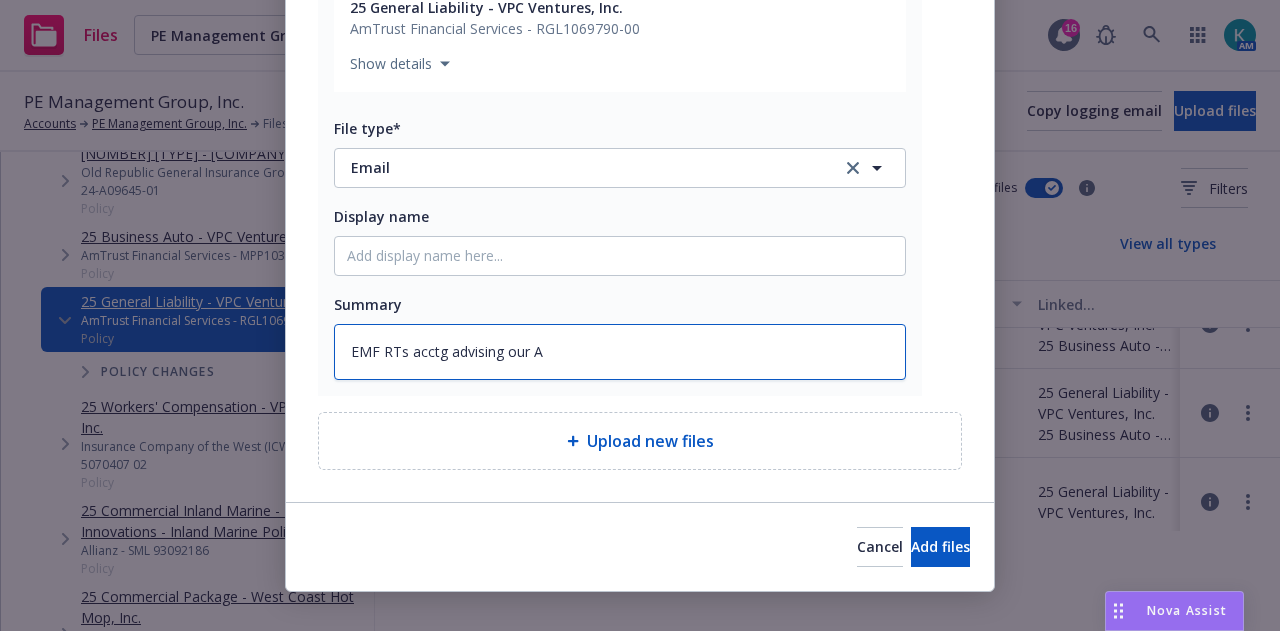 type on "EMF RTs acctg advising our AP" 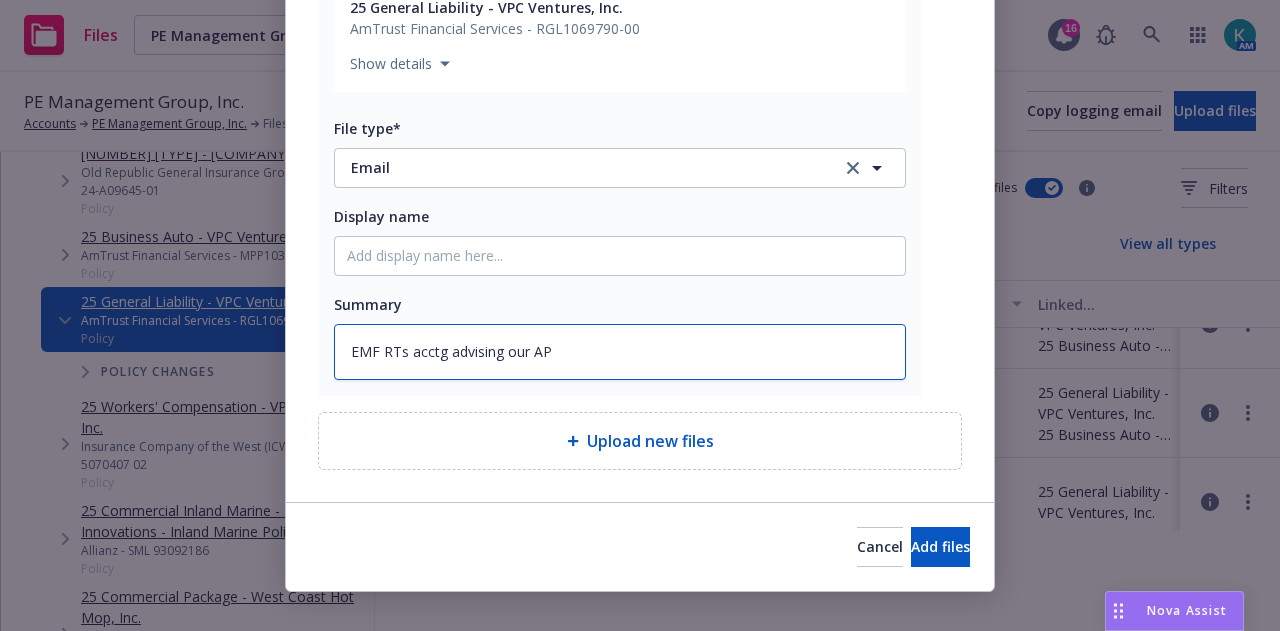 type on "x" 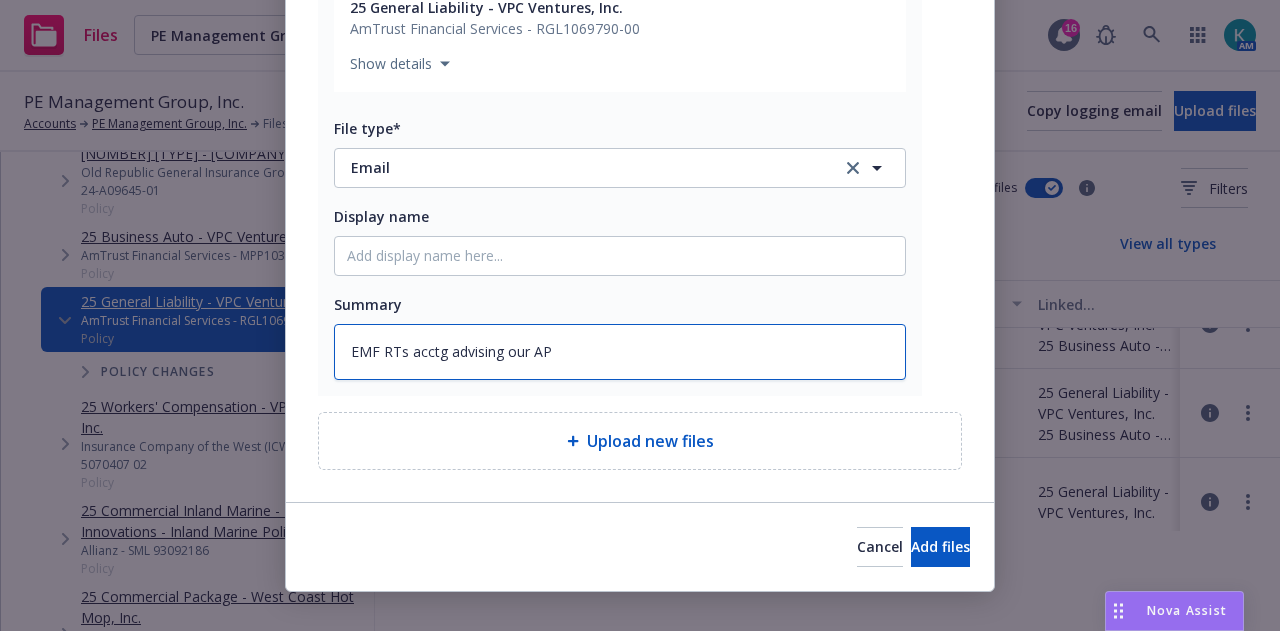 type on "x" 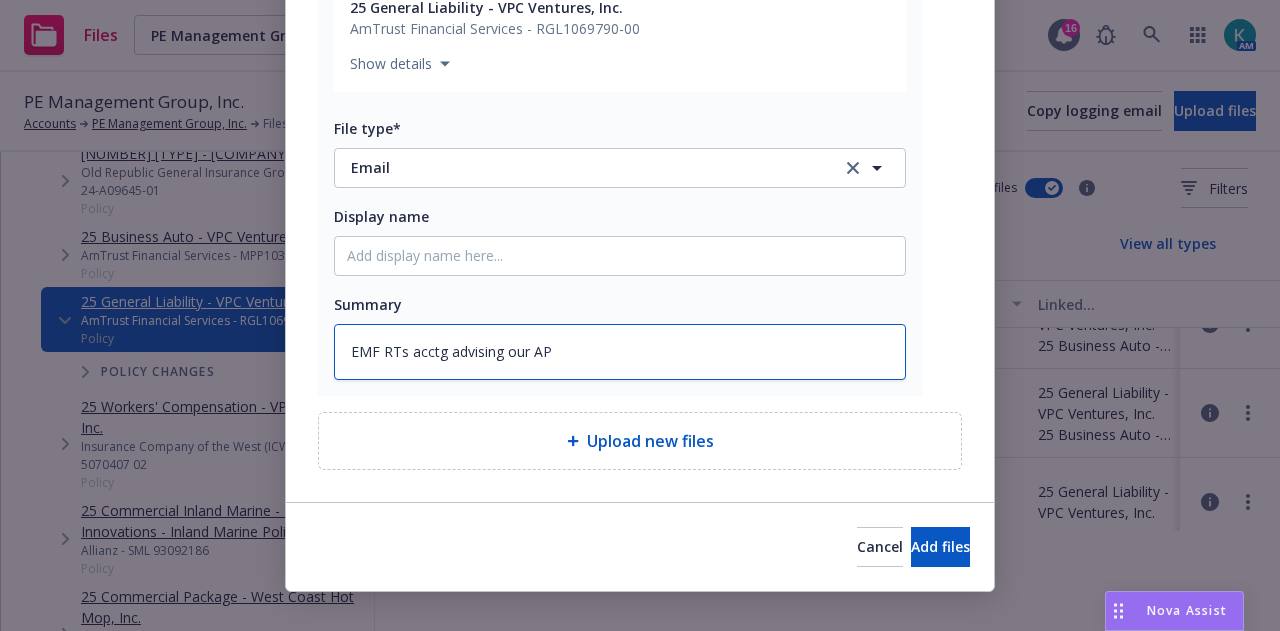 type on "EMF RTs acctg advising our AP d" 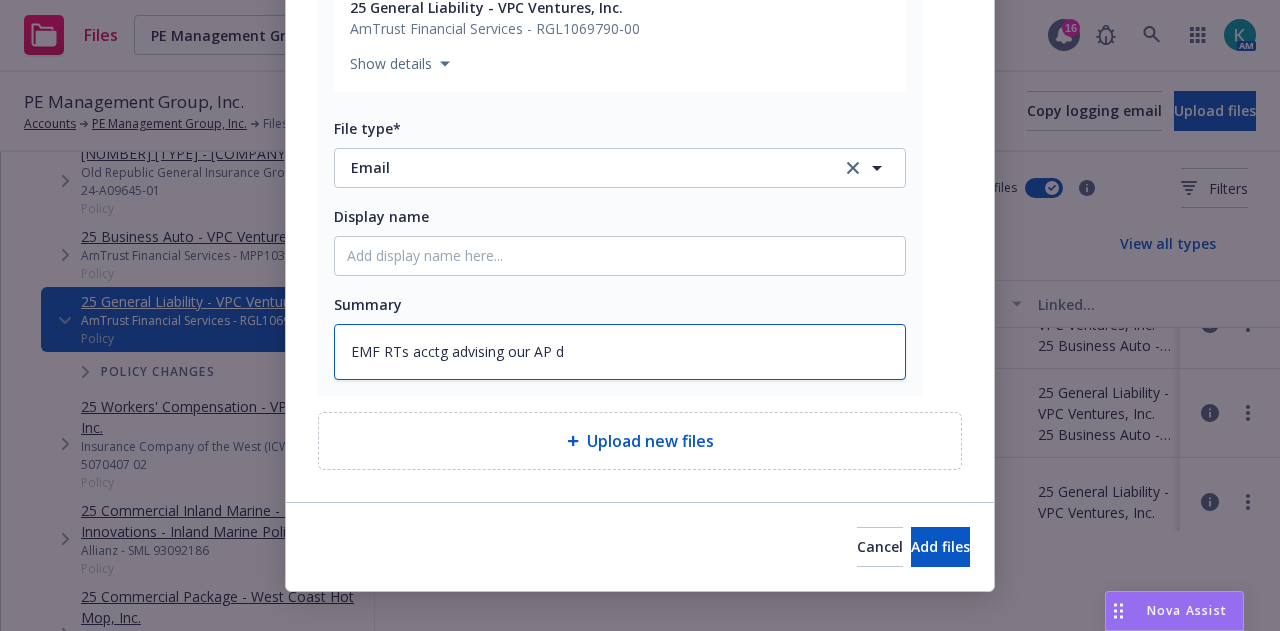 type on "x" 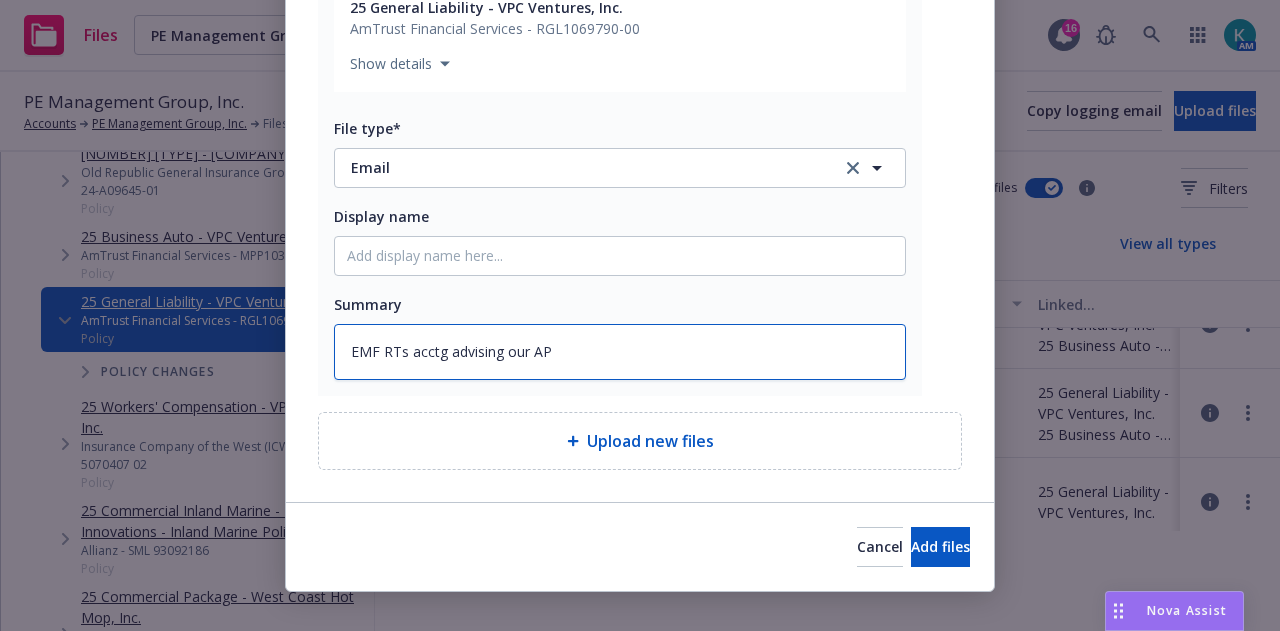 type on "x" 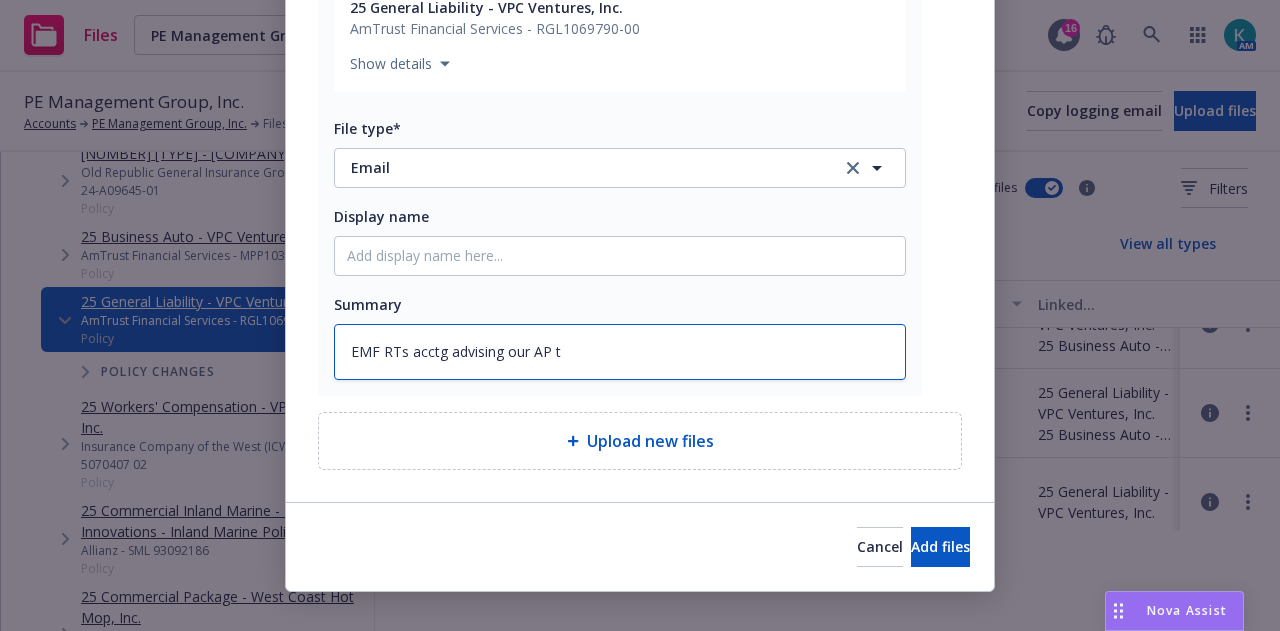 type on "x" 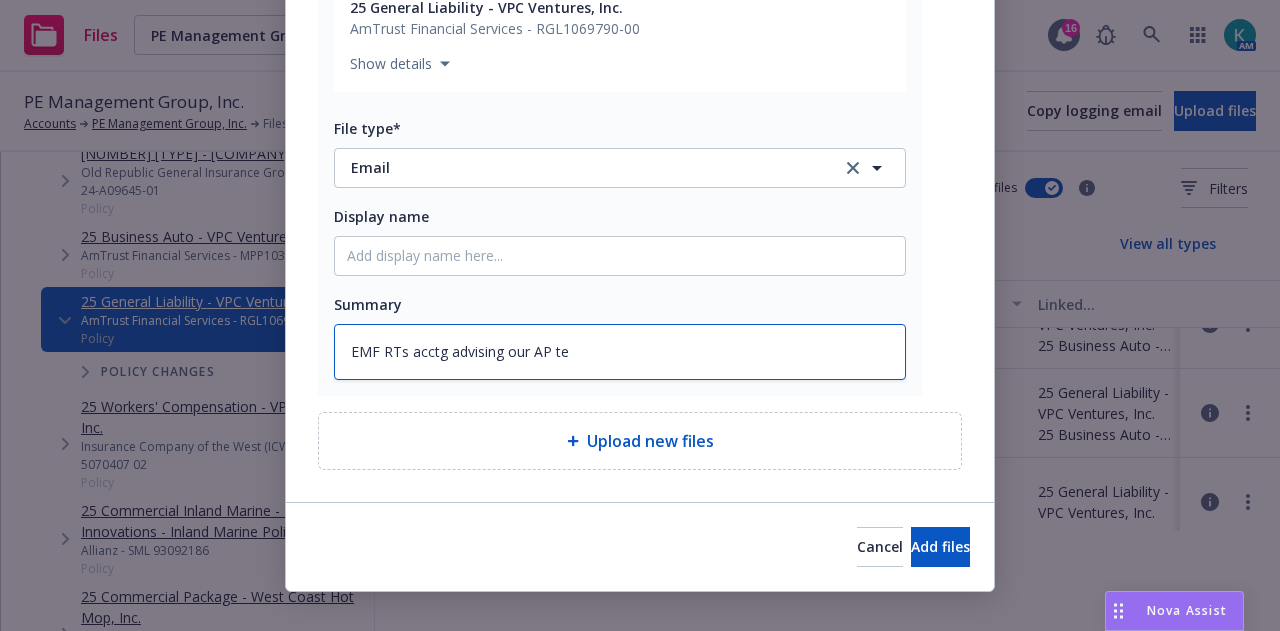 type on "x" 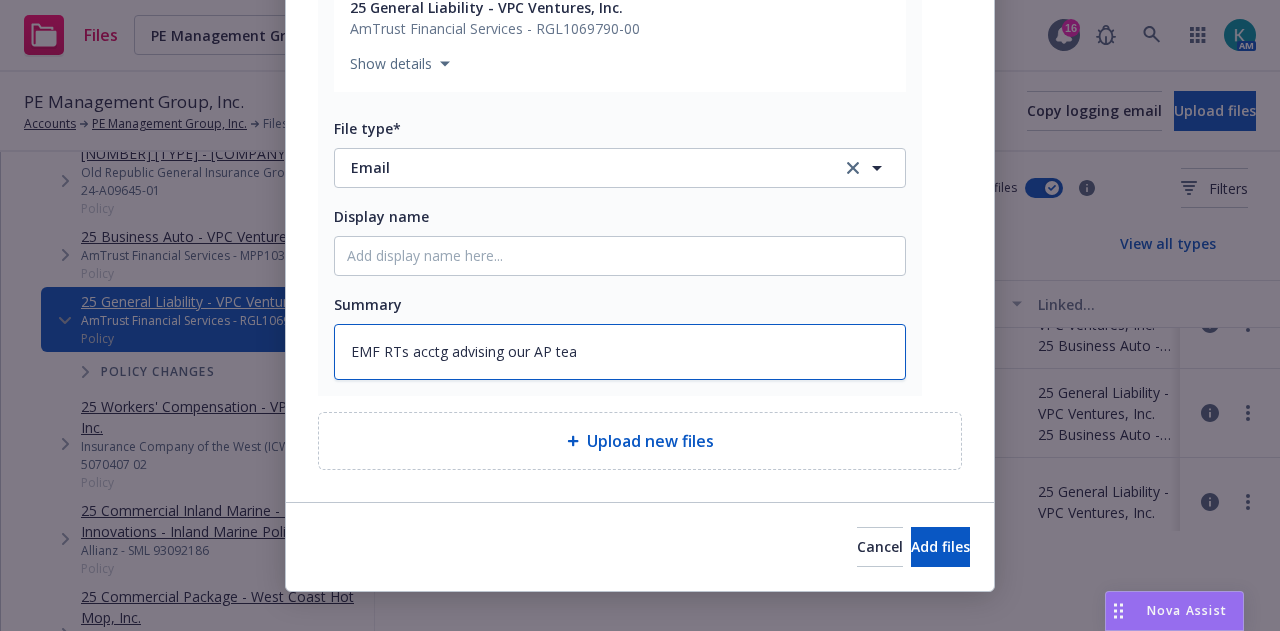 type on "x" 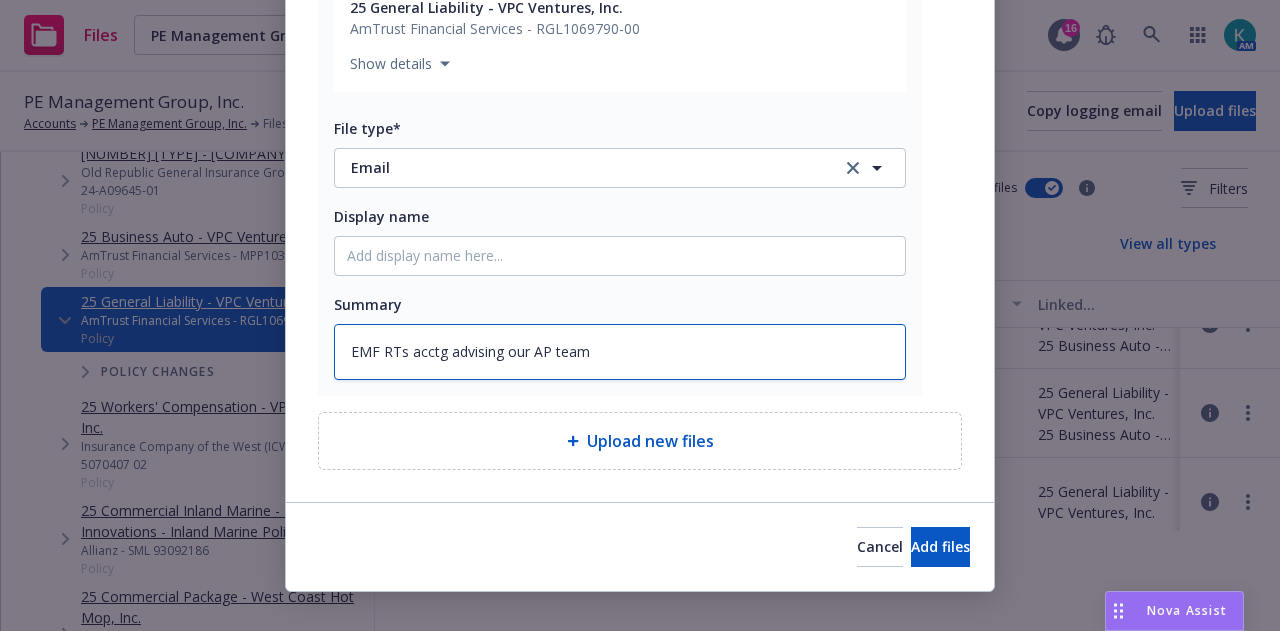 type on "x" 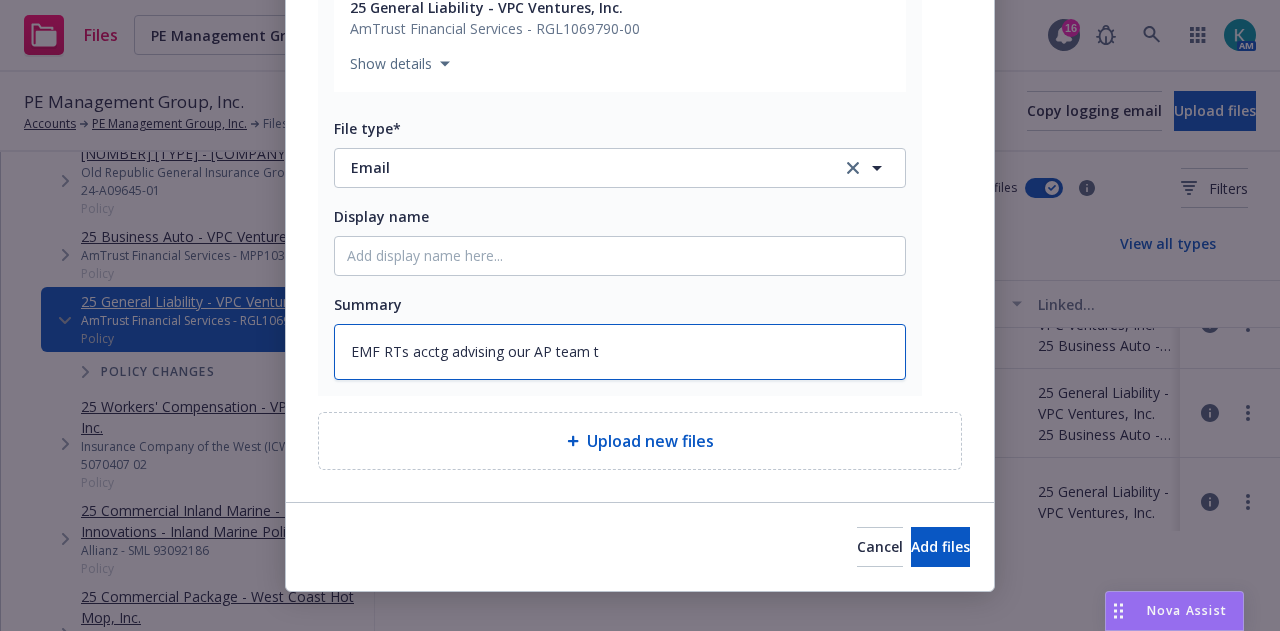 type on "x" 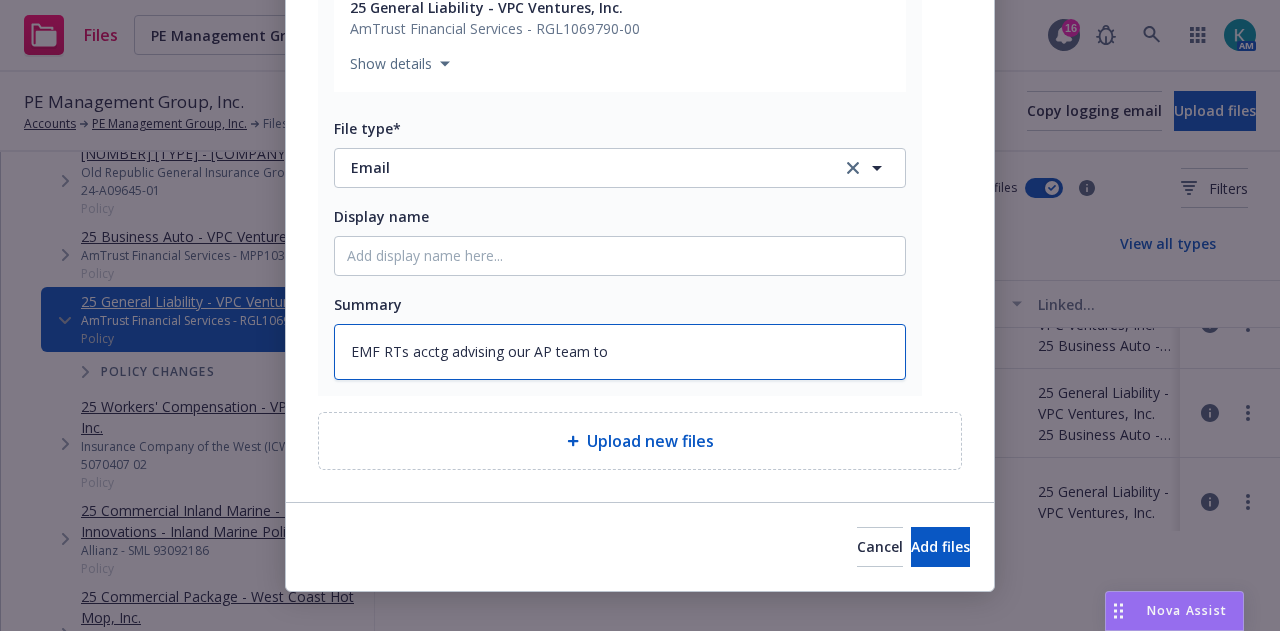 type on "x" 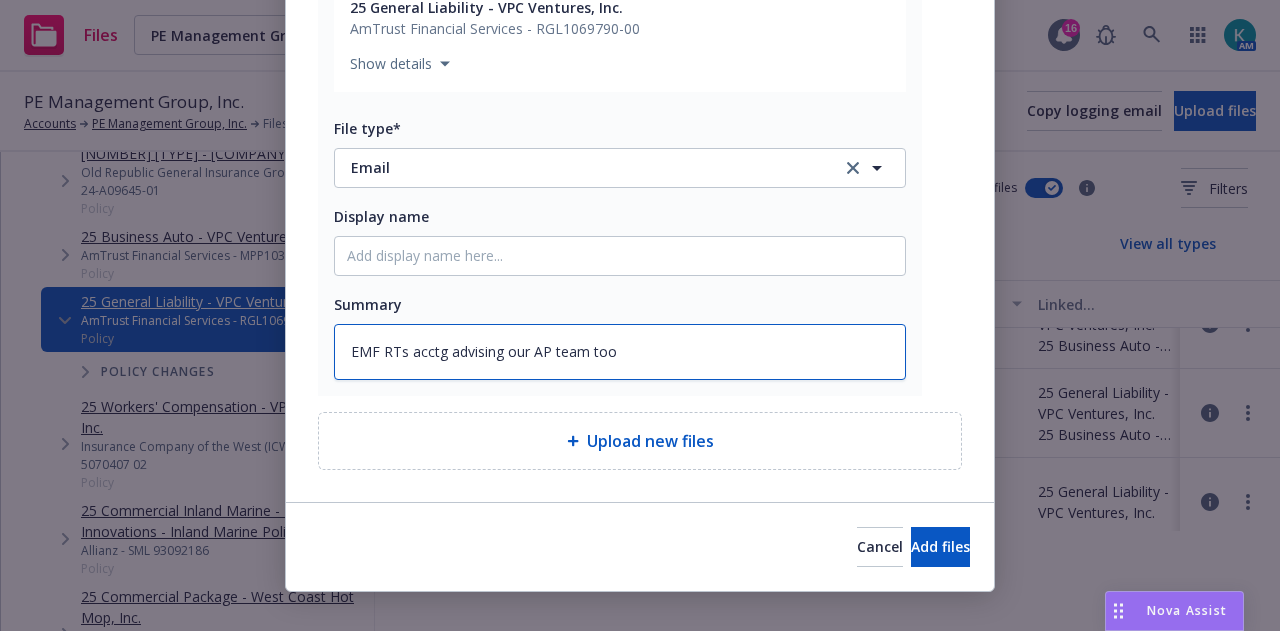 type on "x" 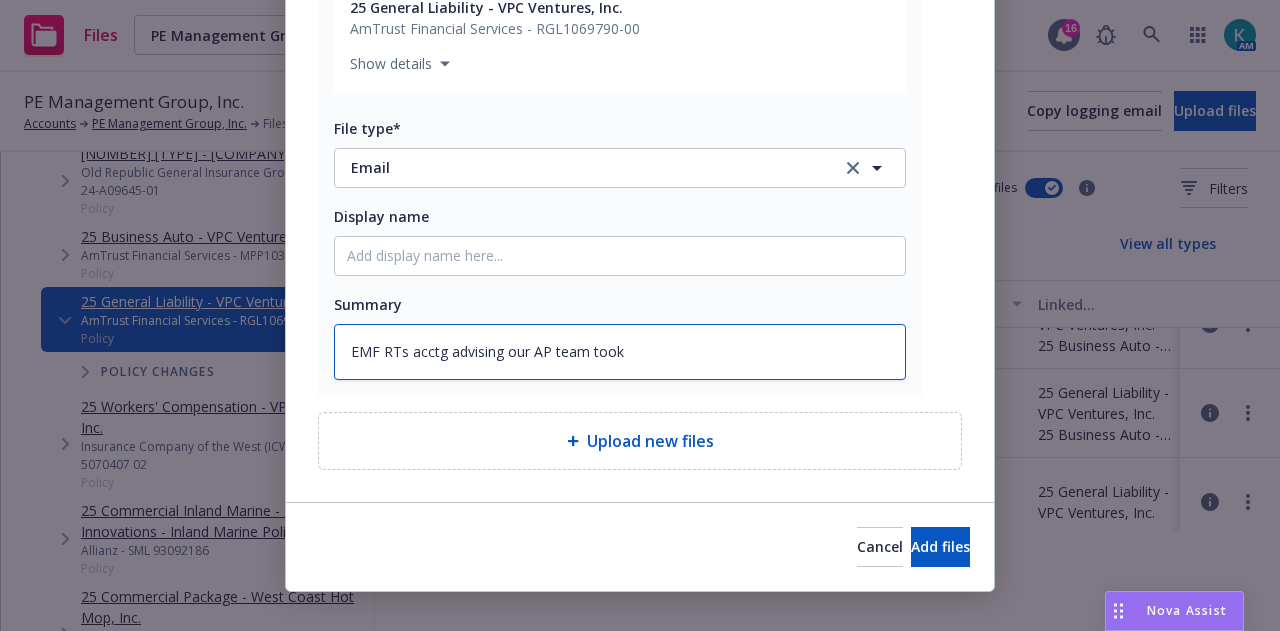 type on "x" 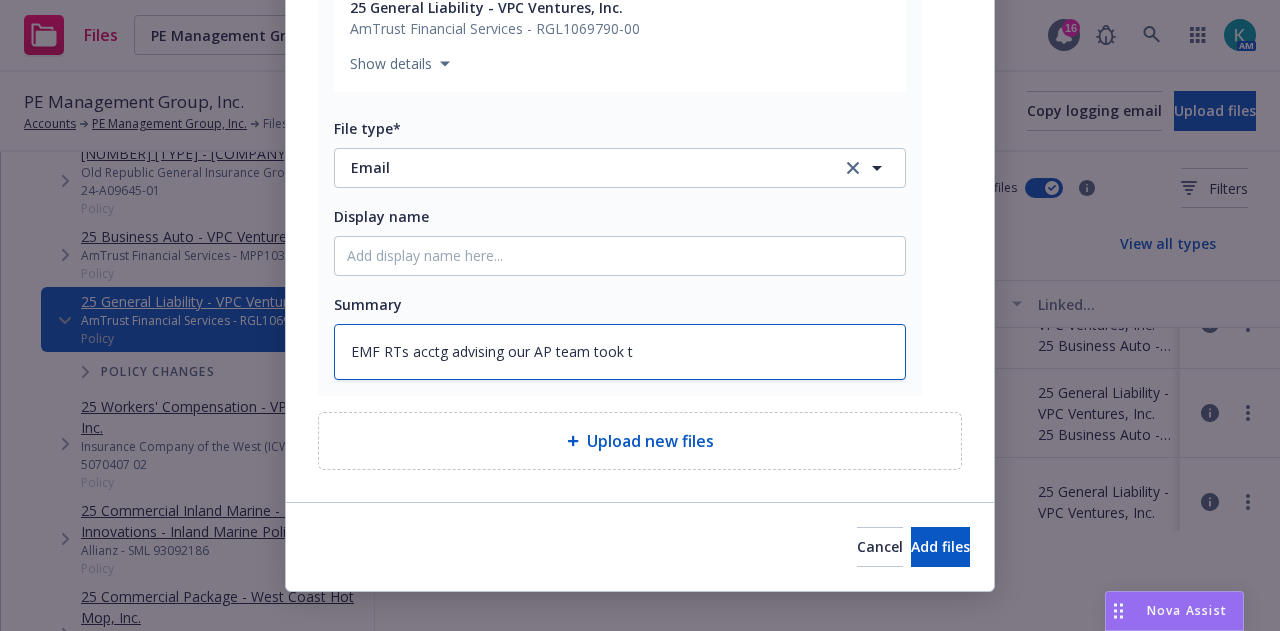 type on "EMF RTs acctg advising our AP team took th" 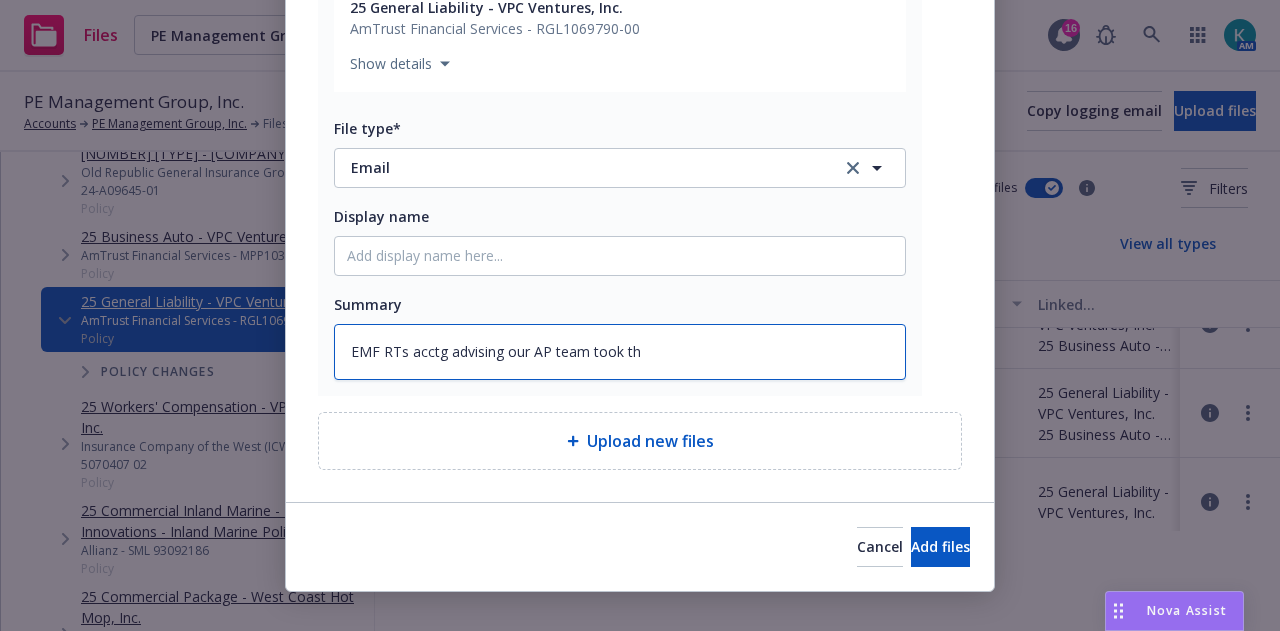 type on "x" 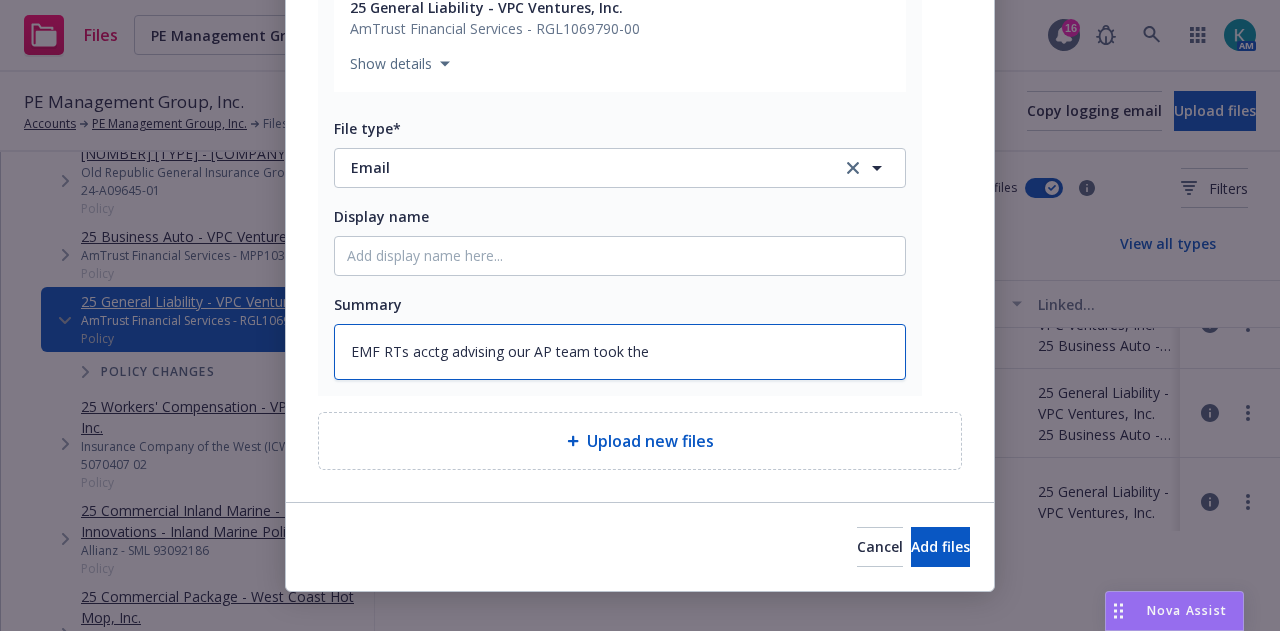 type on "x" 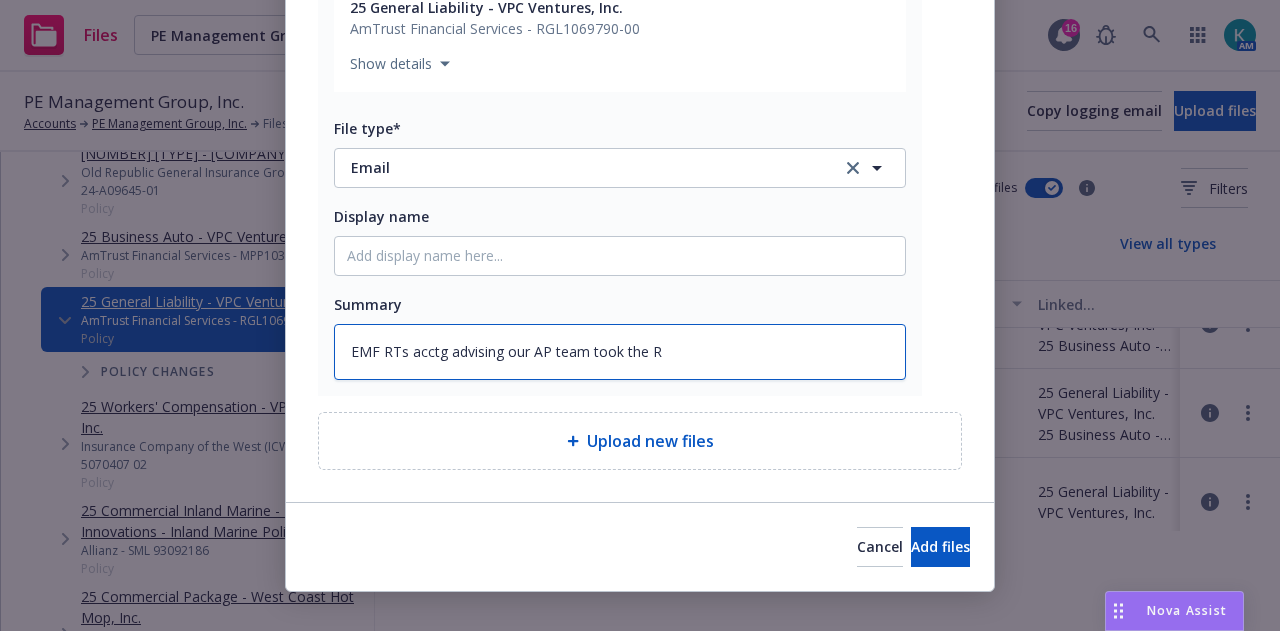 type on "x" 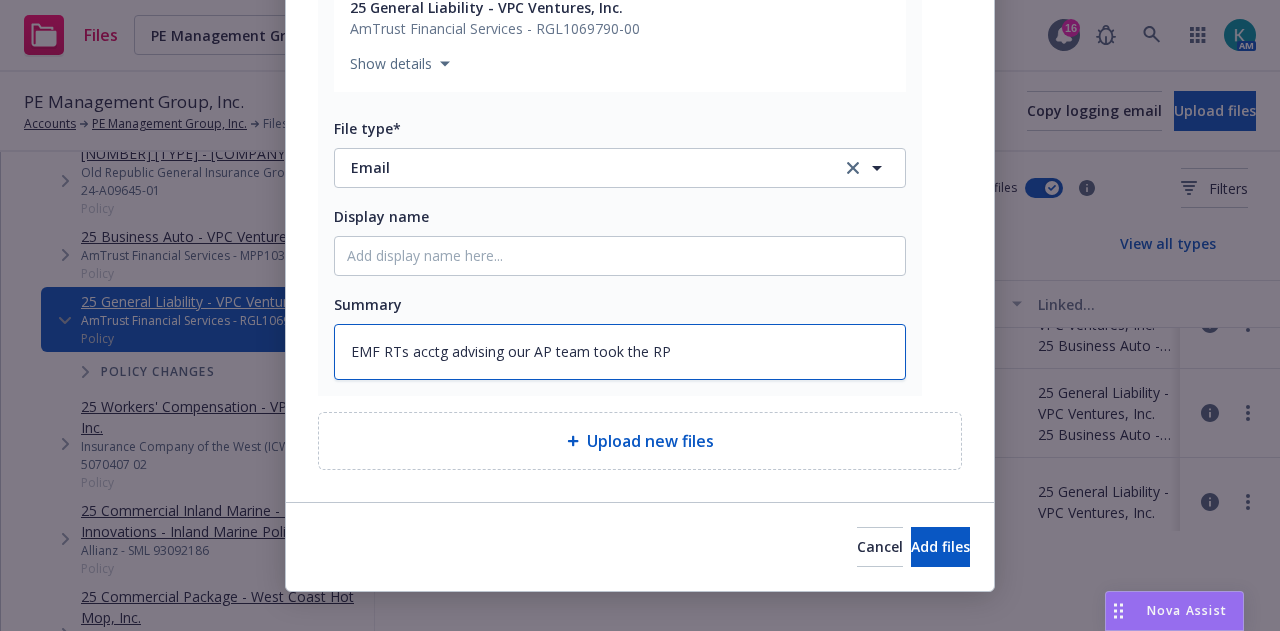 type on "x" 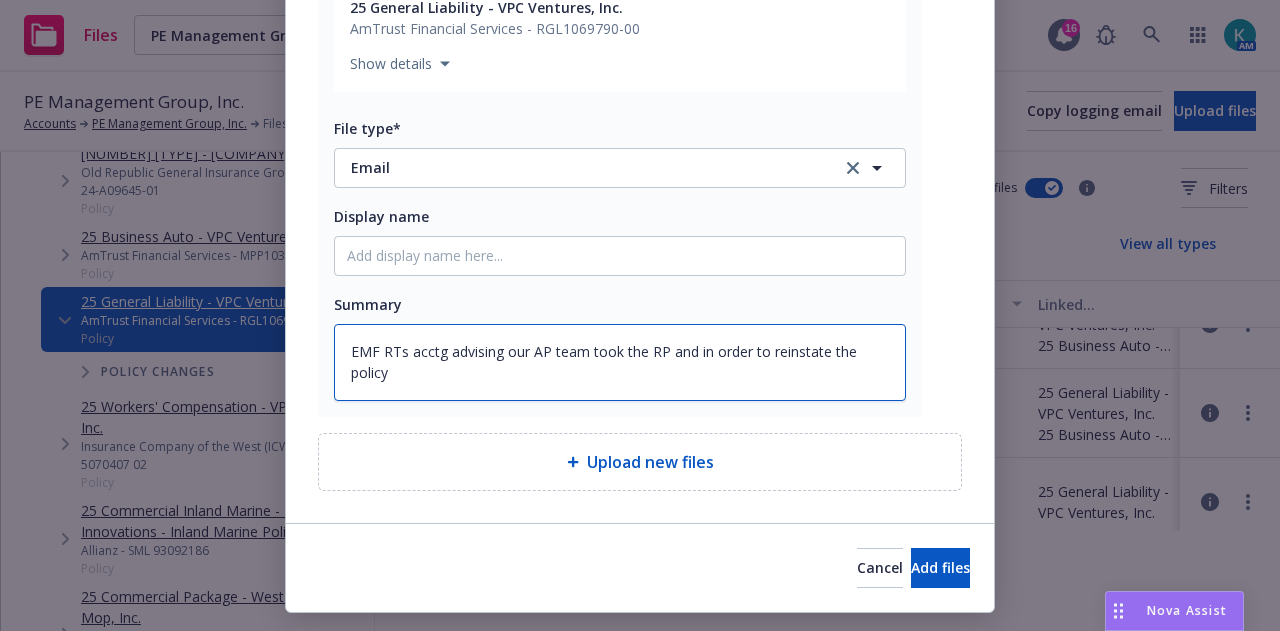 click on "EMF RTs acctg advising our AP team took the RP and in order to reinstate the policy" at bounding box center [620, 362] 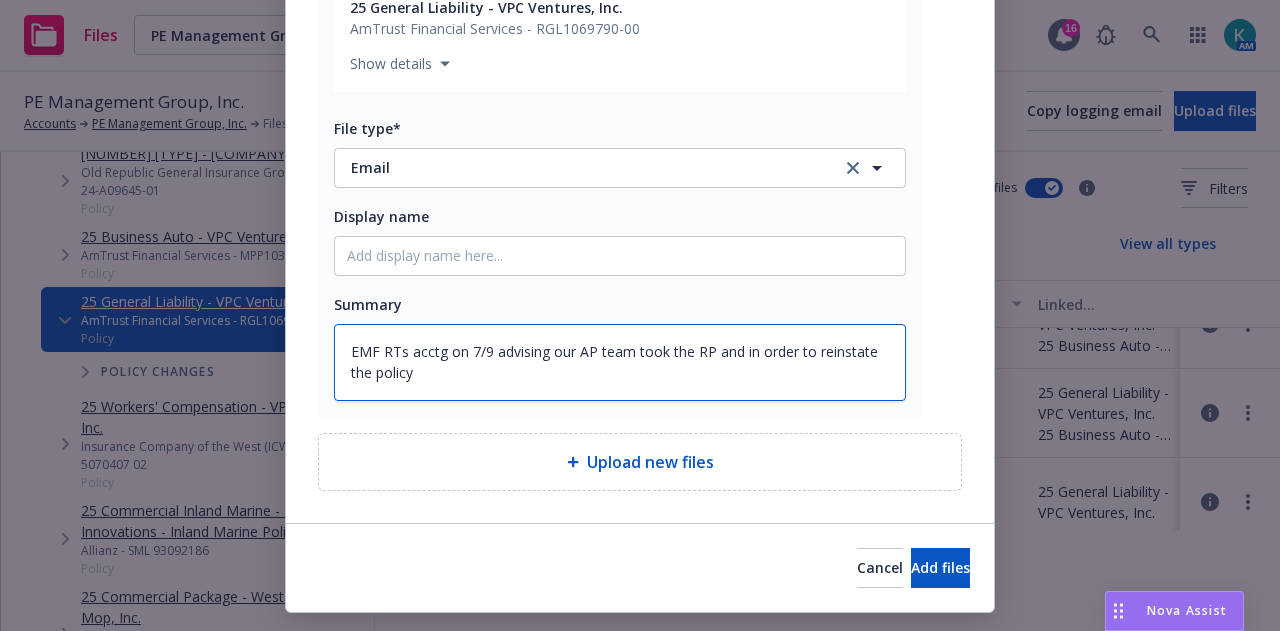 click on "EMF RTs acctg on 7/9 advising our AP team took the RP and in order to reinstate the policy" at bounding box center [620, 362] 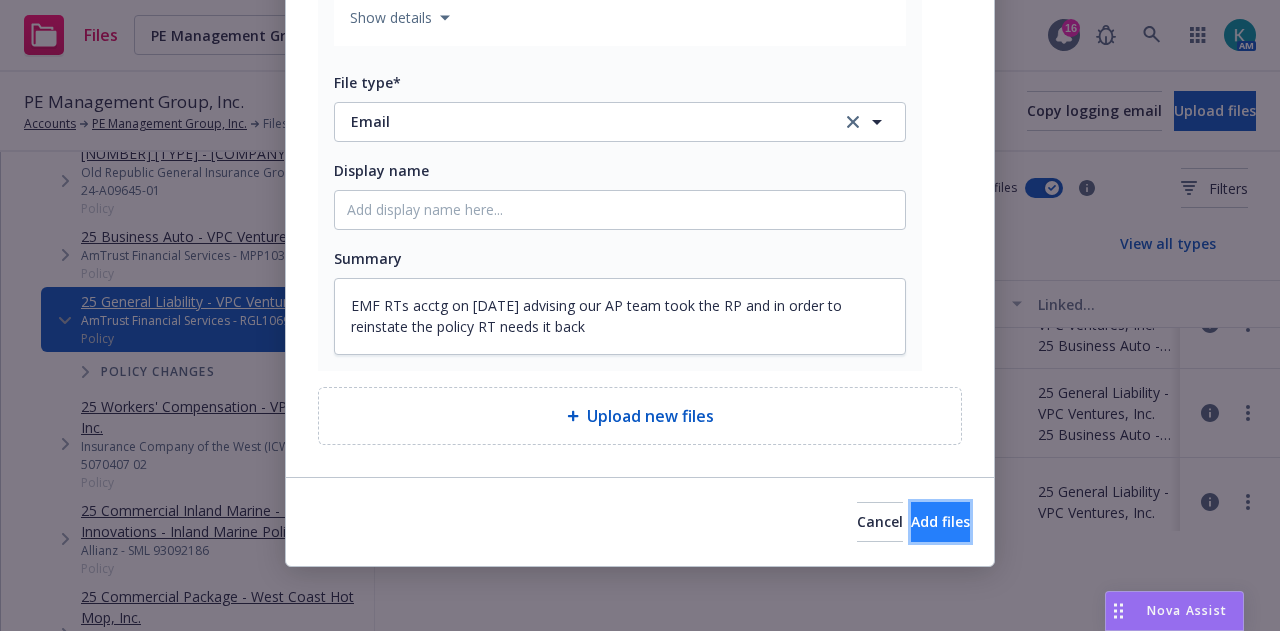 click on "Add files" at bounding box center [940, 522] 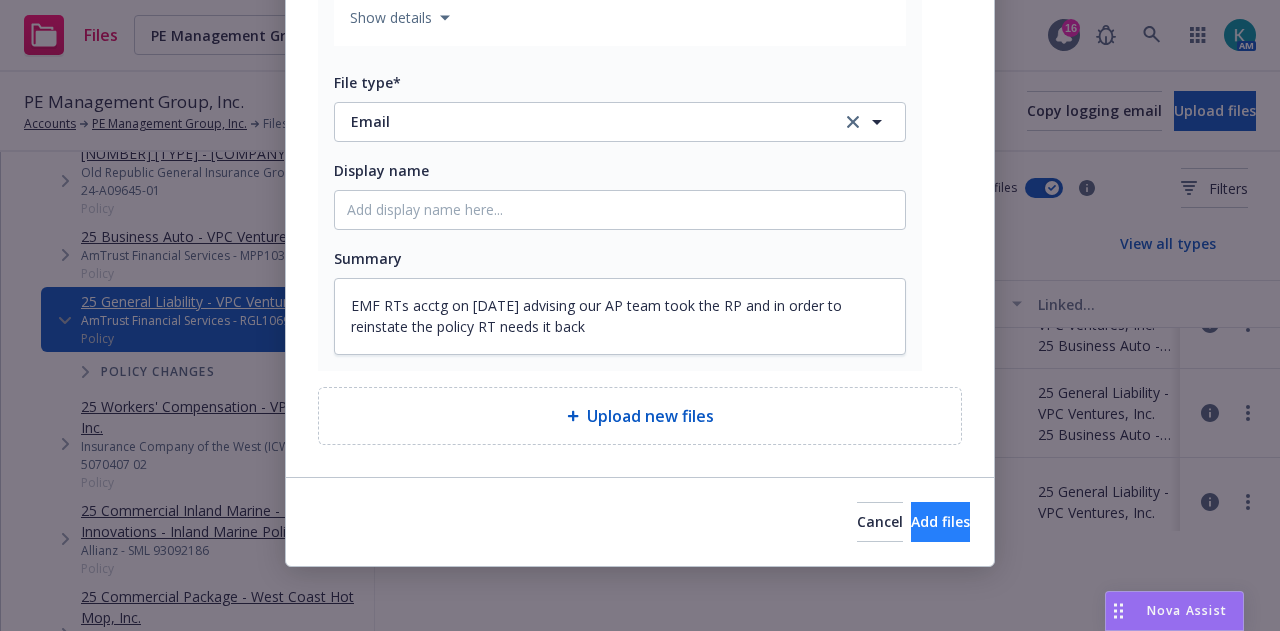 scroll, scrollTop: 1116, scrollLeft: 0, axis: vertical 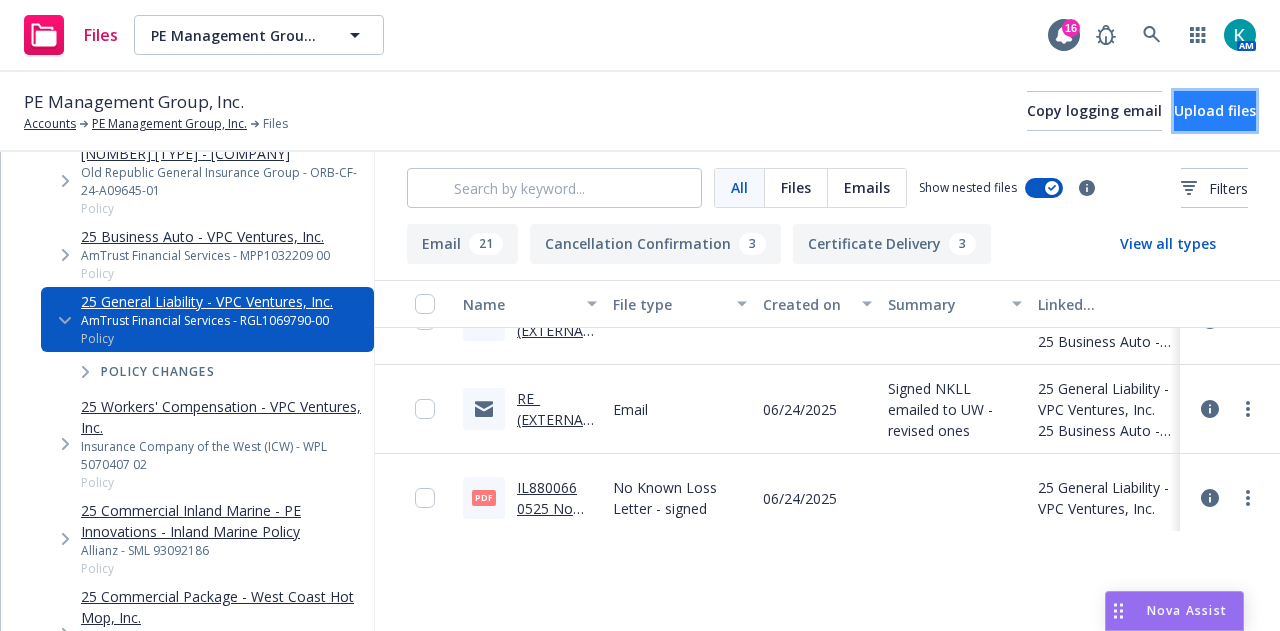 click on "Upload files" at bounding box center [1215, 111] 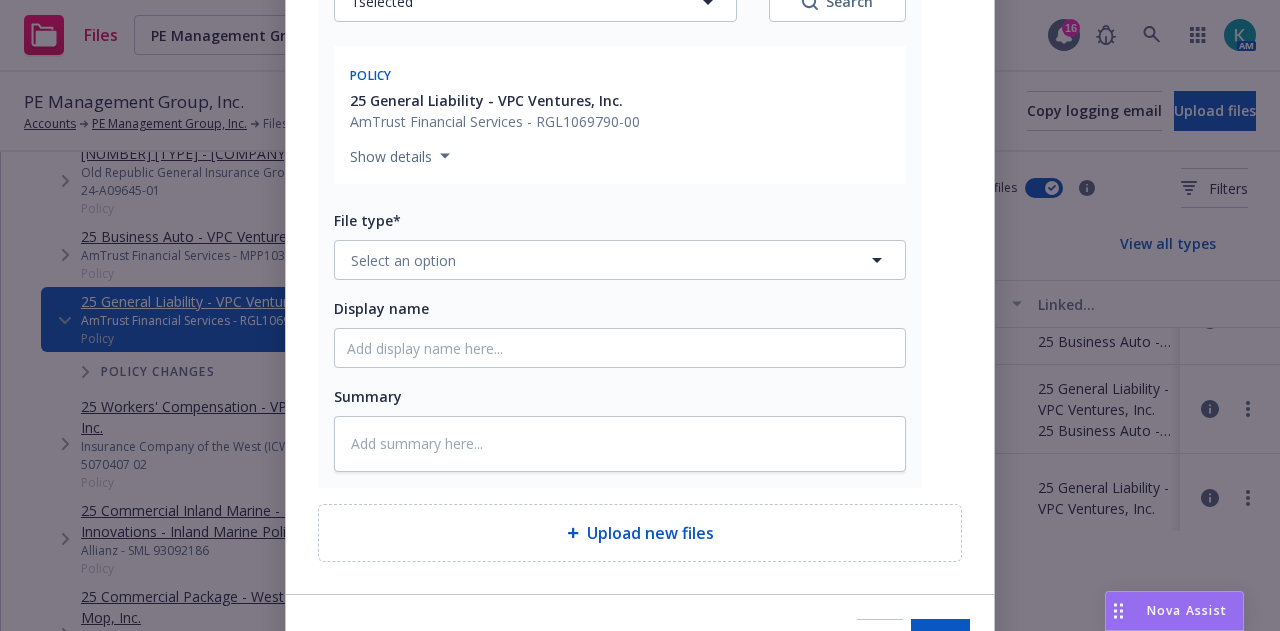 scroll, scrollTop: 396, scrollLeft: 0, axis: vertical 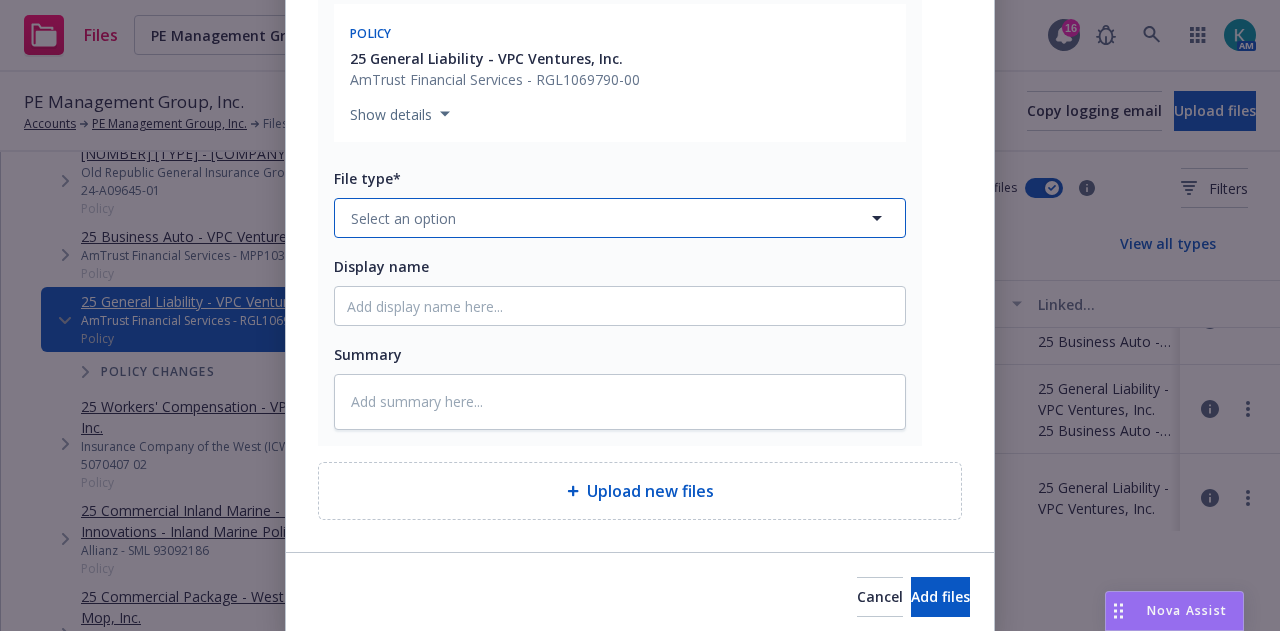 click on "Select an option" at bounding box center (620, 218) 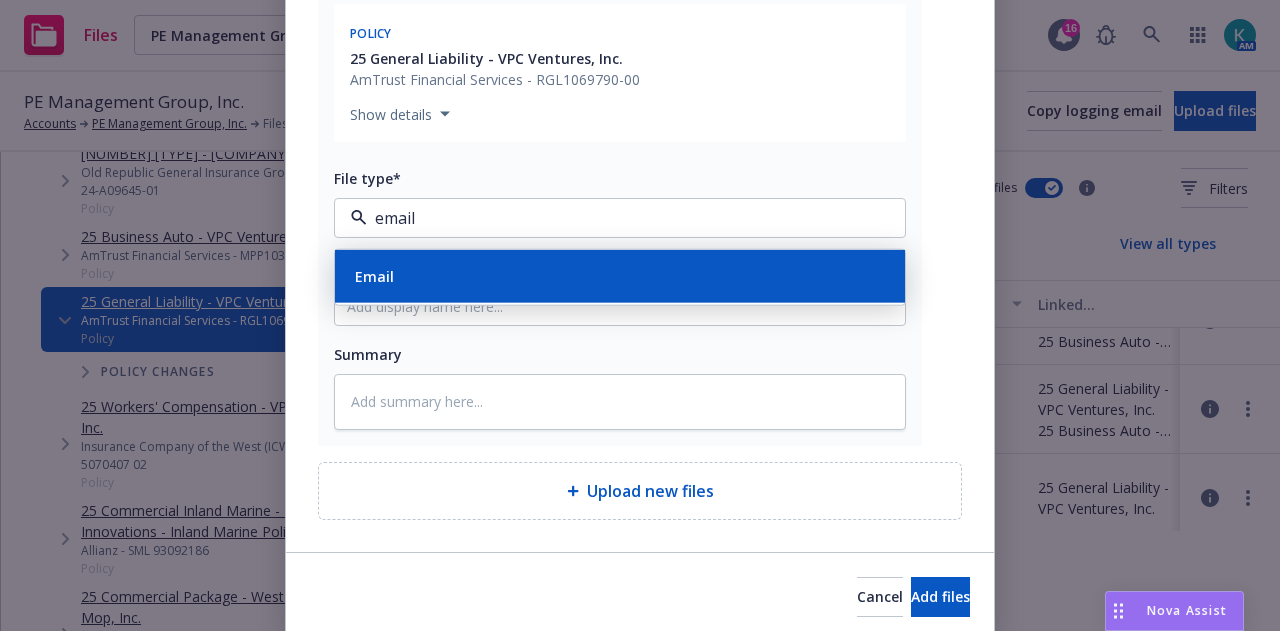 click on "Email" at bounding box center (620, 276) 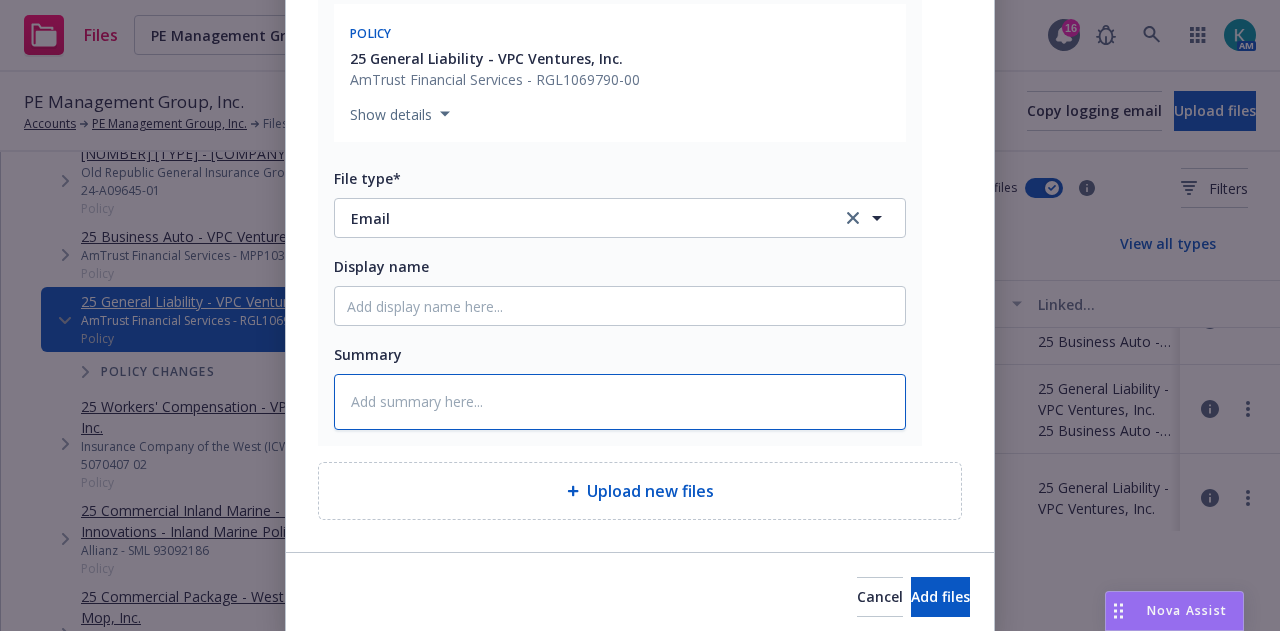 click at bounding box center (620, 402) 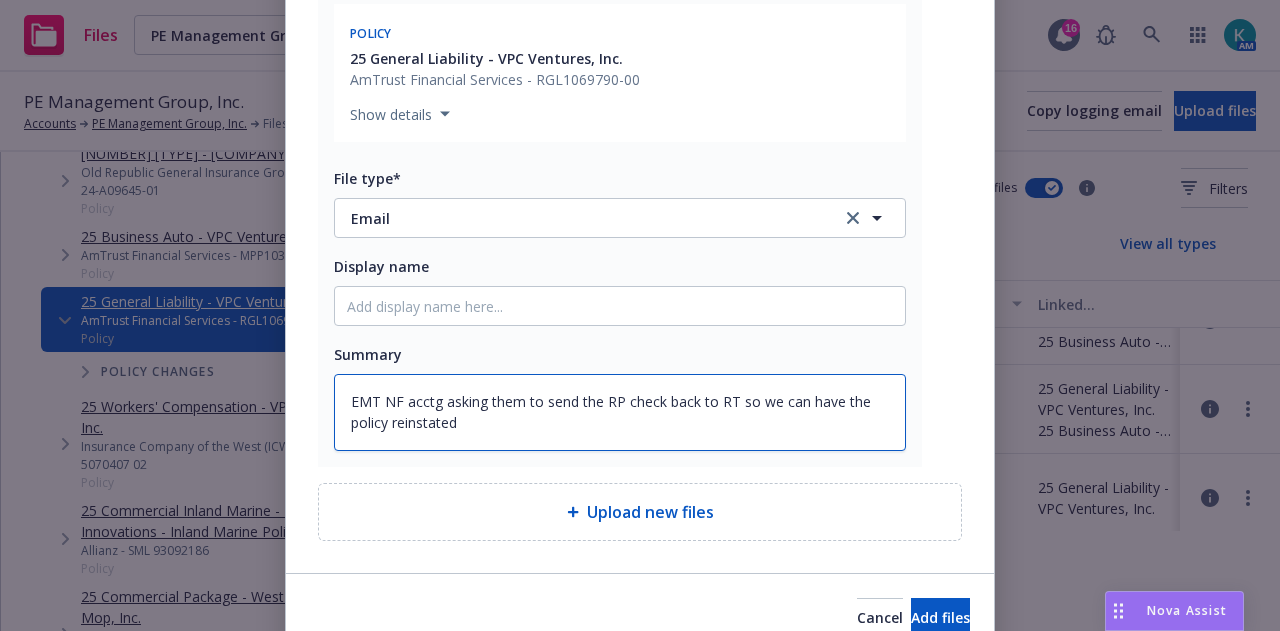 click on "EMT NF acctg asking them to send the RP check back to RT so we can have the policy reinstated" at bounding box center (620, 412) 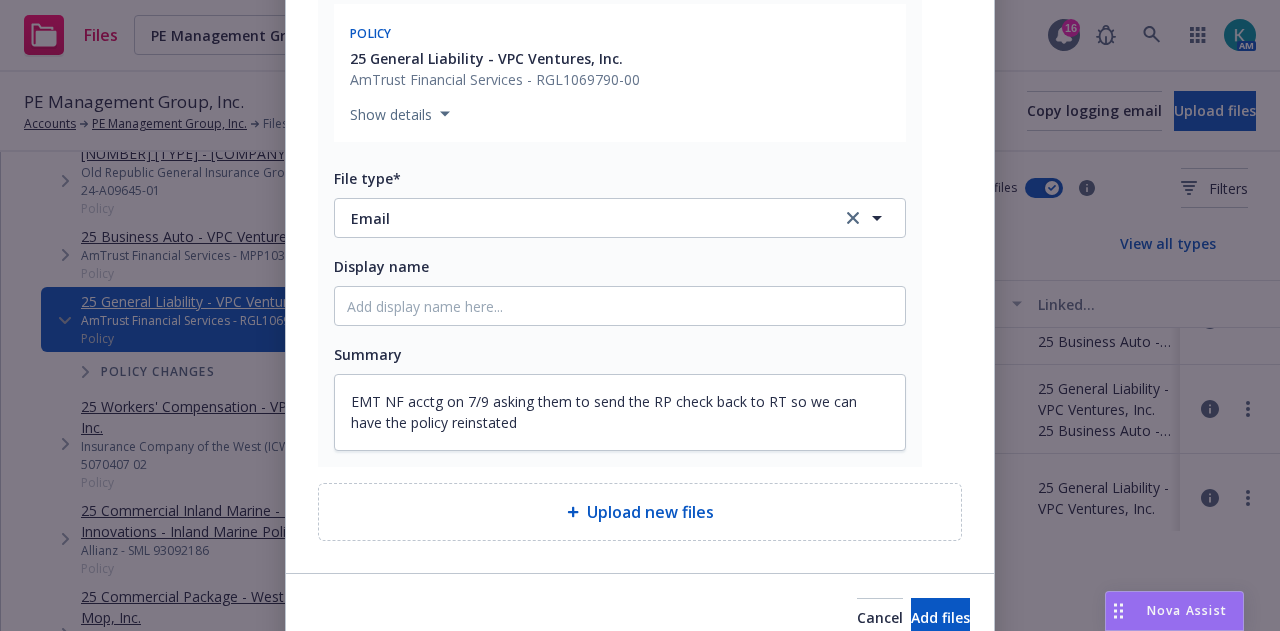 scroll, scrollTop: 537, scrollLeft: 0, axis: vertical 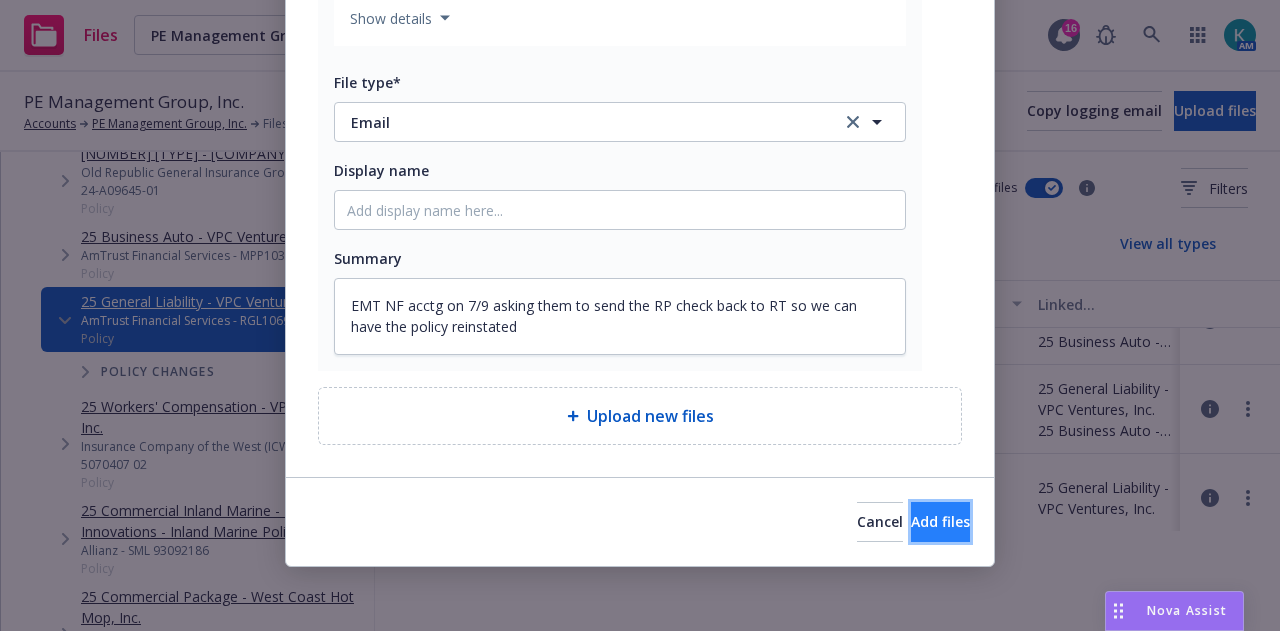 click on "Add files" at bounding box center (940, 522) 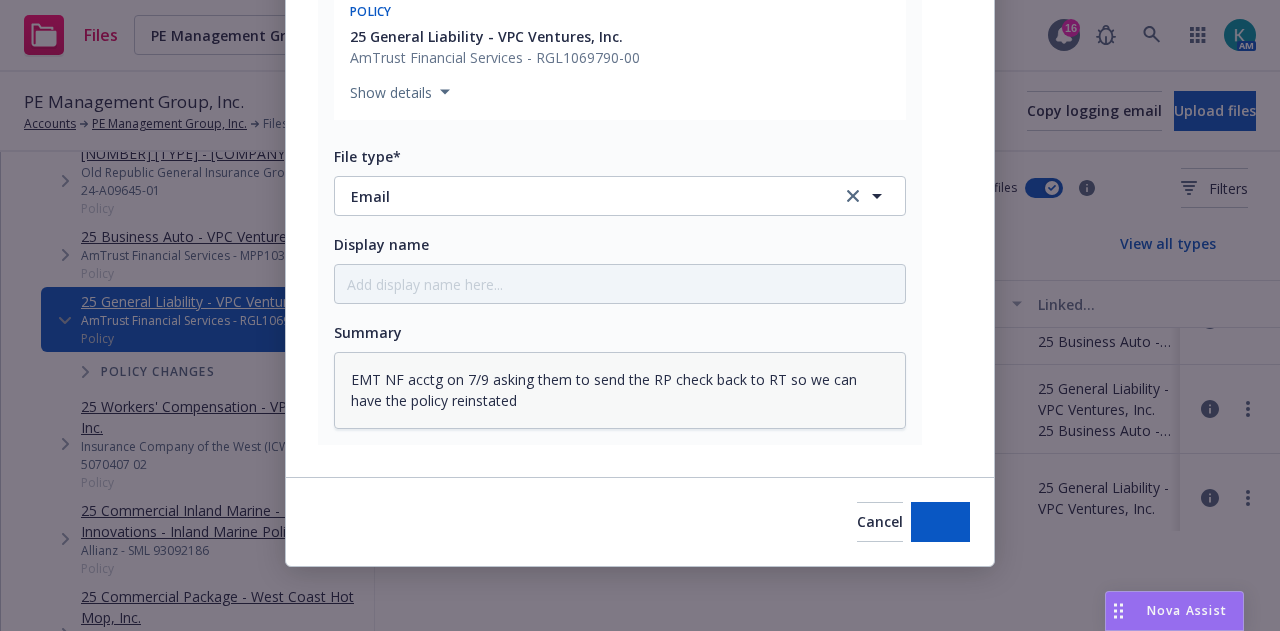 scroll, scrollTop: 459, scrollLeft: 0, axis: vertical 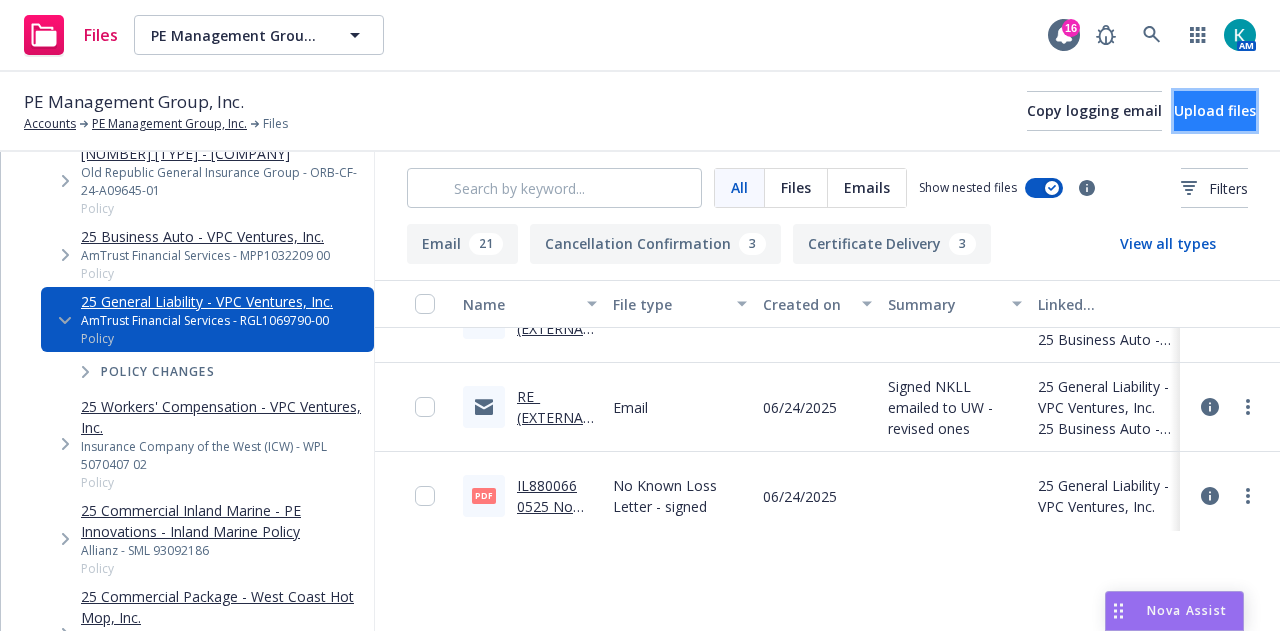 click on "Upload files" at bounding box center [1215, 110] 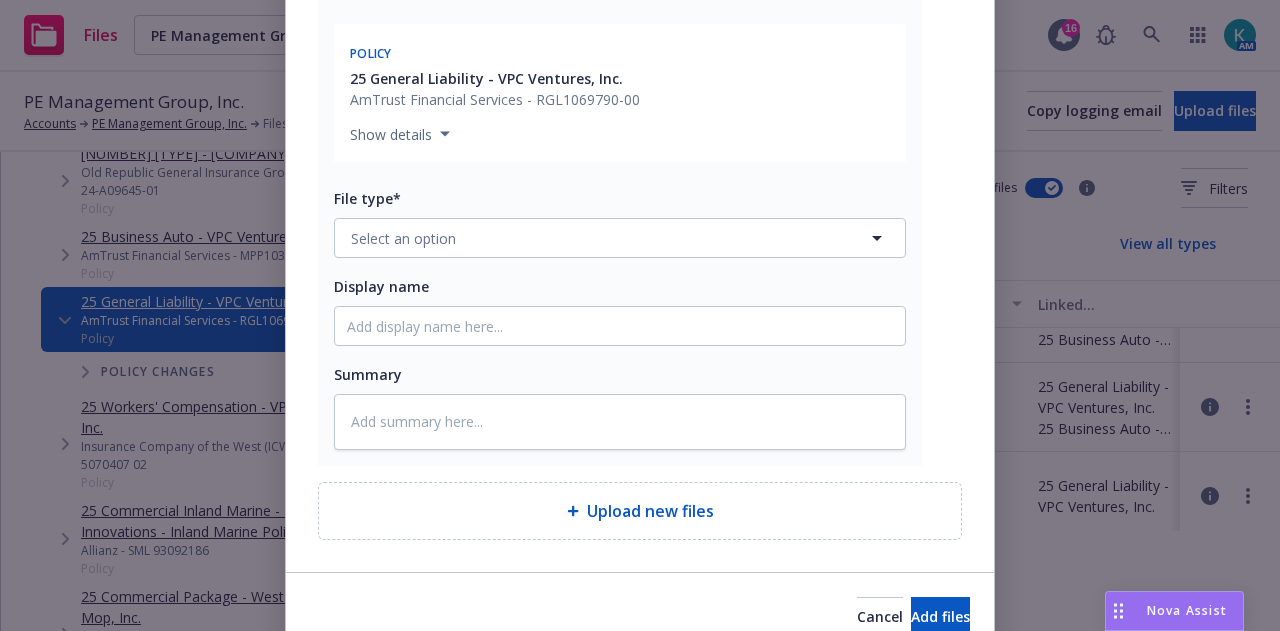 scroll, scrollTop: 389, scrollLeft: 0, axis: vertical 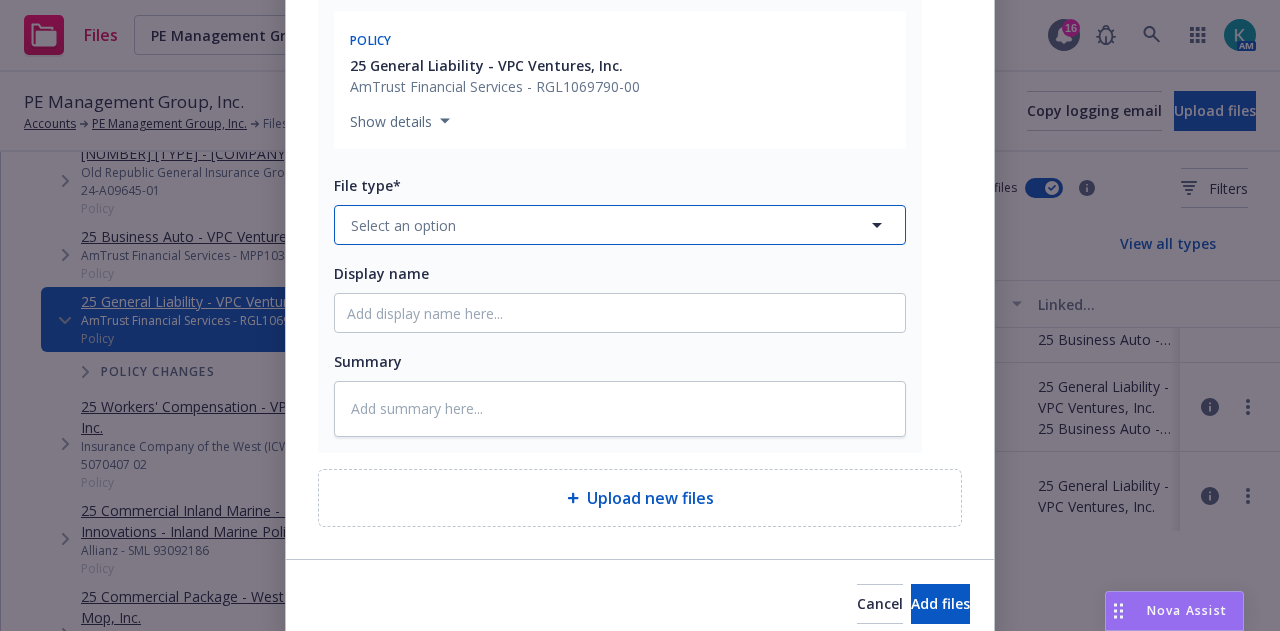 click on "Select an option" at bounding box center [620, 225] 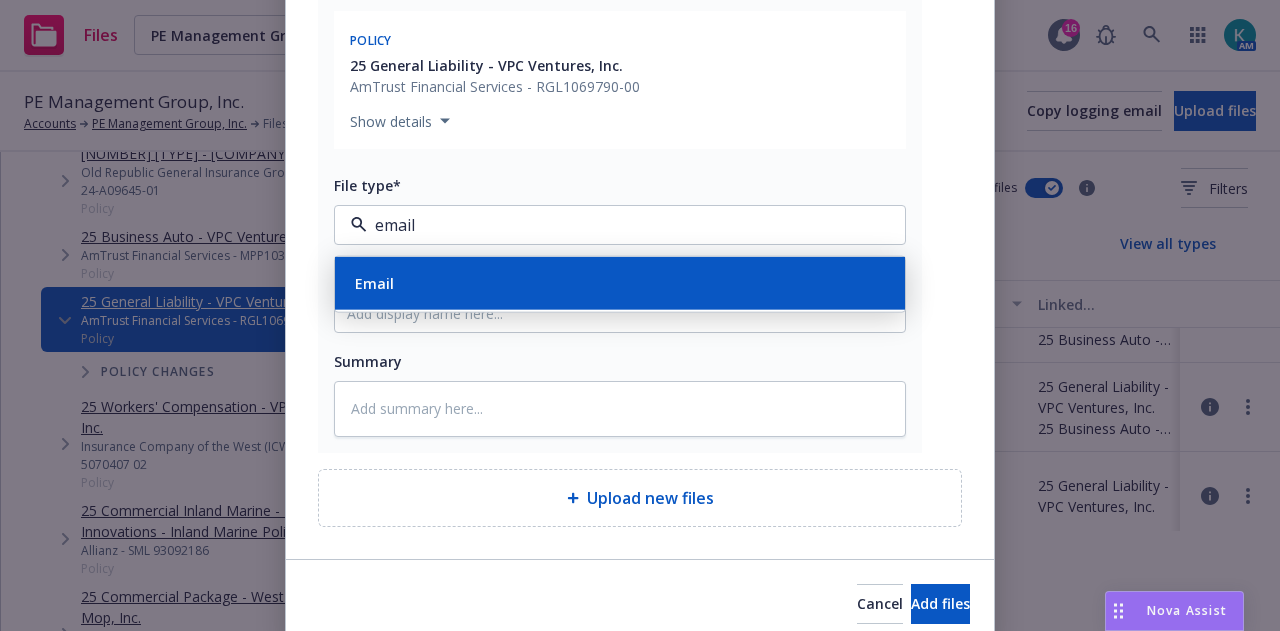 click on "Email" at bounding box center [620, 283] 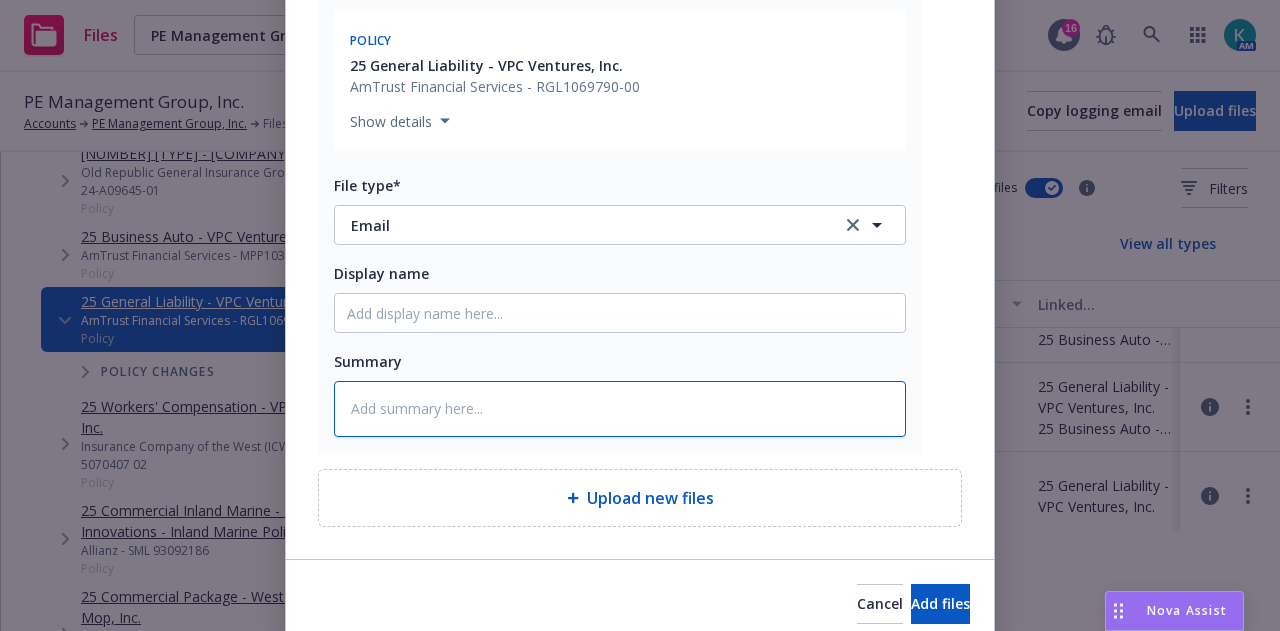 click at bounding box center [620, 409] 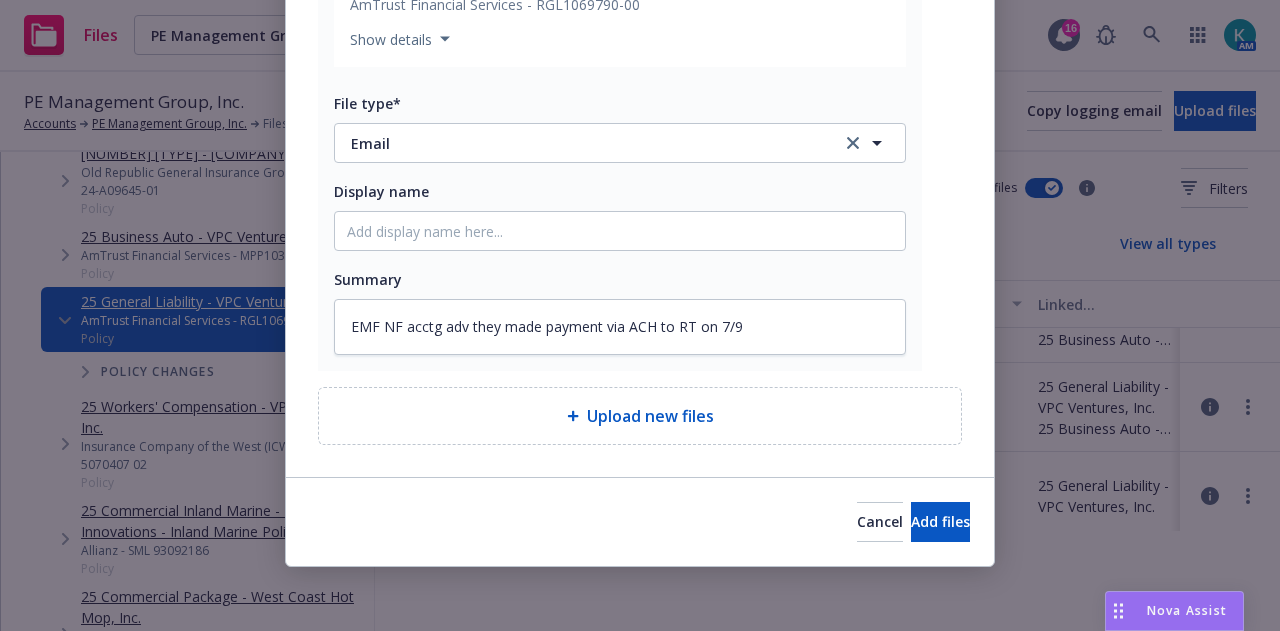 scroll, scrollTop: 488, scrollLeft: 0, axis: vertical 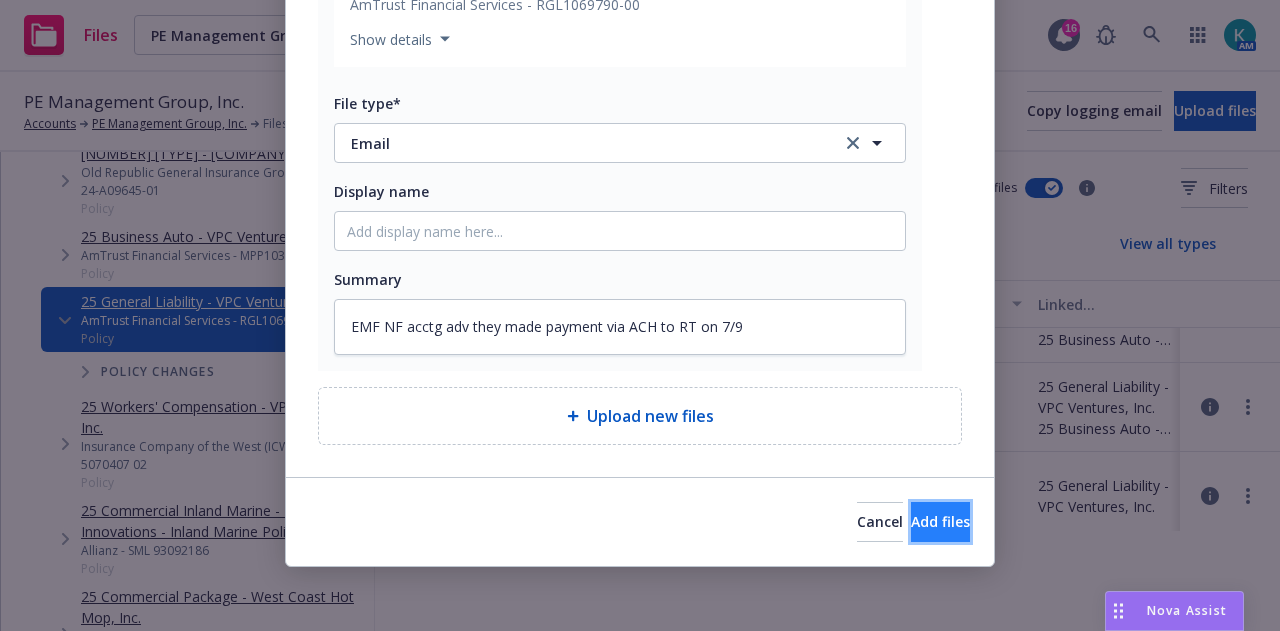 click on "Add files" at bounding box center [940, 521] 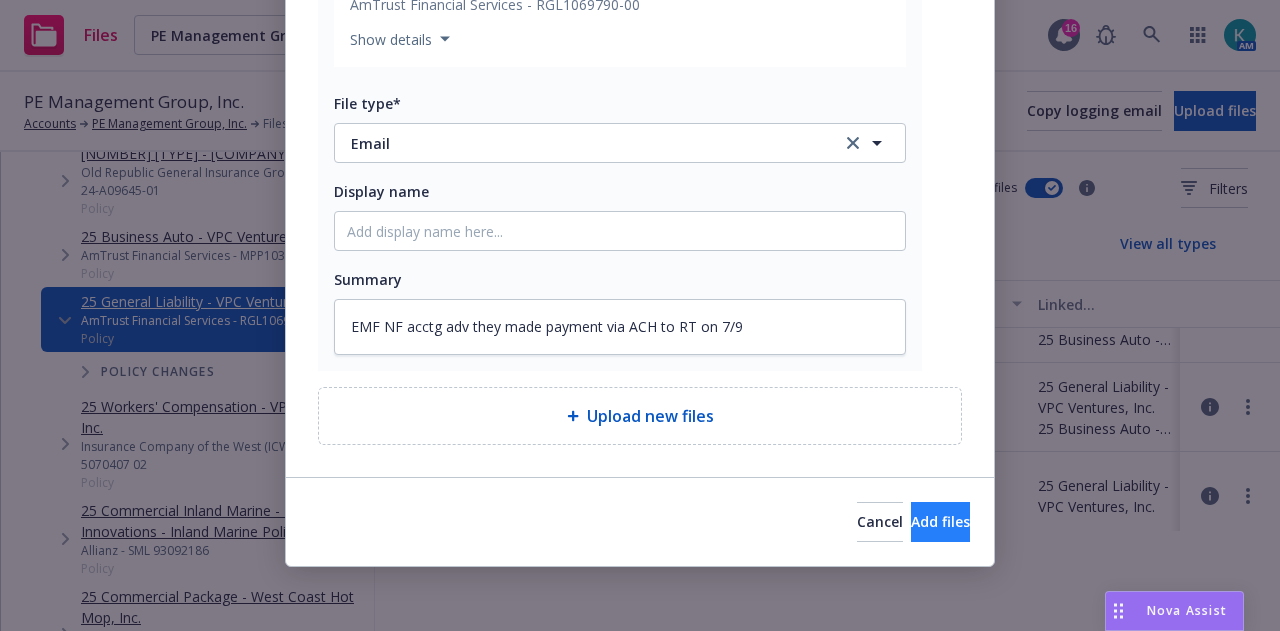 scroll, scrollTop: 438, scrollLeft: 0, axis: vertical 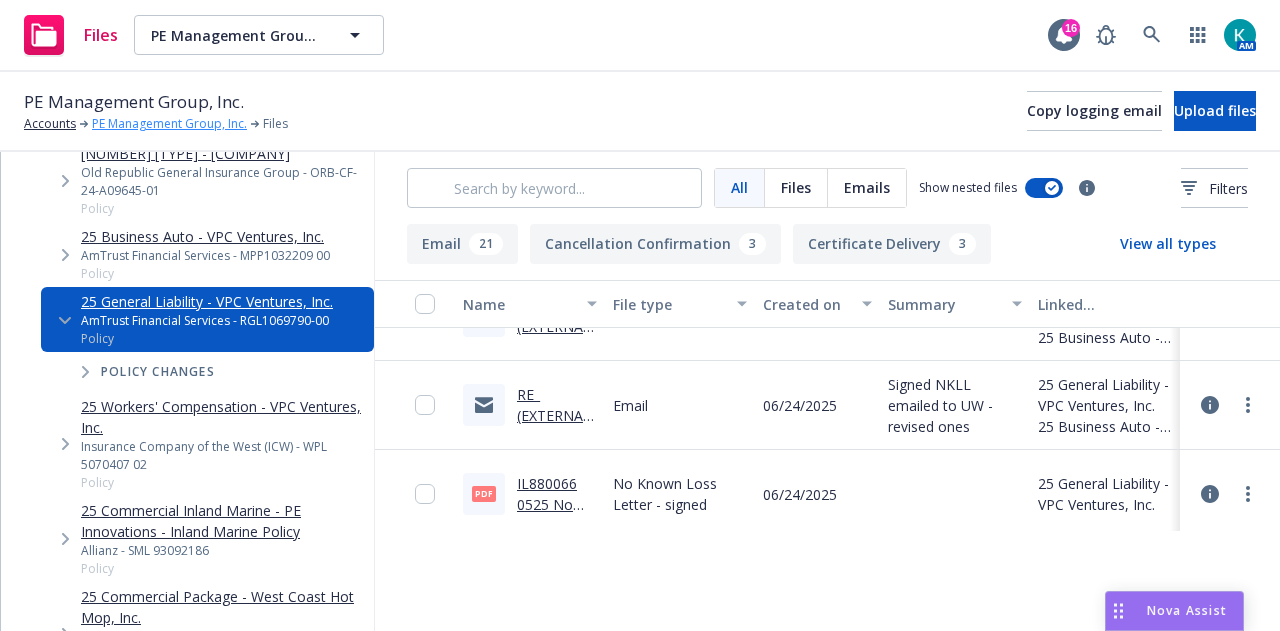 click on "PE Management Group, Inc." at bounding box center (169, 124) 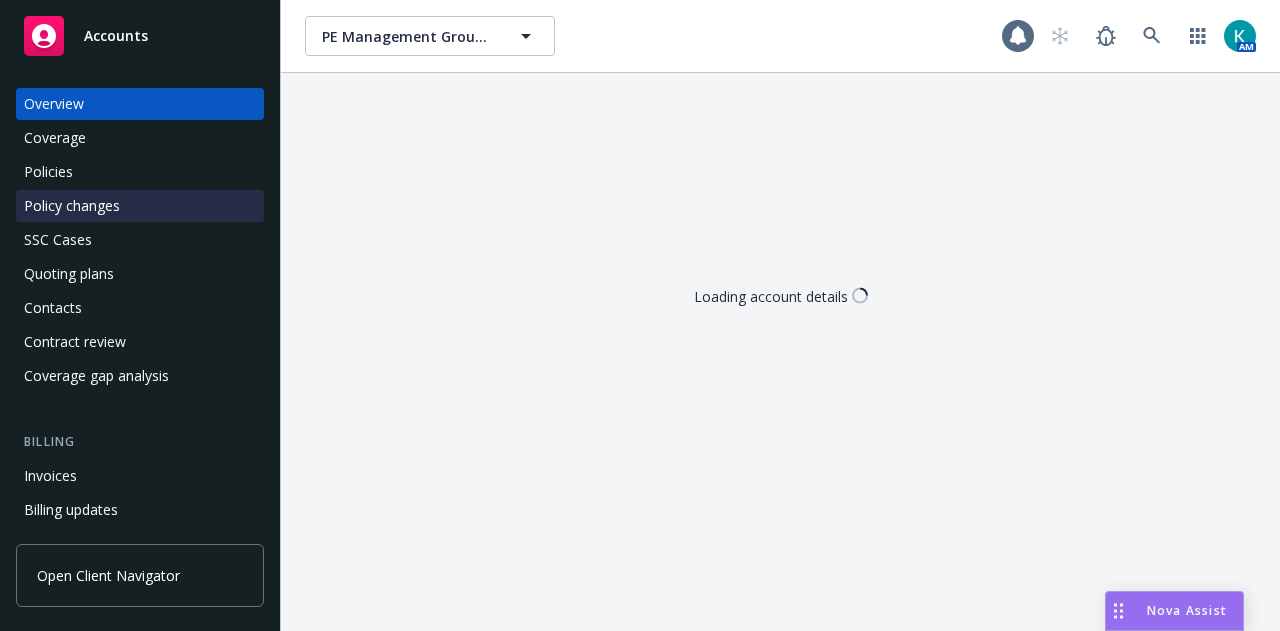 scroll, scrollTop: 0, scrollLeft: 0, axis: both 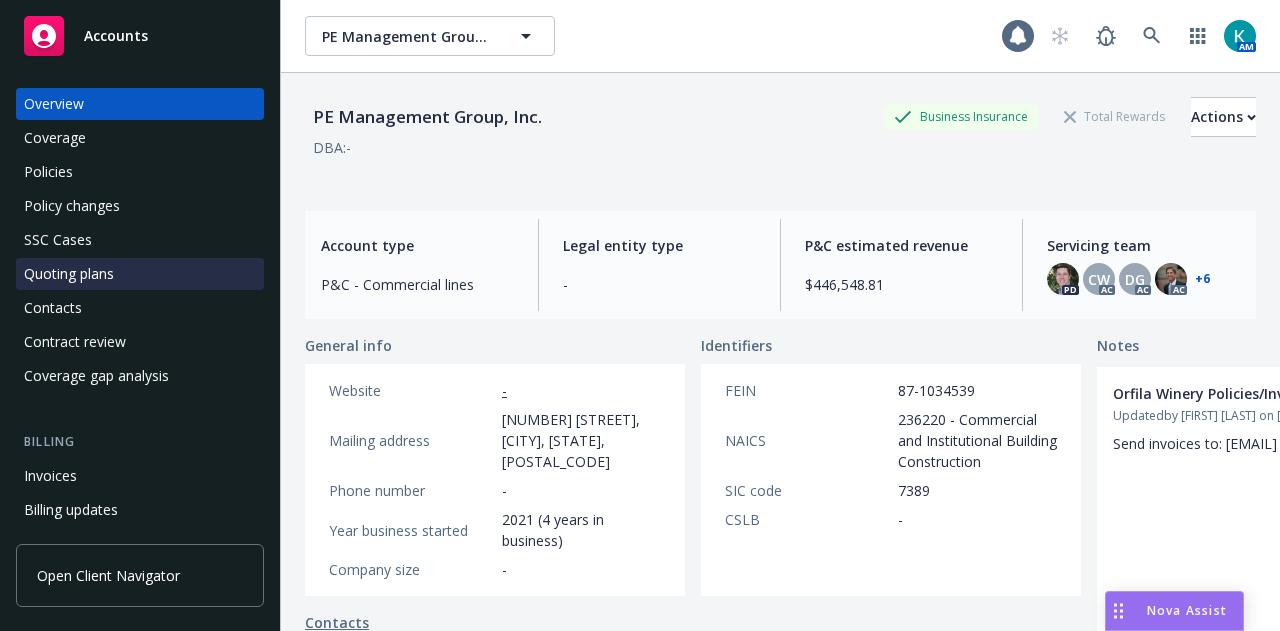 click on "Quoting plans" at bounding box center [140, 274] 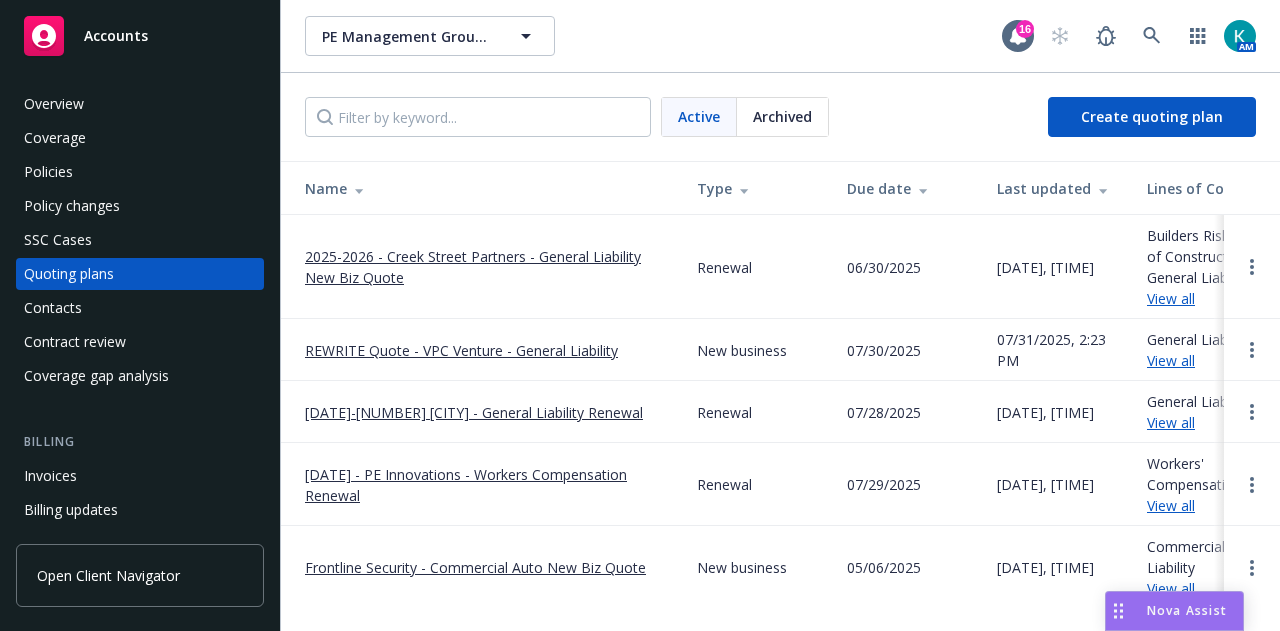 click on "REWRITE Quote - VPC Venture - General Liability" at bounding box center (461, 350) 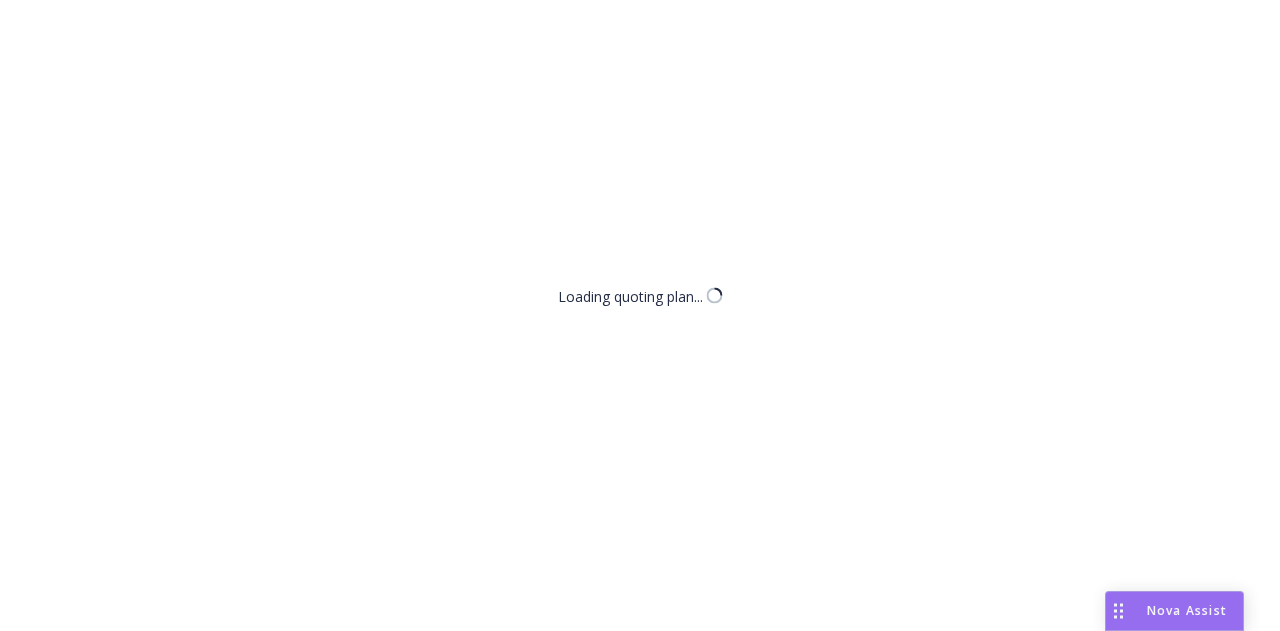 scroll, scrollTop: 0, scrollLeft: 0, axis: both 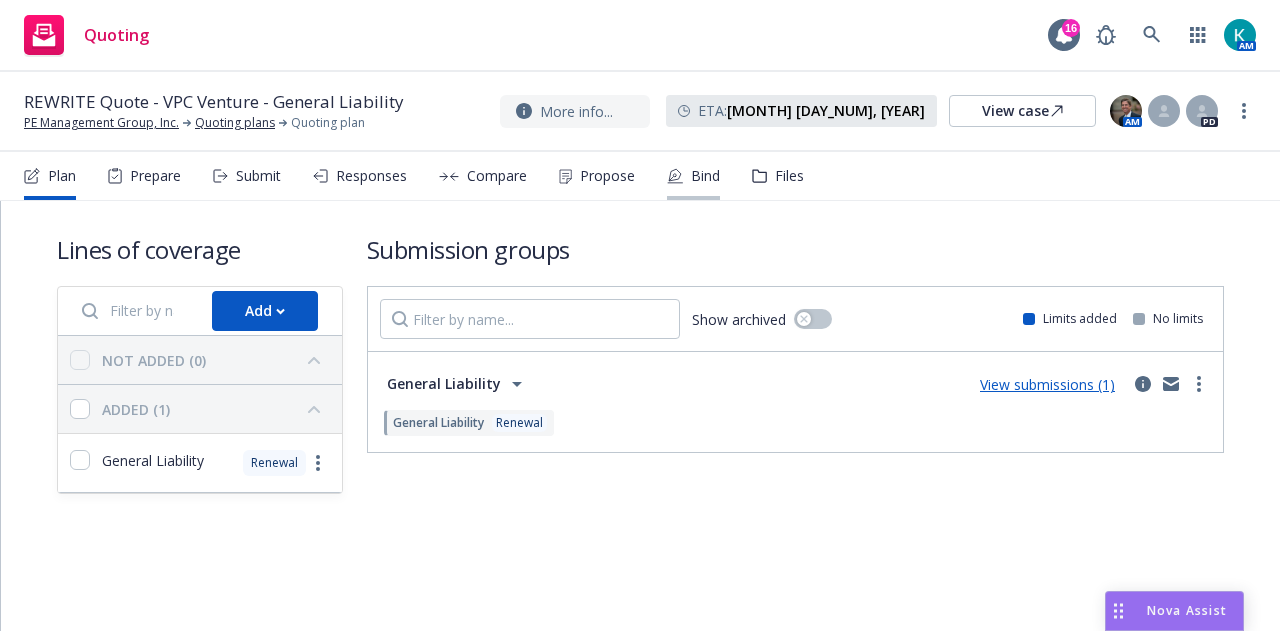click on "Bind" at bounding box center [705, 176] 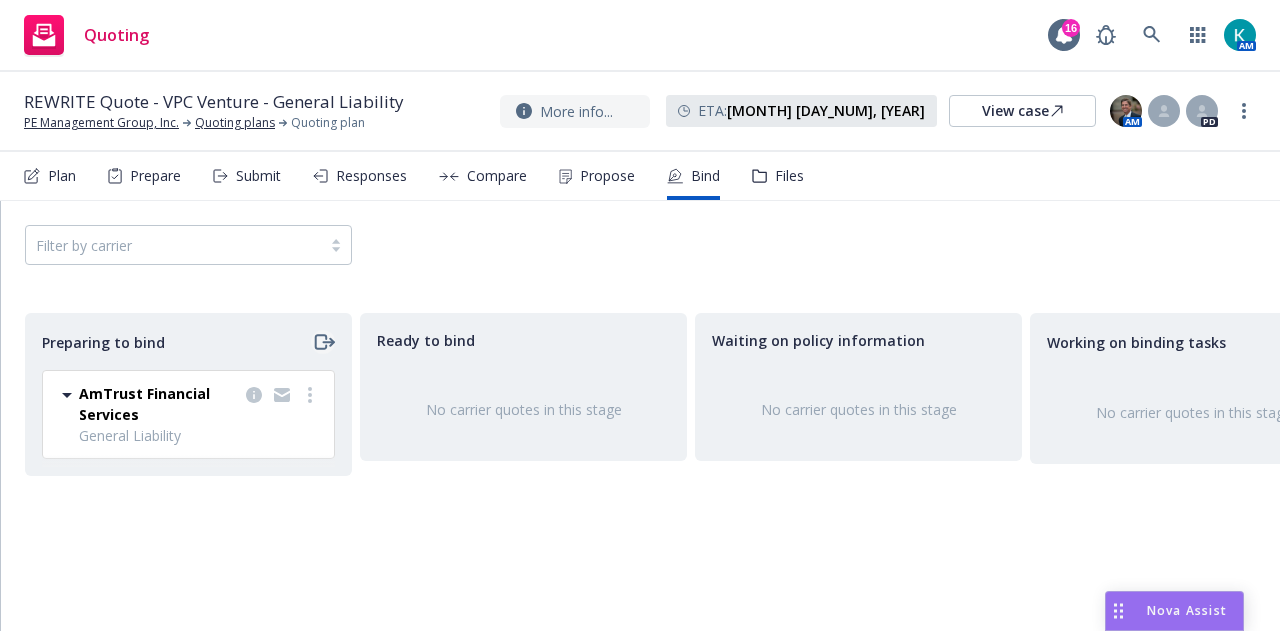 click 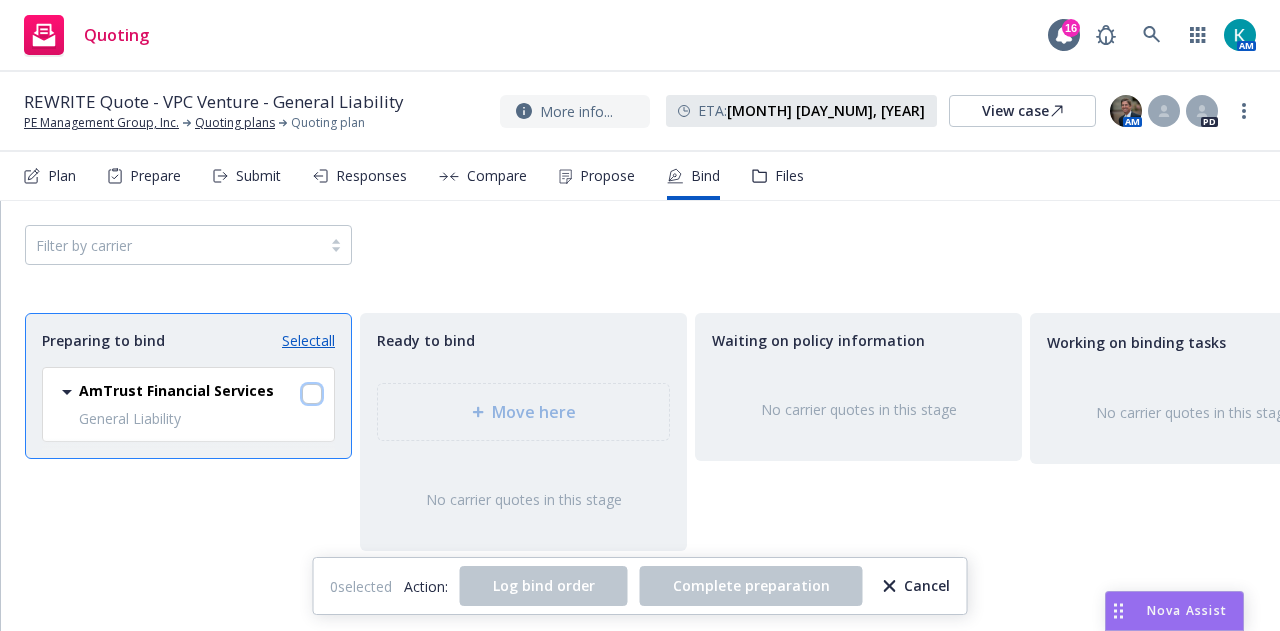 click at bounding box center [312, 394] 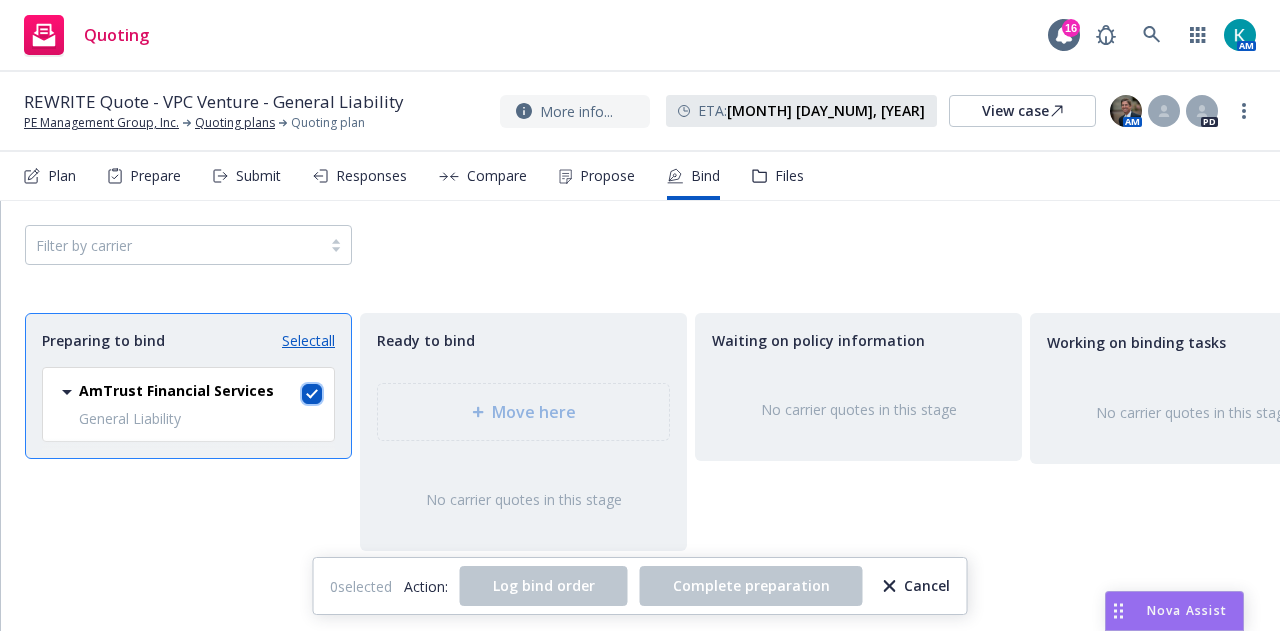 checkbox on "true" 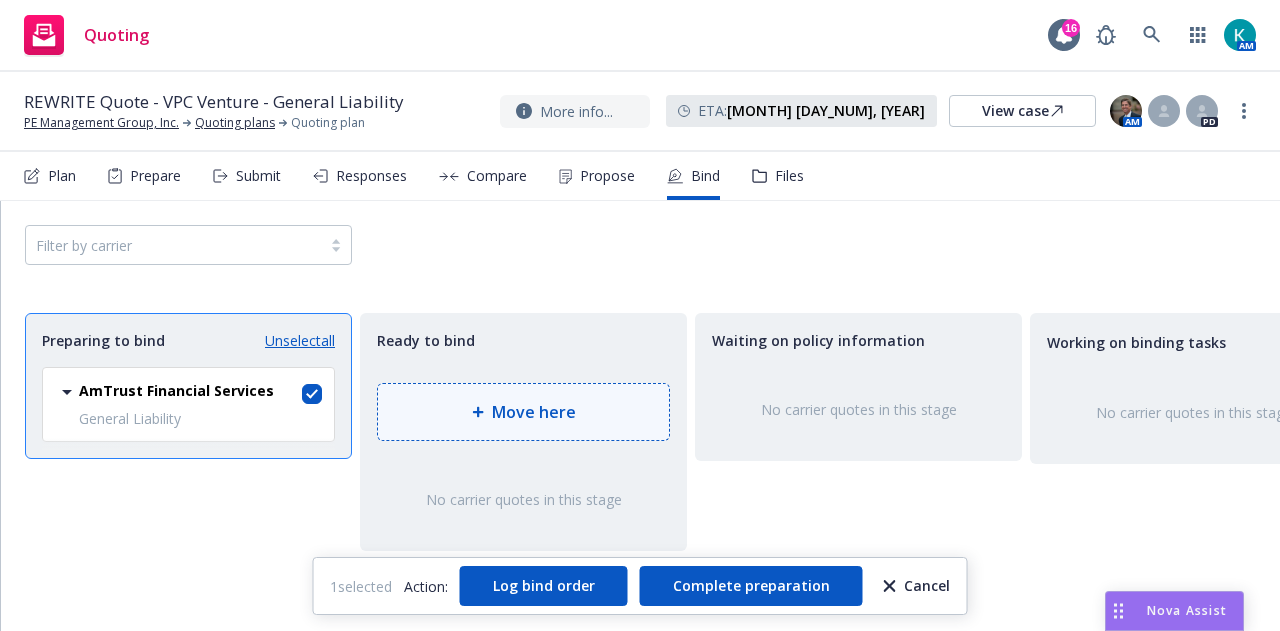 click on "Move here" at bounding box center [523, 412] 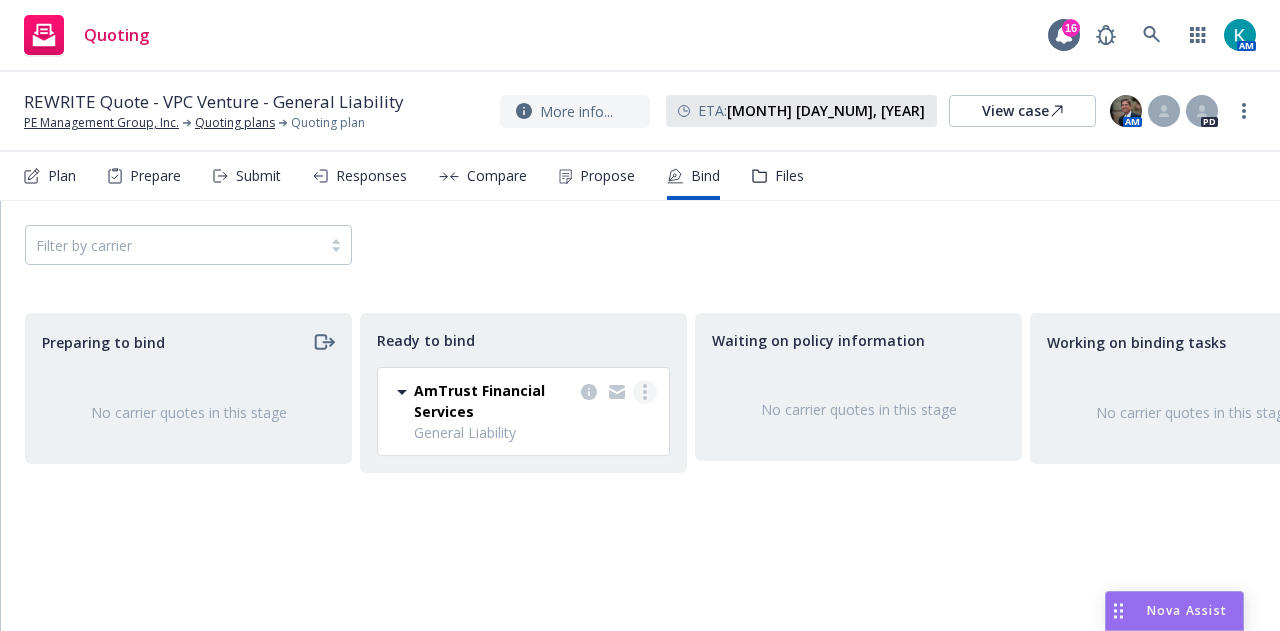 click 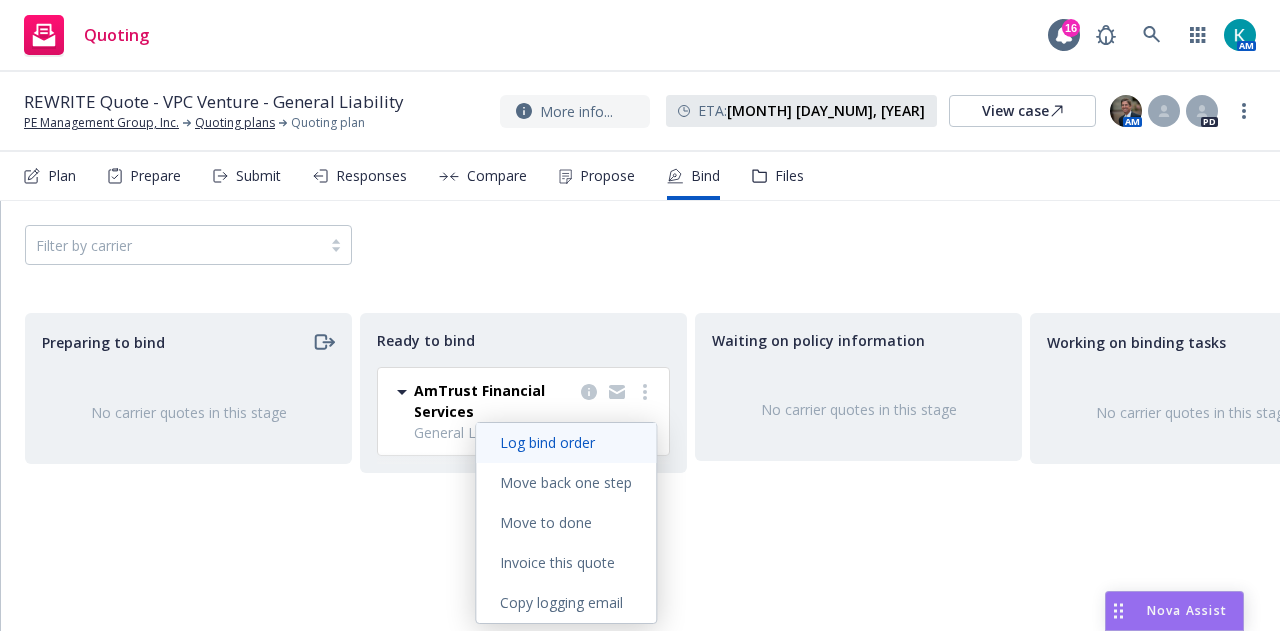 click on "Log bind order" at bounding box center (547, 442) 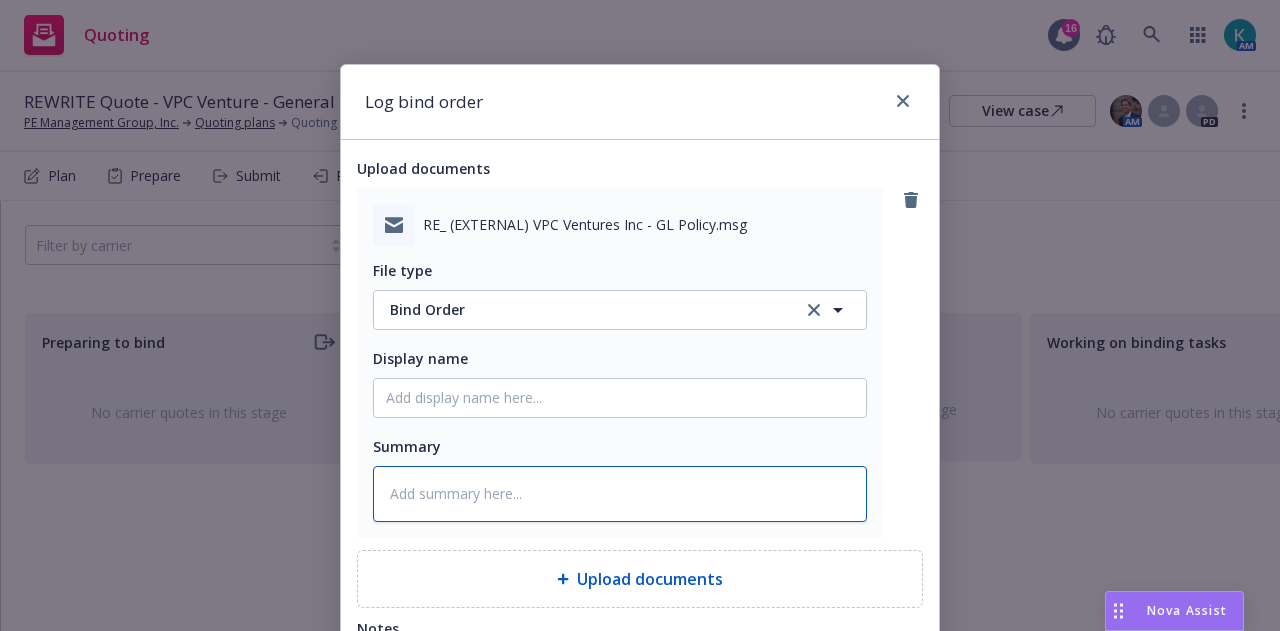 click at bounding box center (620, 494) 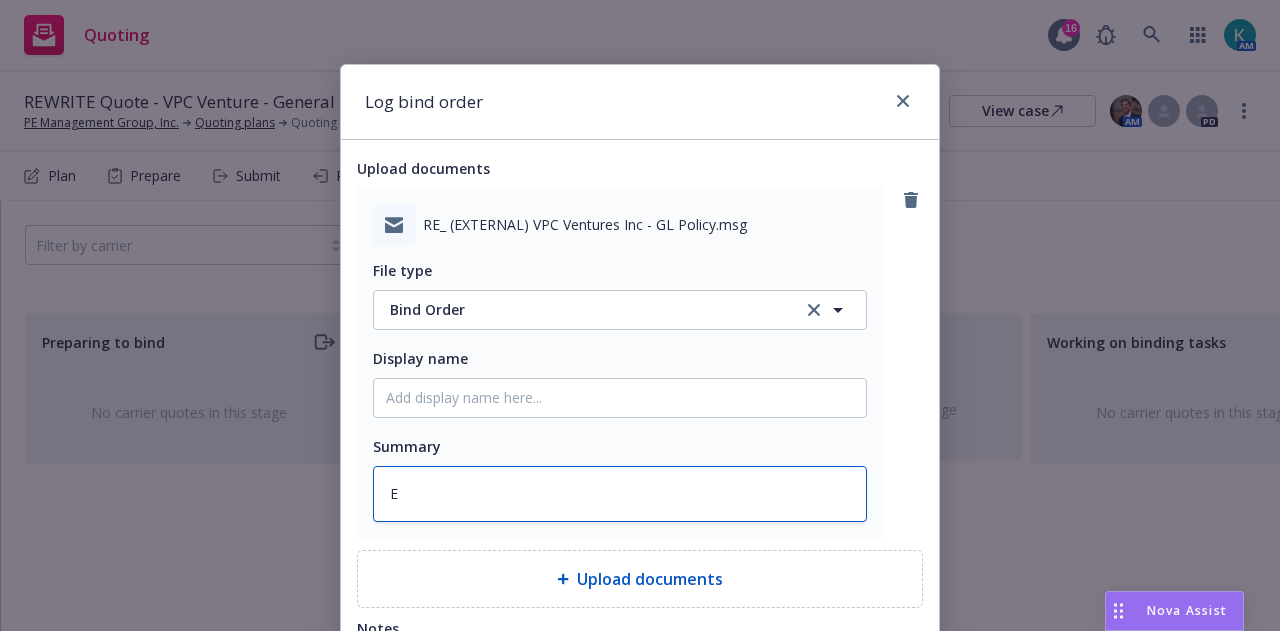 type on "x" 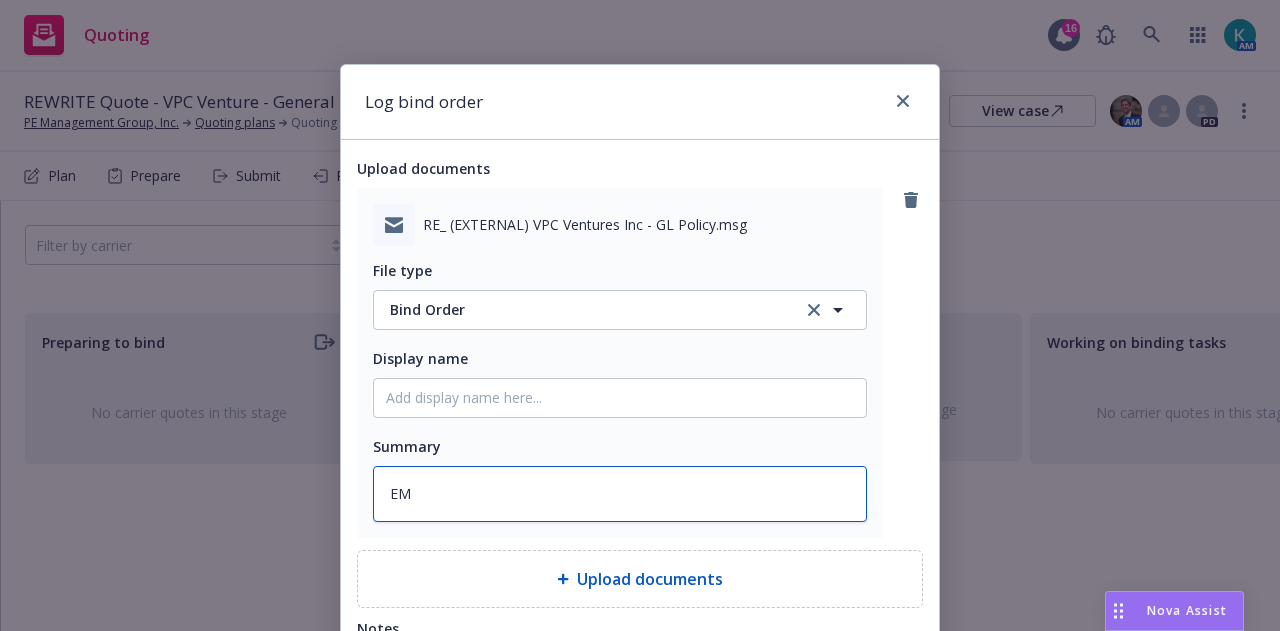 type on "x" 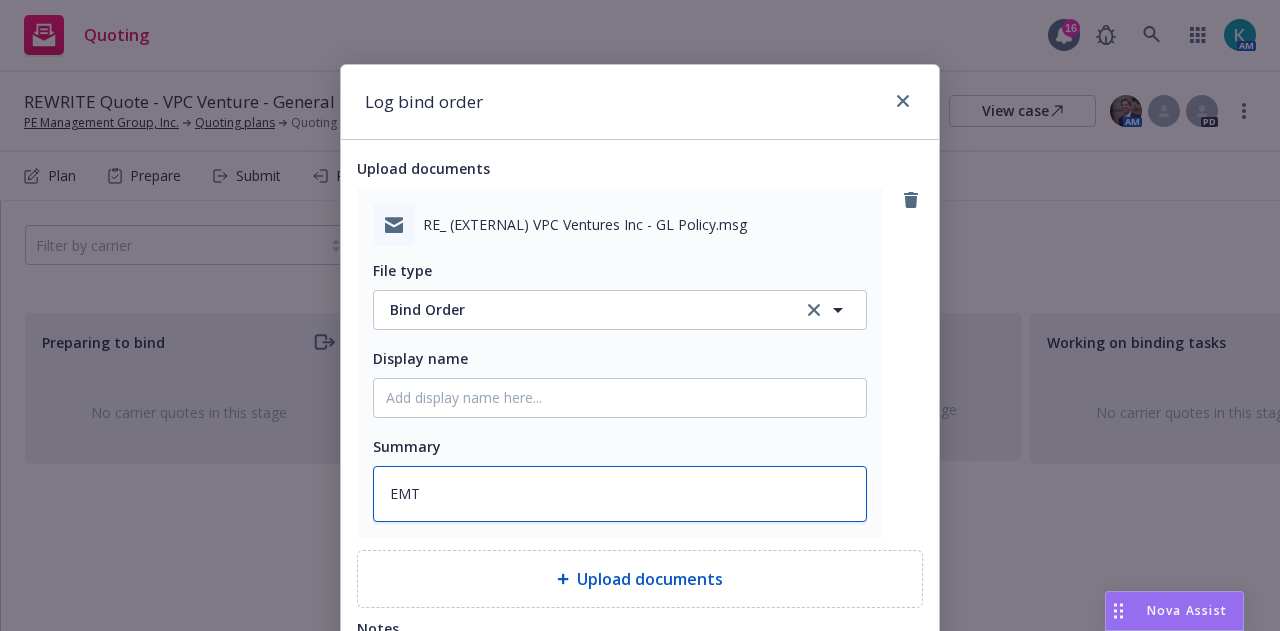type on "EMT" 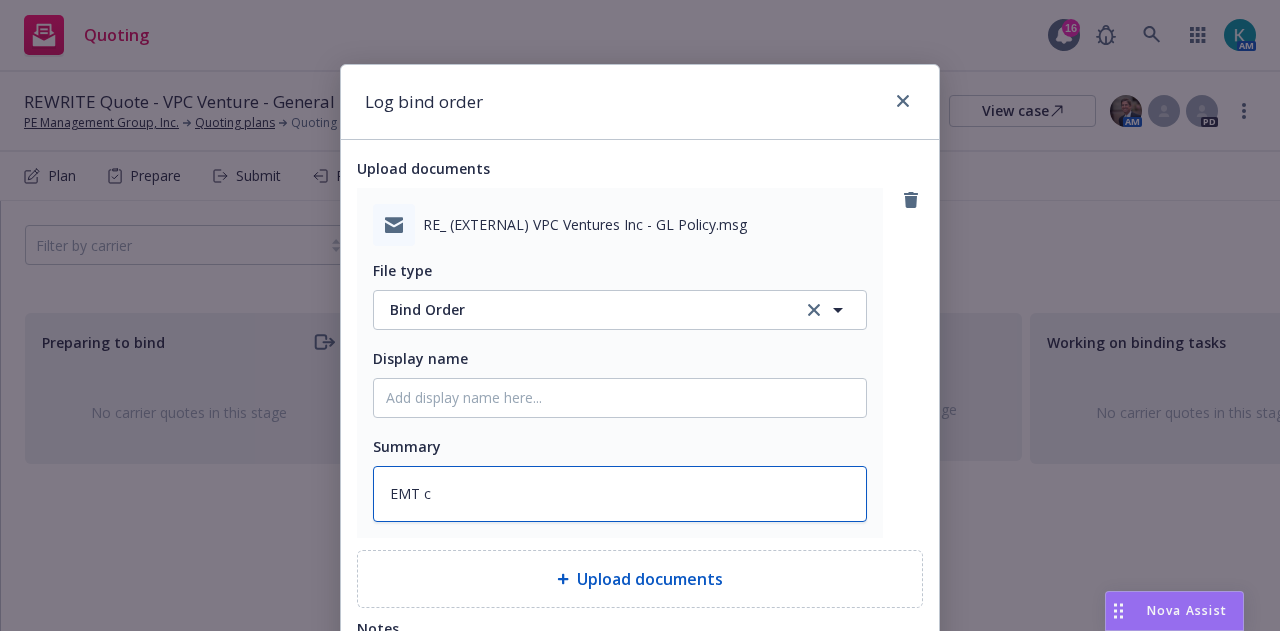 type on "x" 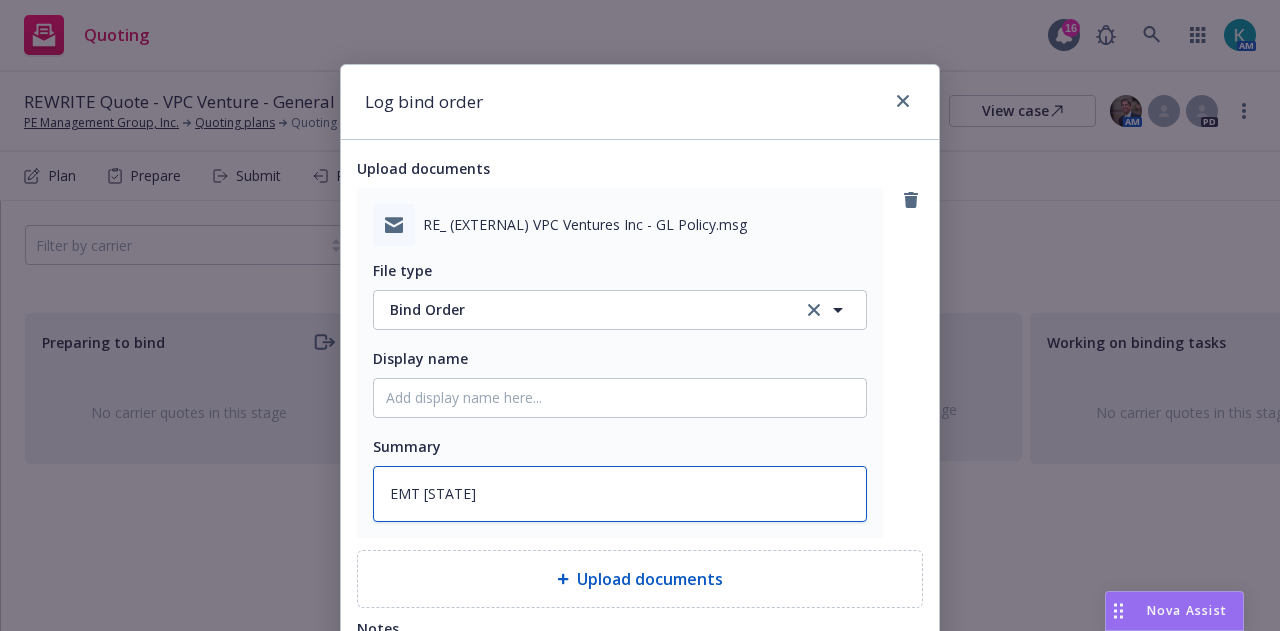 type on "x" 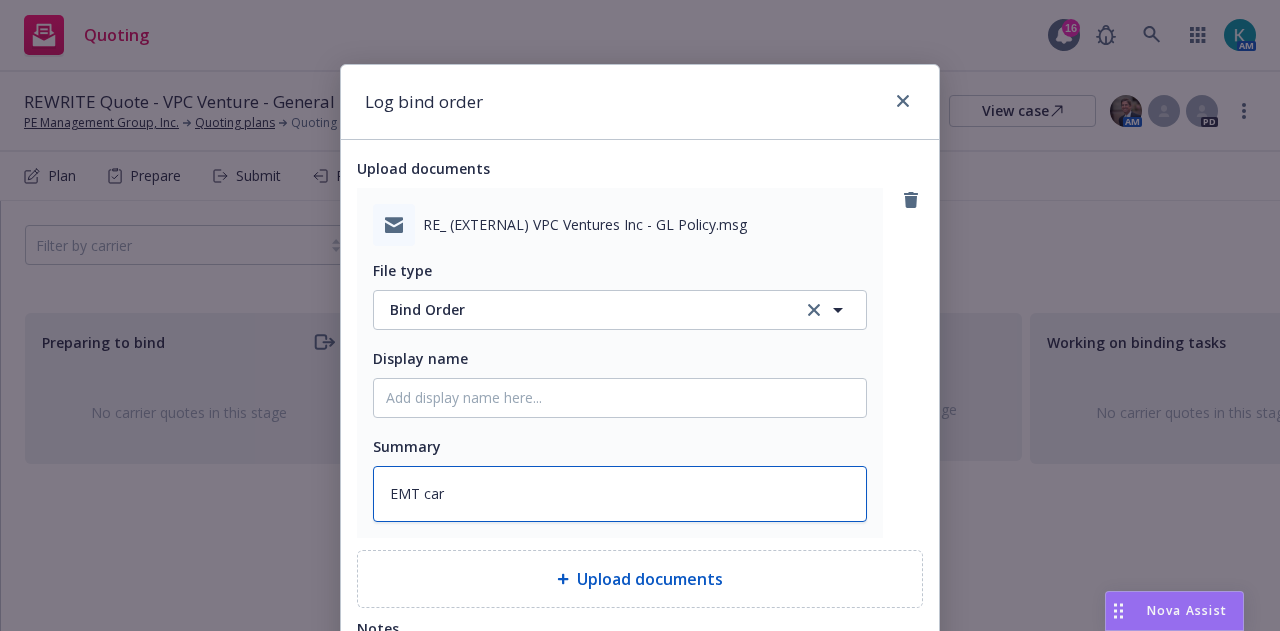 type on "x" 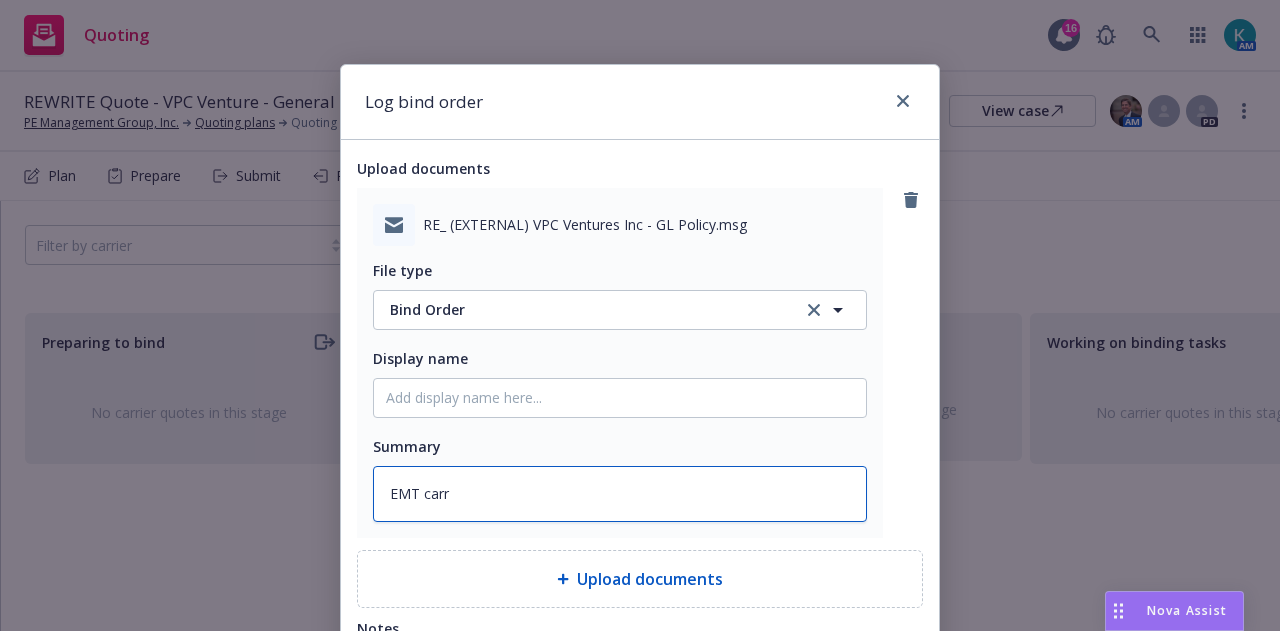 type on "x" 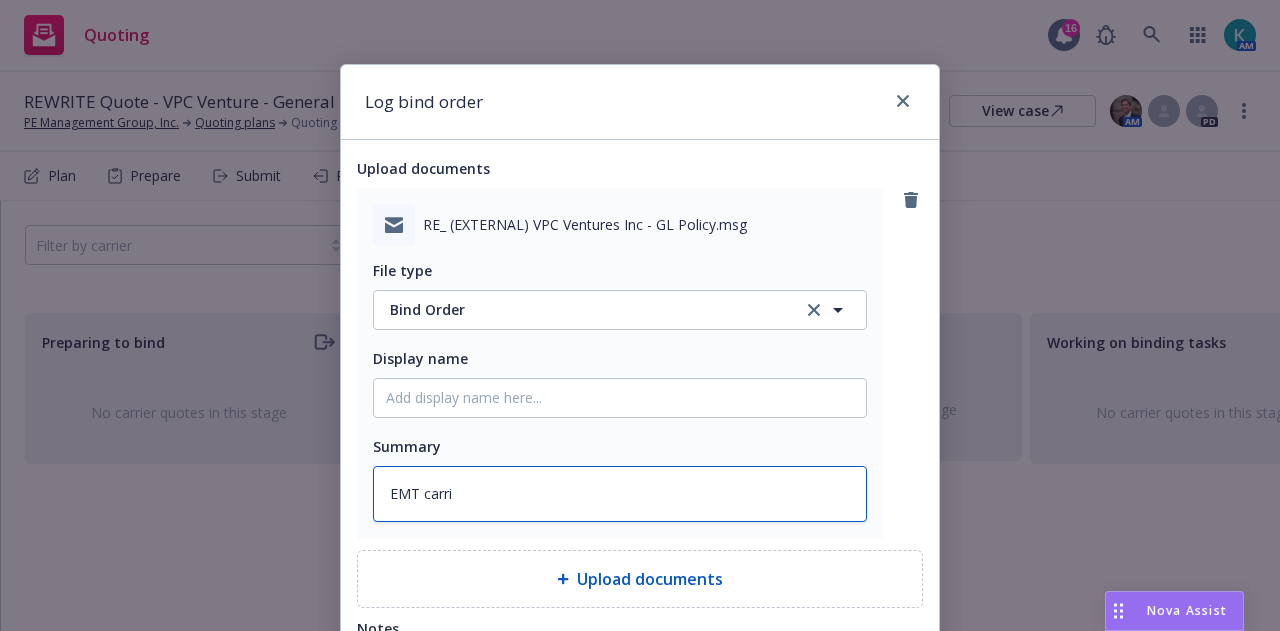 type on "x" 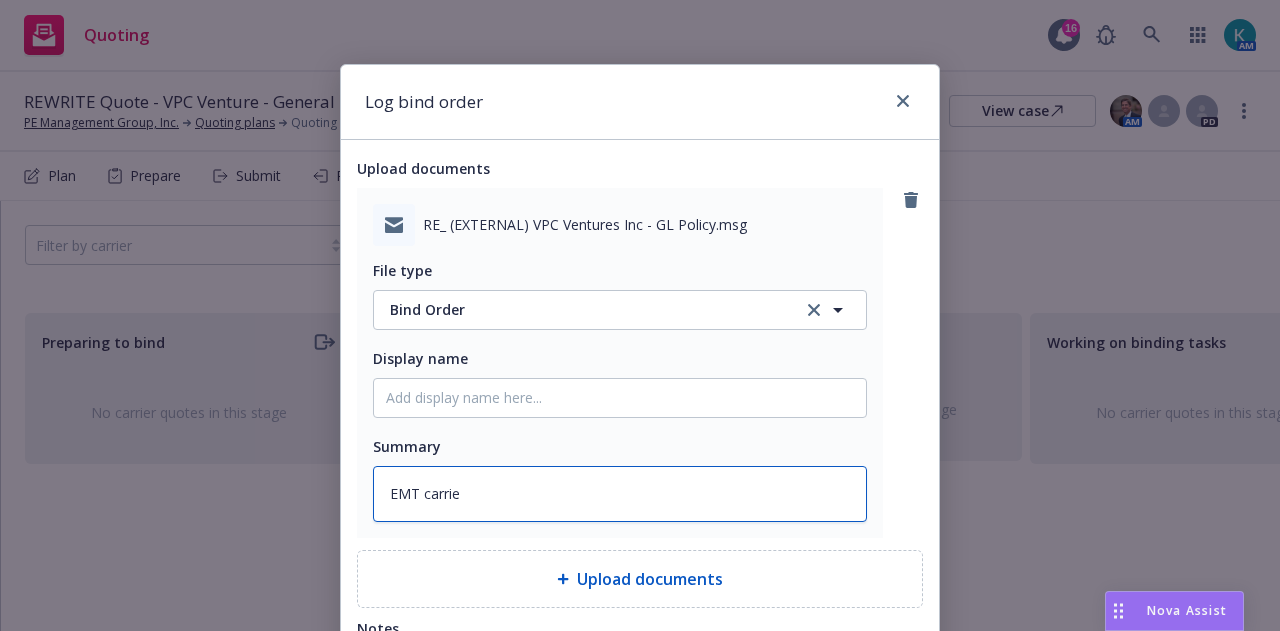 type on "x" 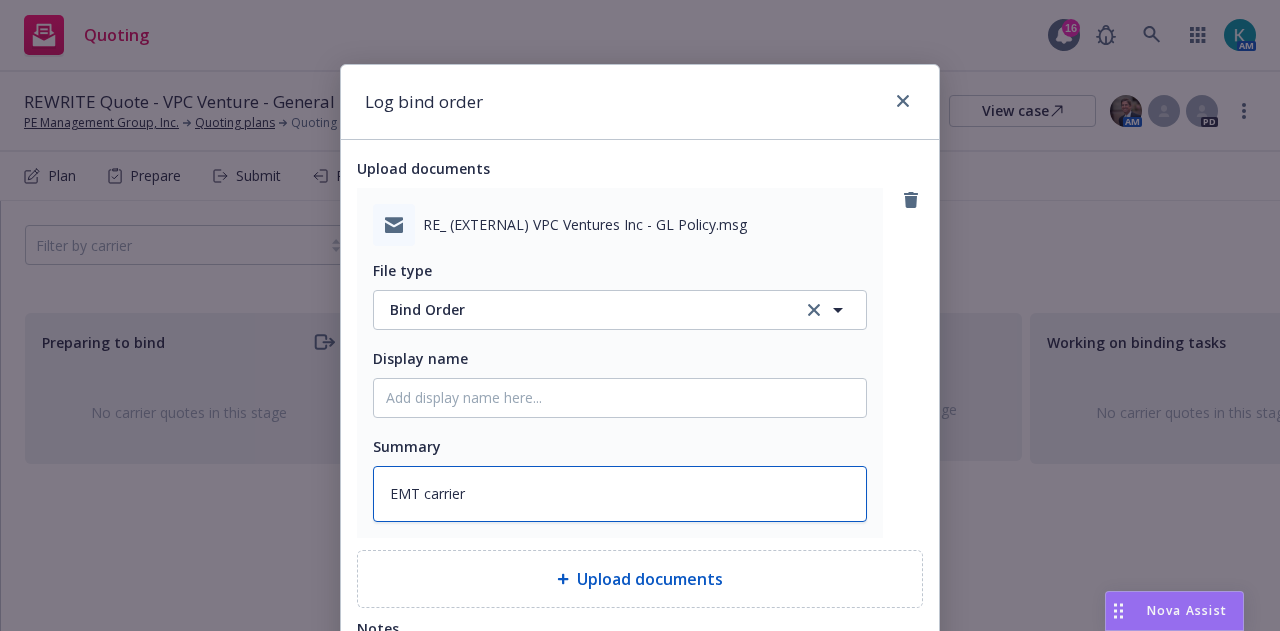 type on "EMT carrier" 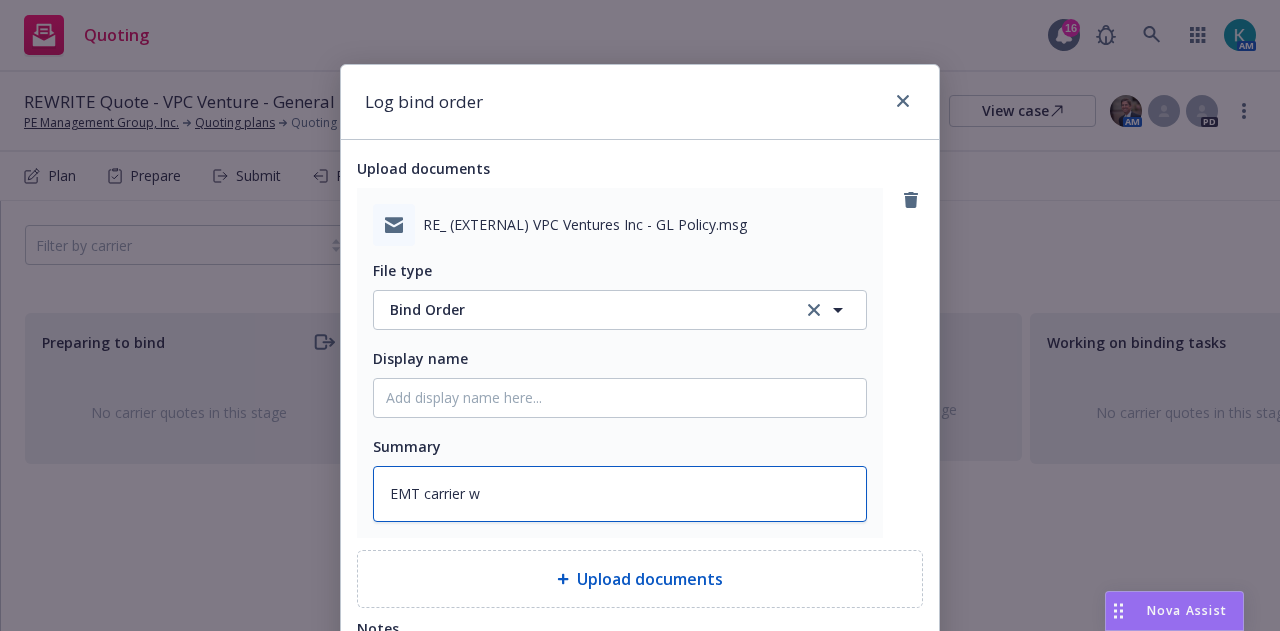 type on "x" 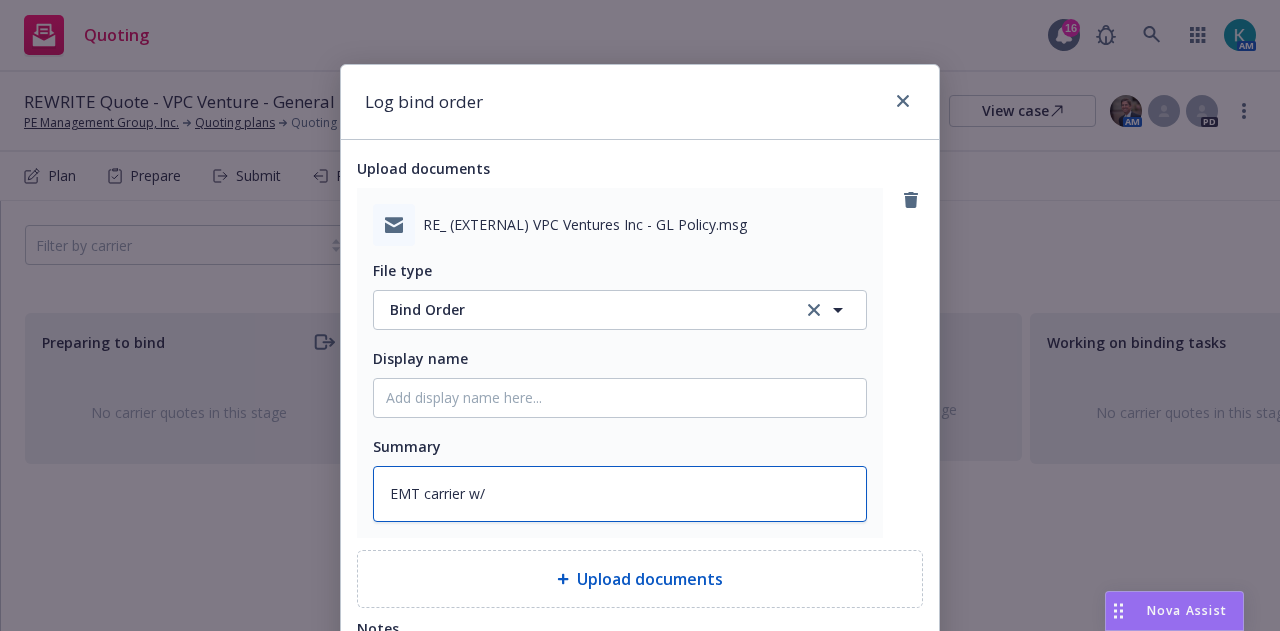 type on "x" 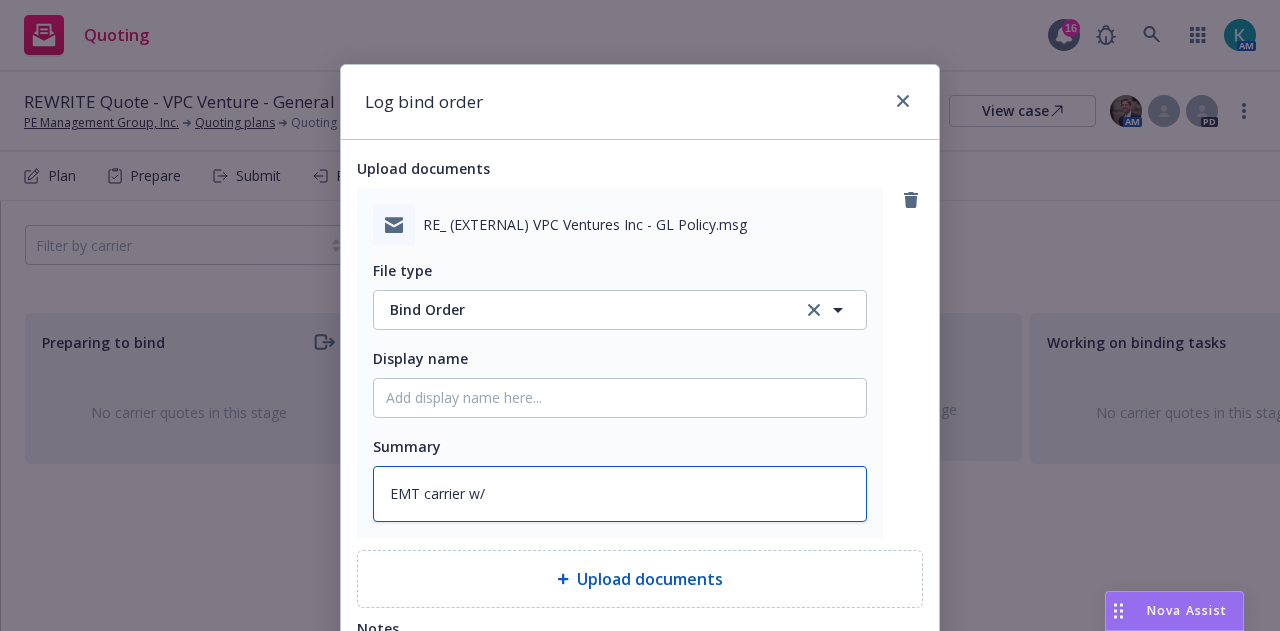 type on "x" 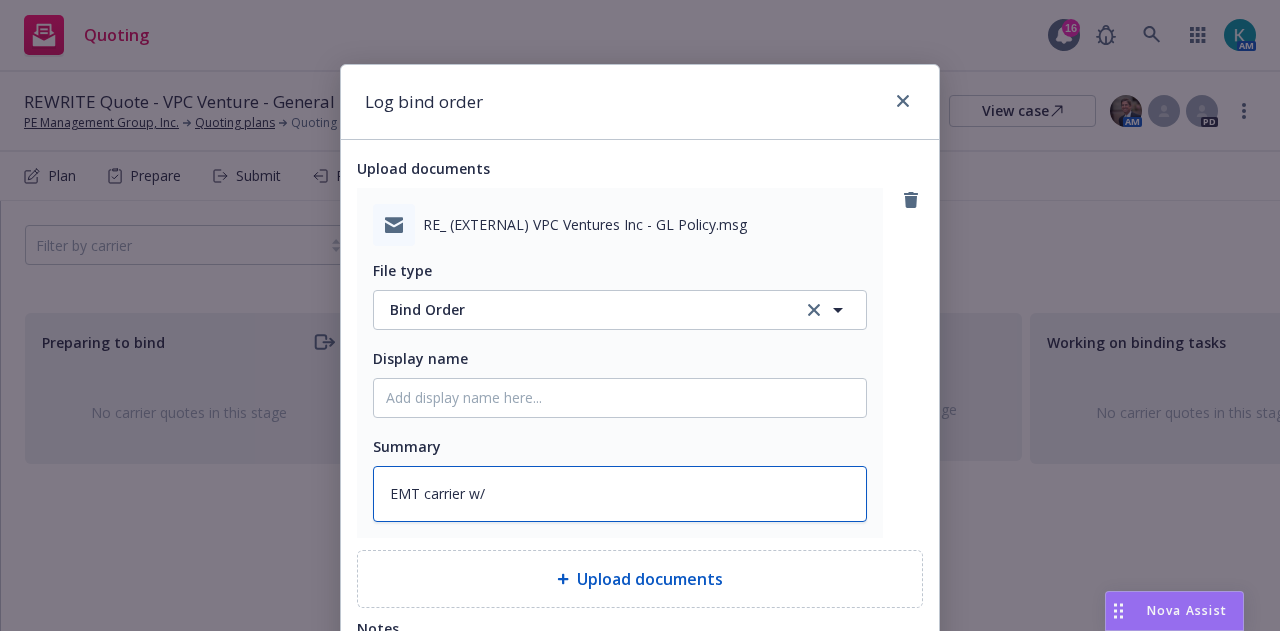 type on "EMT carrier w/" 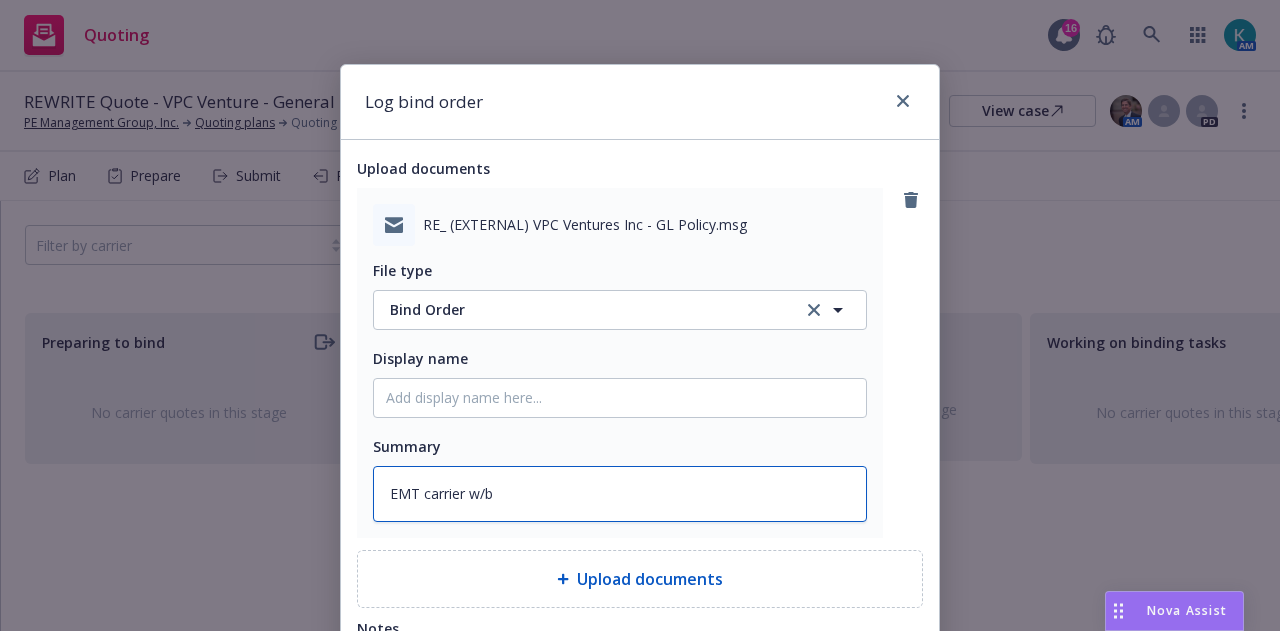 type on "x" 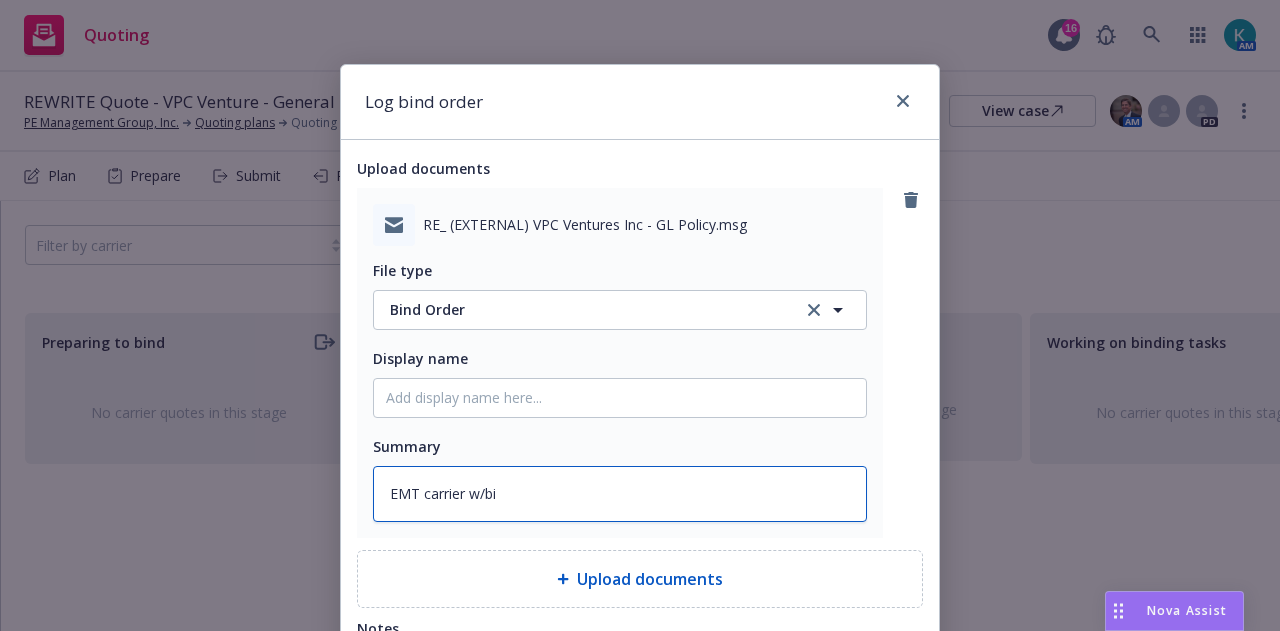 type on "x" 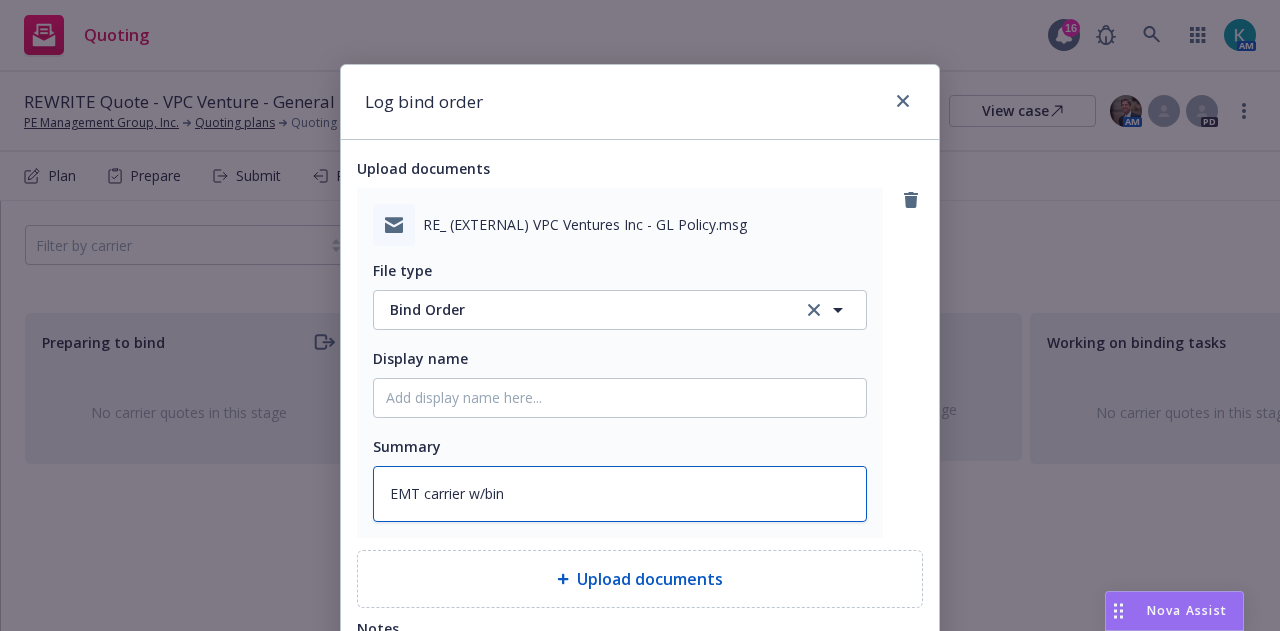 type on "x" 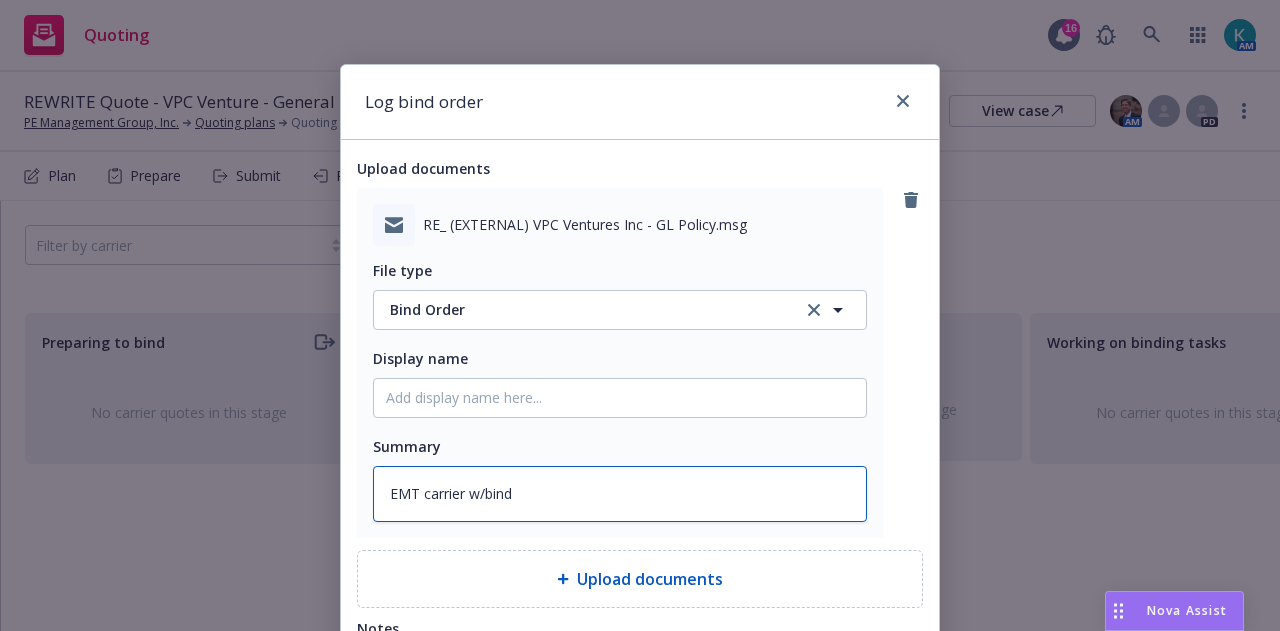 type on "EMT carrier w/bind" 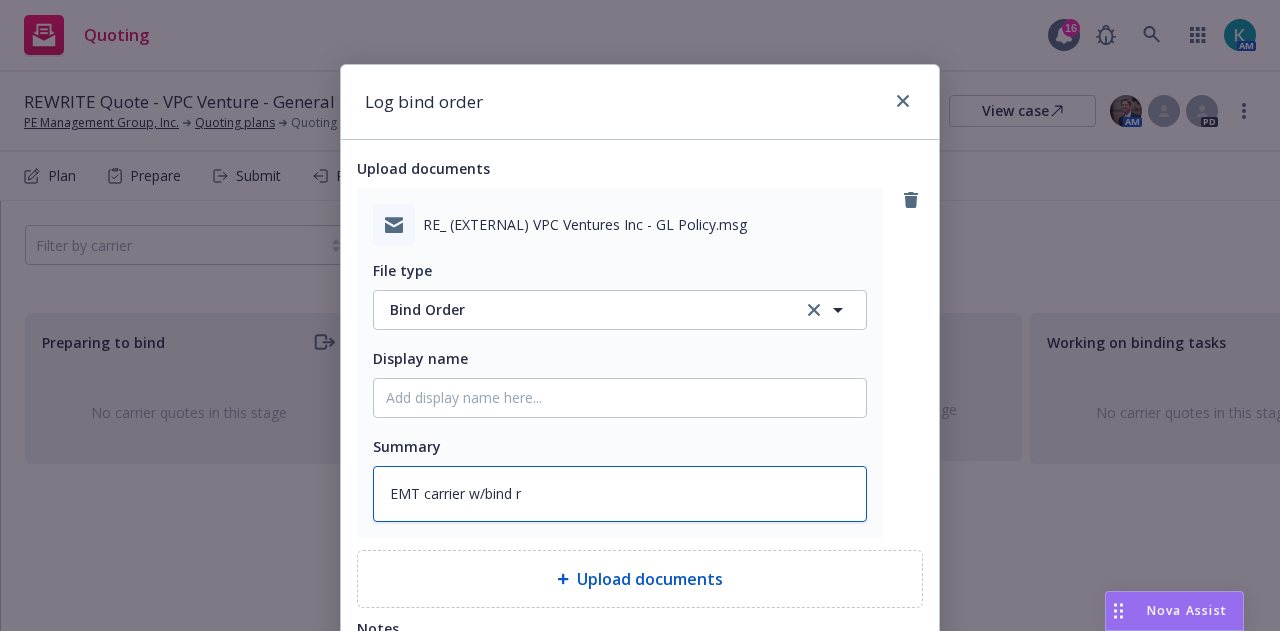 type on "x" 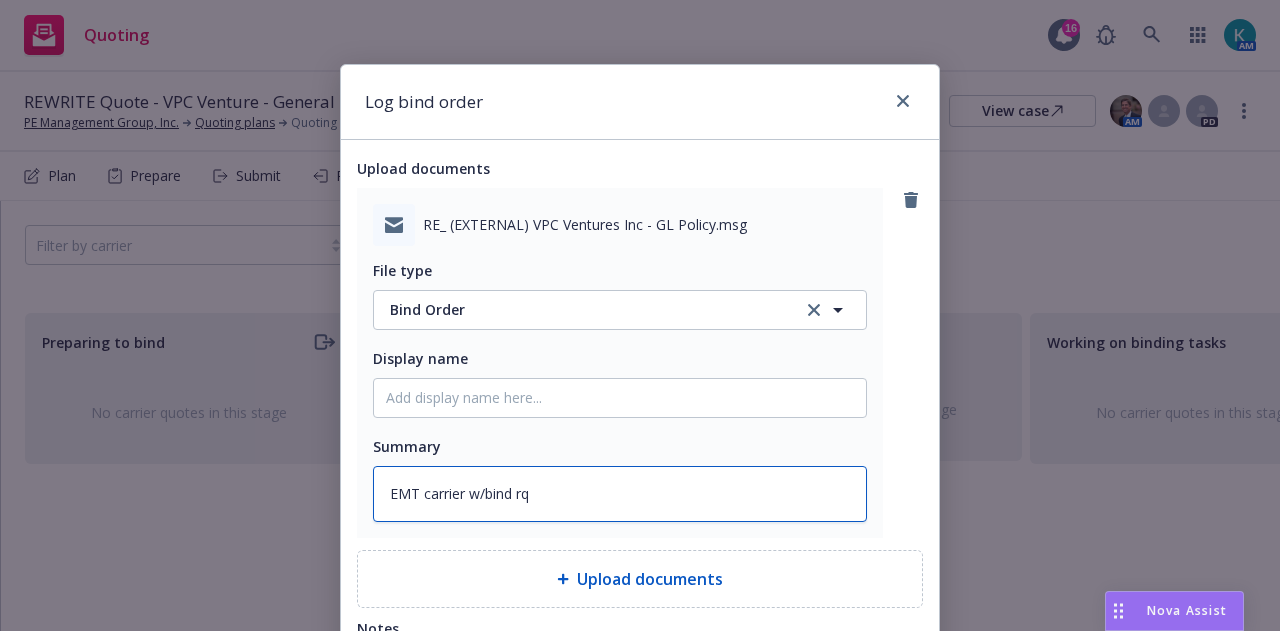 type on "x" 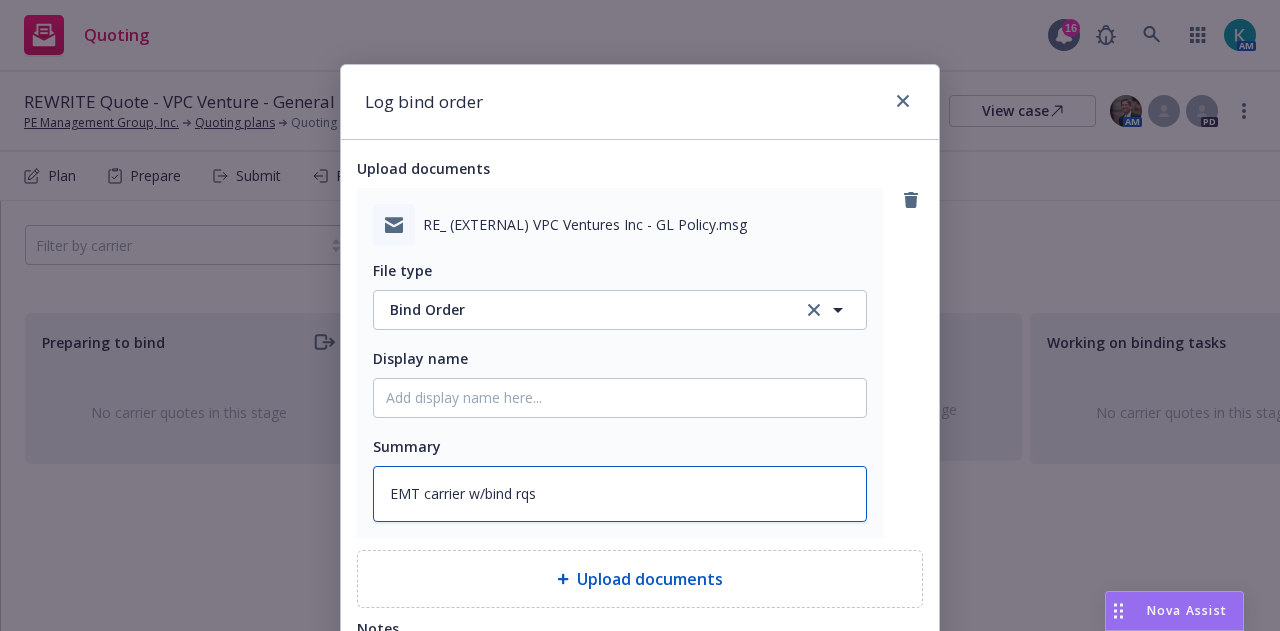 type on "x" 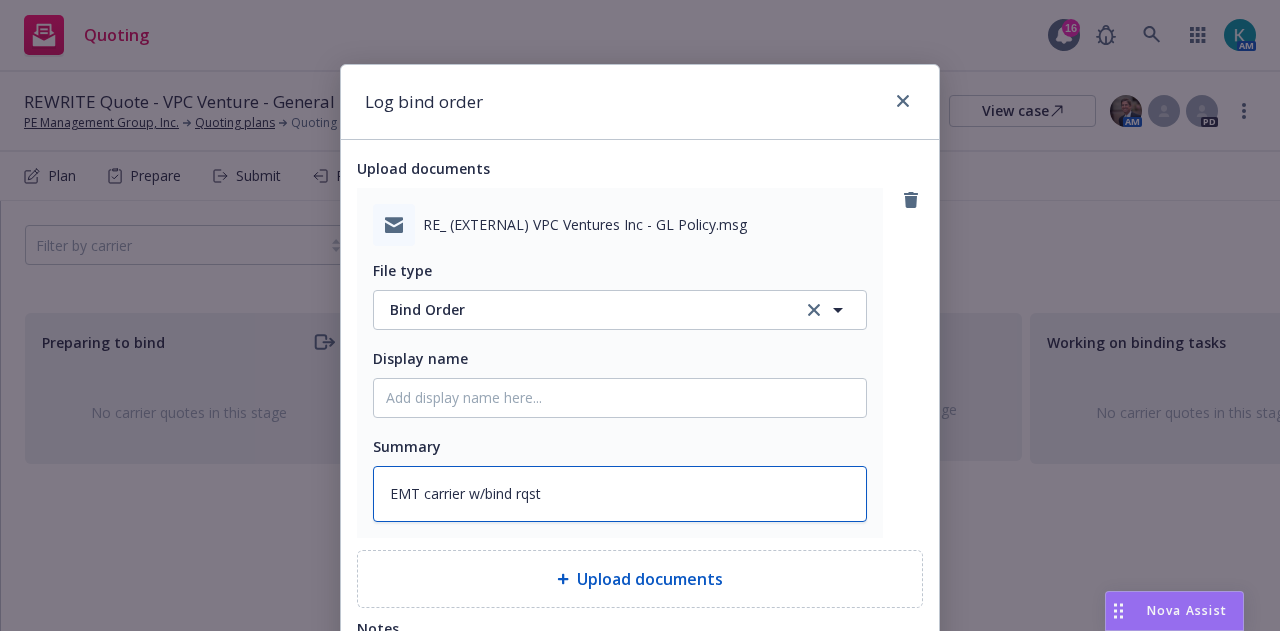 type on "EMT carrier w/bind rqst" 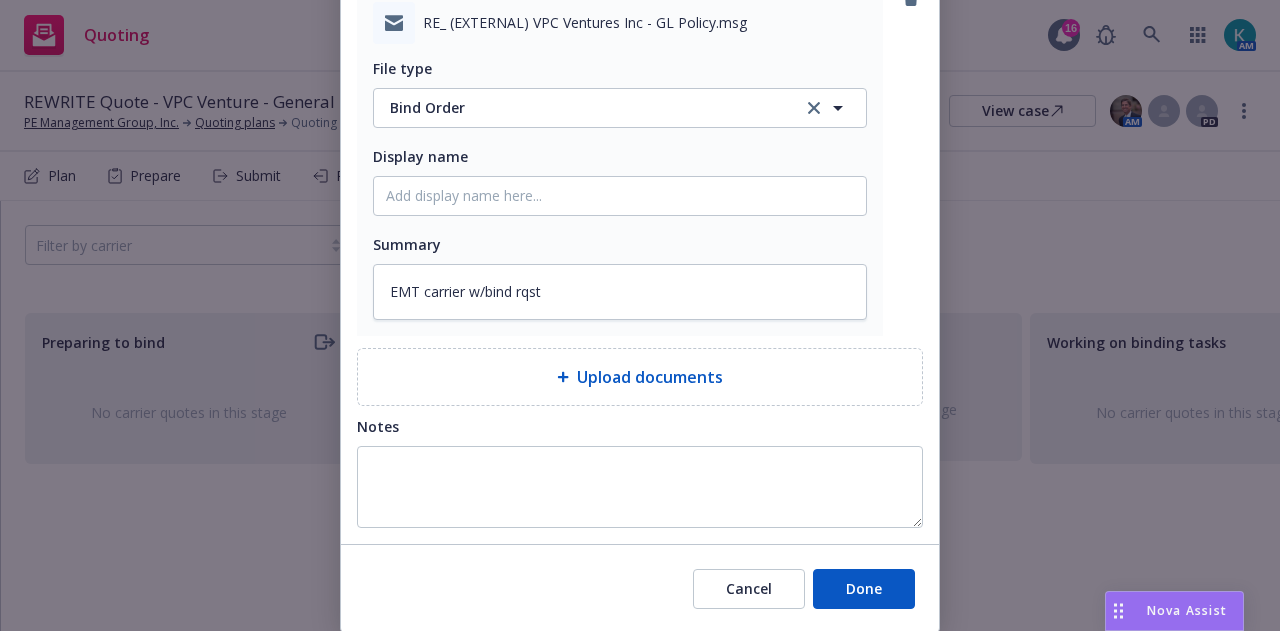 scroll, scrollTop: 274, scrollLeft: 0, axis: vertical 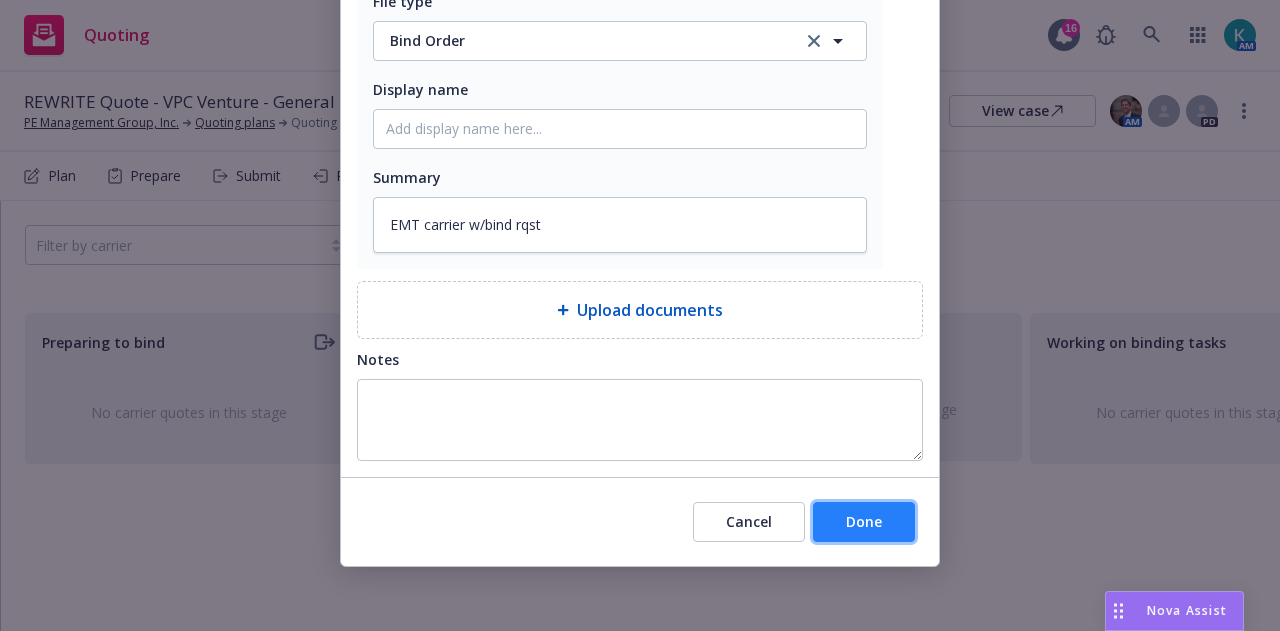 click on "Done" at bounding box center [864, 522] 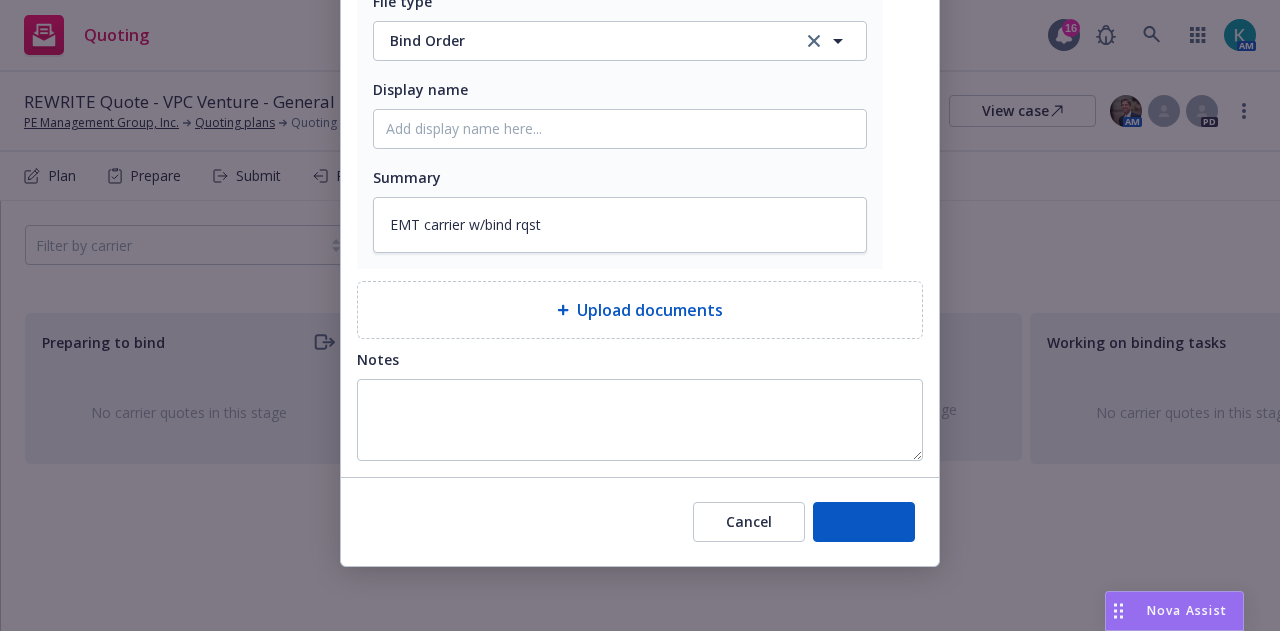 scroll, scrollTop: 160, scrollLeft: 0, axis: vertical 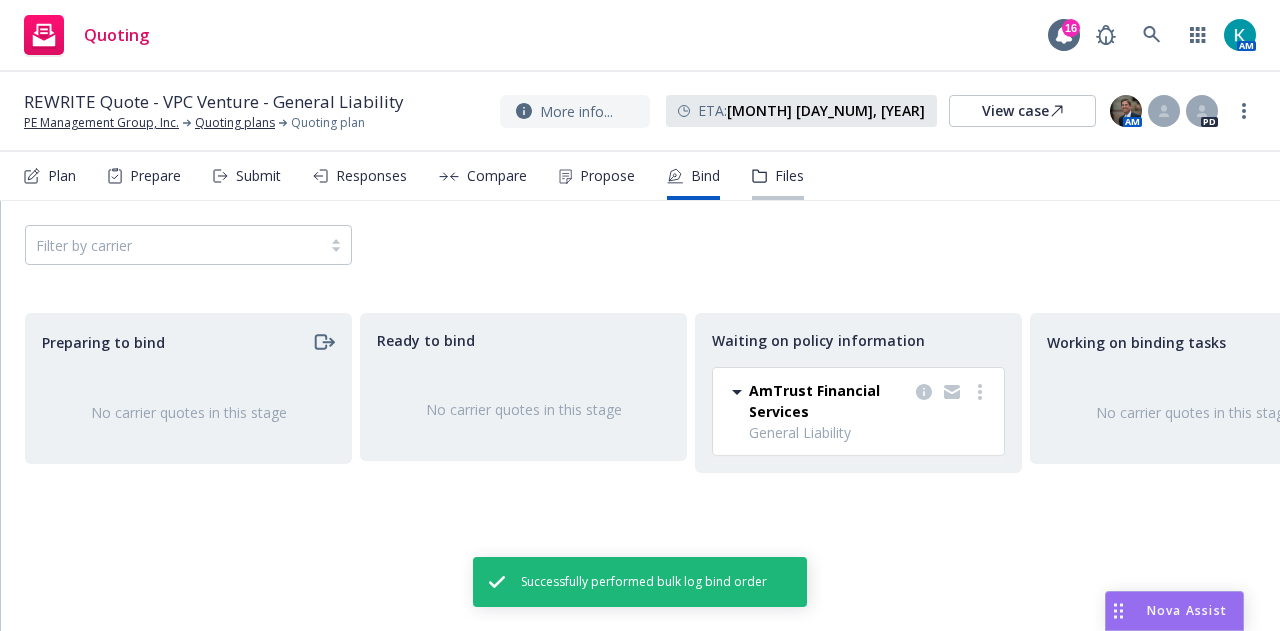 click on "Files" at bounding box center (789, 176) 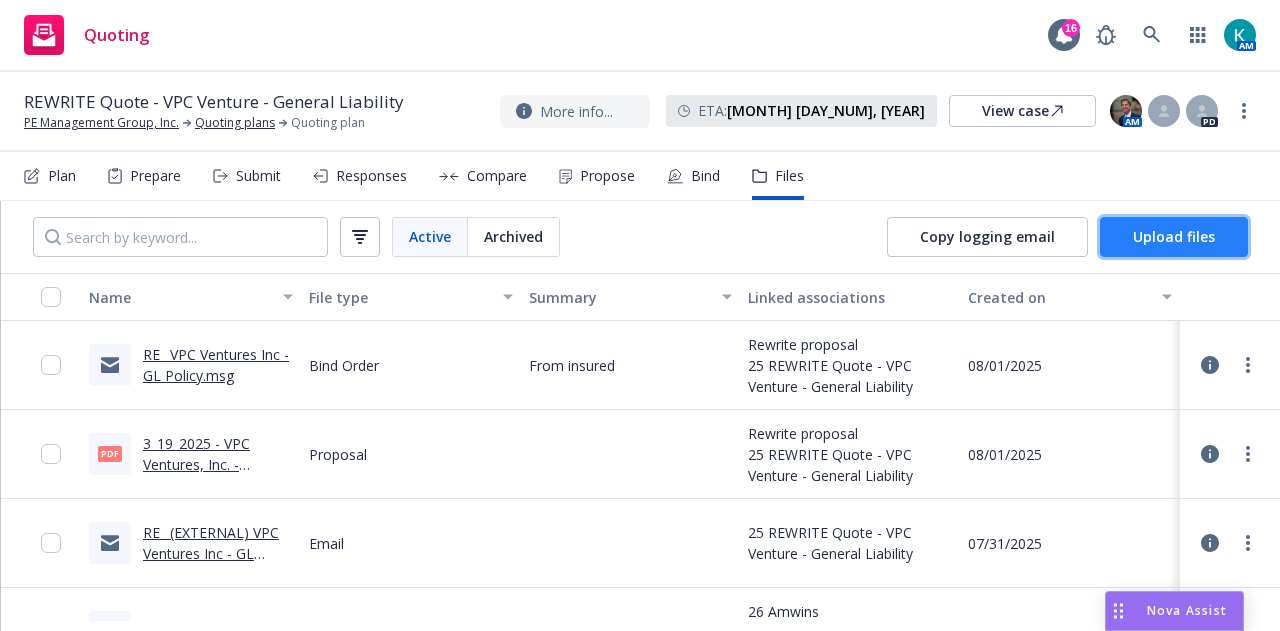 click on "Upload files" at bounding box center [1174, 236] 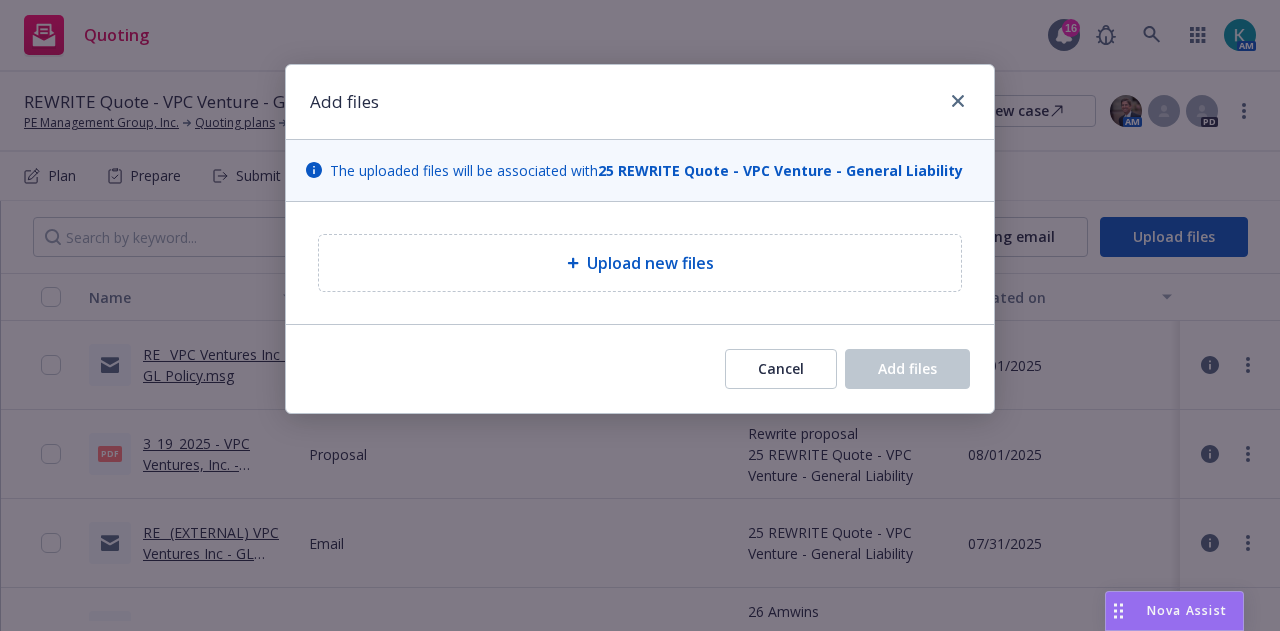 type on "x" 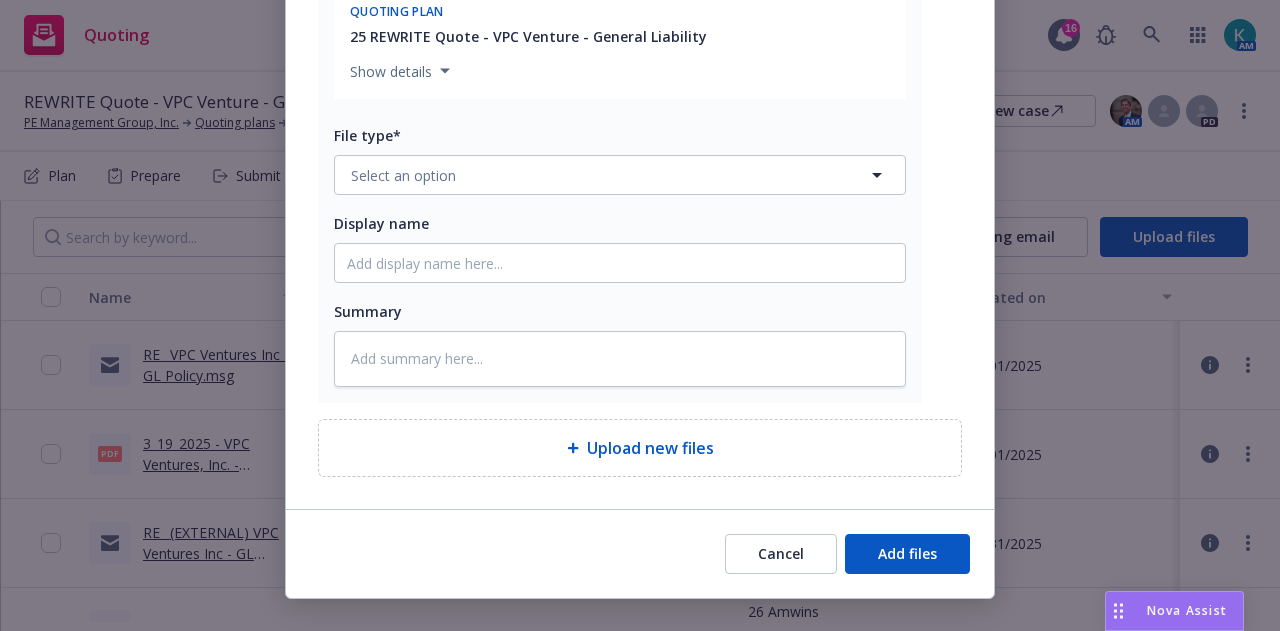 scroll, scrollTop: 432, scrollLeft: 0, axis: vertical 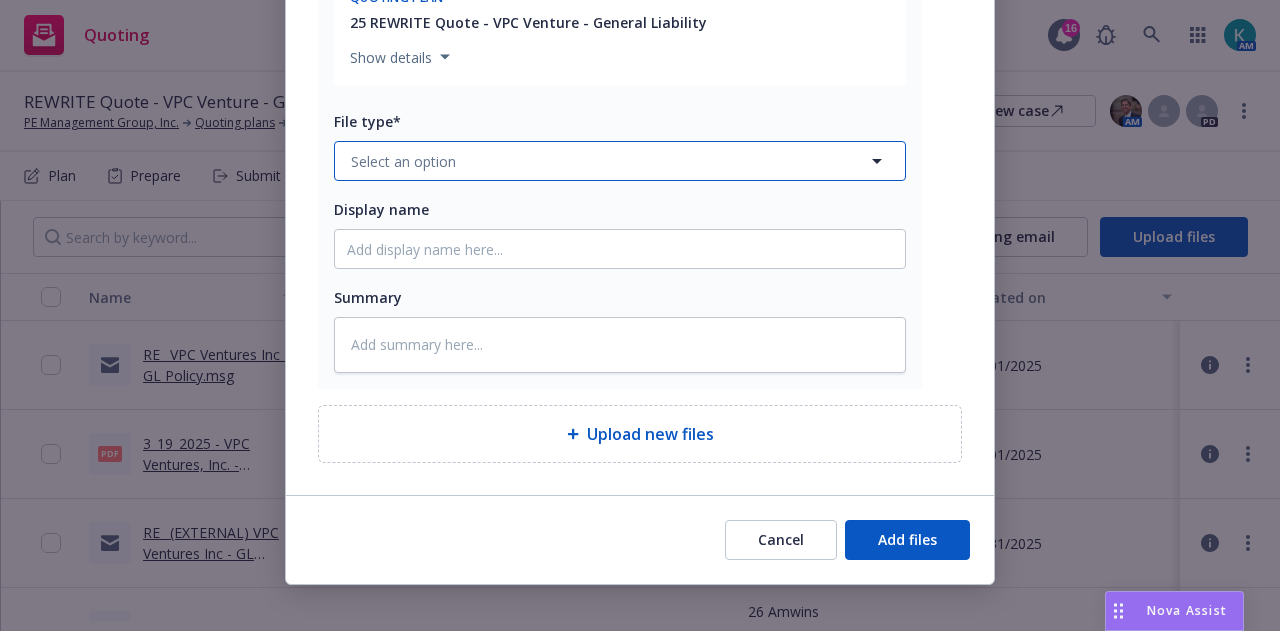 click 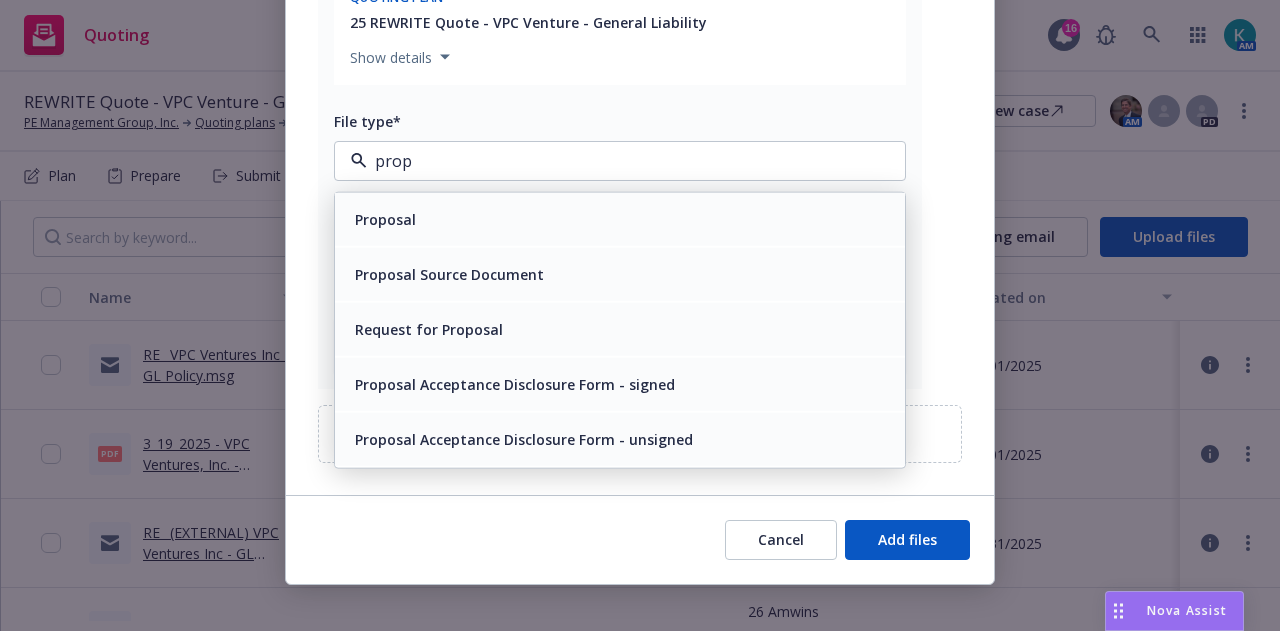 type on "propo" 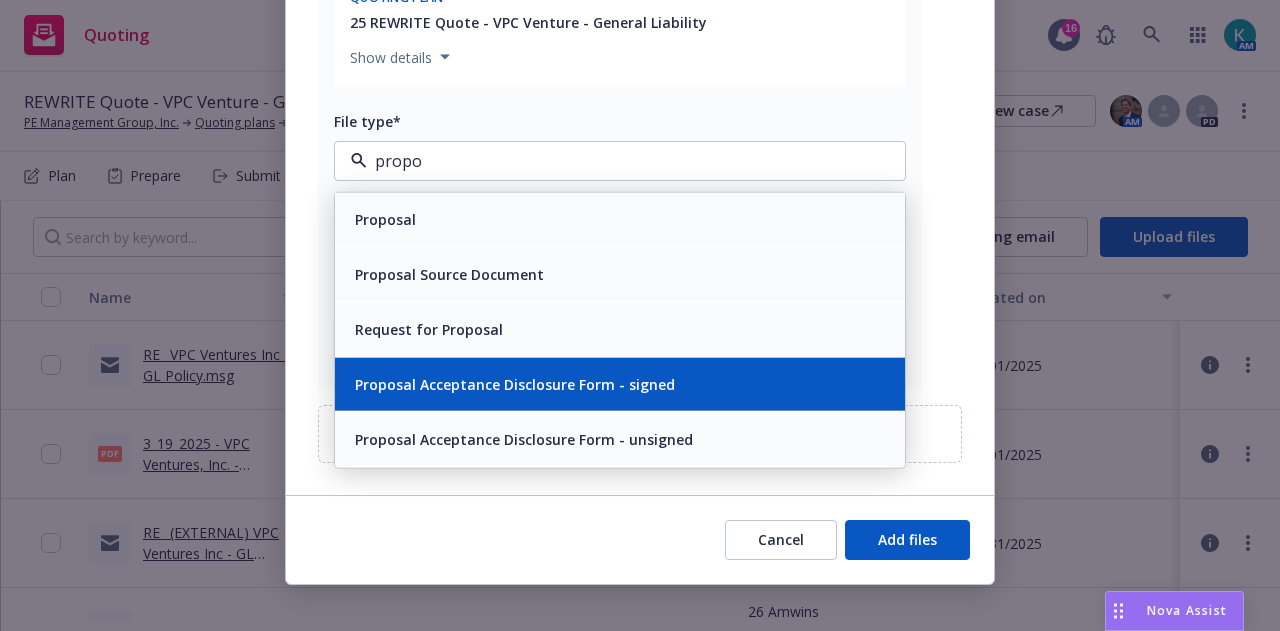 click on "Proposal Acceptance Disclosure Form - signed" at bounding box center [620, 384] 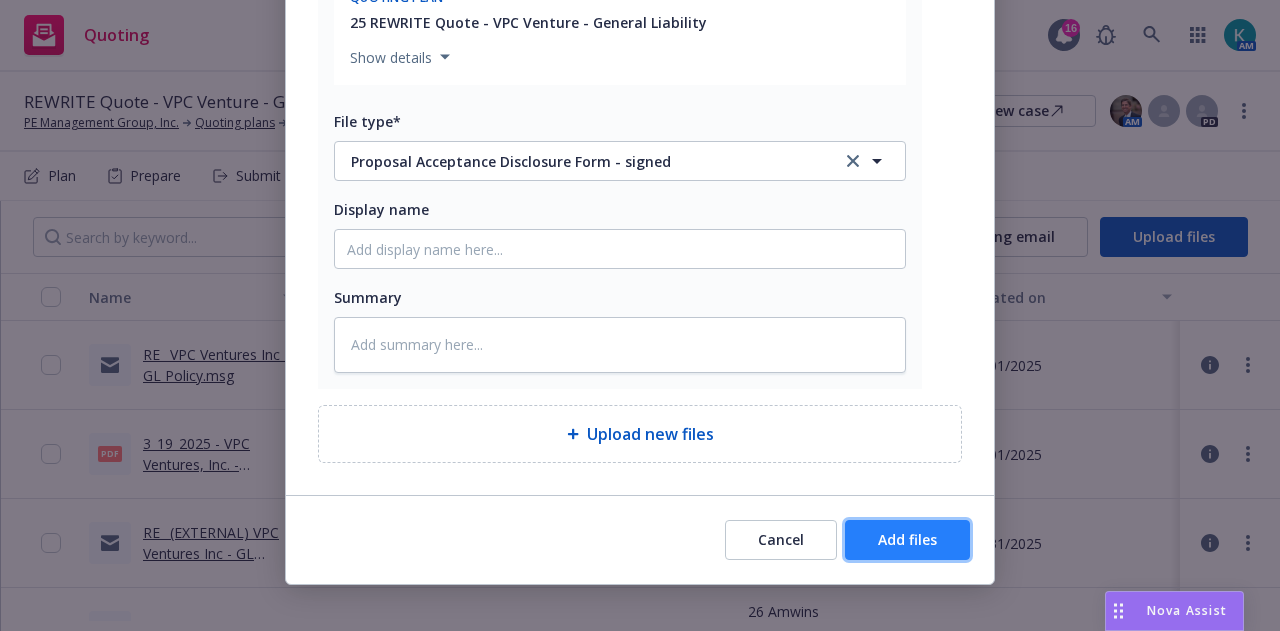 click on "Add files" at bounding box center [907, 539] 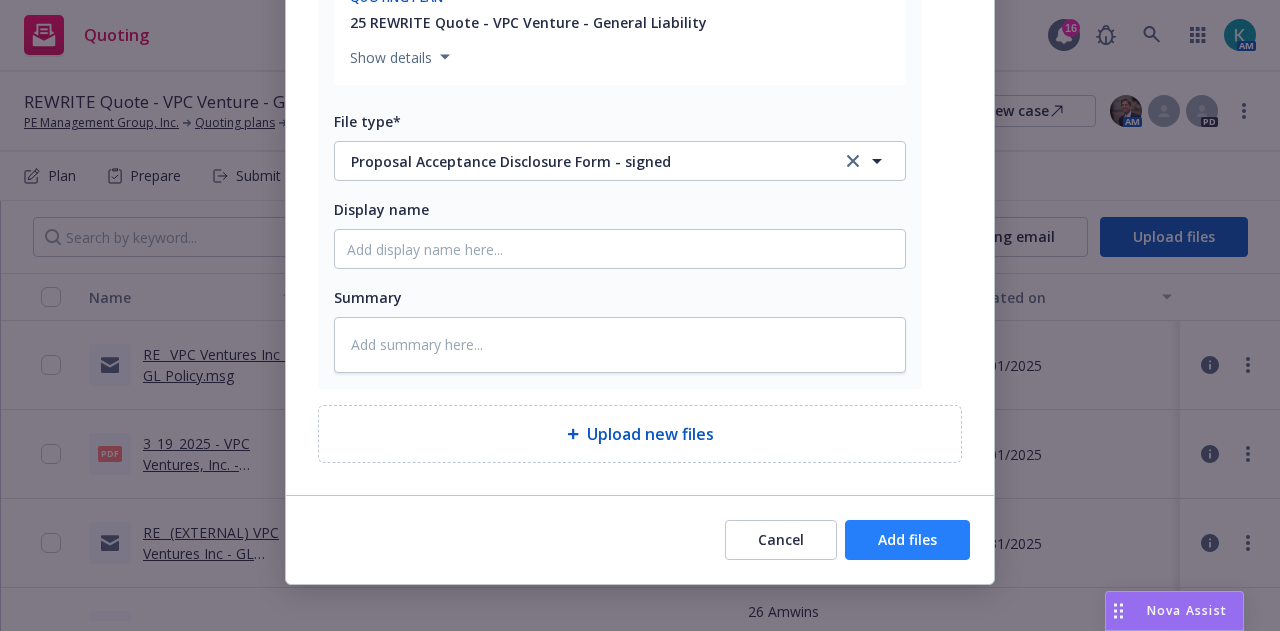 scroll, scrollTop: 417, scrollLeft: 0, axis: vertical 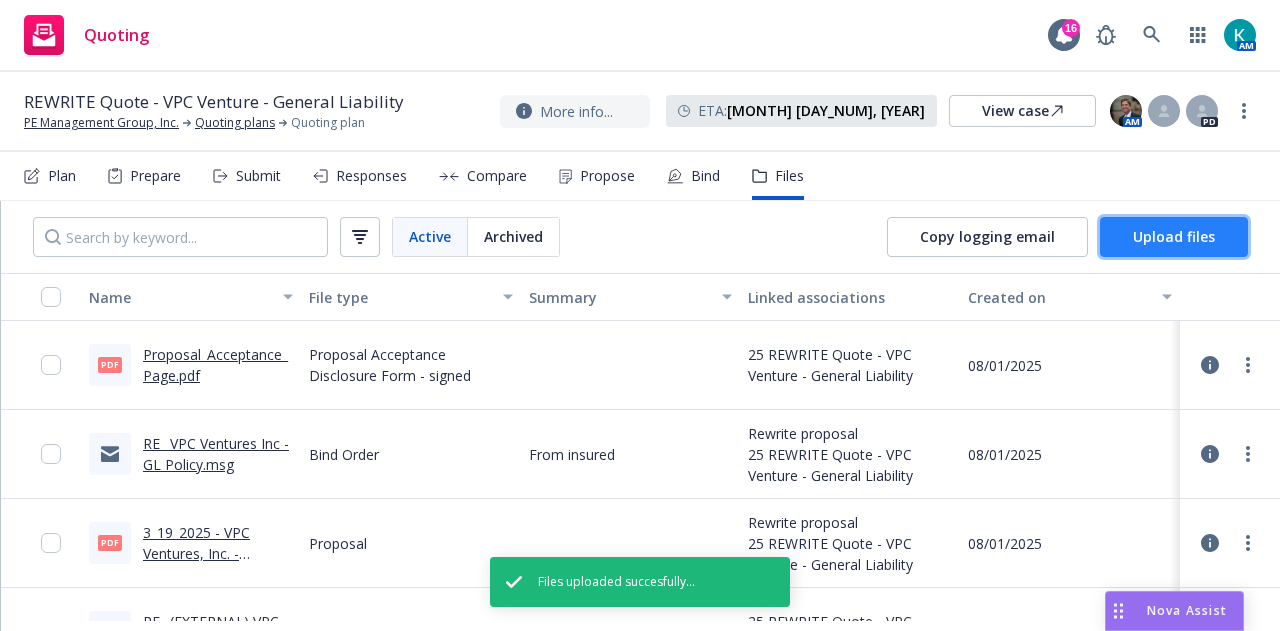 click on "Upload files" at bounding box center (1174, 237) 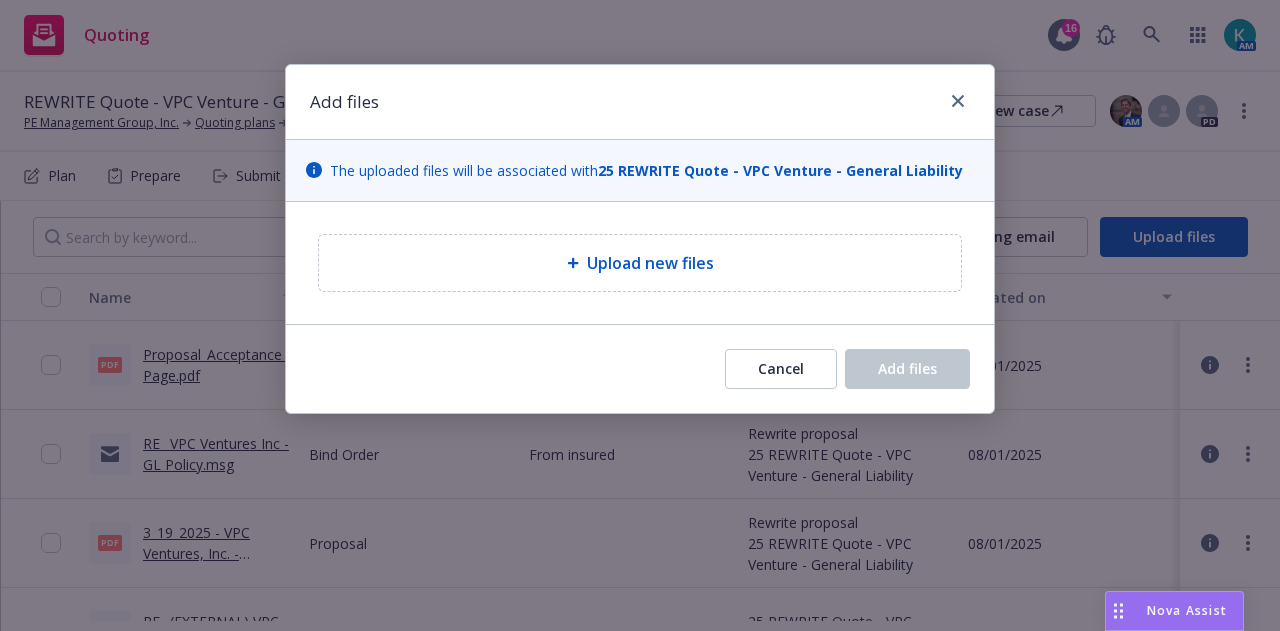 type on "x" 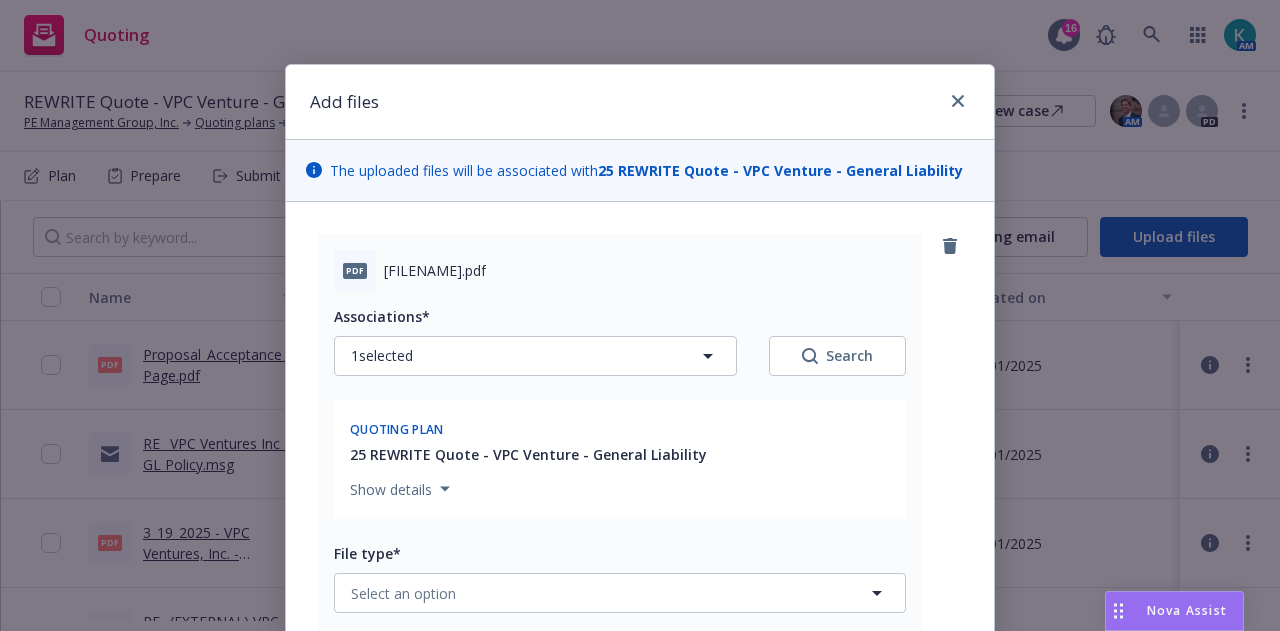 scroll, scrollTop: 436, scrollLeft: 0, axis: vertical 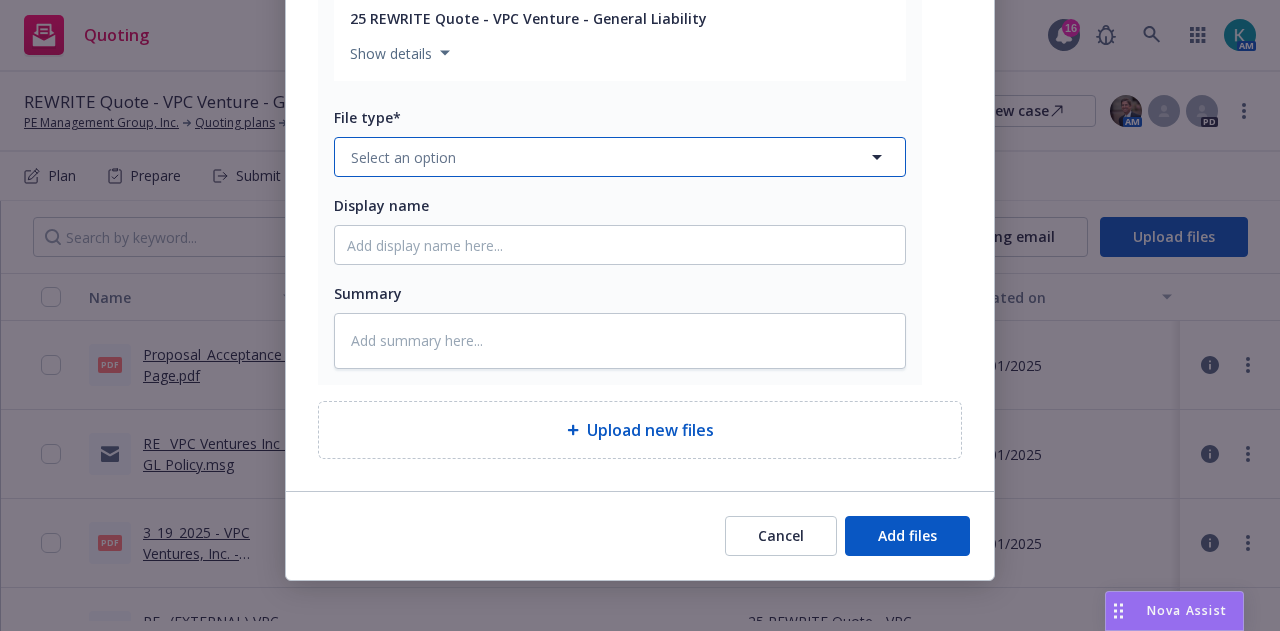 click on "Select an option" at bounding box center (620, 157) 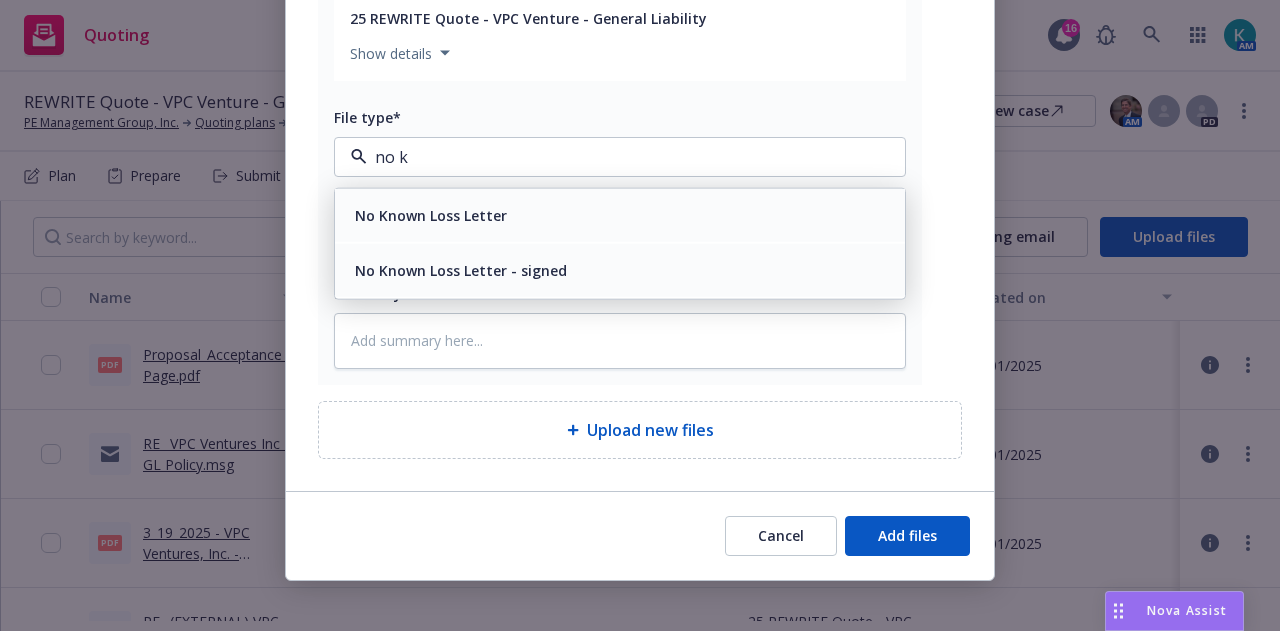 type on "no kn" 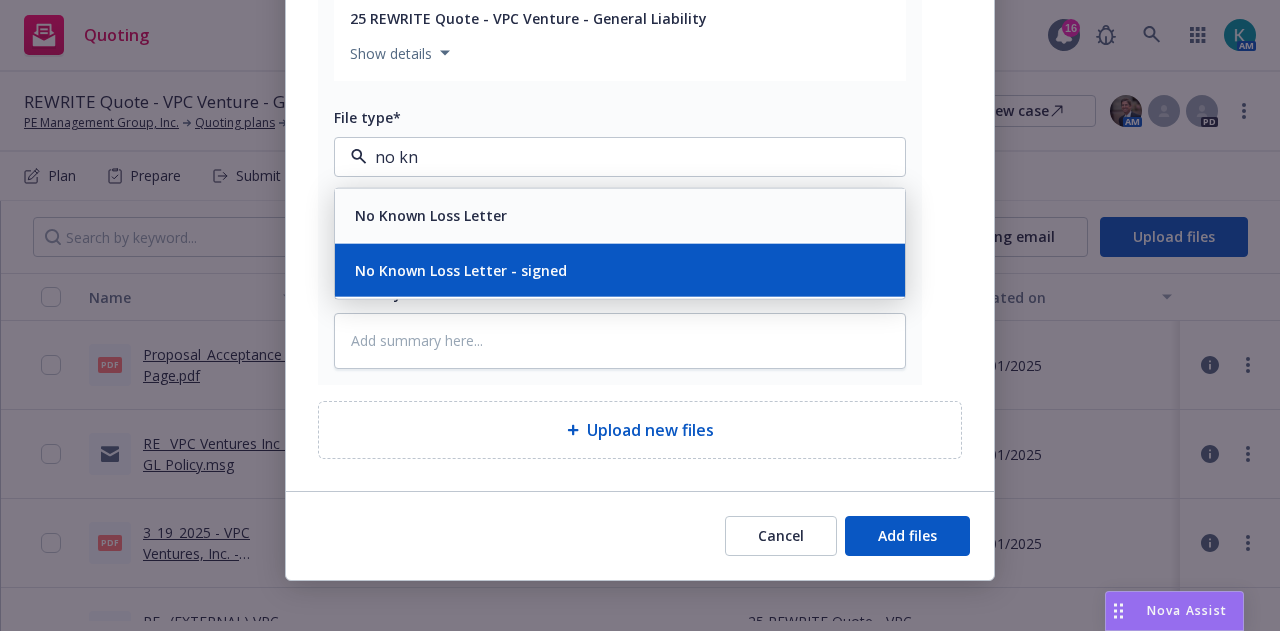 click on "No Known Loss Letter - signed" at bounding box center (620, 270) 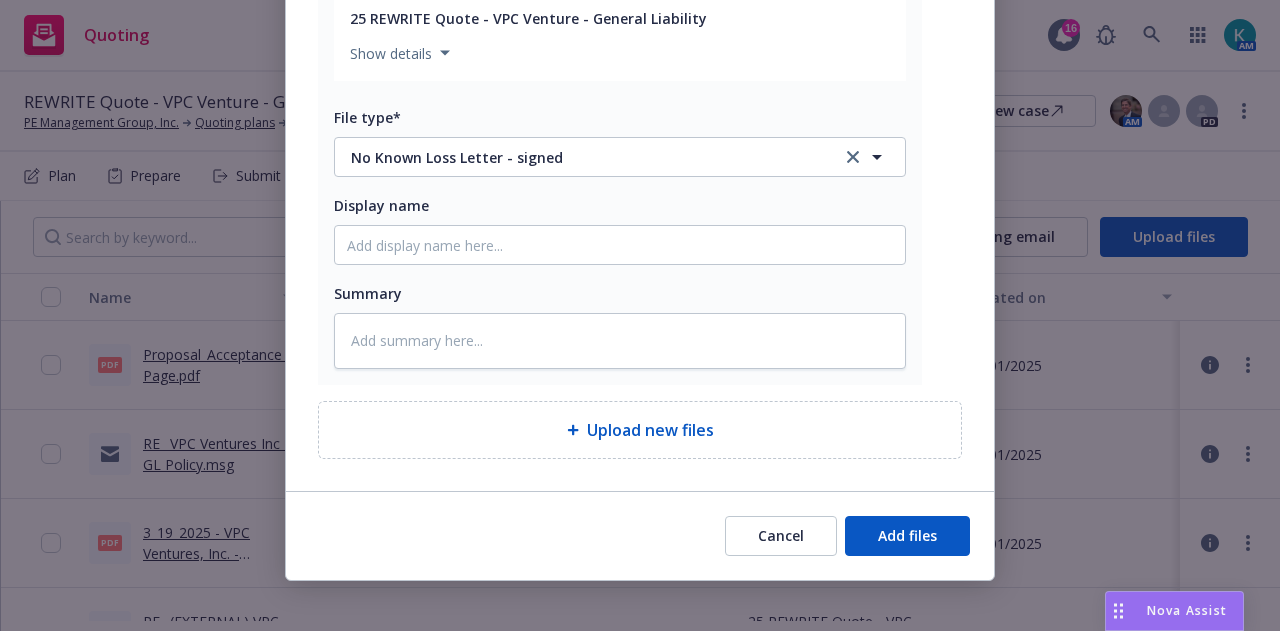 type on "x" 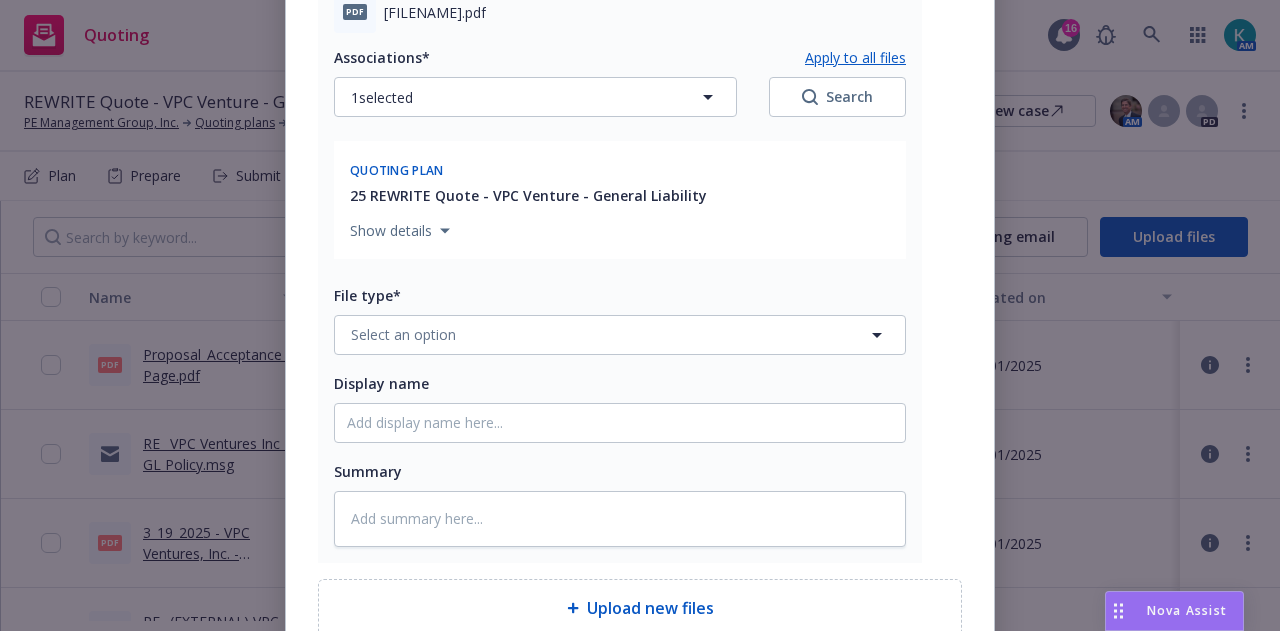 scroll, scrollTop: 868, scrollLeft: 0, axis: vertical 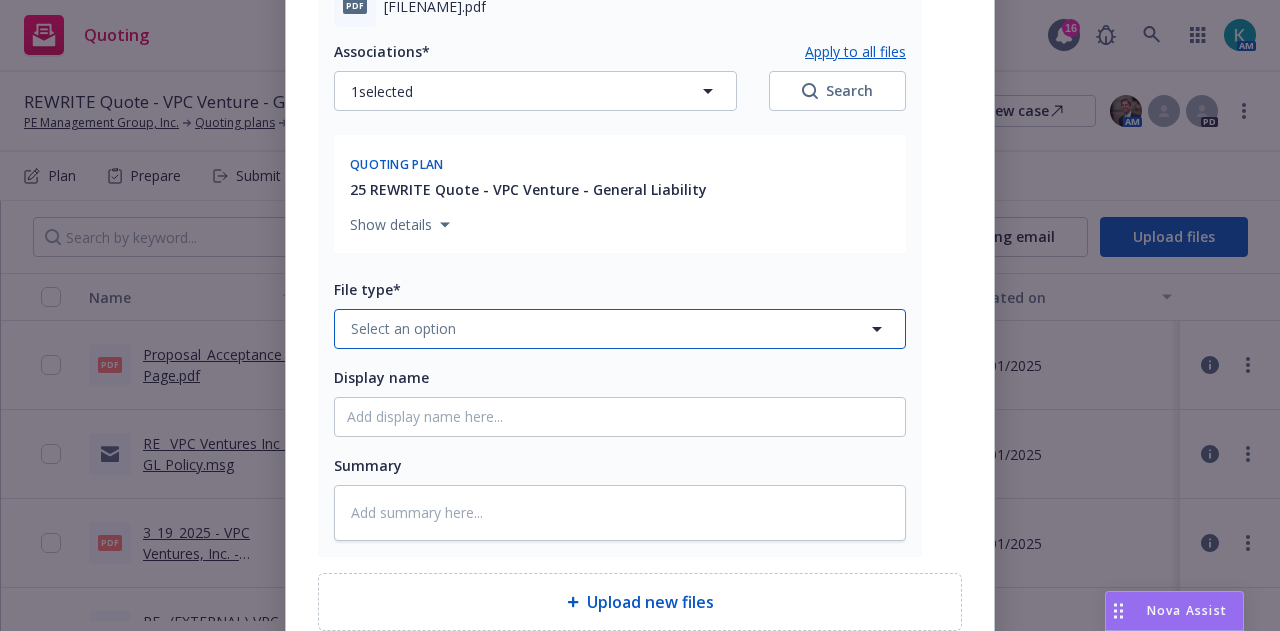click on "Select an option" at bounding box center [620, 329] 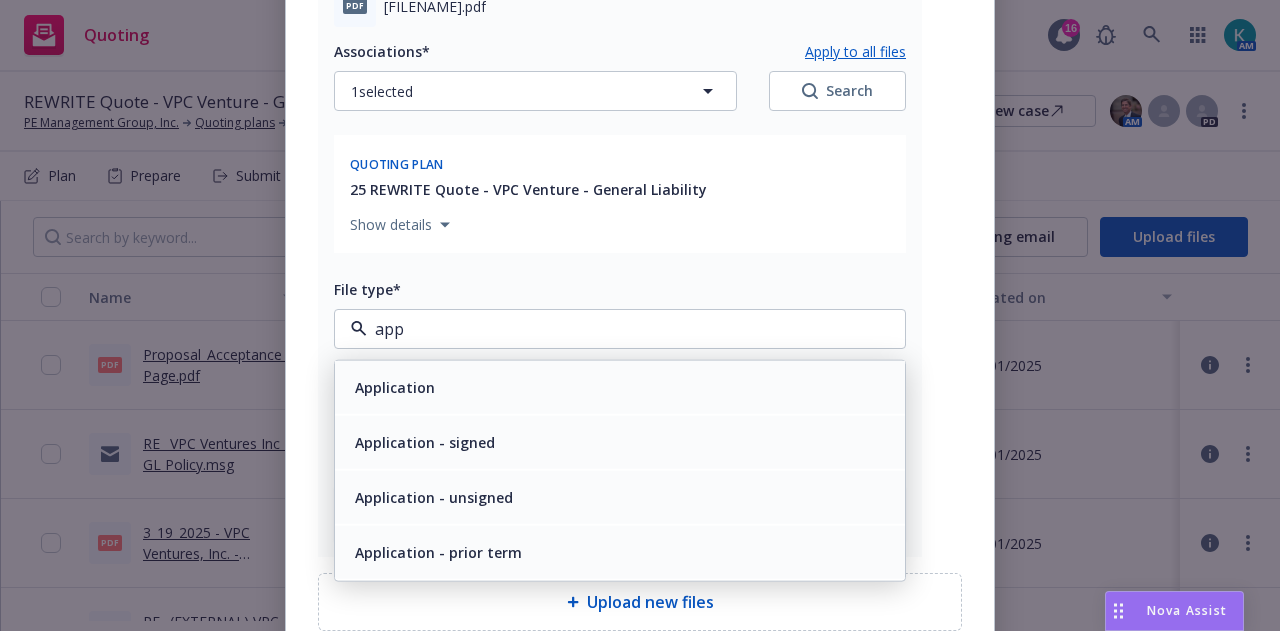 type on "appl" 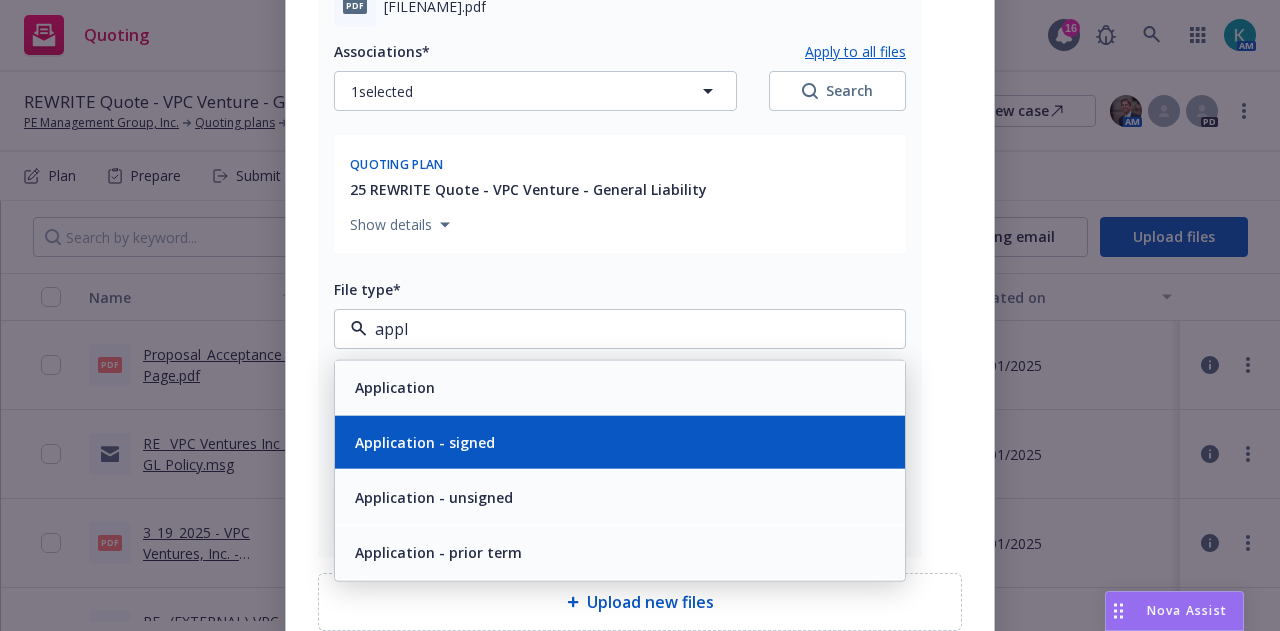 click on "Application - signed" at bounding box center (620, 441) 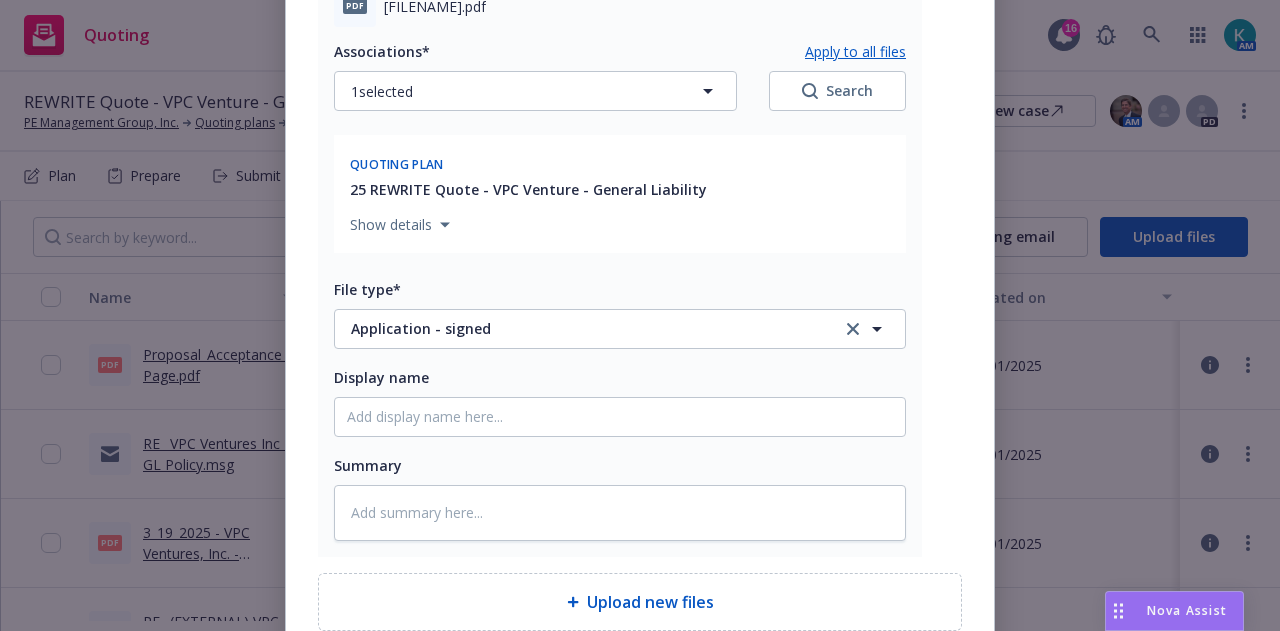 scroll, scrollTop: 1130, scrollLeft: 0, axis: vertical 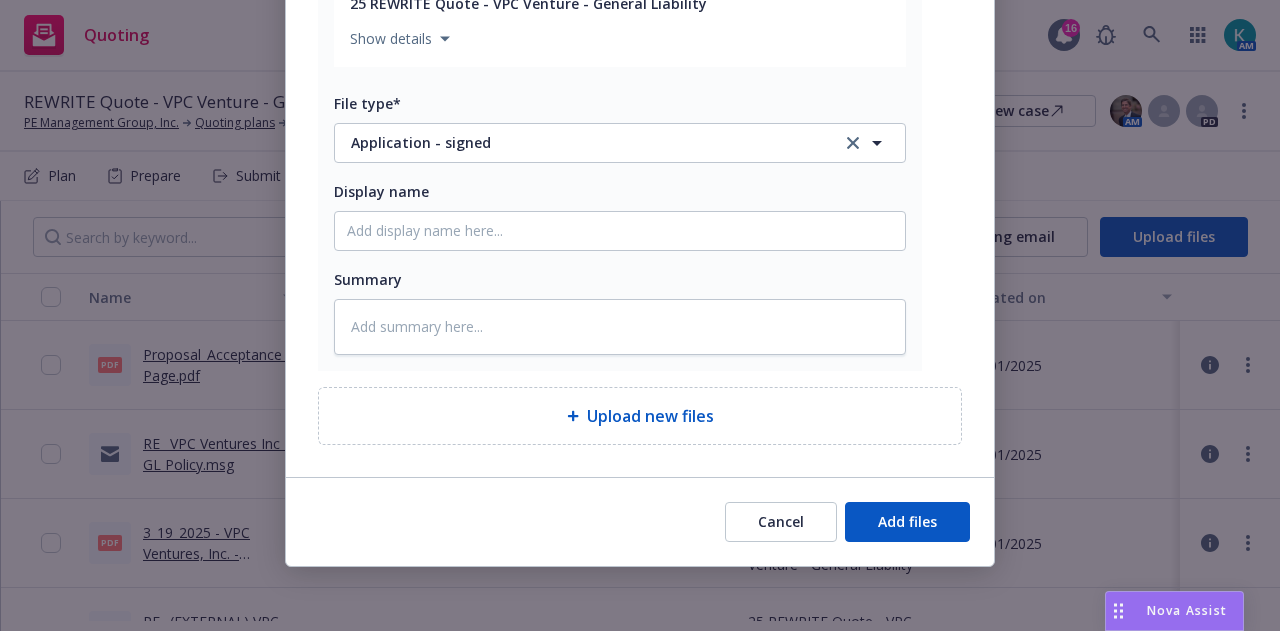 type on "x" 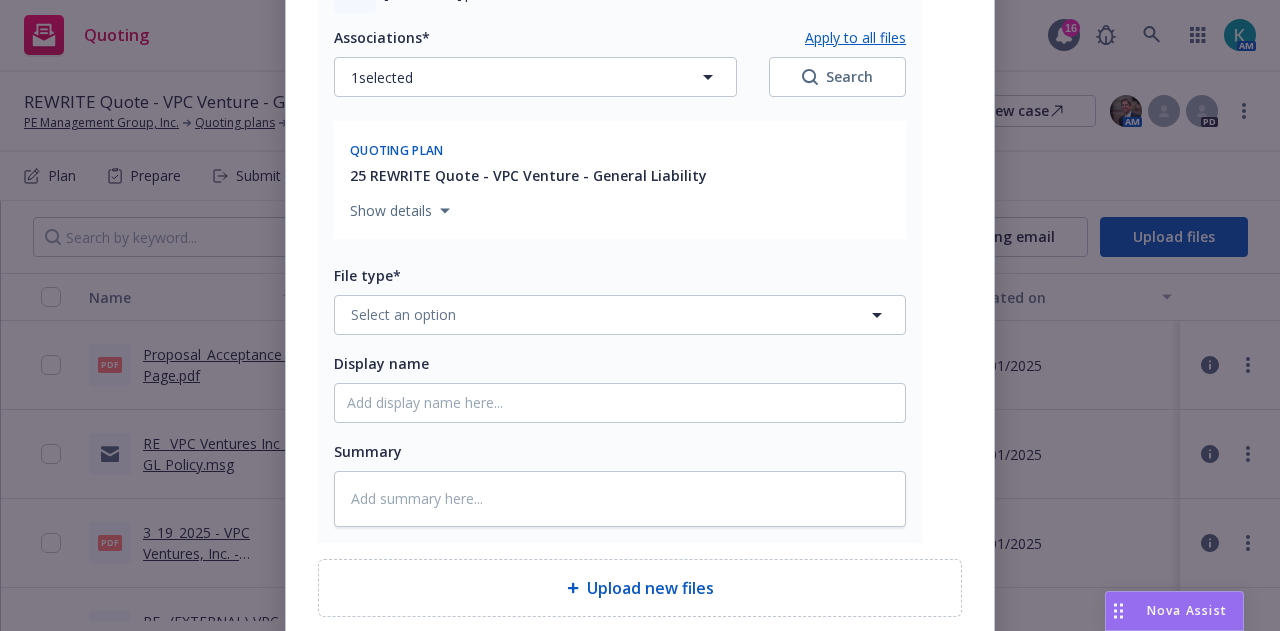scroll, scrollTop: 1490, scrollLeft: 0, axis: vertical 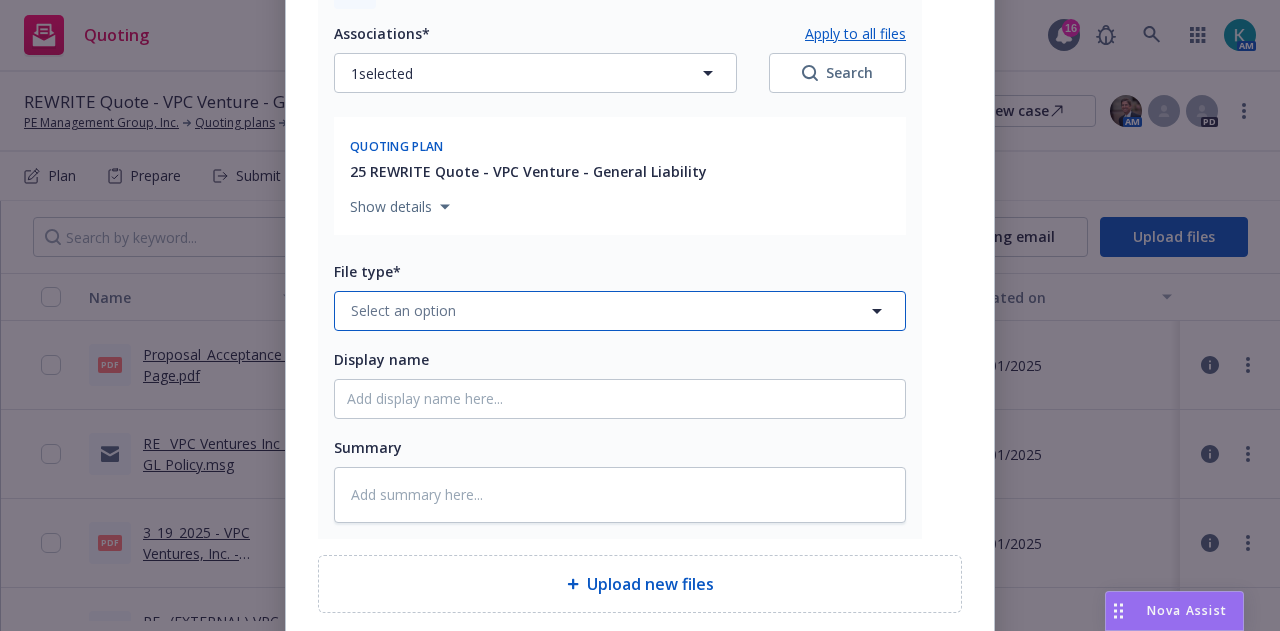 click on "Select an option" at bounding box center [620, 311] 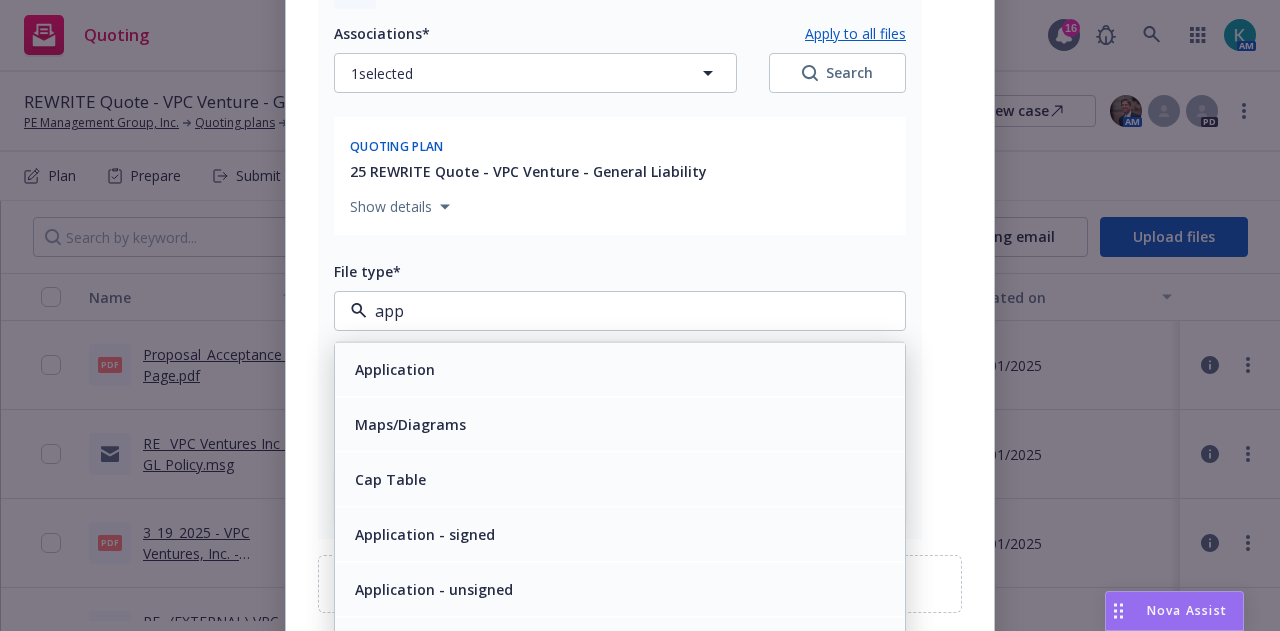 type on "appl" 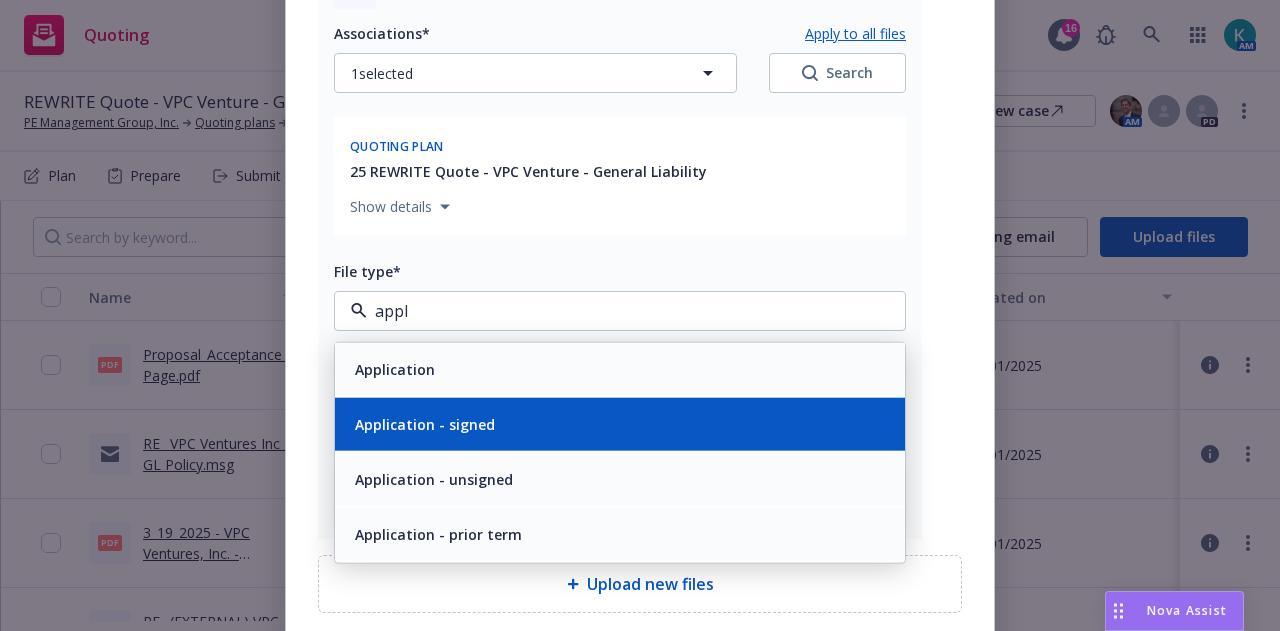 click on "Application - signed" at bounding box center [620, 423] 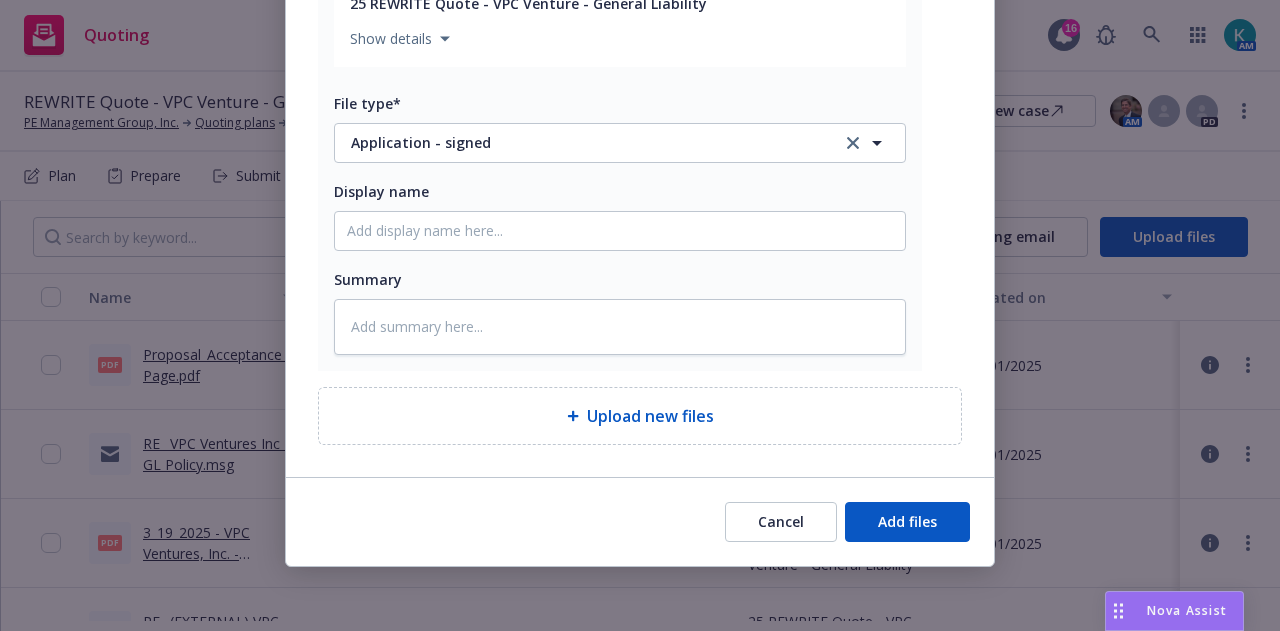 scroll, scrollTop: 1722, scrollLeft: 0, axis: vertical 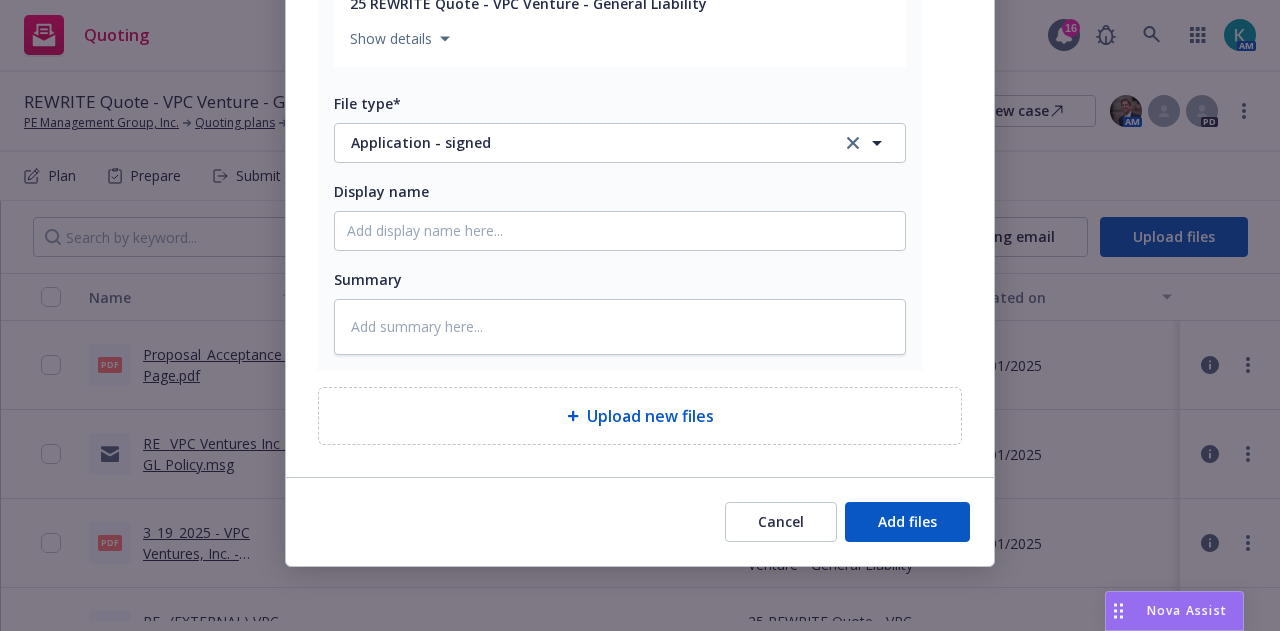 type on "x" 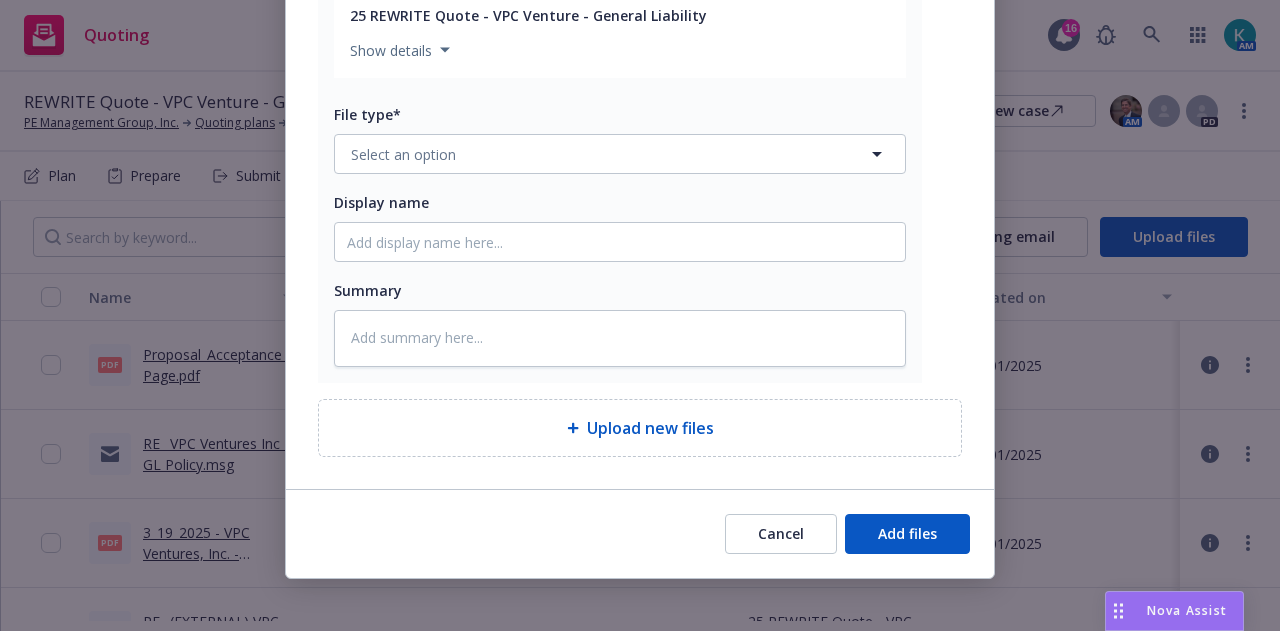 scroll, scrollTop: 2261, scrollLeft: 0, axis: vertical 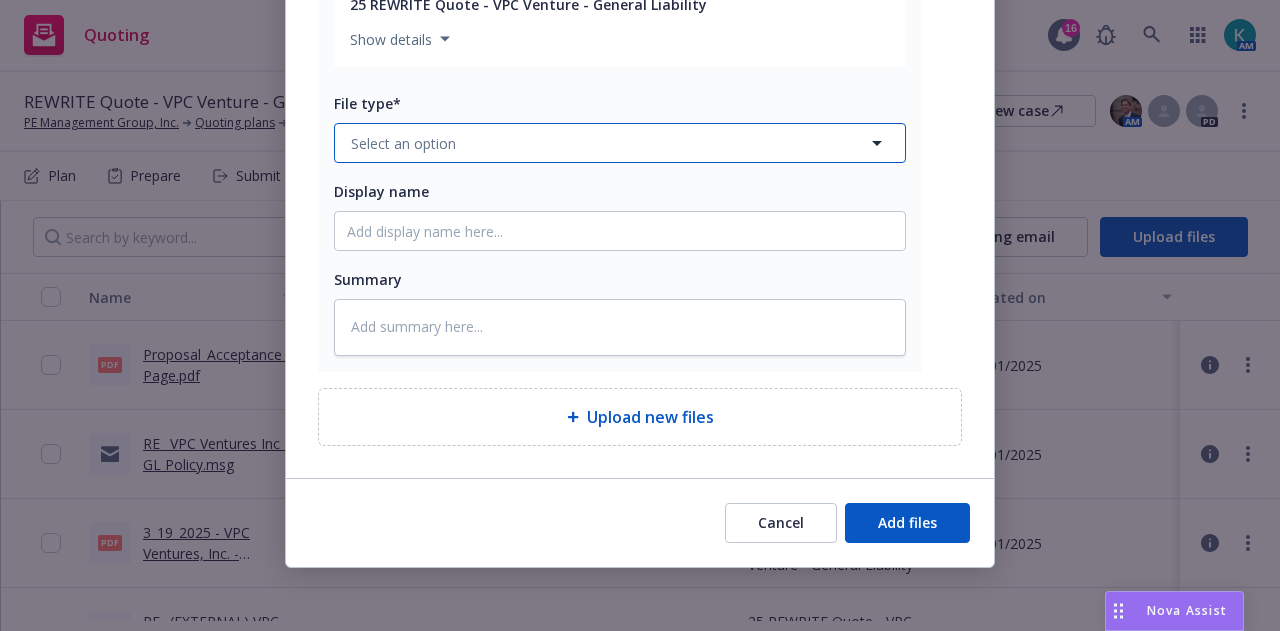 click on "Select an option" at bounding box center (620, 143) 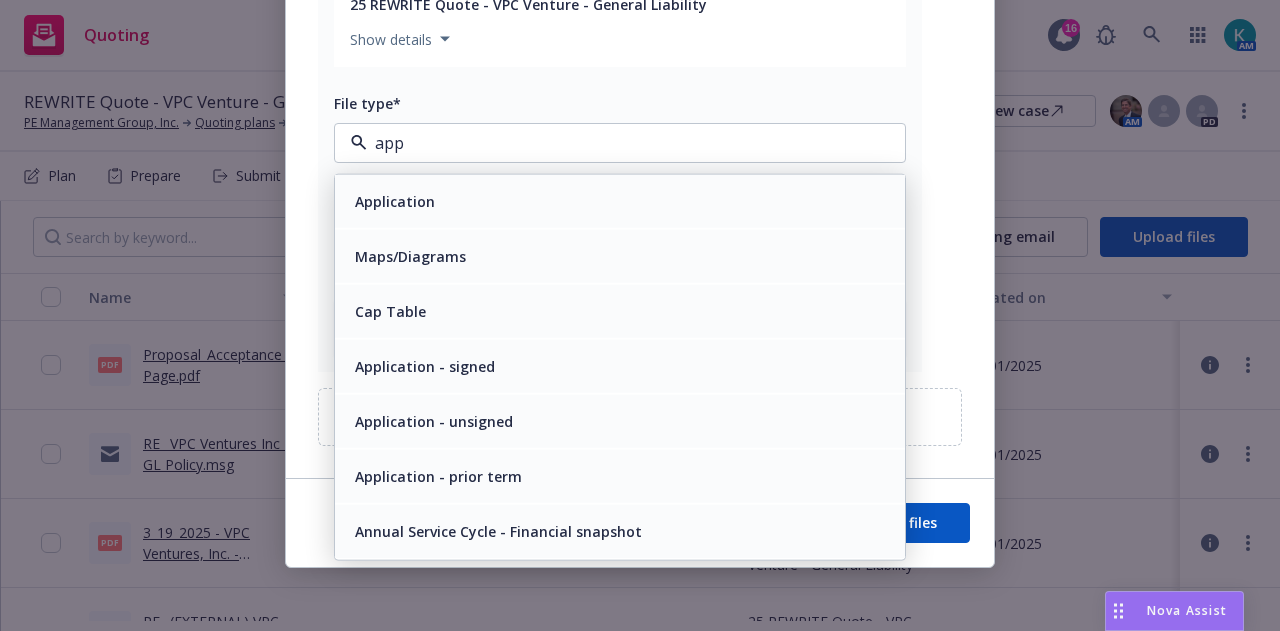 type on "appl" 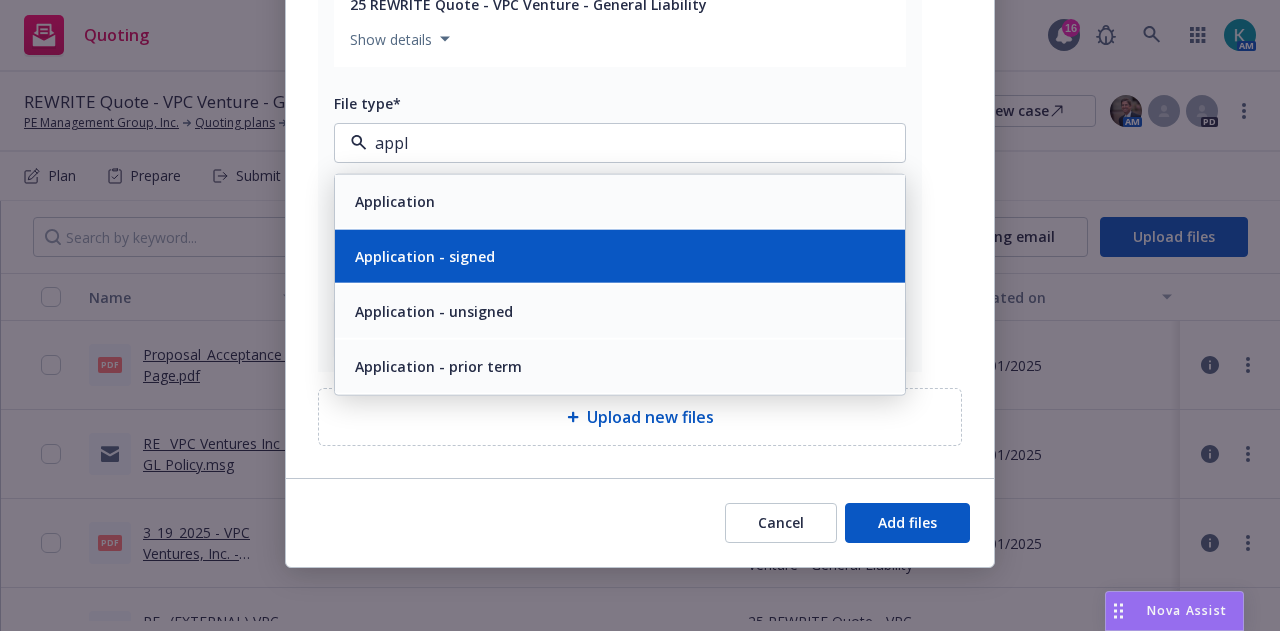 click on "Application - signed" at bounding box center [620, 256] 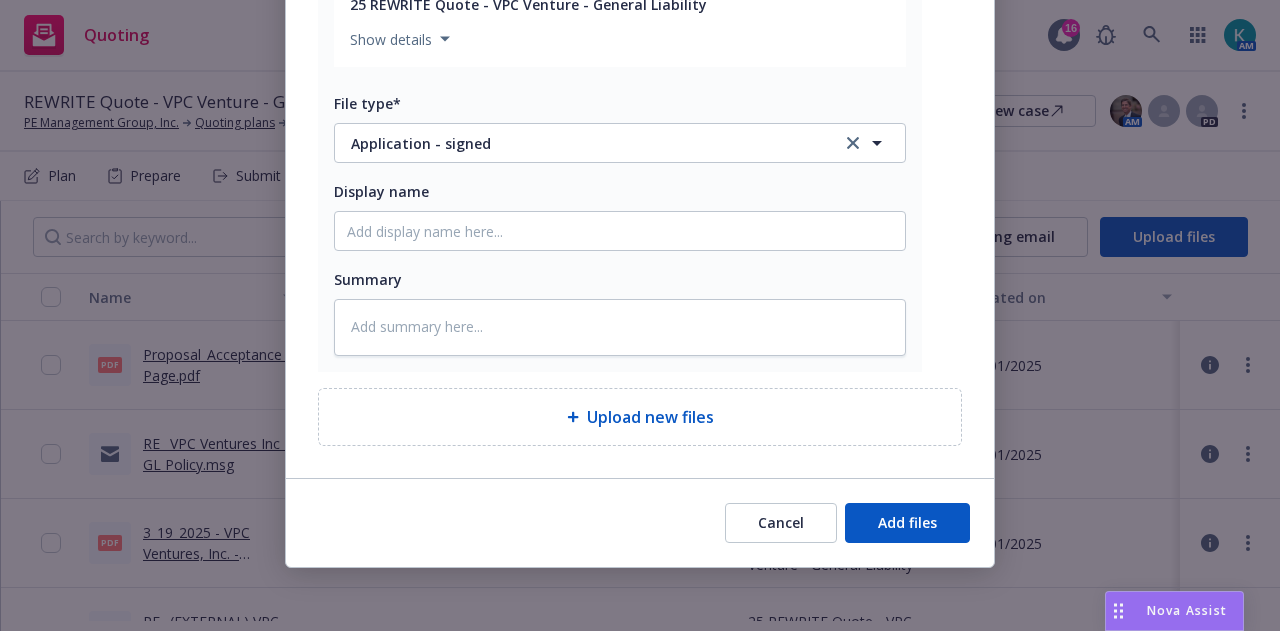 type on "x" 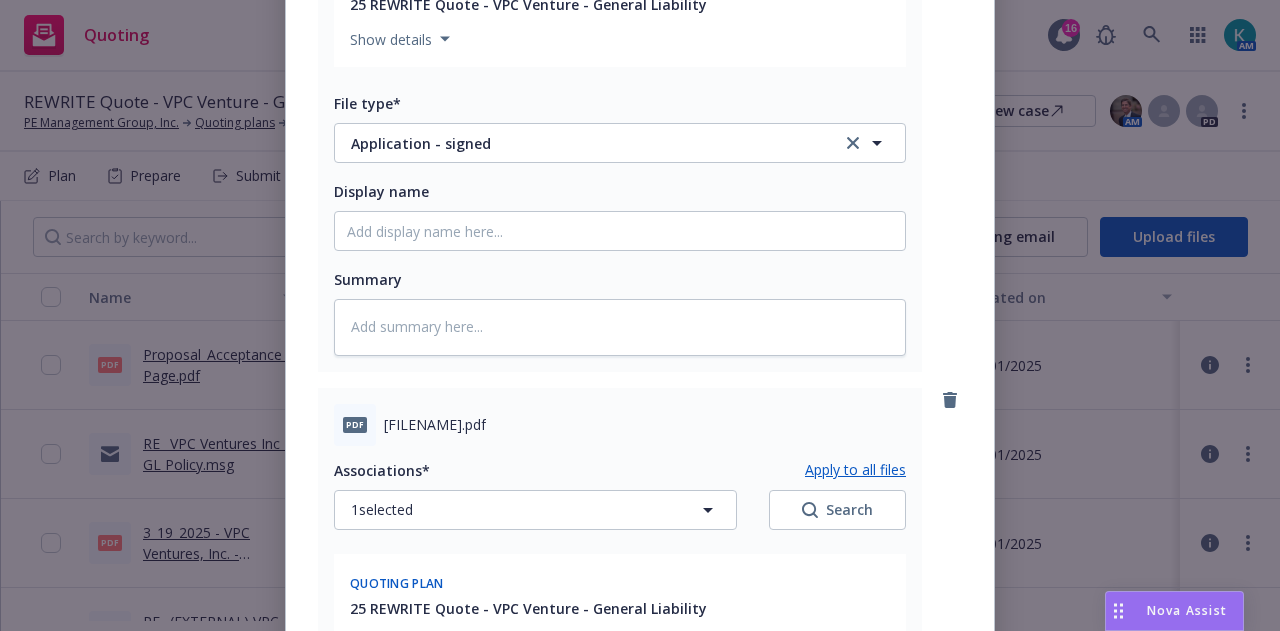 scroll, scrollTop: 3036, scrollLeft: 0, axis: vertical 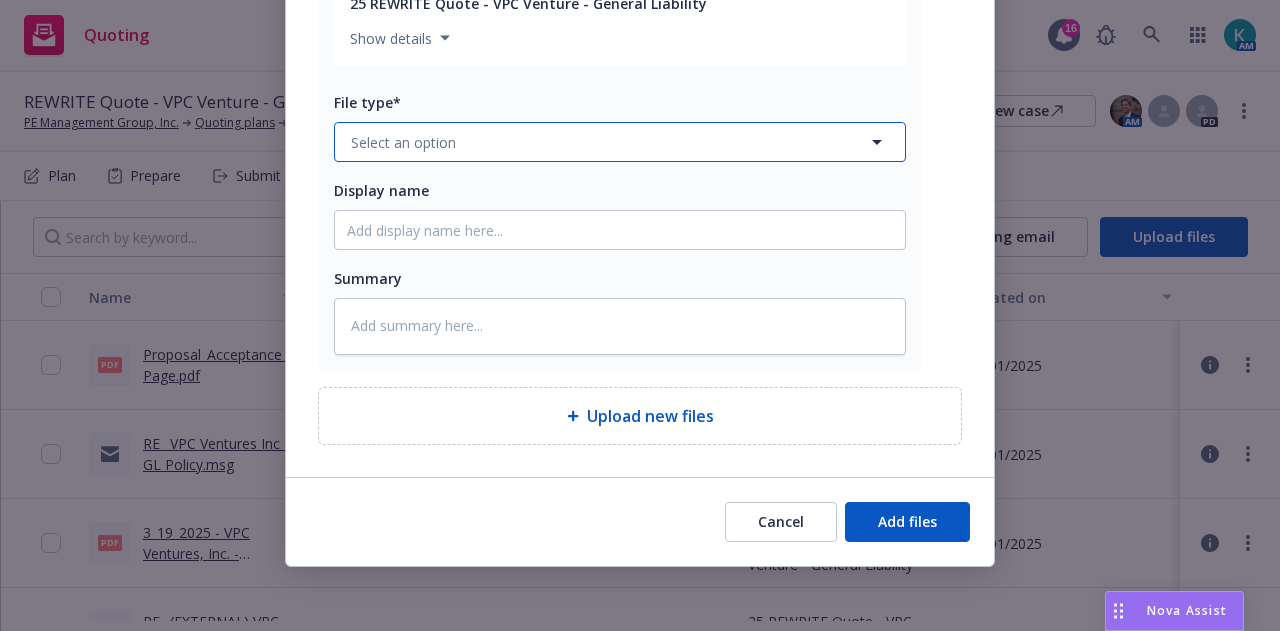 click on "Select an option" at bounding box center (620, 142) 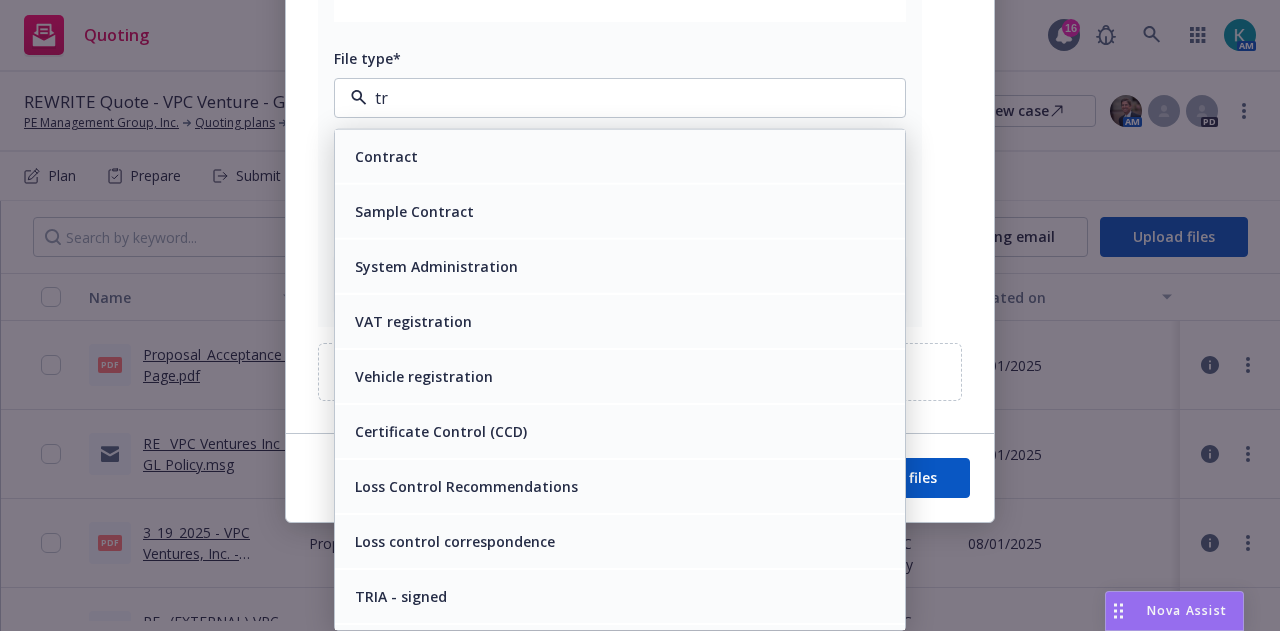 type on "tri" 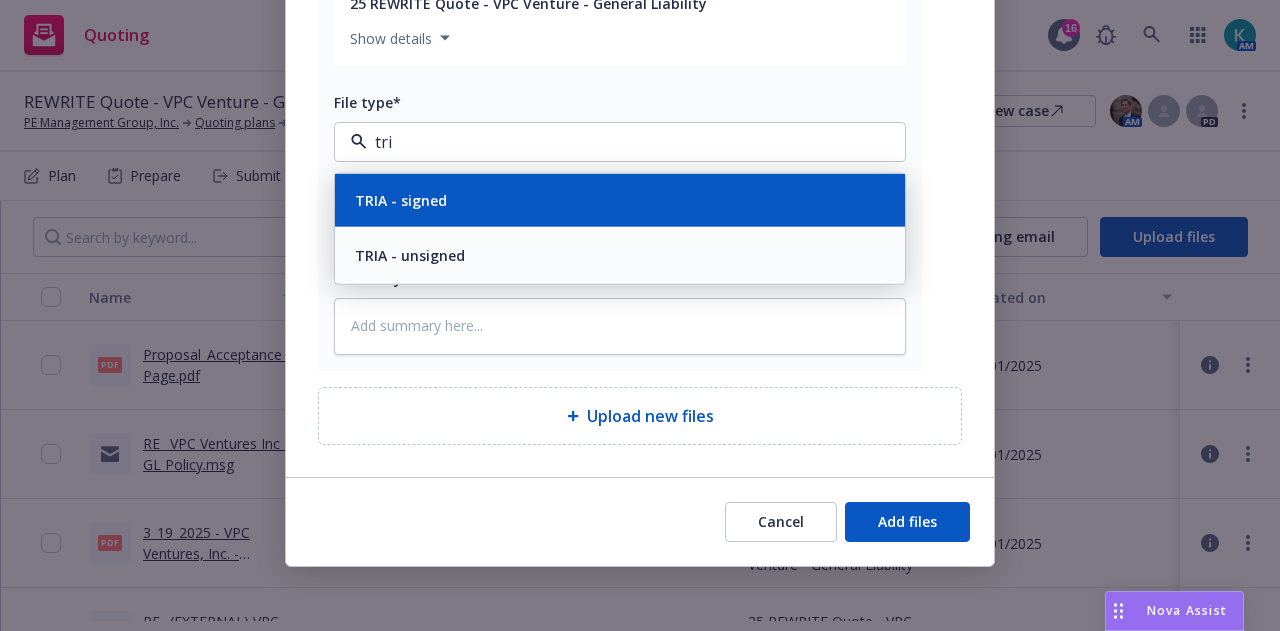 click on "TRIA - signed" at bounding box center (620, 200) 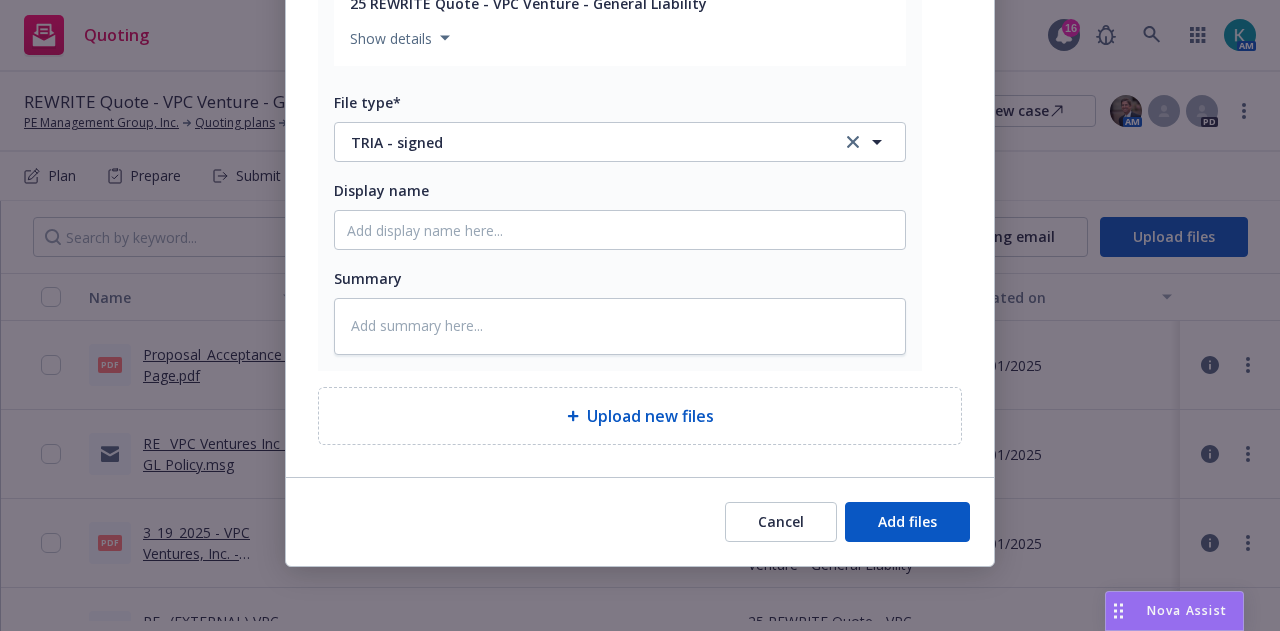 type on "x" 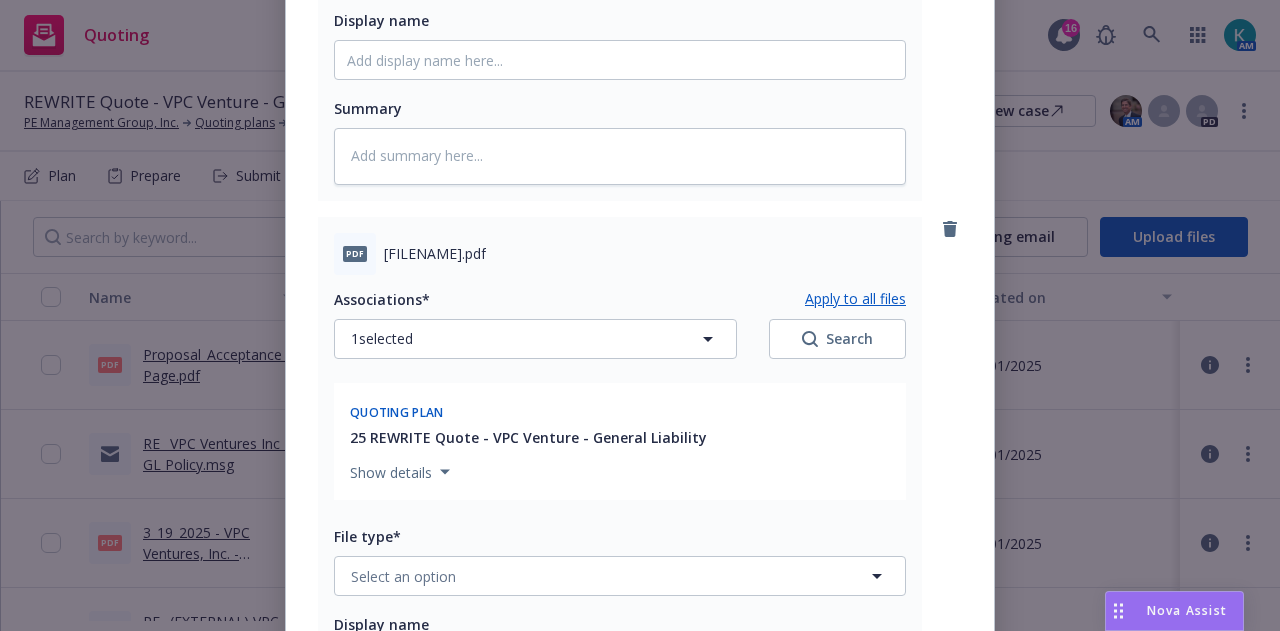 scroll, scrollTop: 3672, scrollLeft: 0, axis: vertical 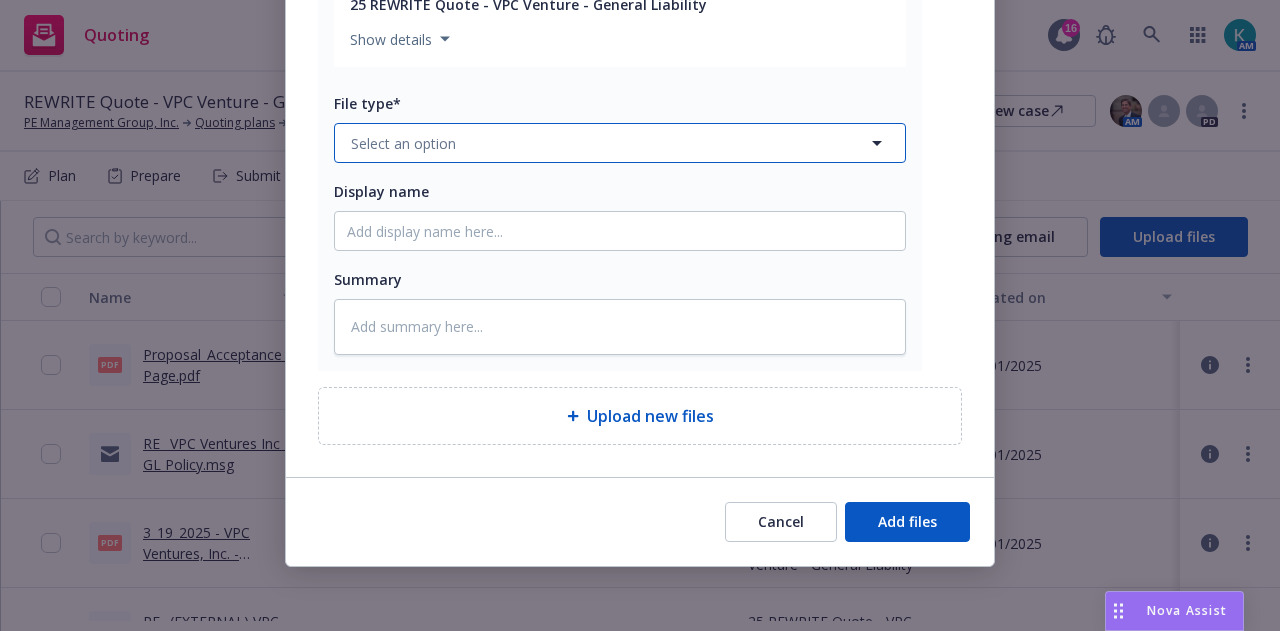 click on "Select an option" at bounding box center [620, 143] 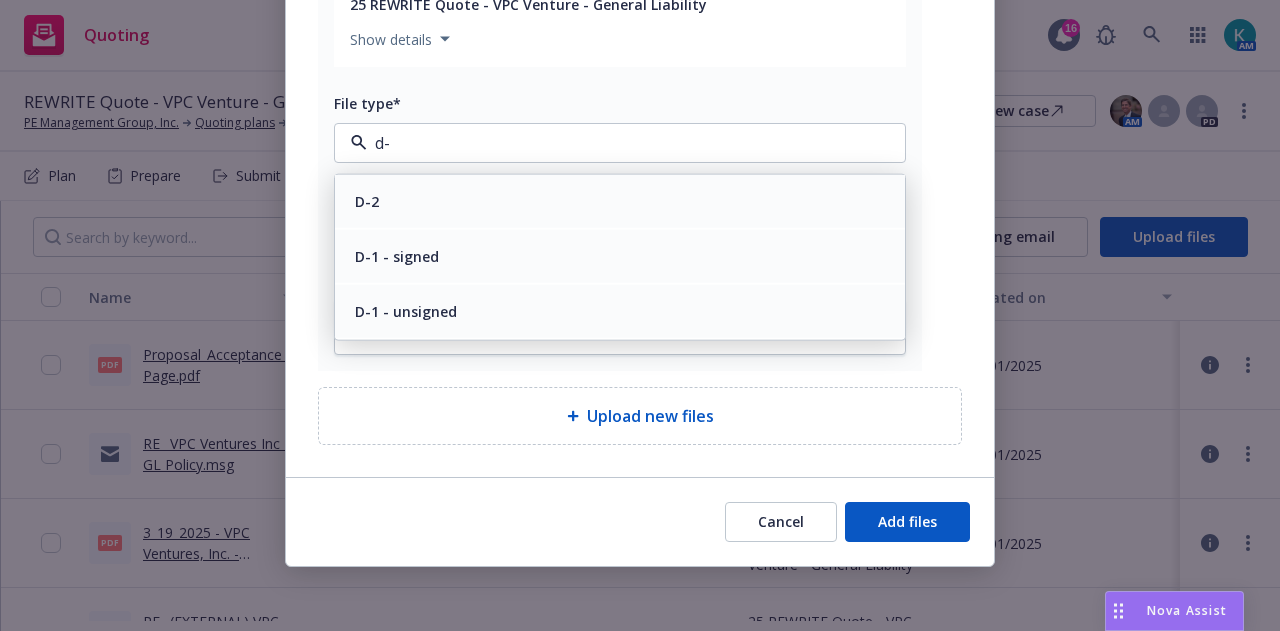 type on "d-1" 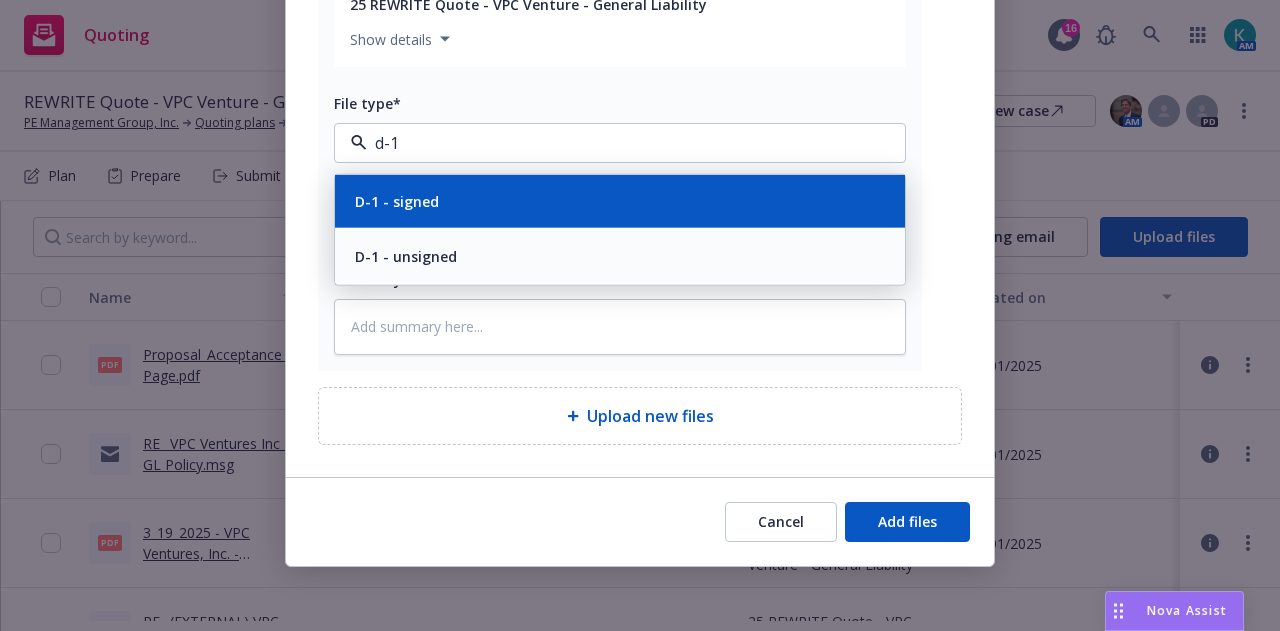 click on "D-1 - signed" at bounding box center (620, 201) 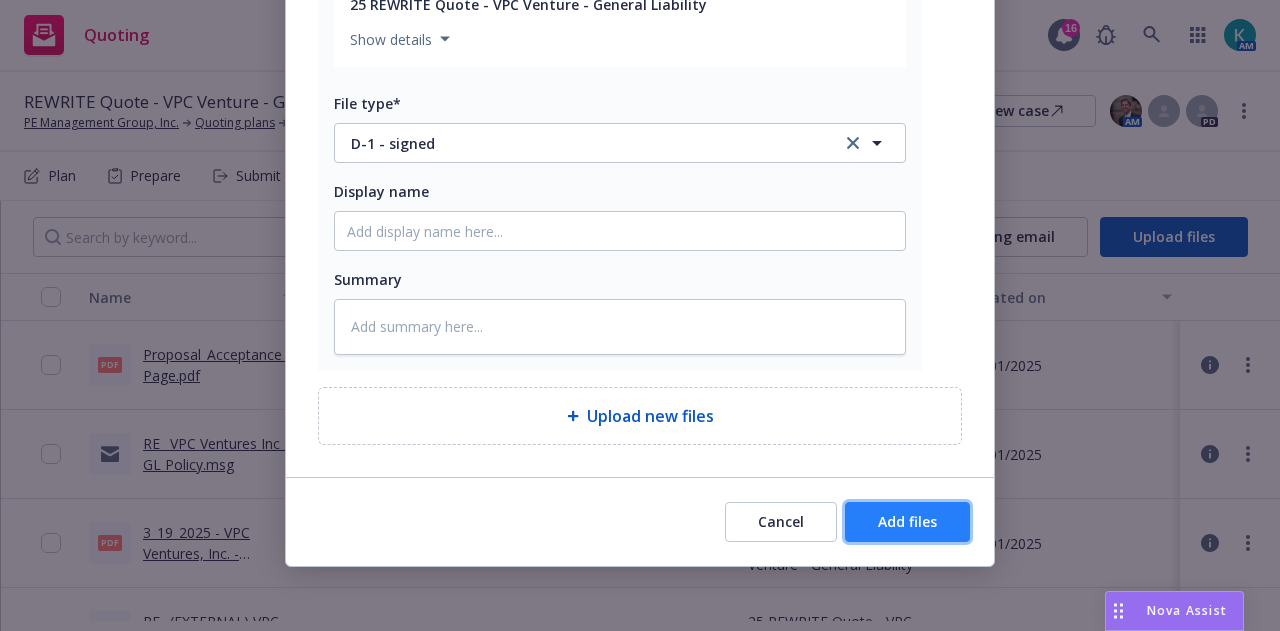 click on "Add files" at bounding box center [907, 522] 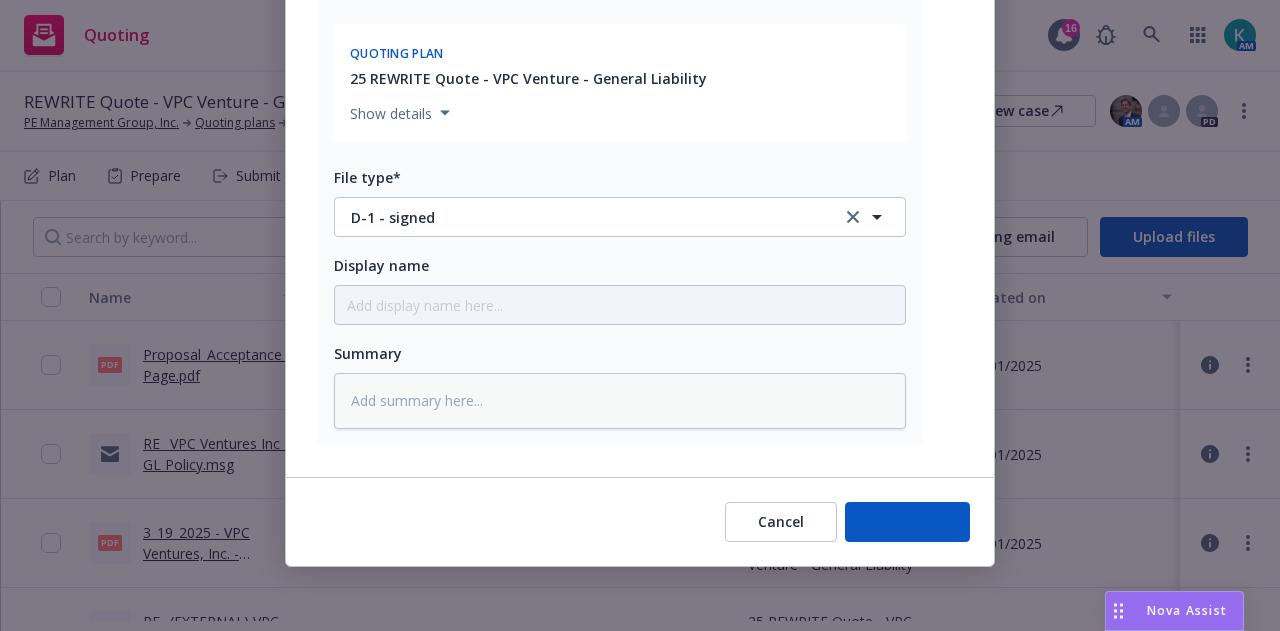 scroll, scrollTop: 3594, scrollLeft: 0, axis: vertical 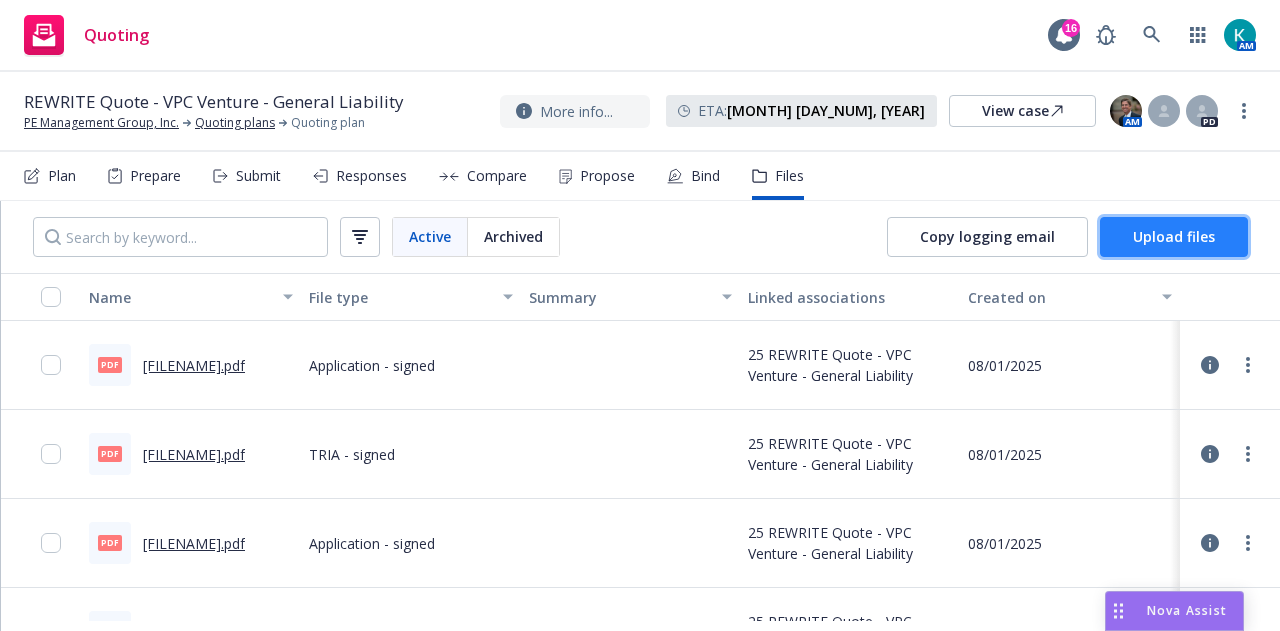 click on "Upload files" at bounding box center (1174, 236) 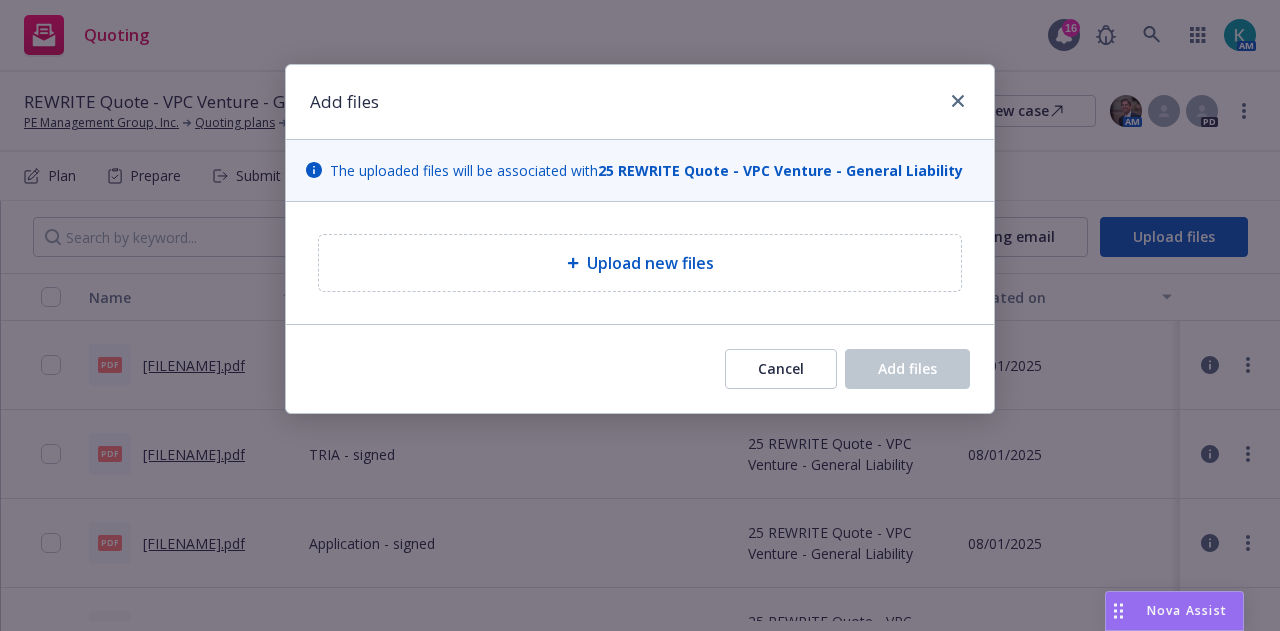 type on "x" 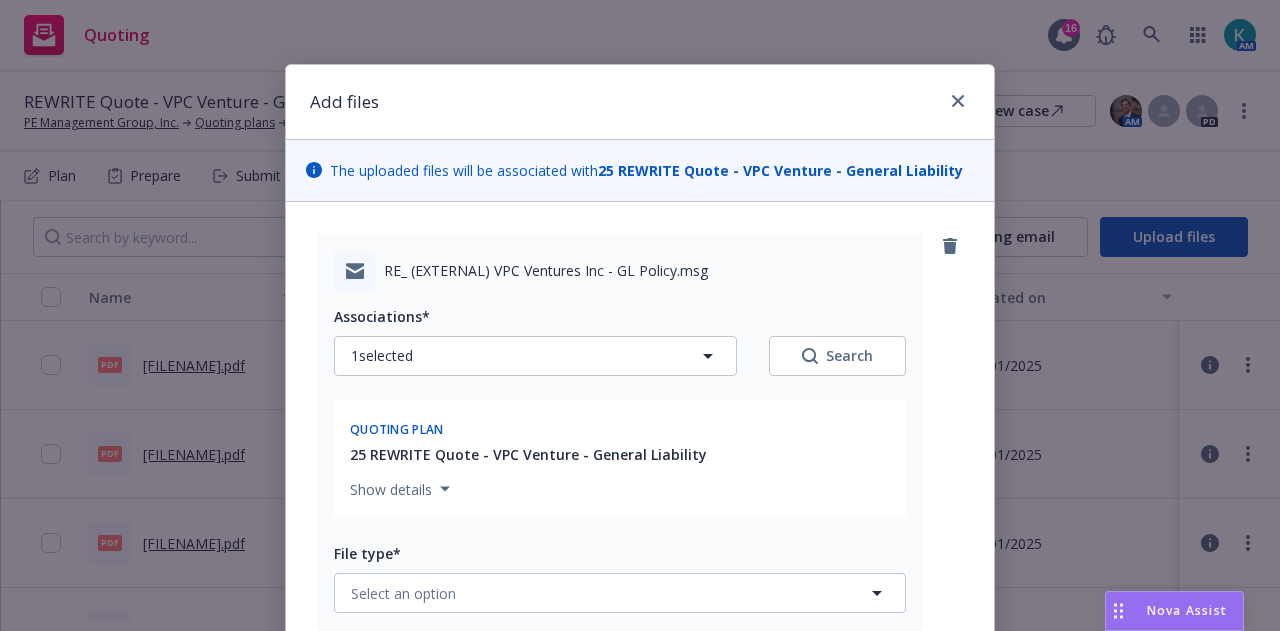scroll, scrollTop: 495, scrollLeft: 0, axis: vertical 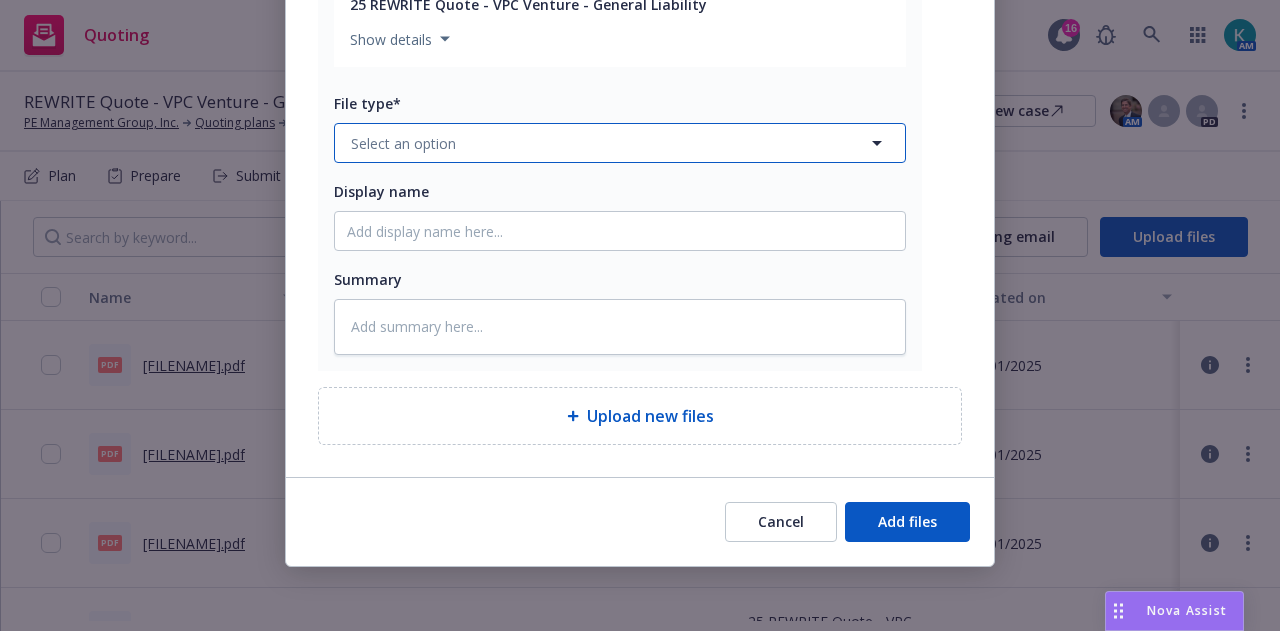 click on "Select an option" at bounding box center [620, 143] 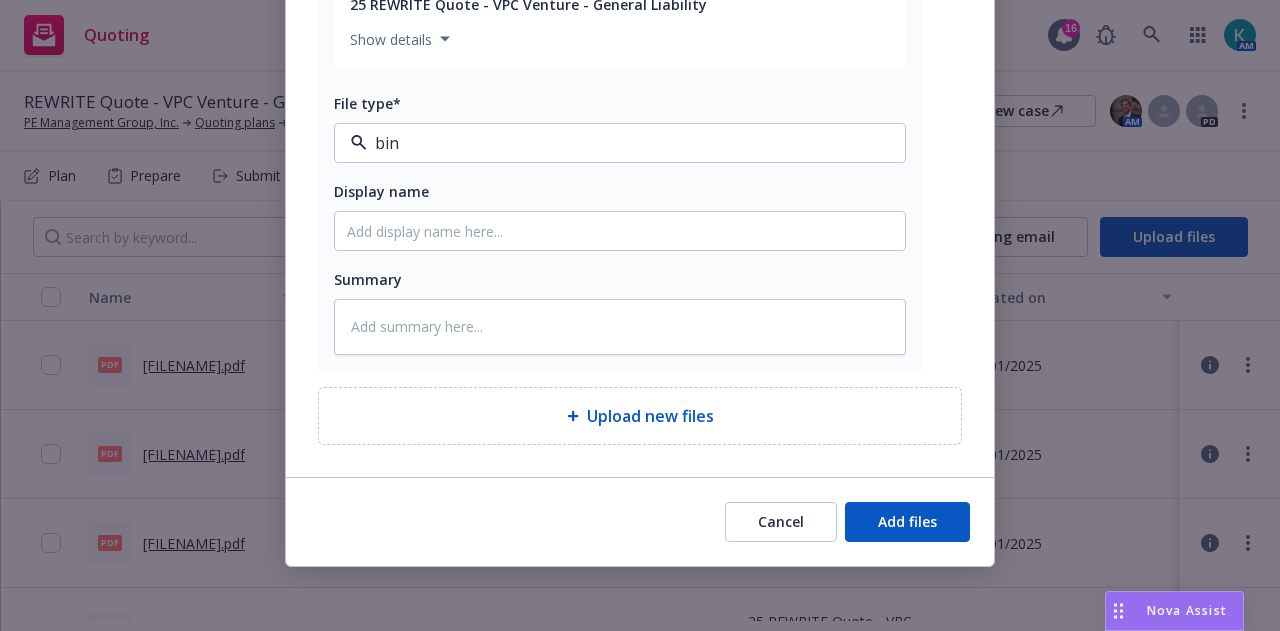 type on "bind" 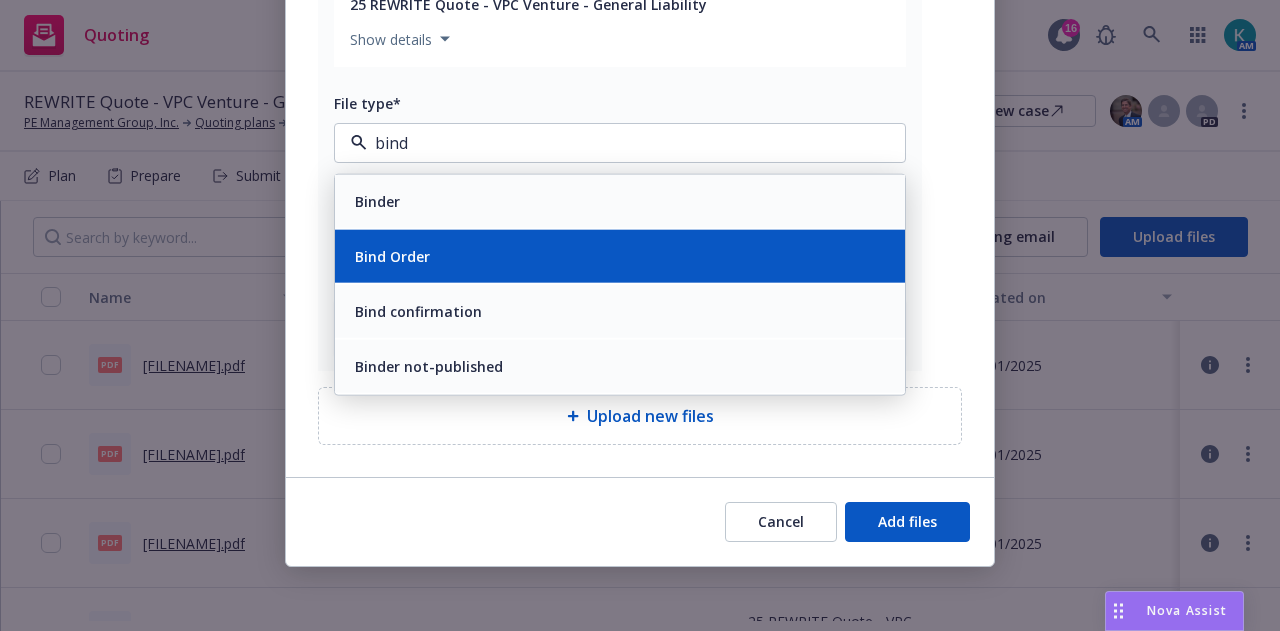 click on "Bind Order" at bounding box center (620, 256) 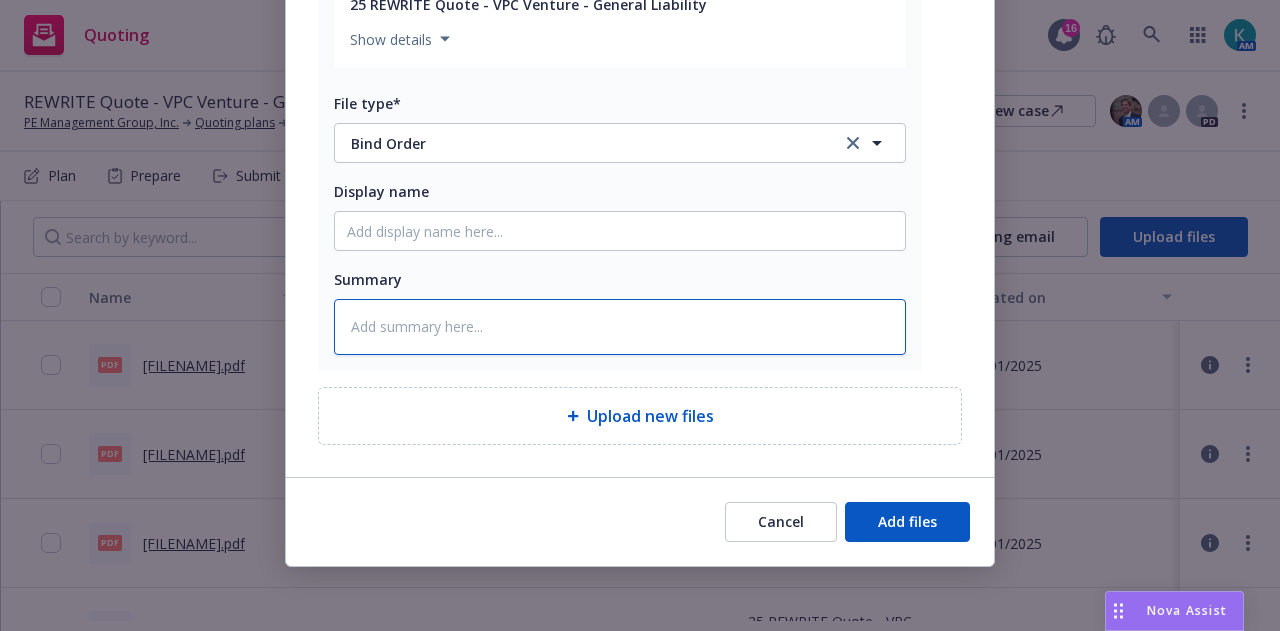 click at bounding box center [620, 327] 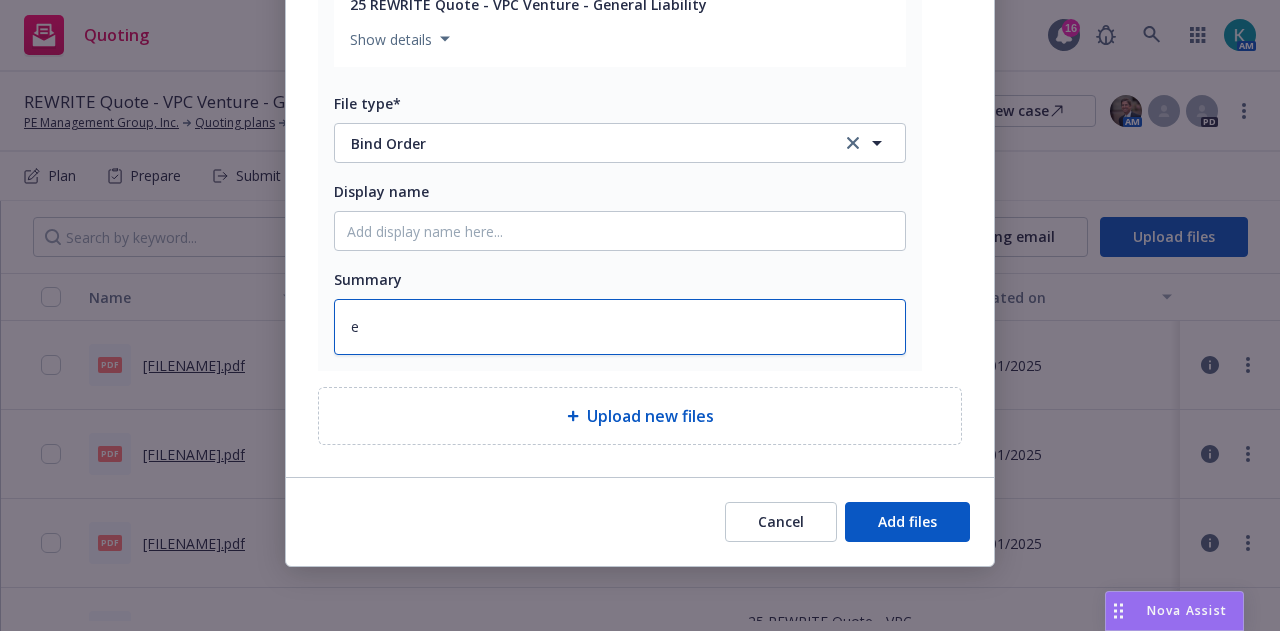 type on "x" 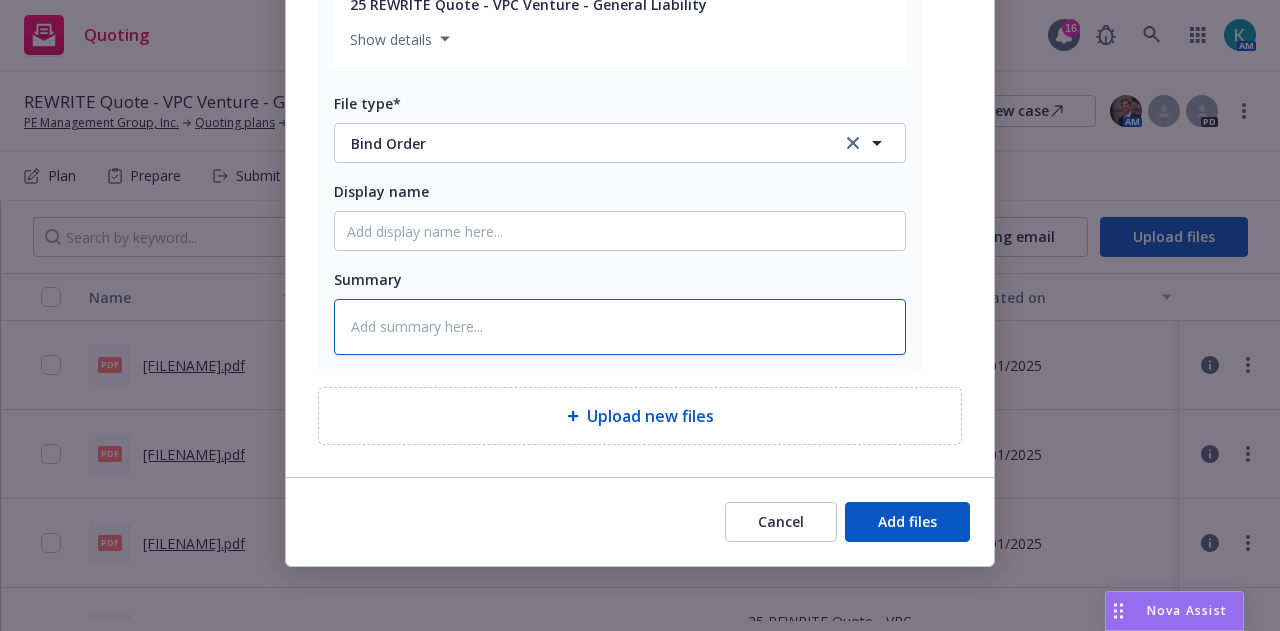 type on "x" 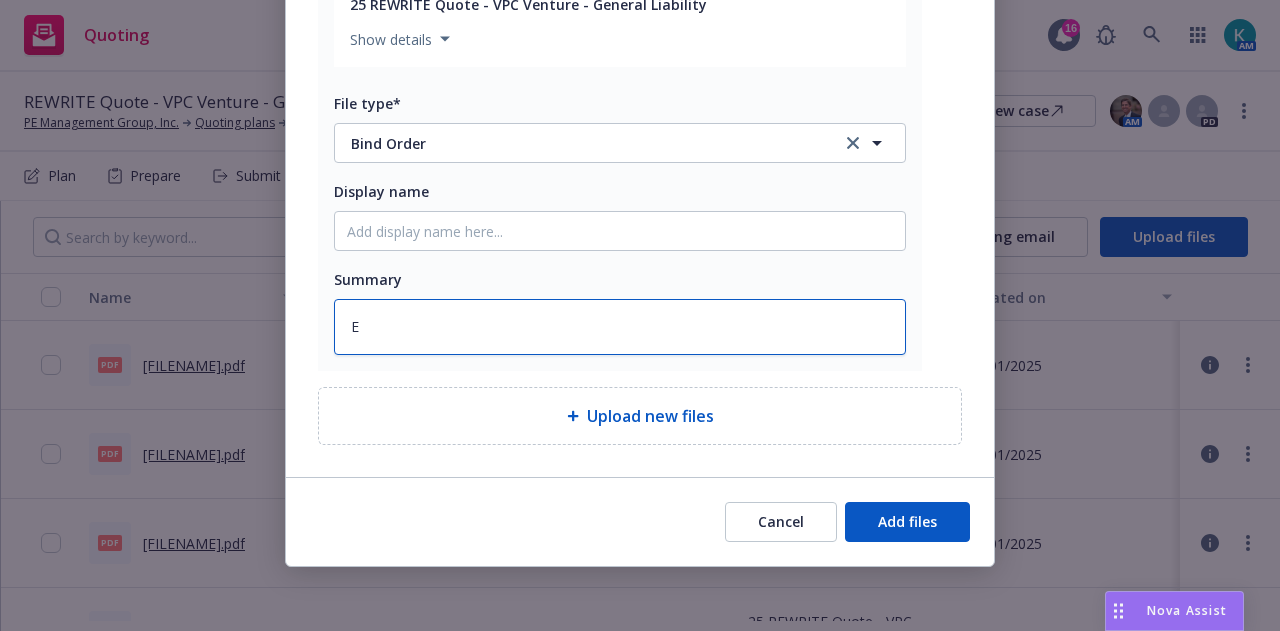 type on "x" 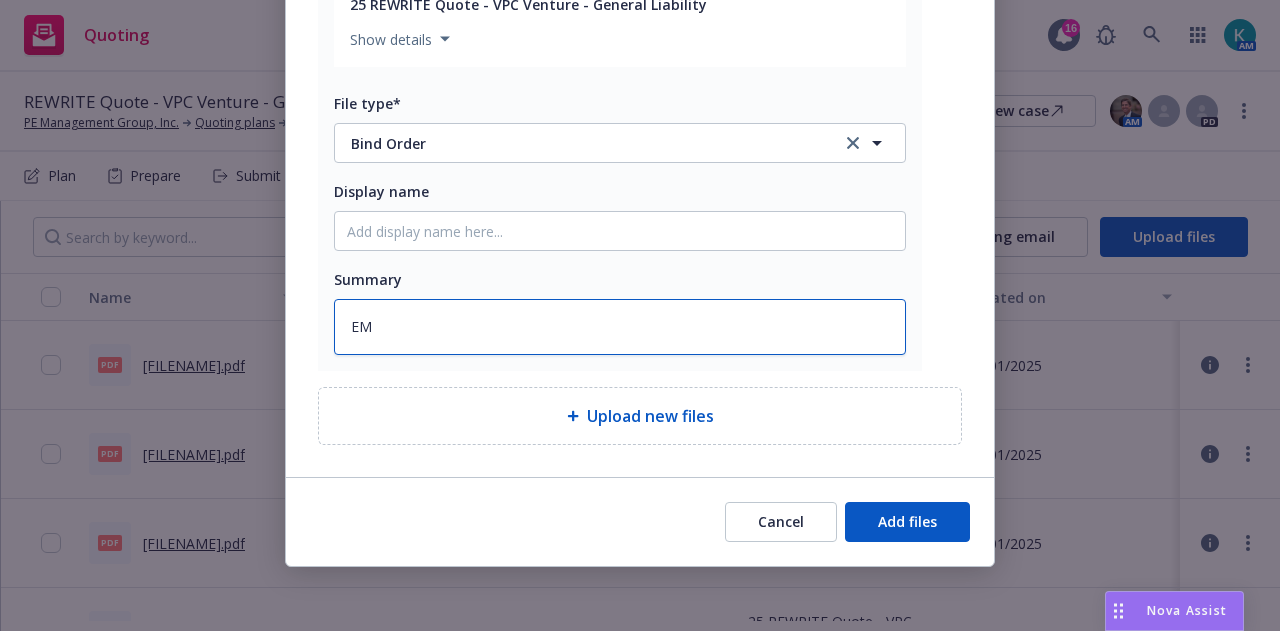 type on "x" 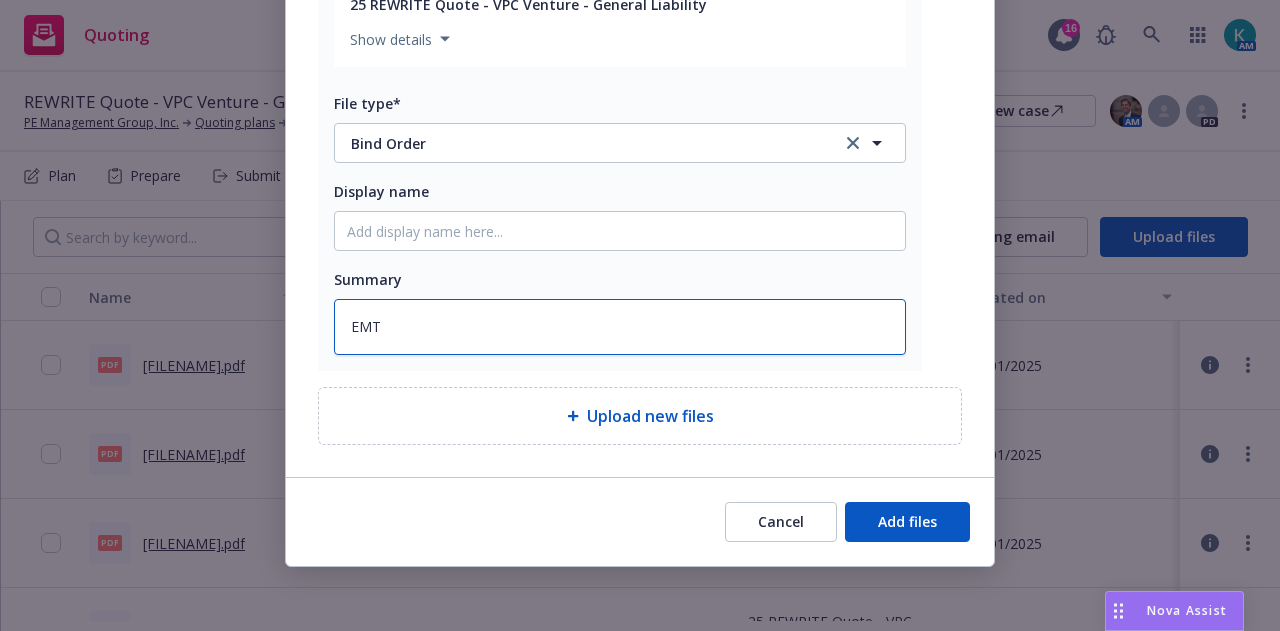 type on "EMT" 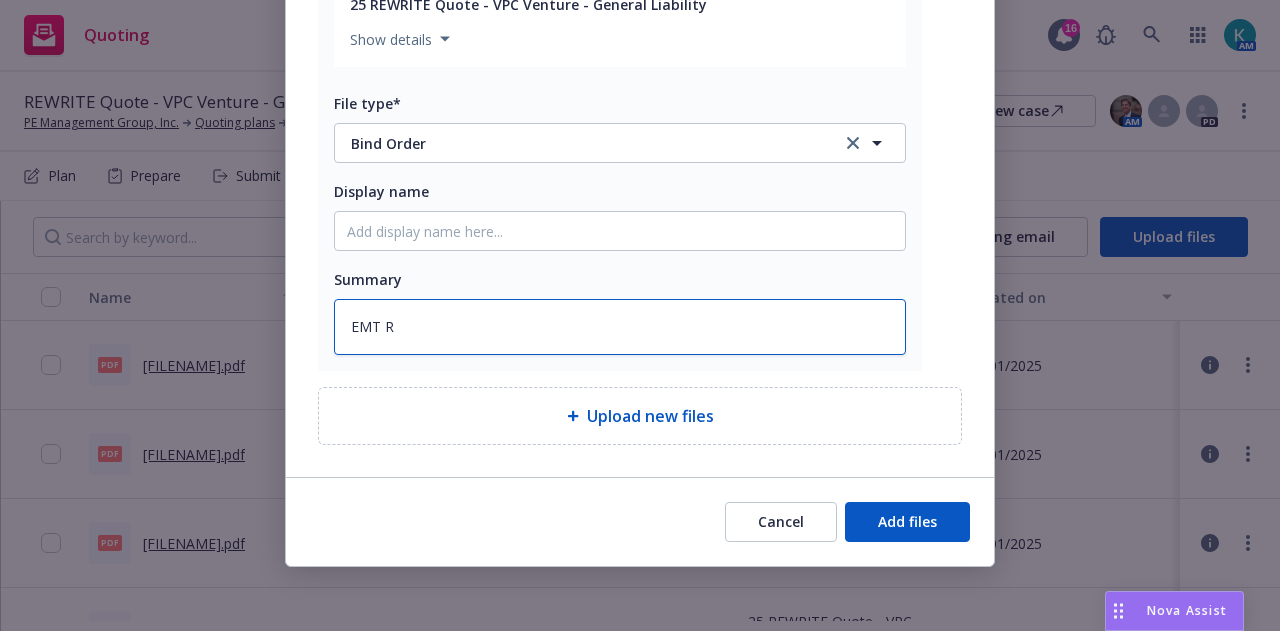 type on "x" 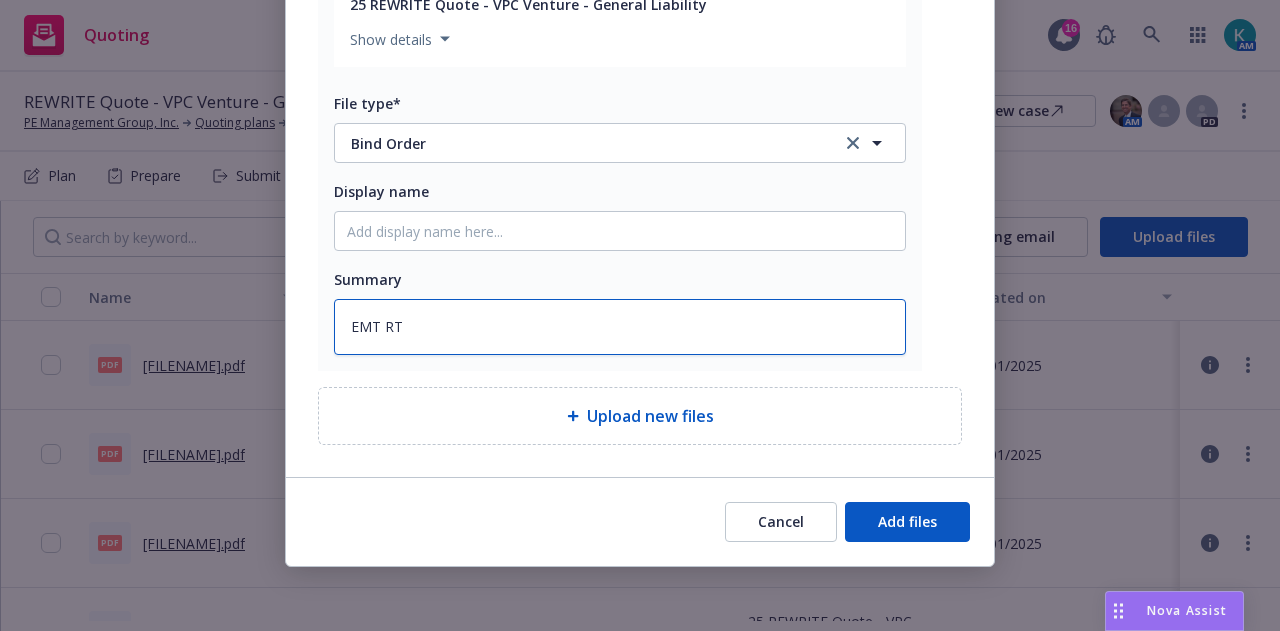 type on "x" 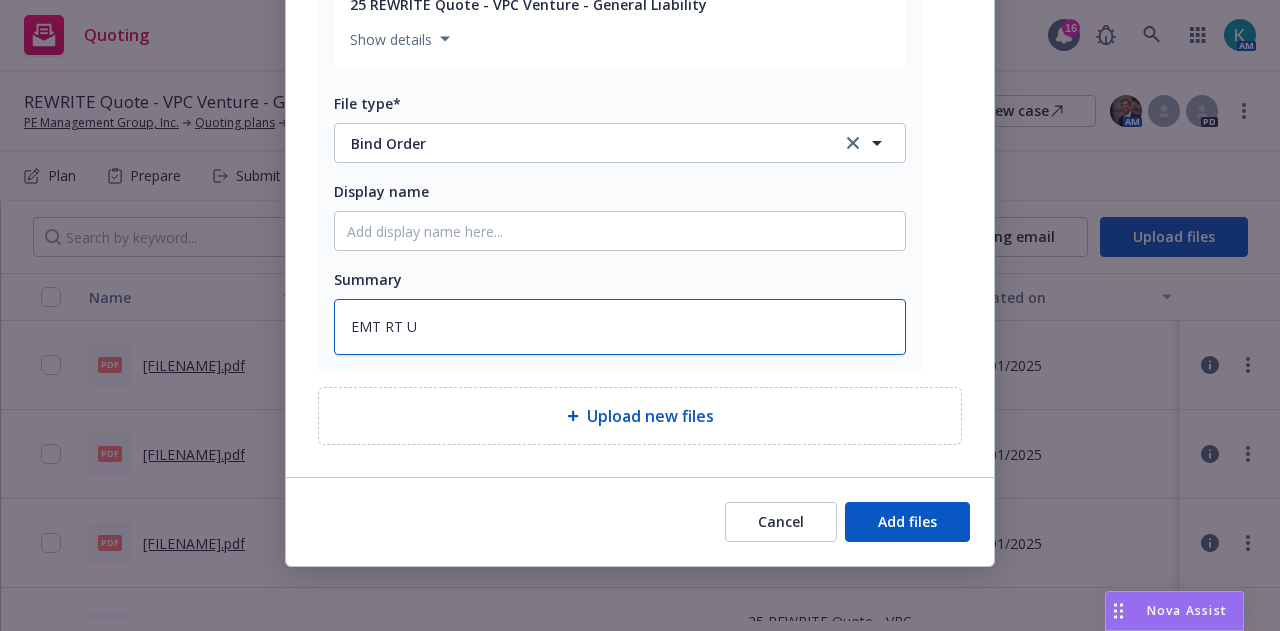 type on "x" 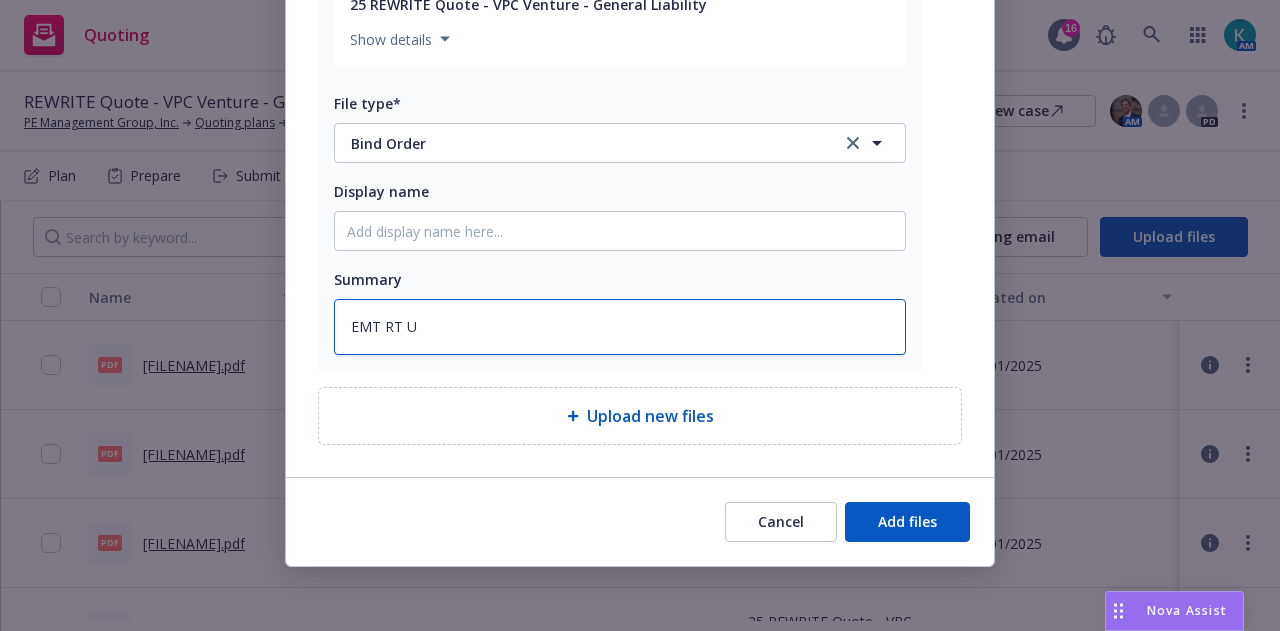 type on "EMT RT UW" 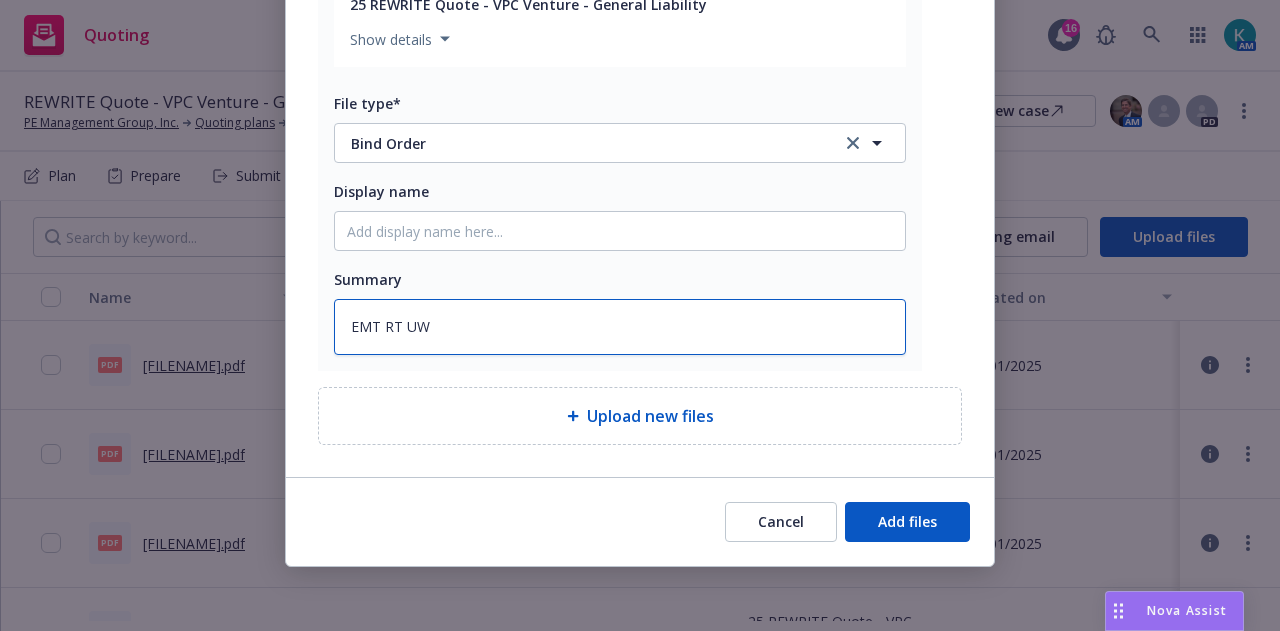 type on "x" 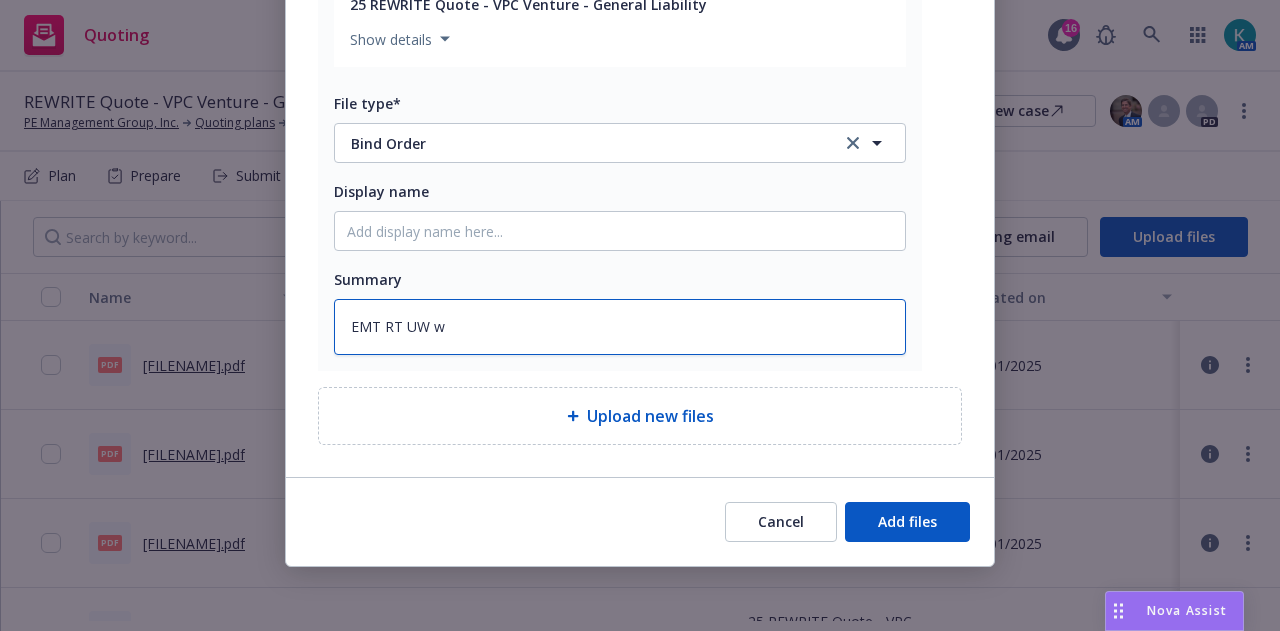 type on "x" 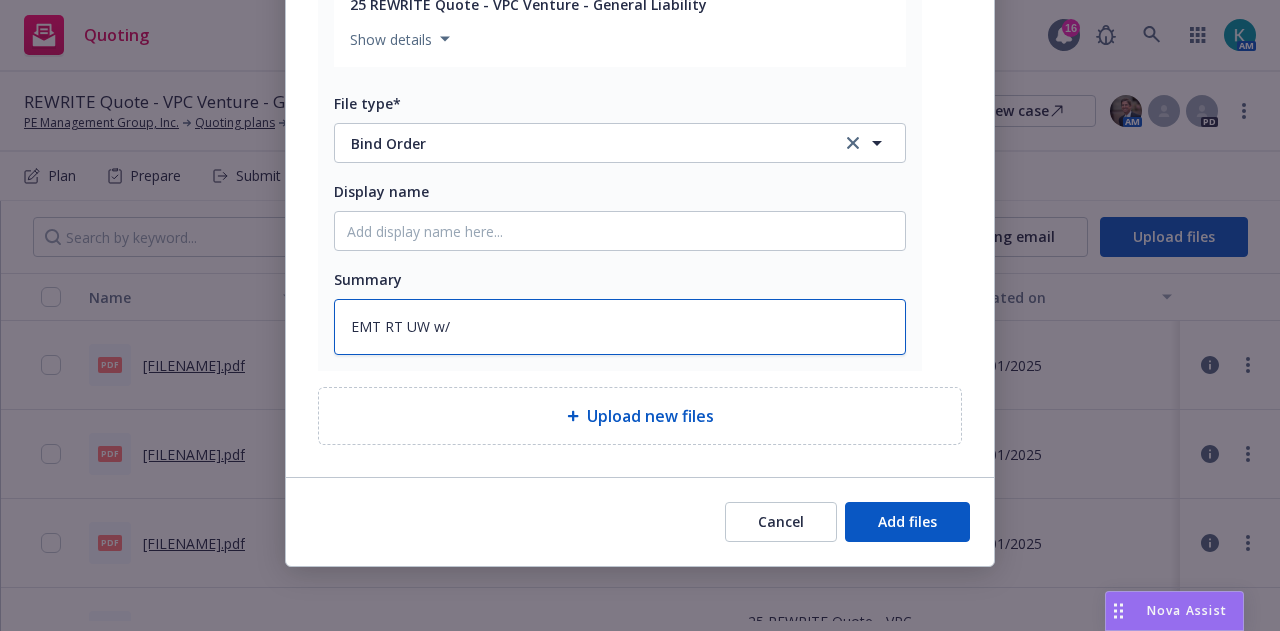 type on "x" 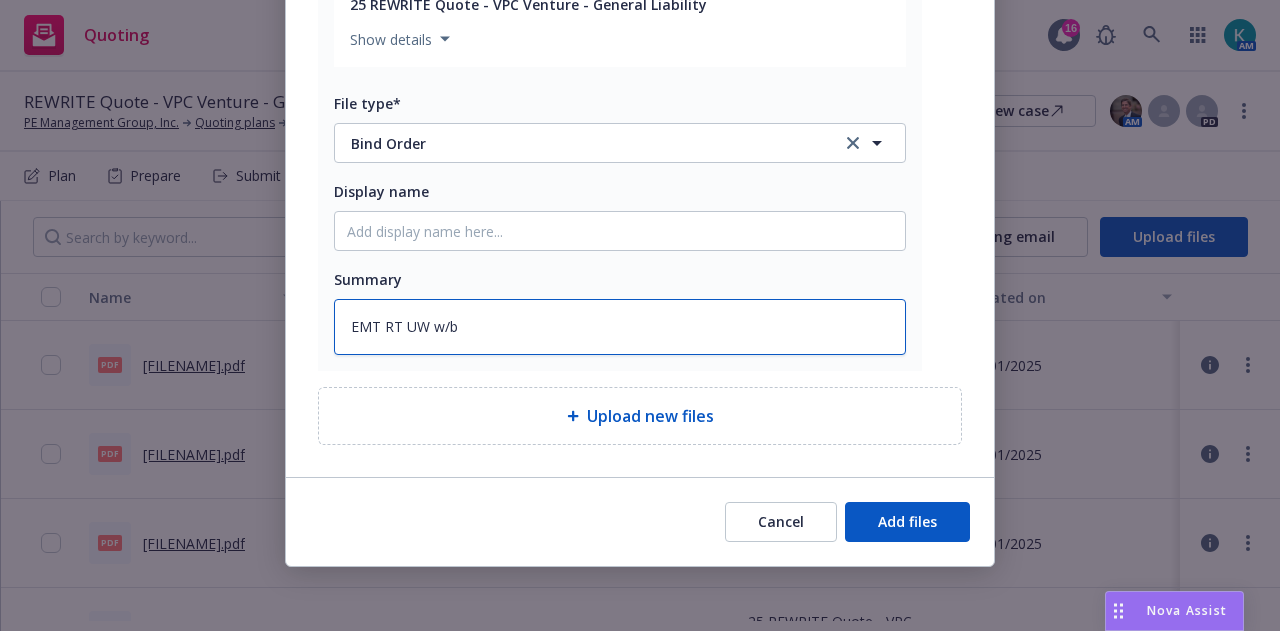 type on "x" 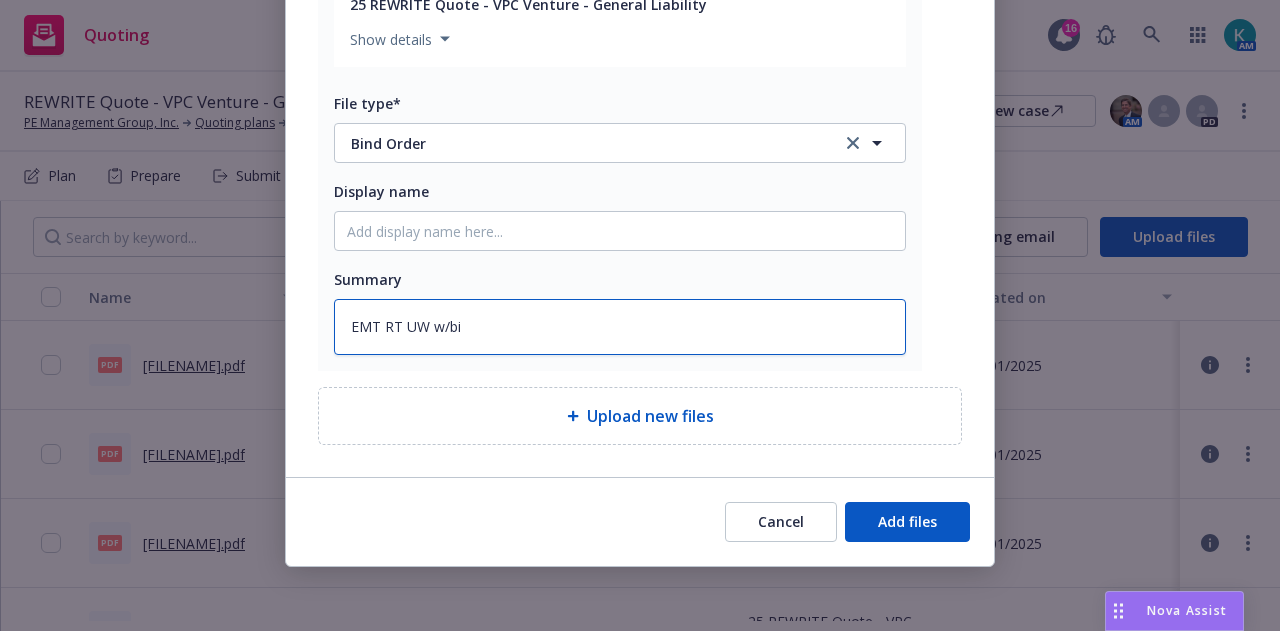 type on "x" 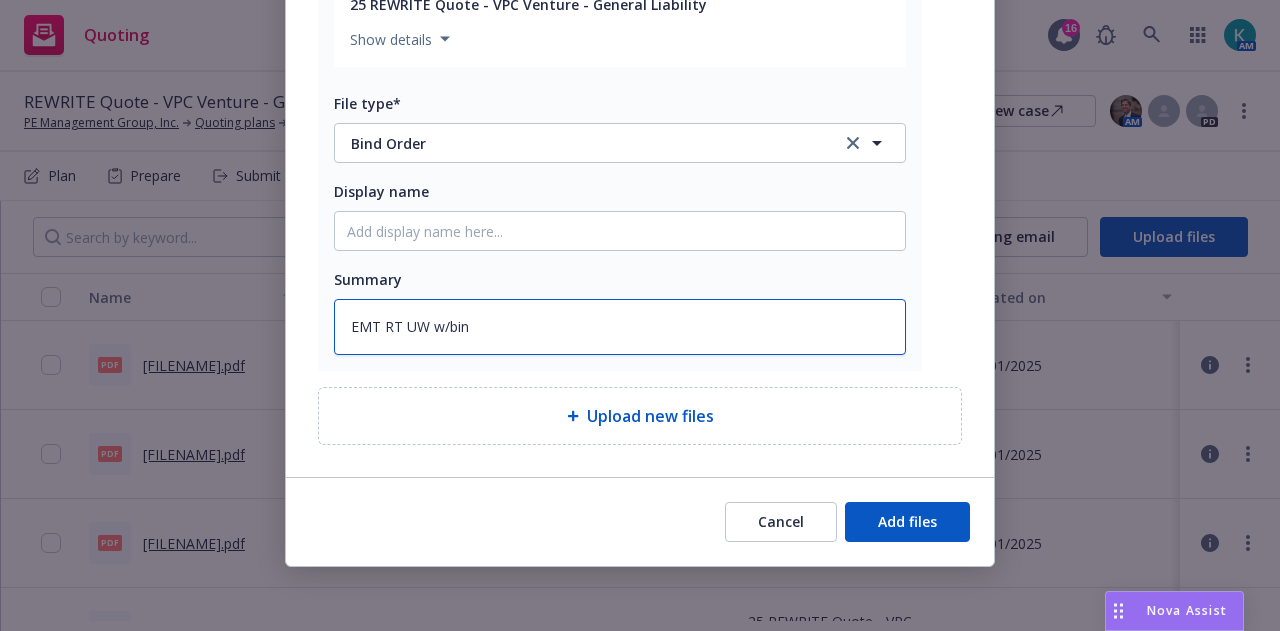 type on "x" 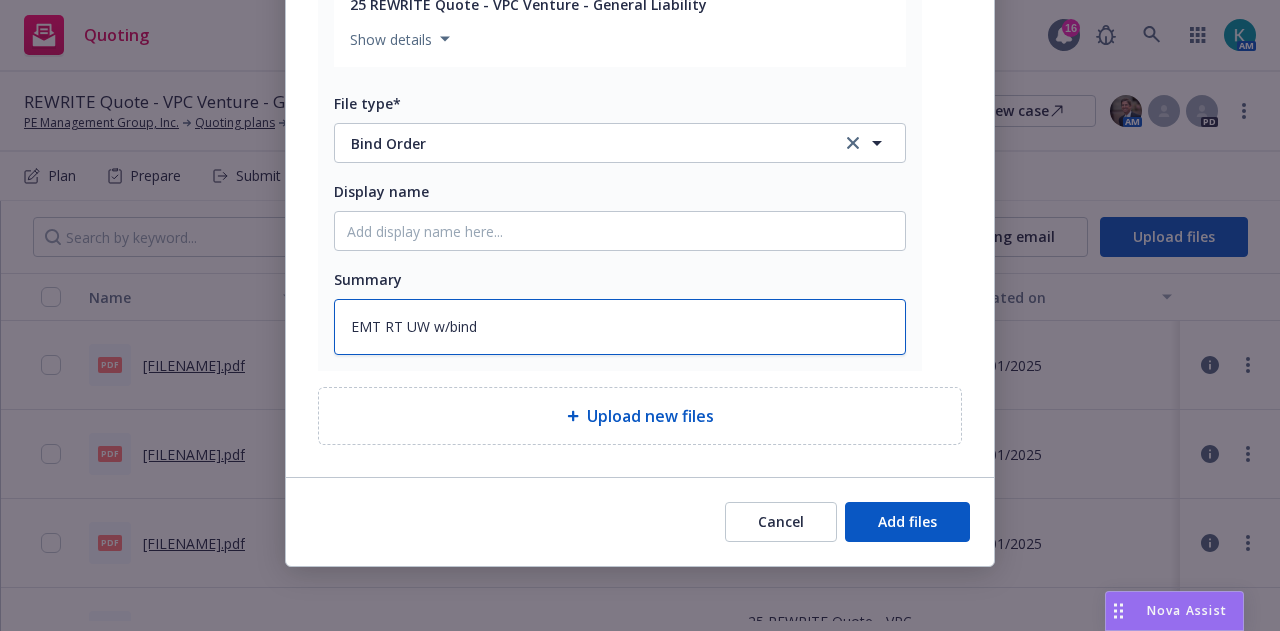 type on "x" 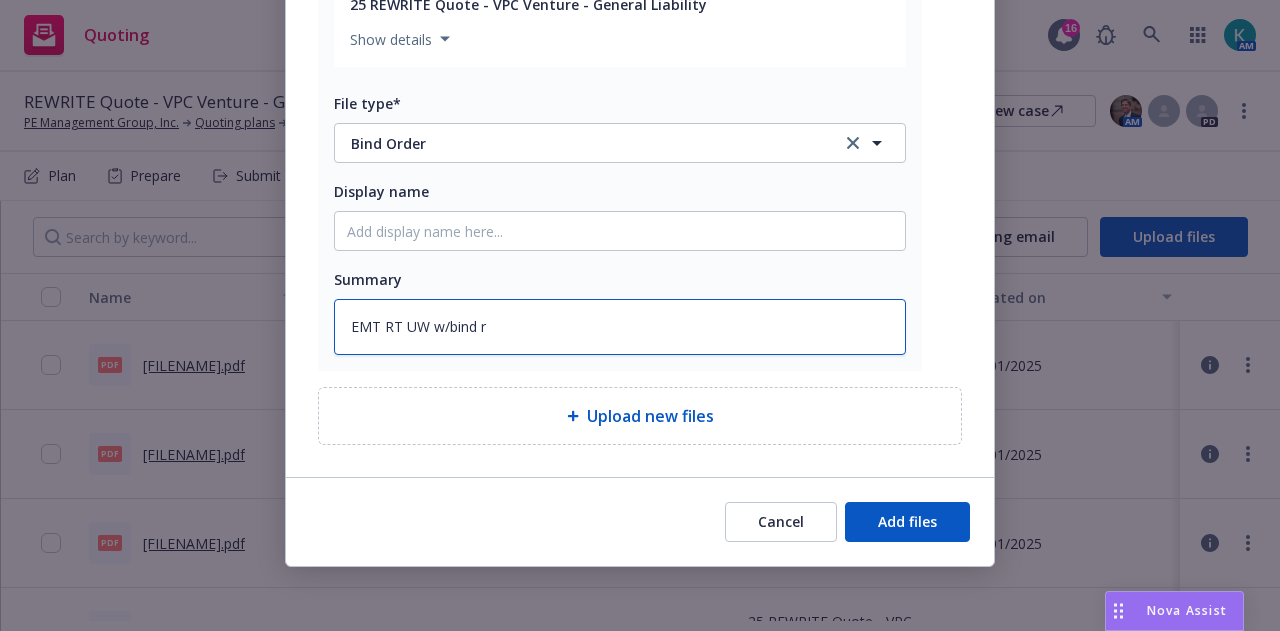 type on "x" 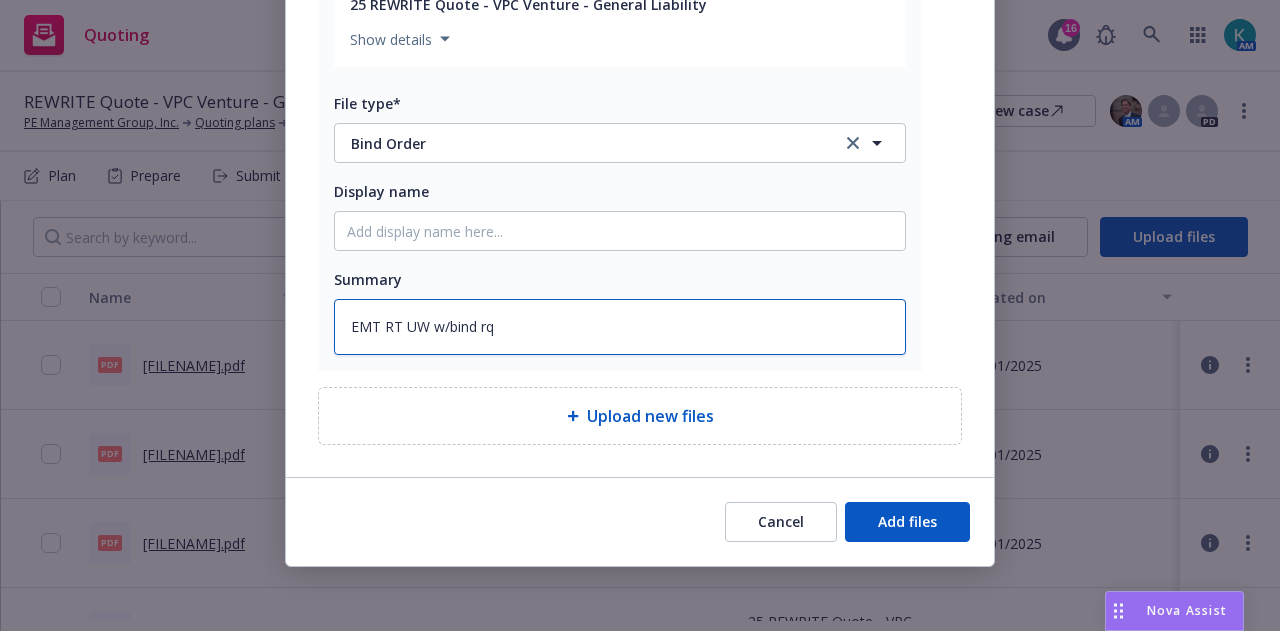 type on "x" 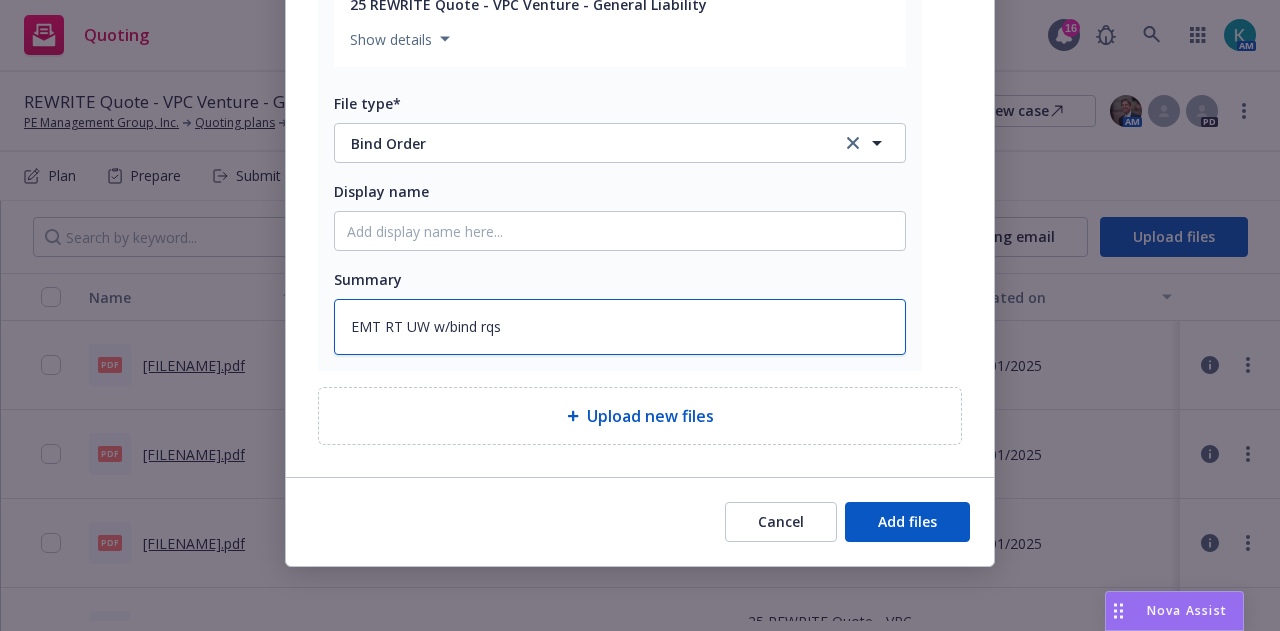 type on "x" 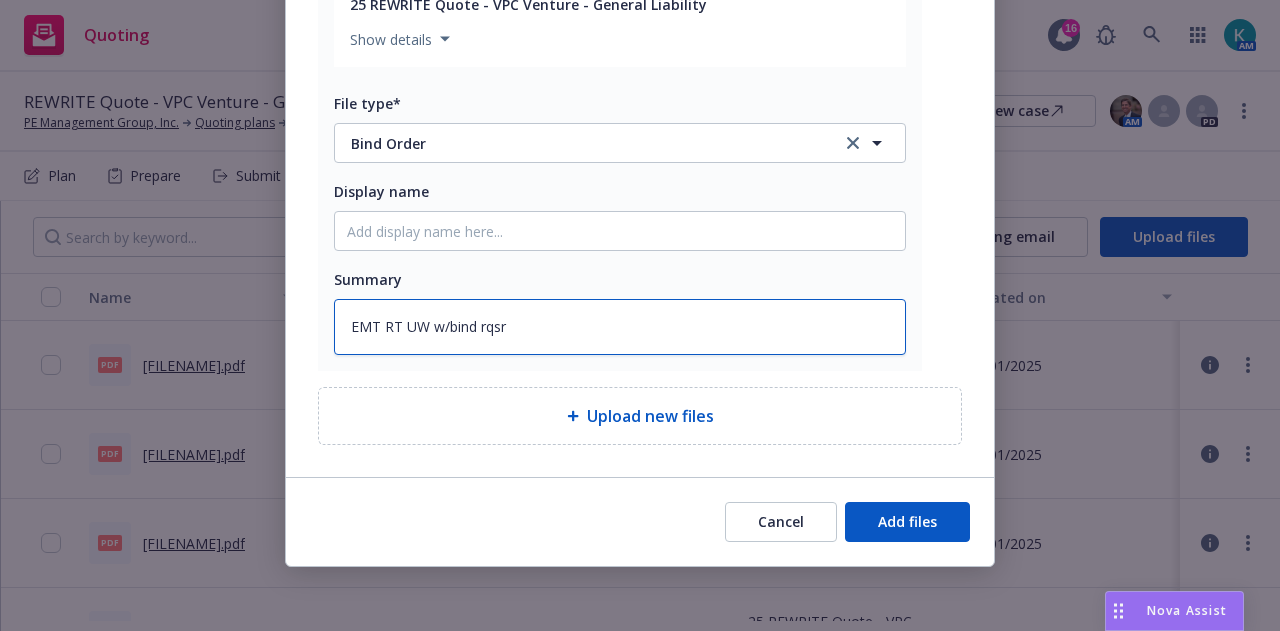 type on "x" 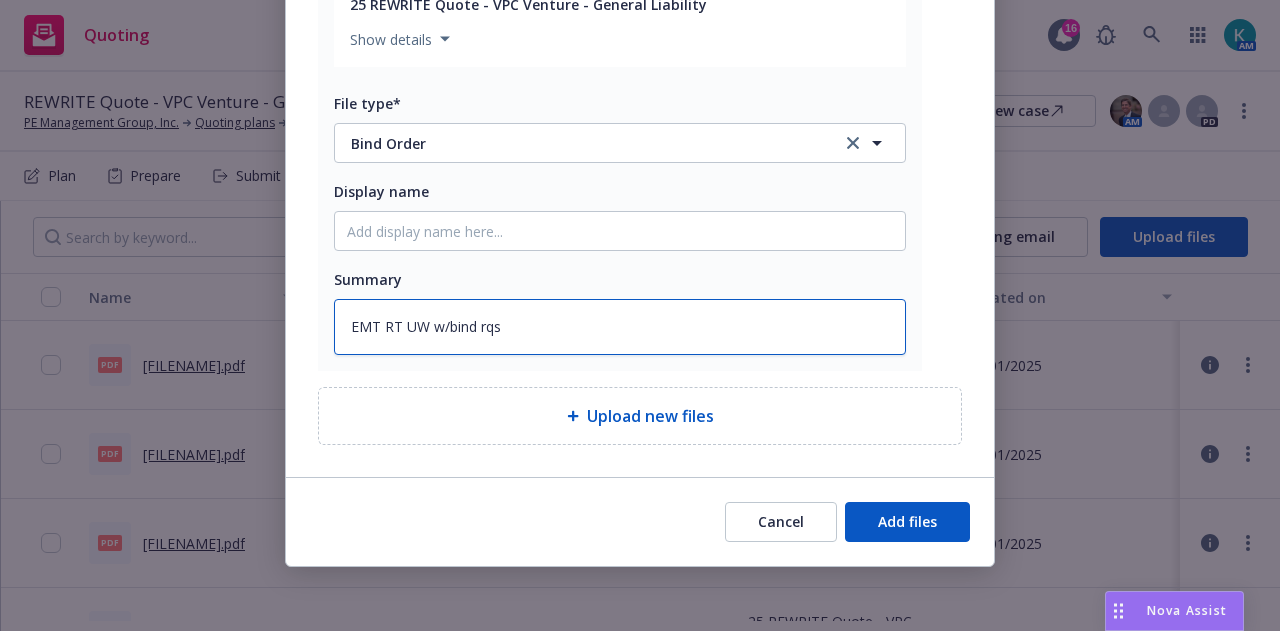 type on "x" 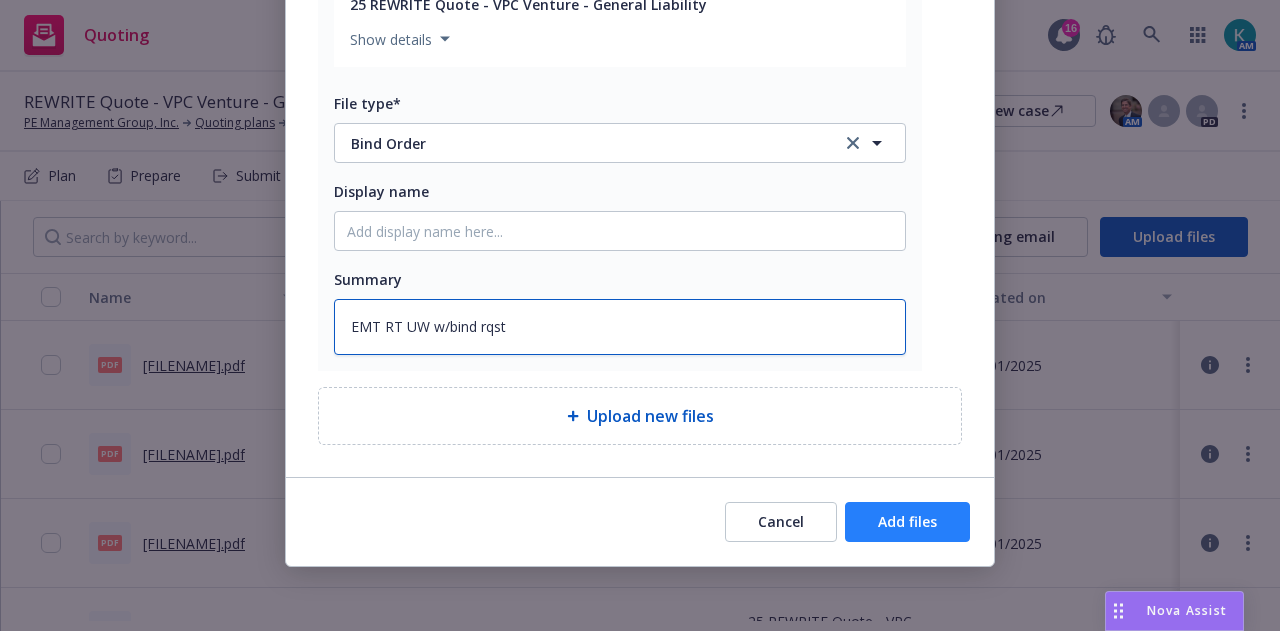 type on "EMT RT UW w/bind rqst" 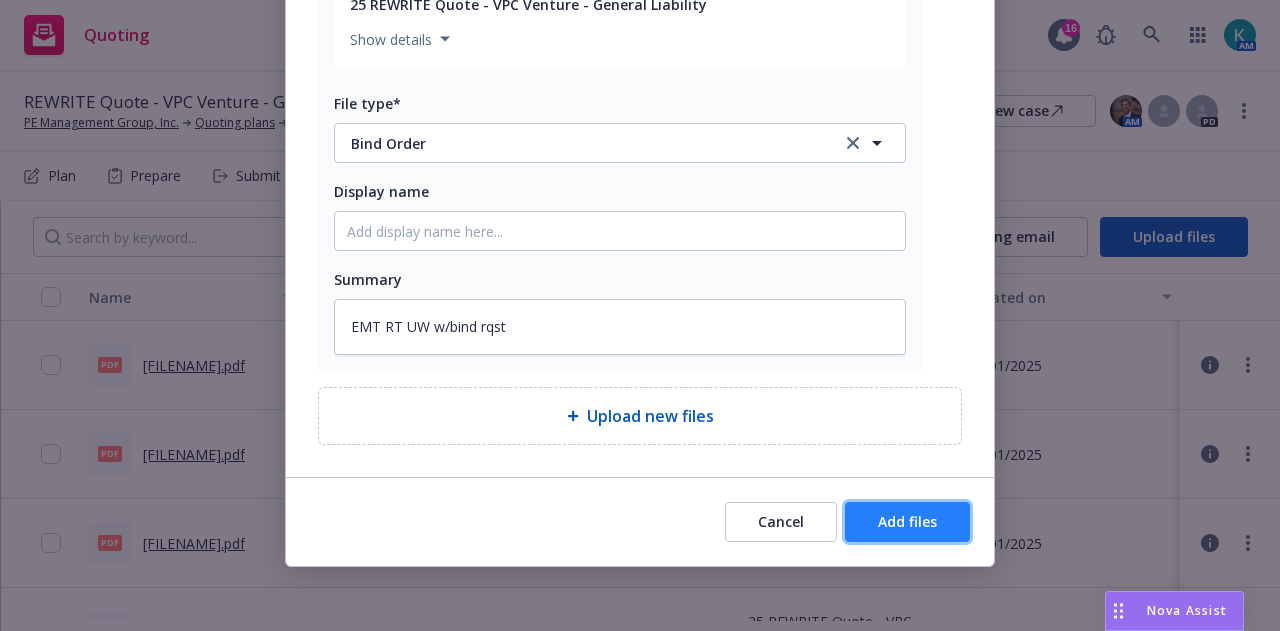 click on "Add files" at bounding box center (907, 522) 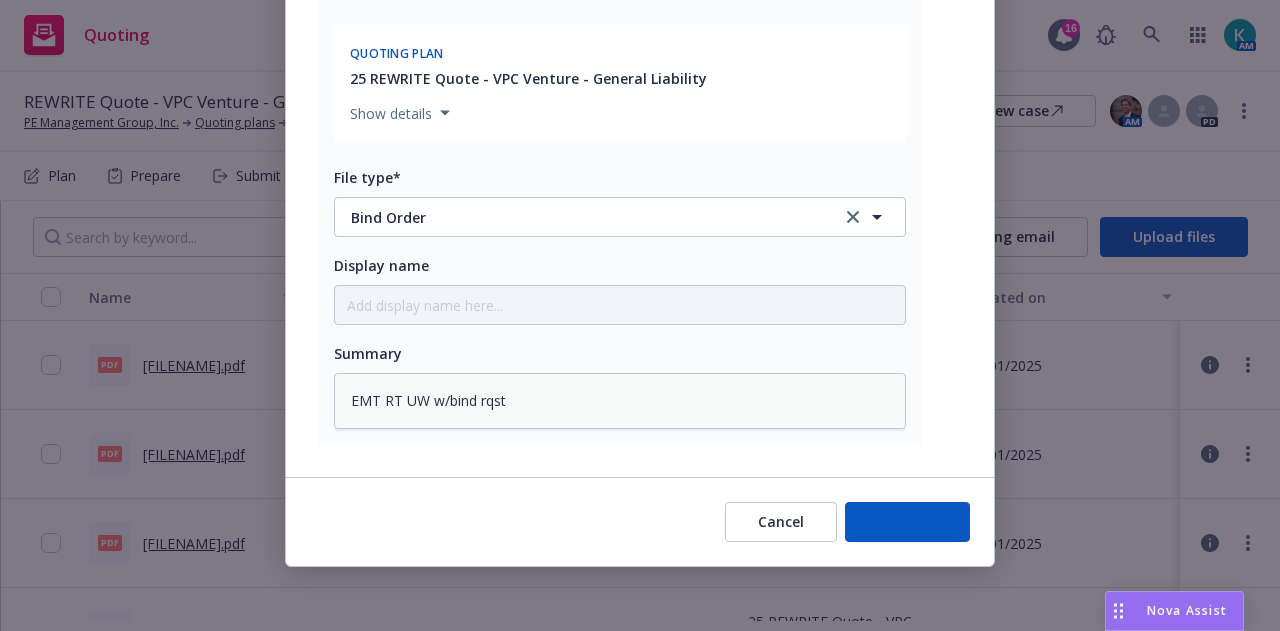 scroll, scrollTop: 417, scrollLeft: 0, axis: vertical 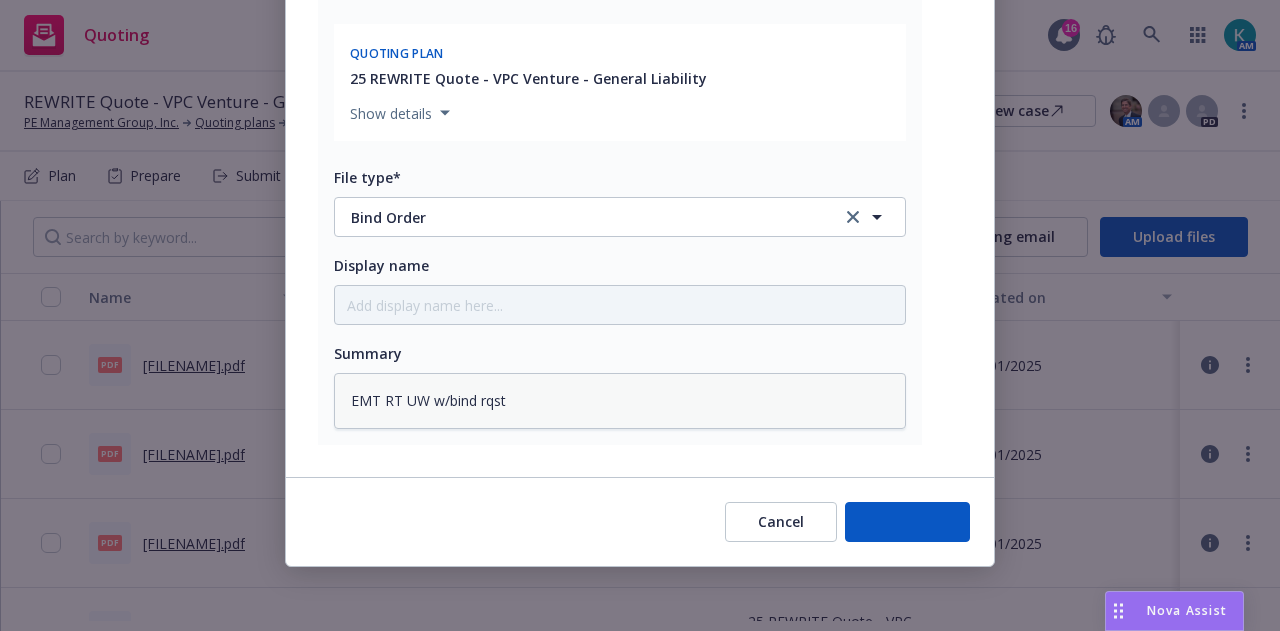 type on "x" 